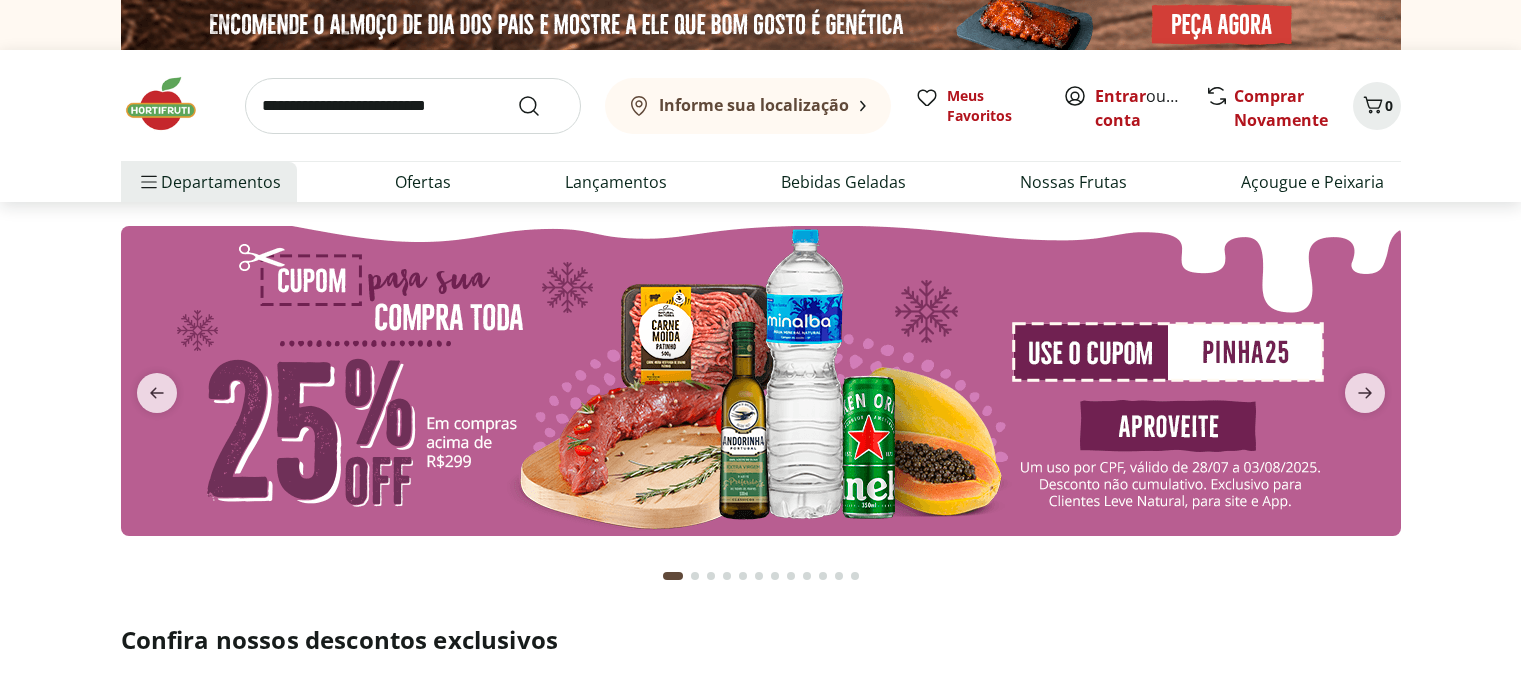 scroll, scrollTop: 0, scrollLeft: 0, axis: both 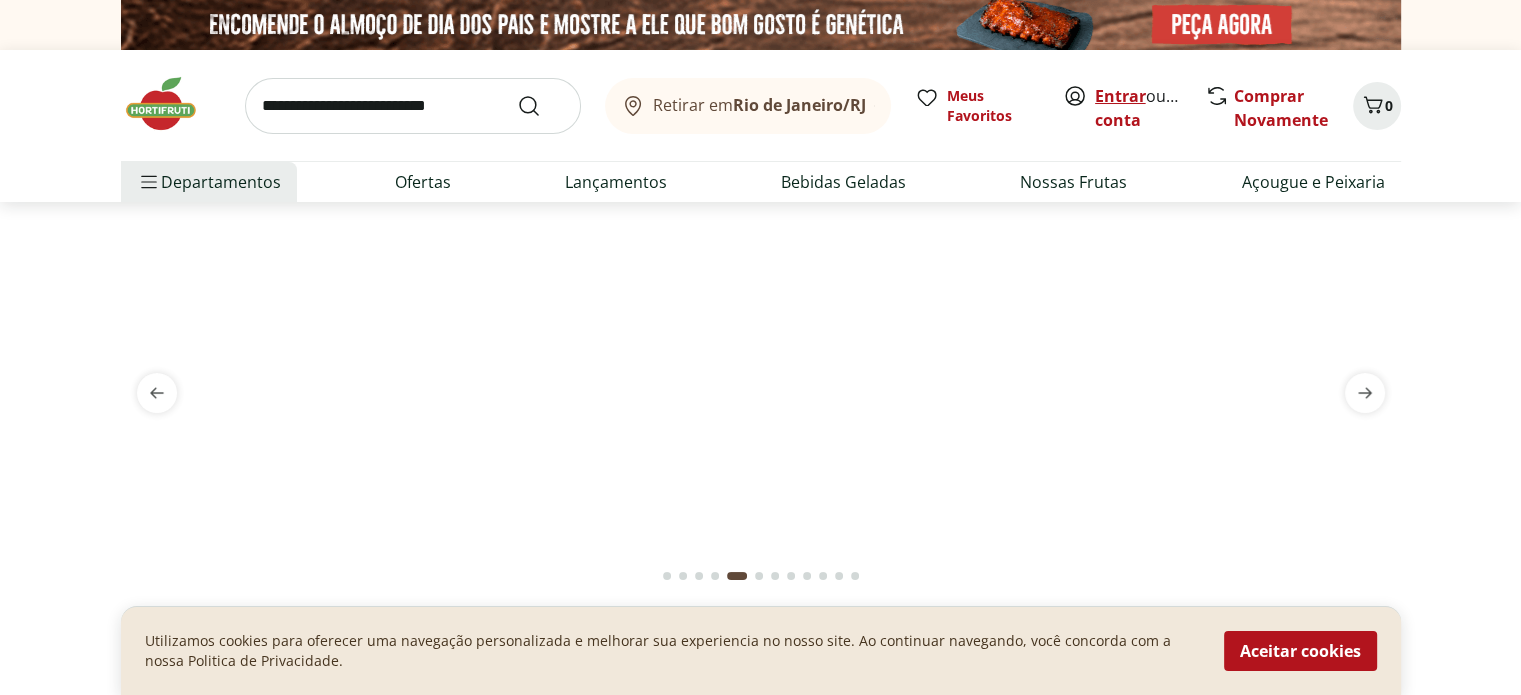 click on "Entrar" at bounding box center [1120, 96] 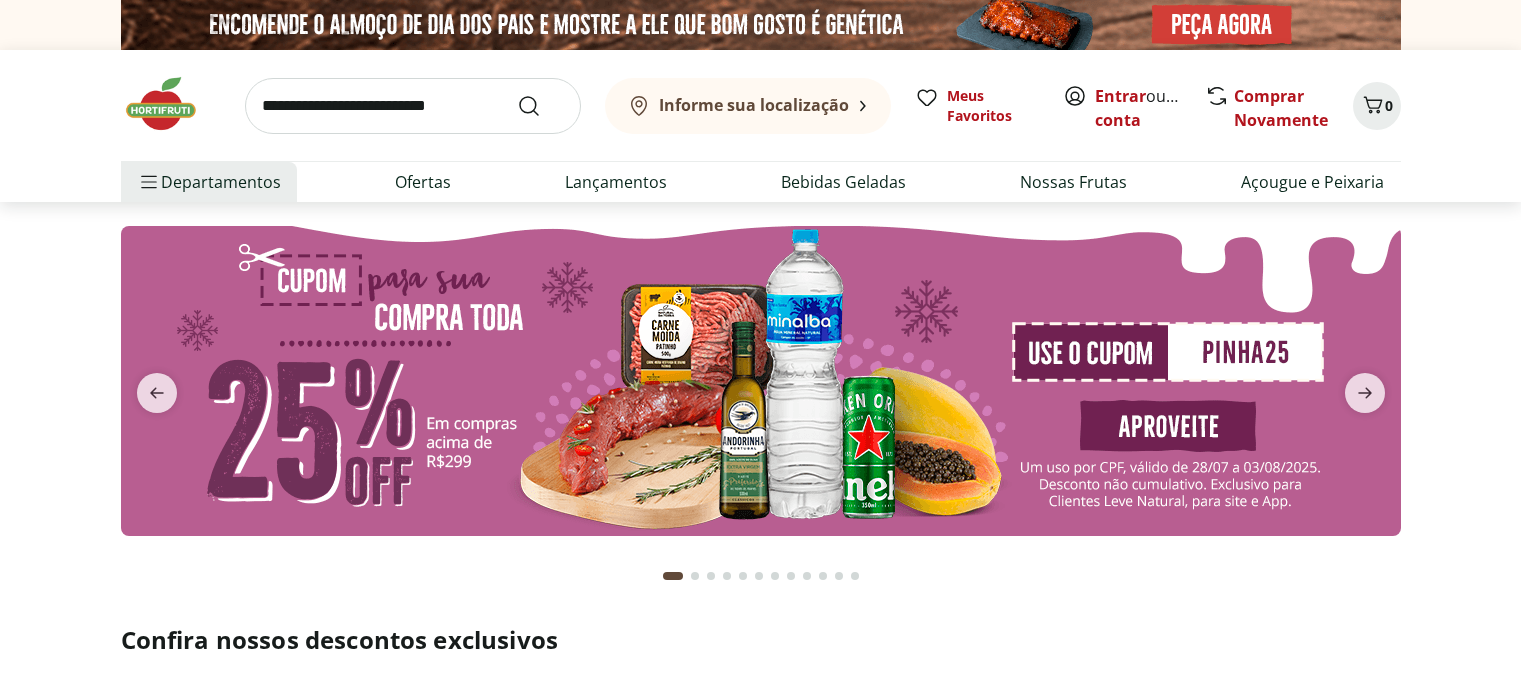 scroll, scrollTop: 0, scrollLeft: 0, axis: both 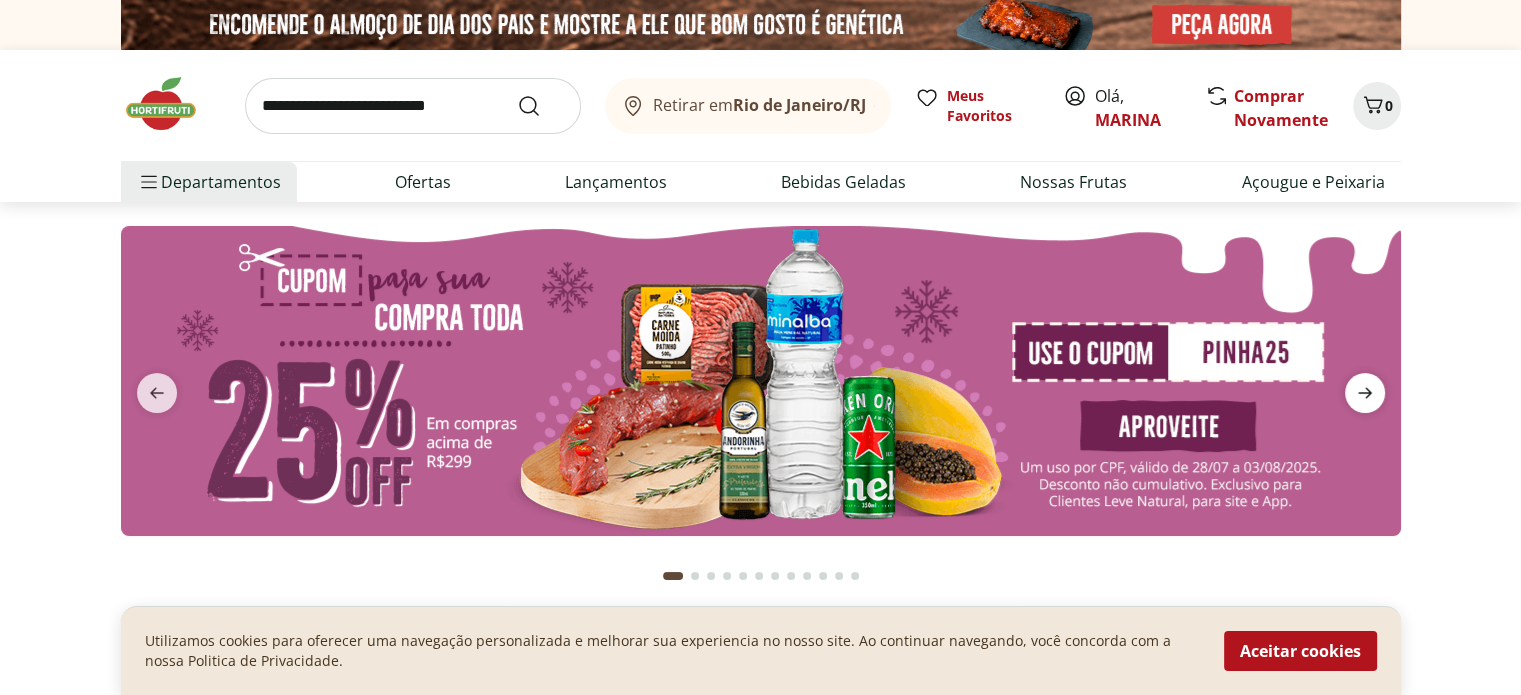 click 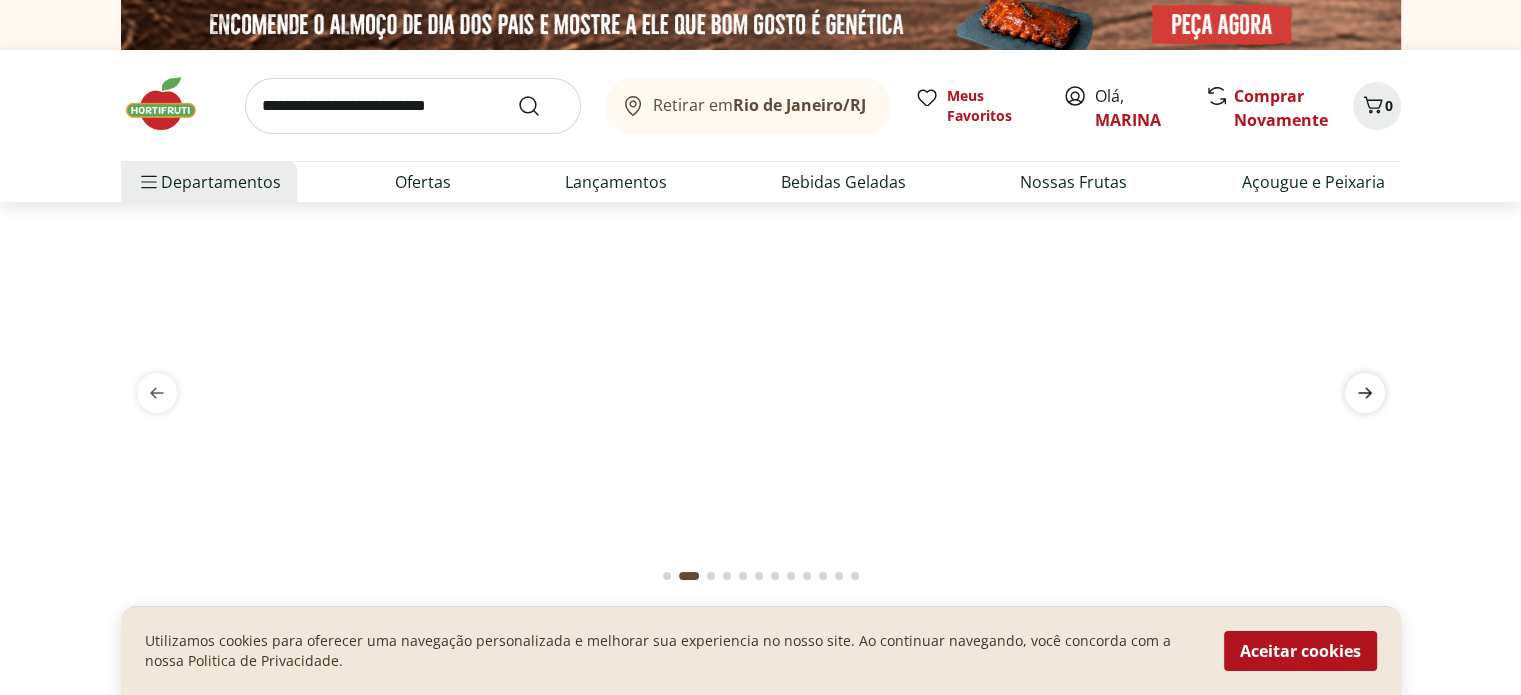 click 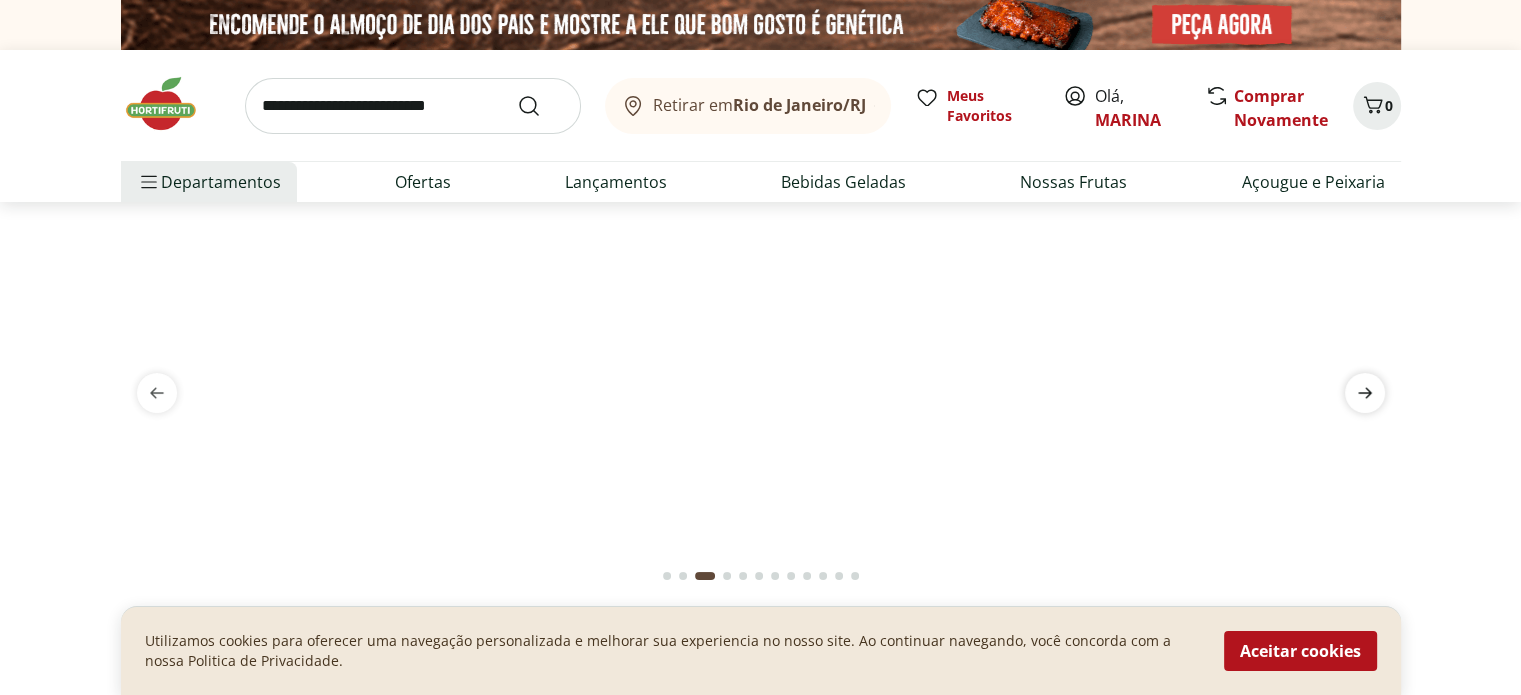 click 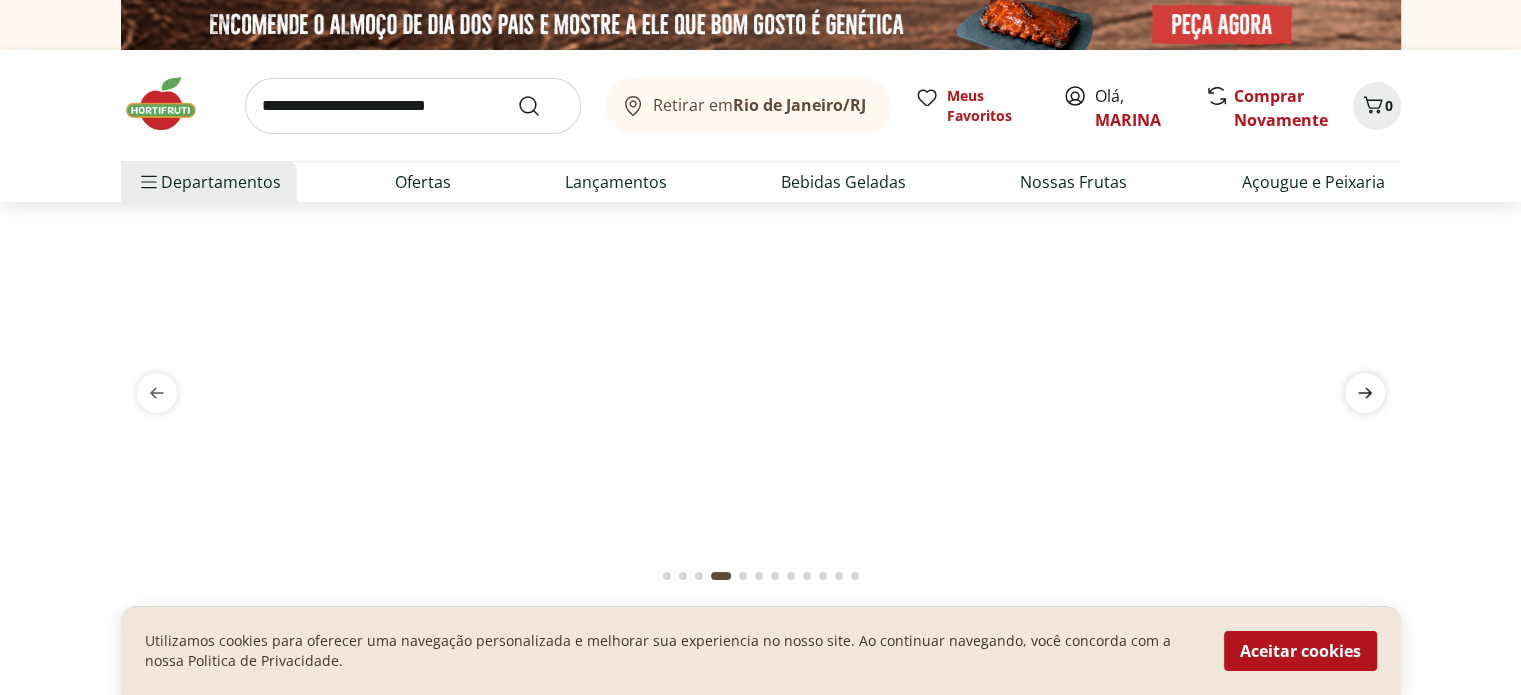 click 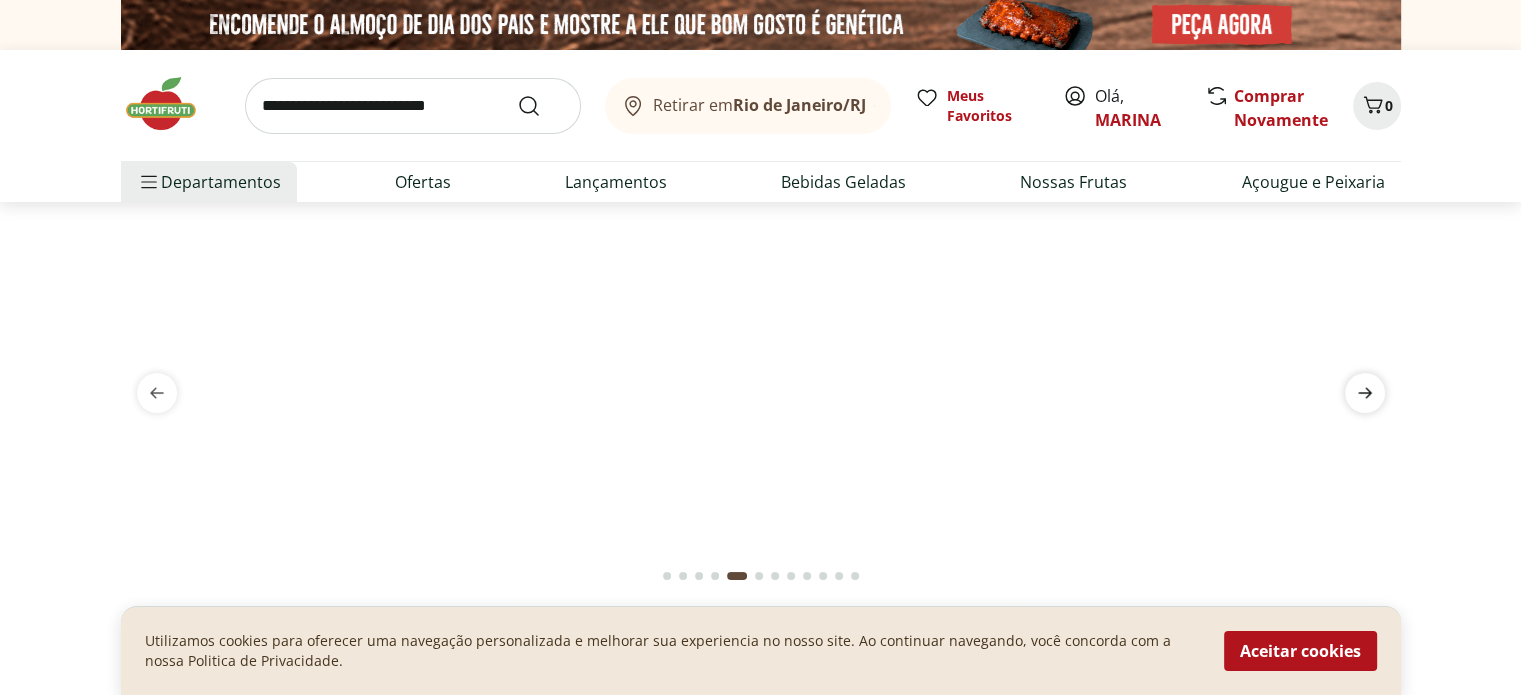 click 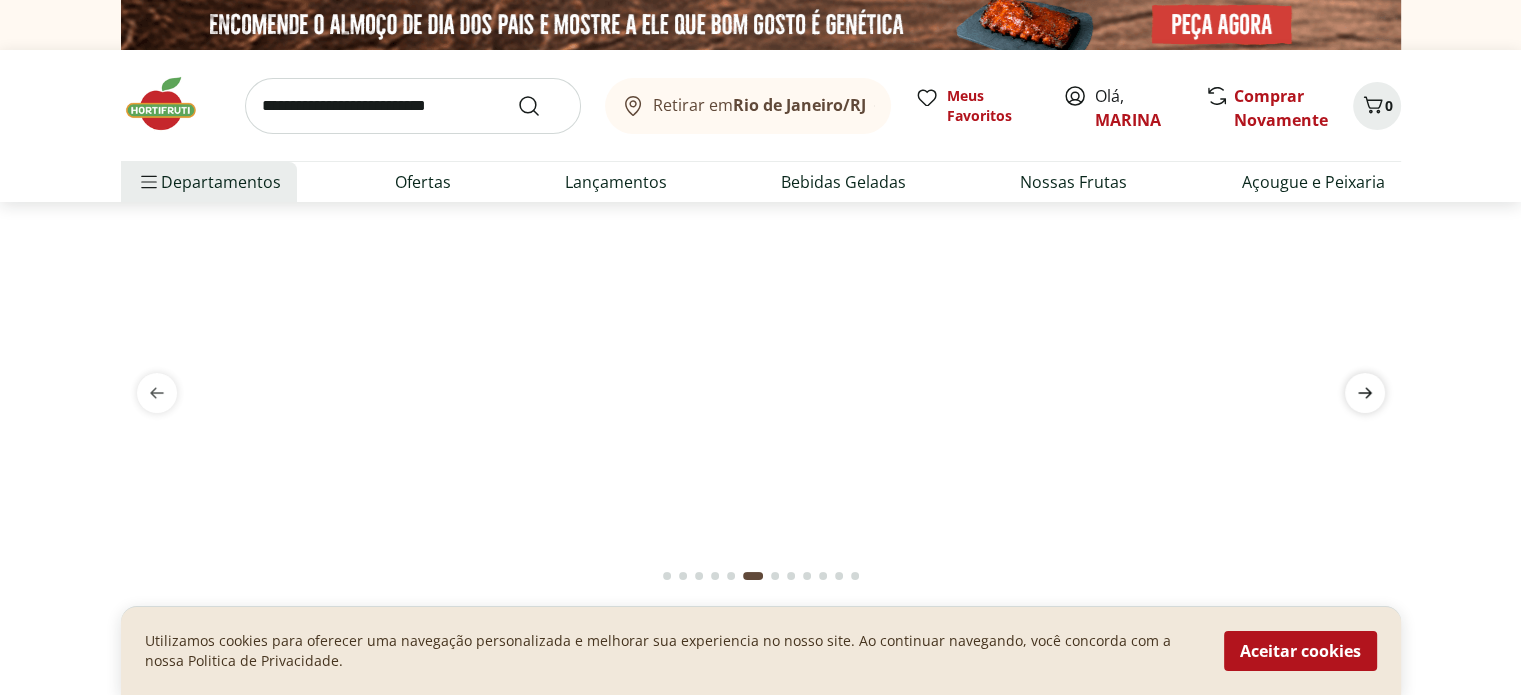 click 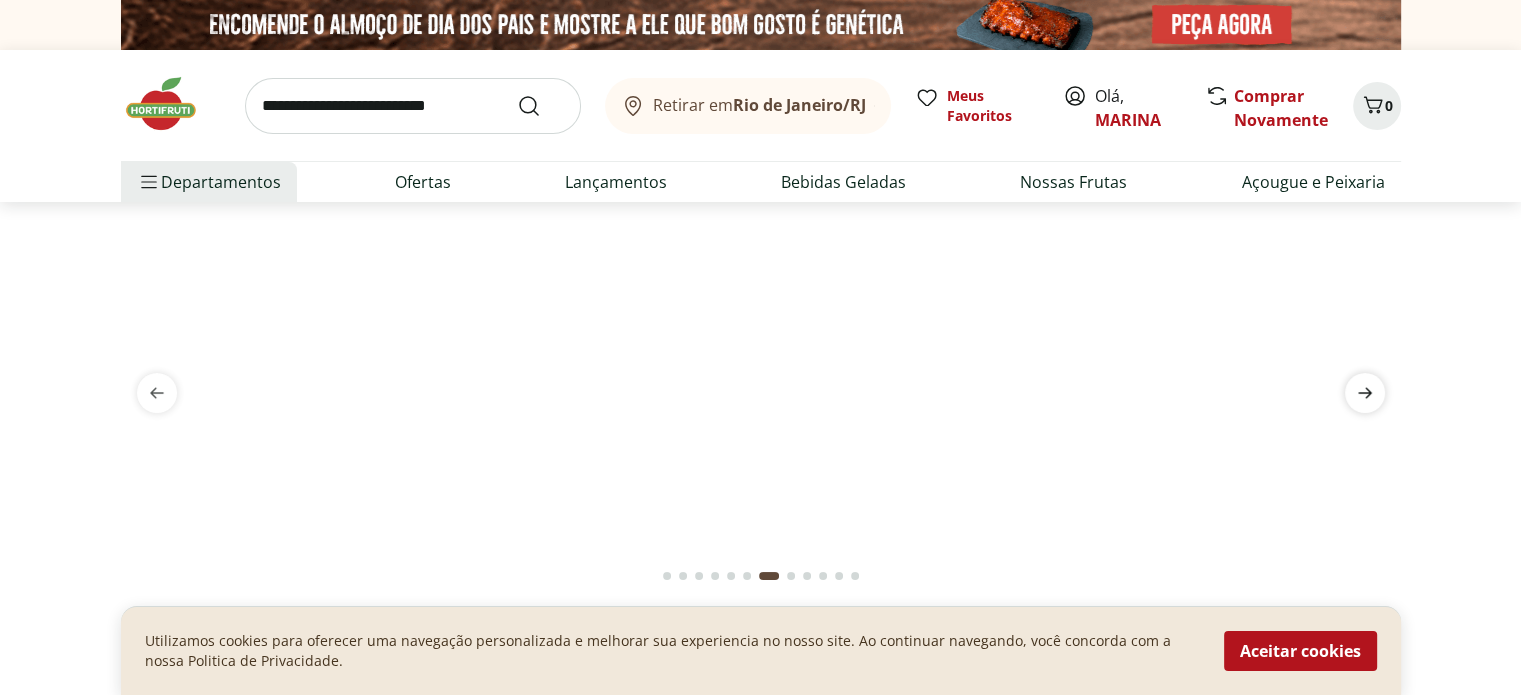 click 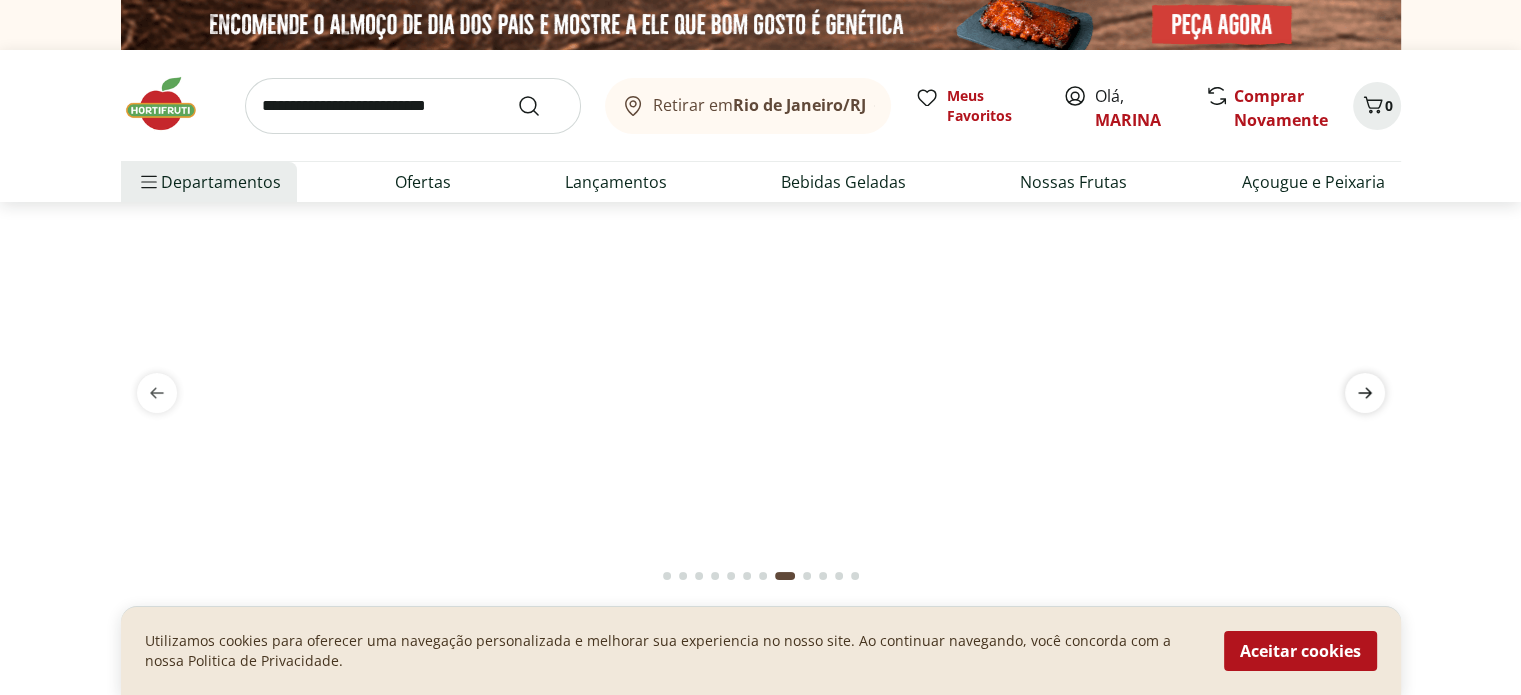 click 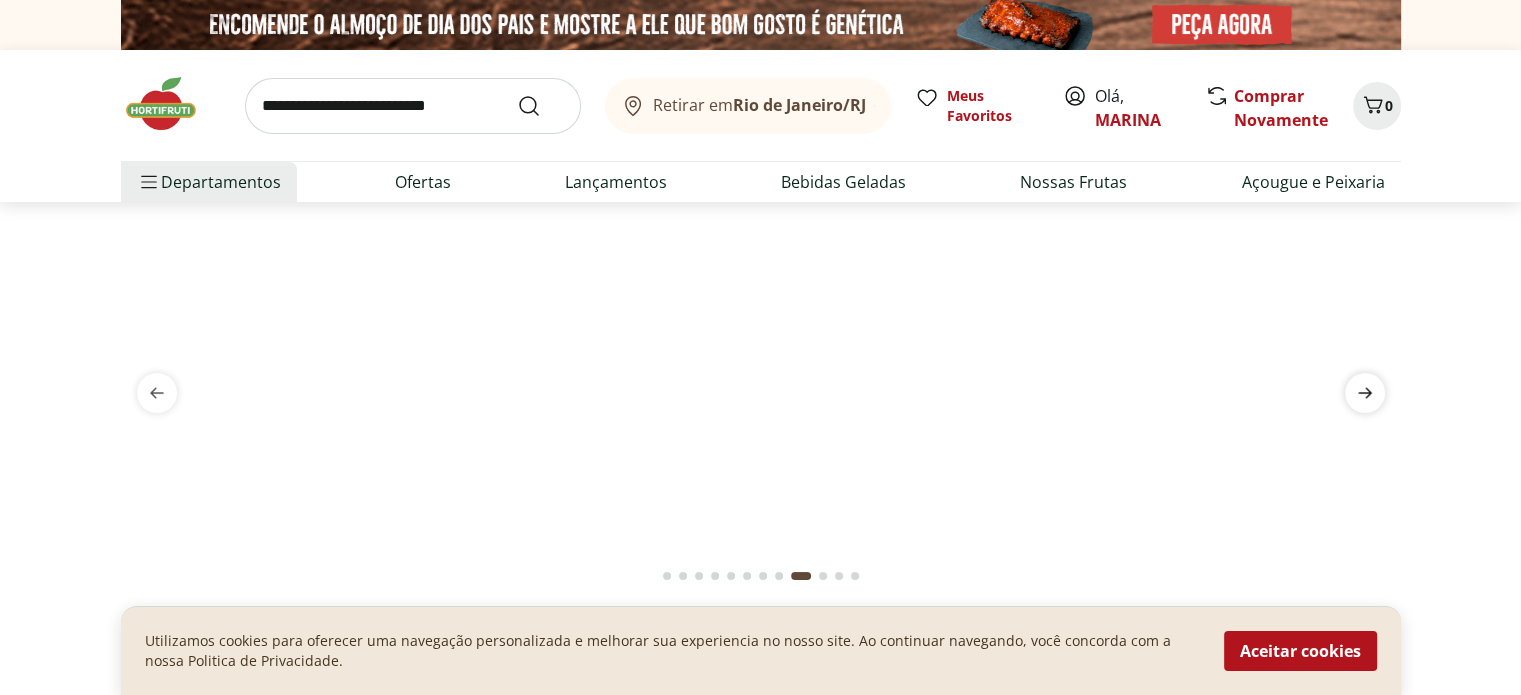 click 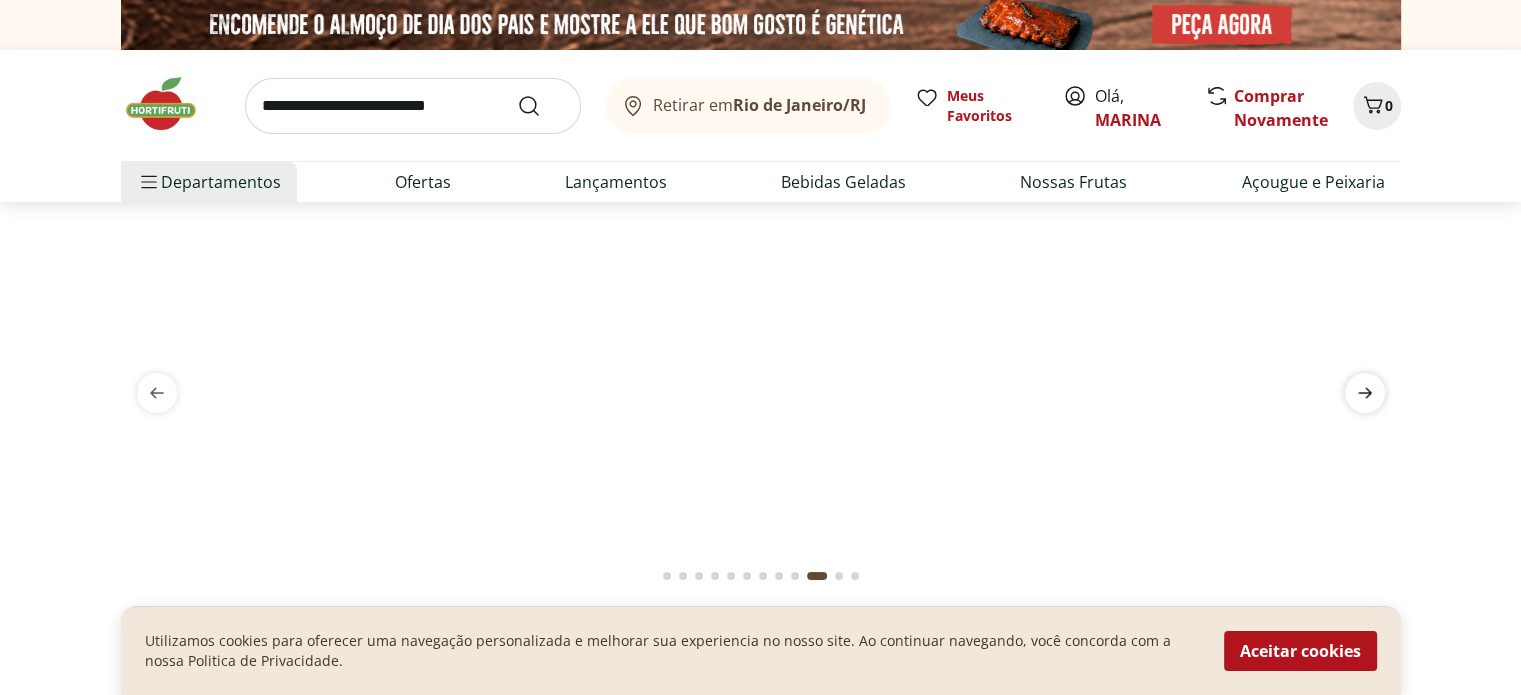 click 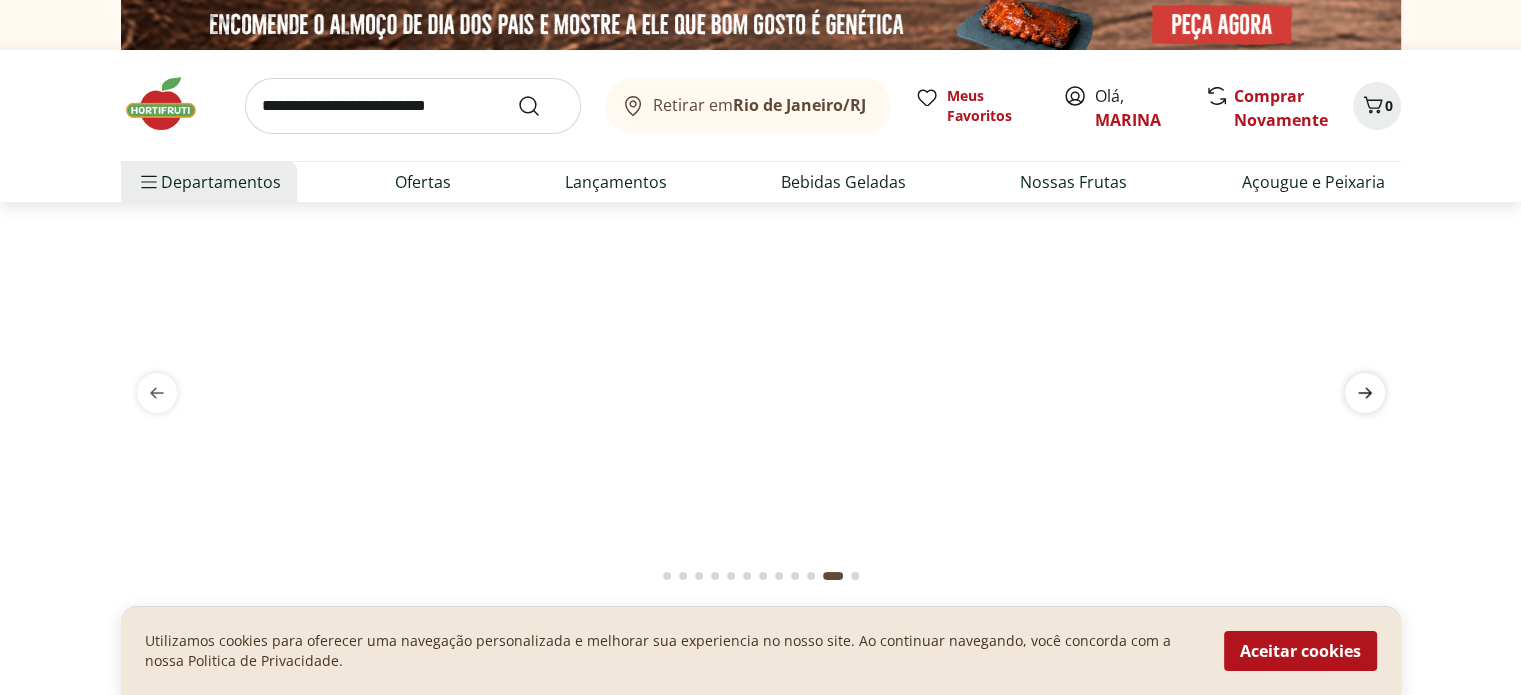 click 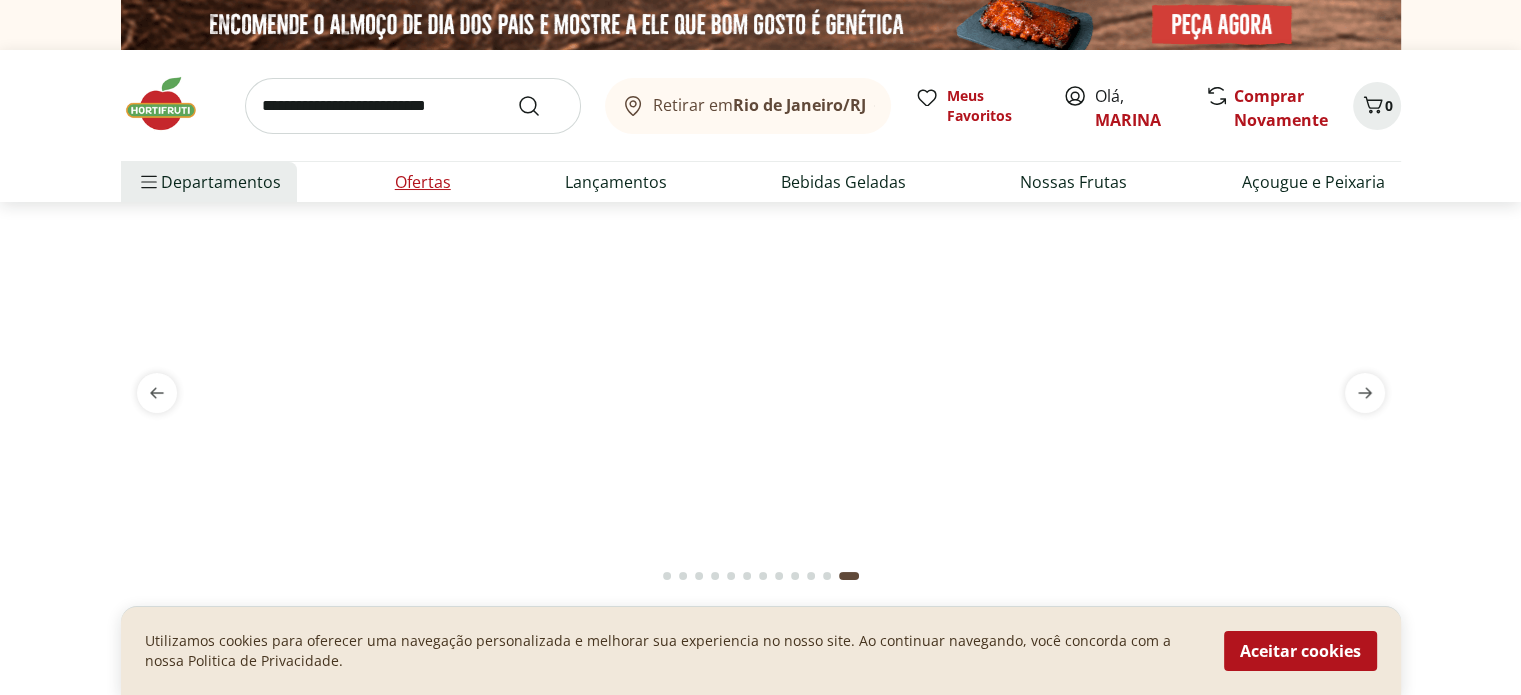 click on "Ofertas" at bounding box center [423, 182] 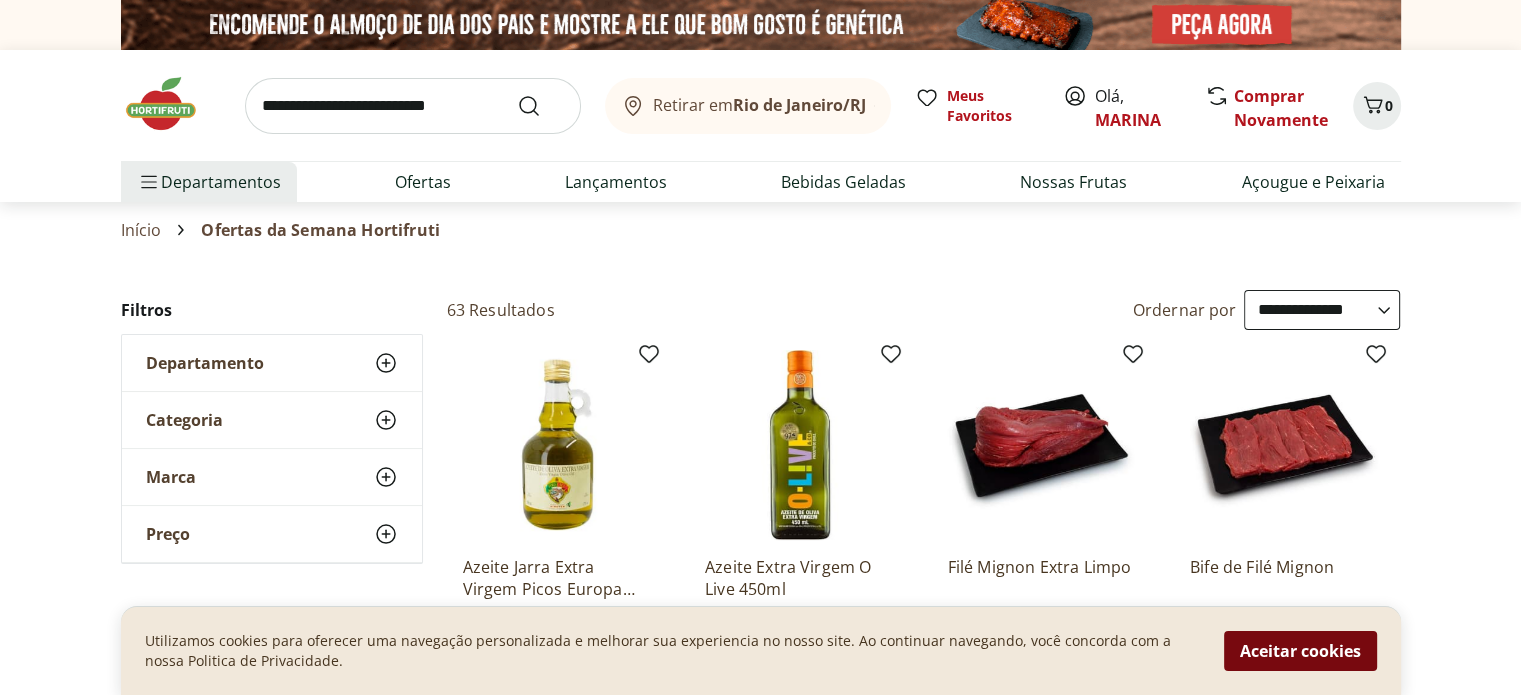 click on "Aceitar cookies" at bounding box center [1300, 651] 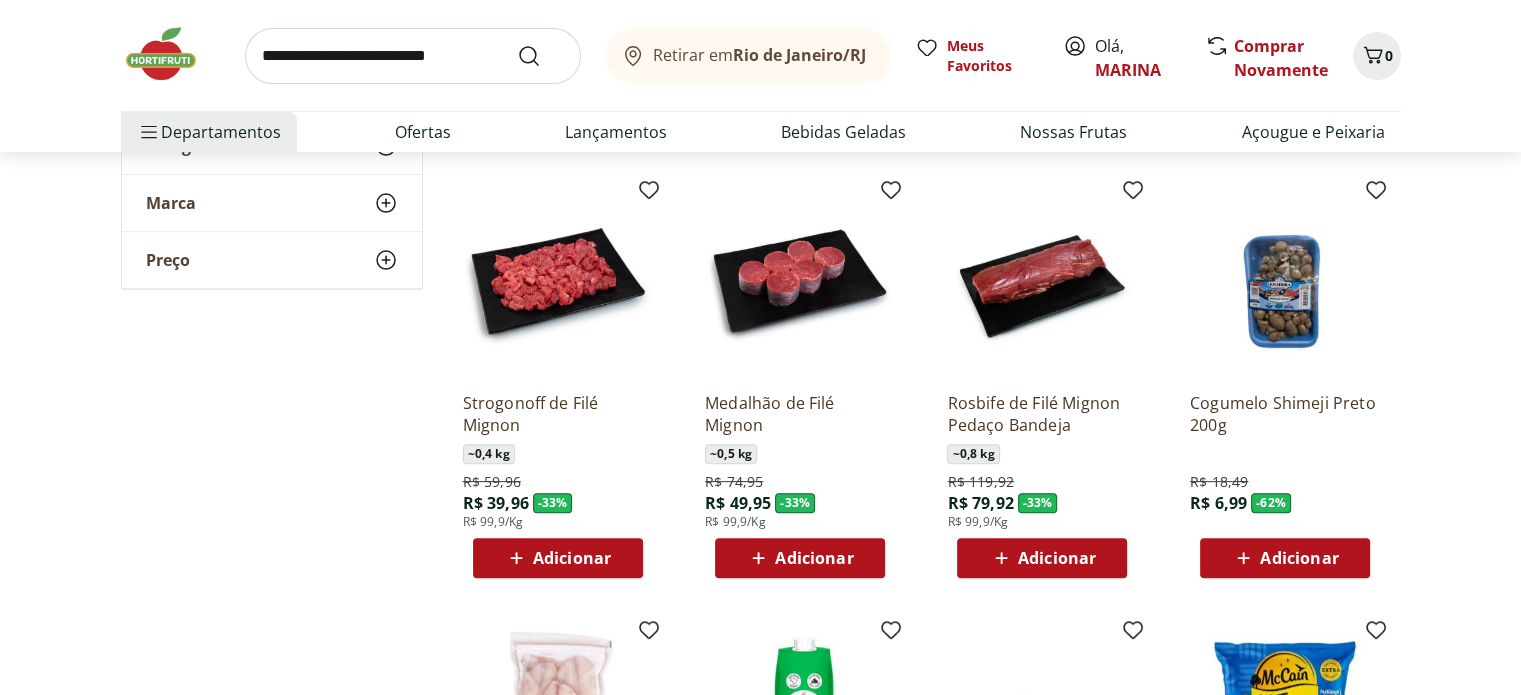 scroll, scrollTop: 522, scrollLeft: 0, axis: vertical 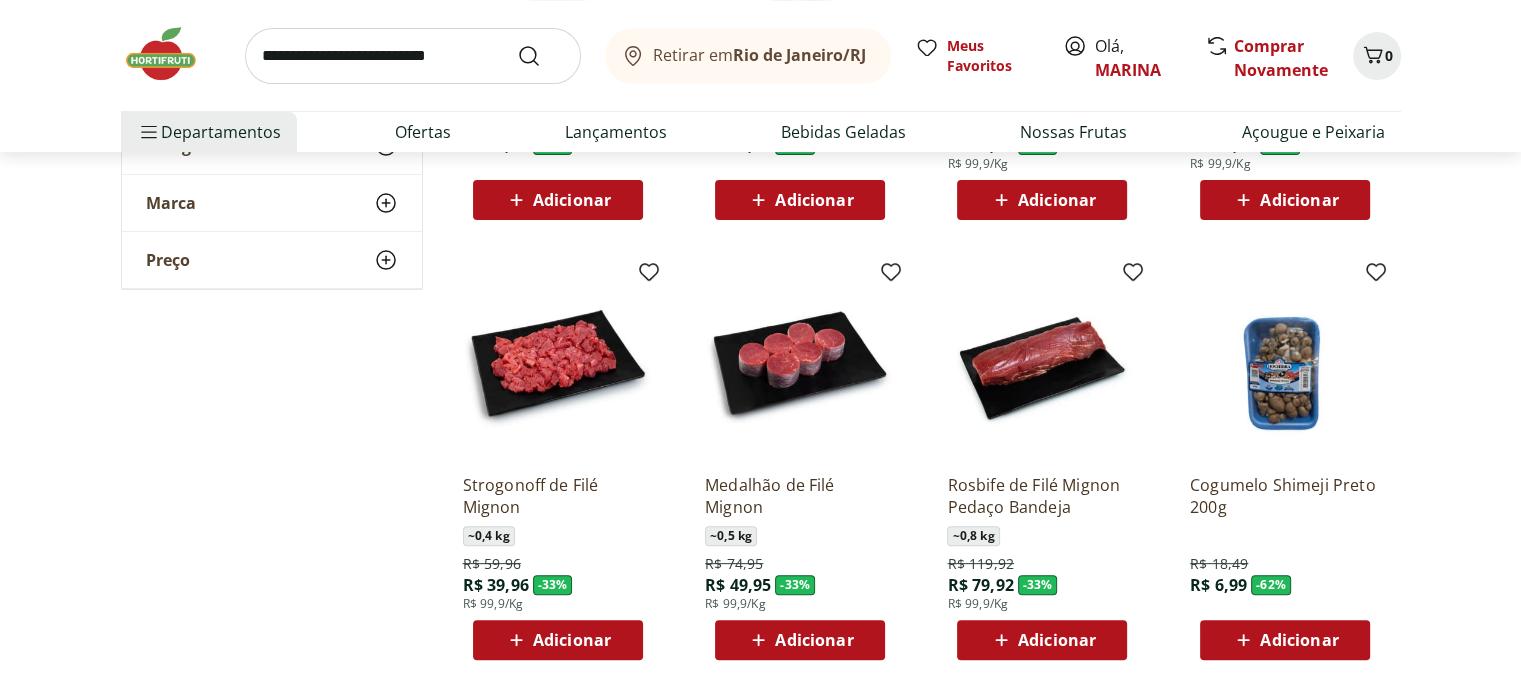 click on "Adicionar" at bounding box center (1299, 640) 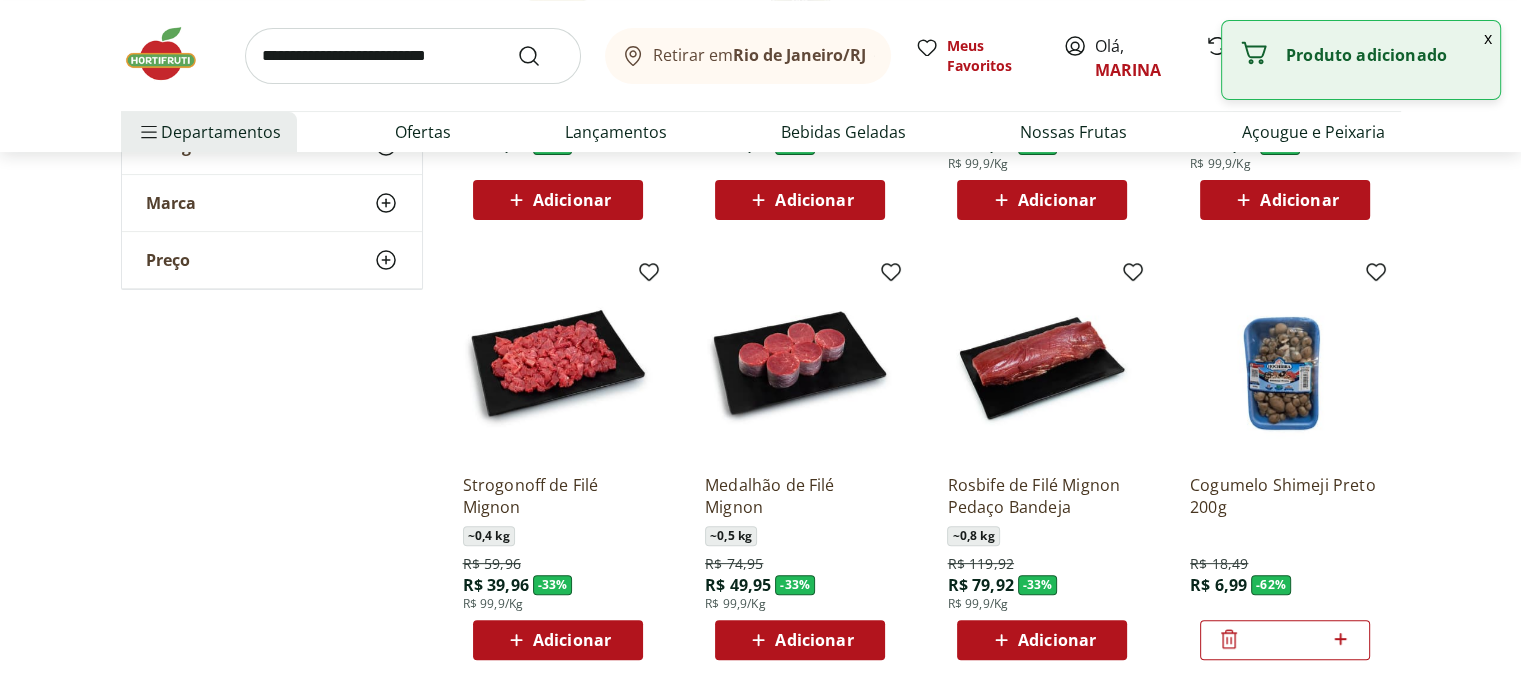 click 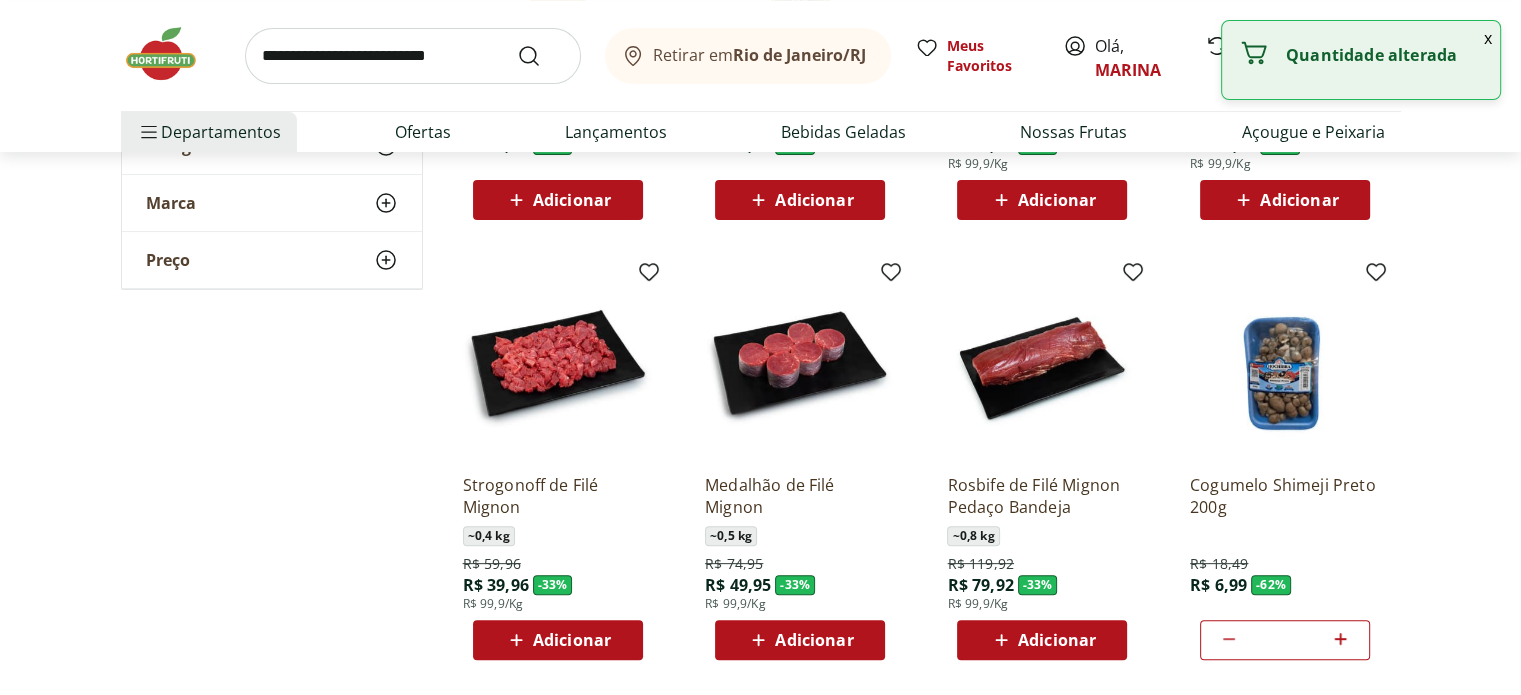 type on "*" 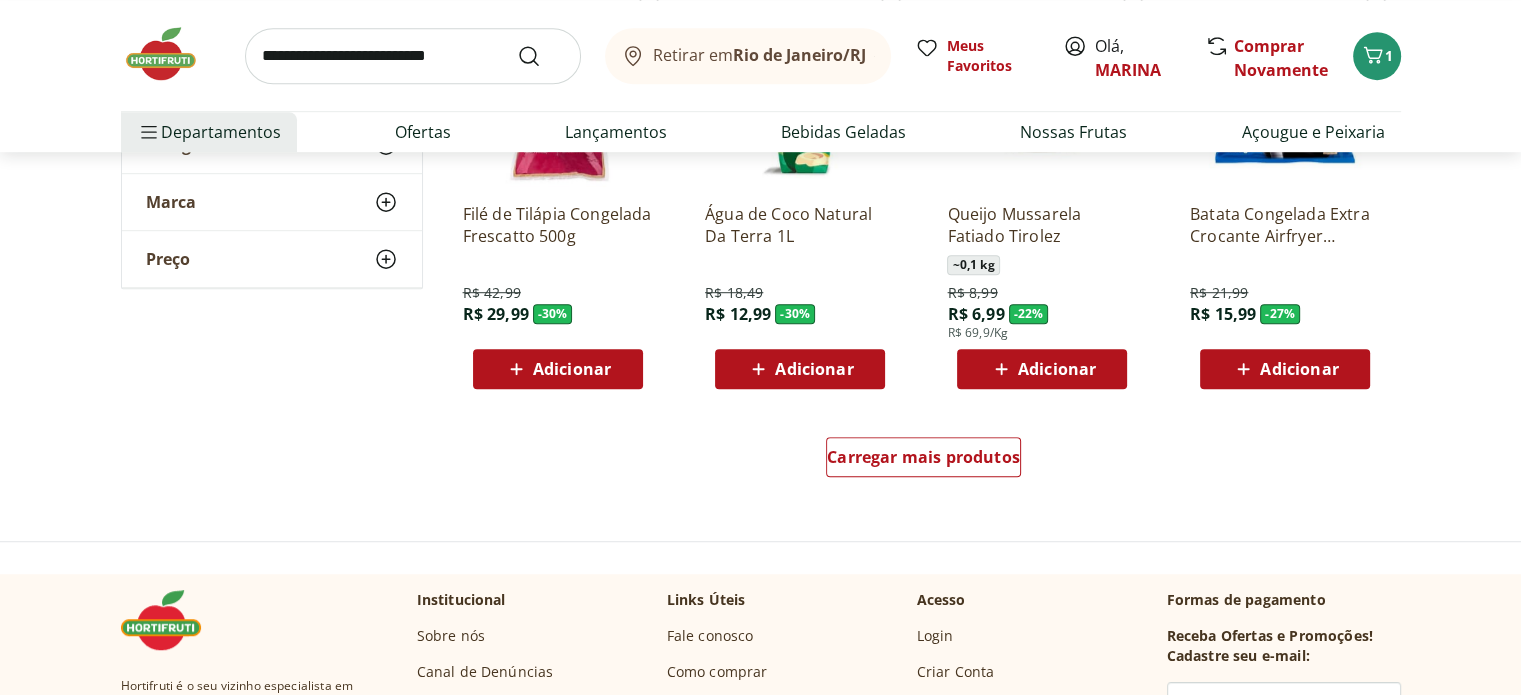 scroll, scrollTop: 1237, scrollLeft: 0, axis: vertical 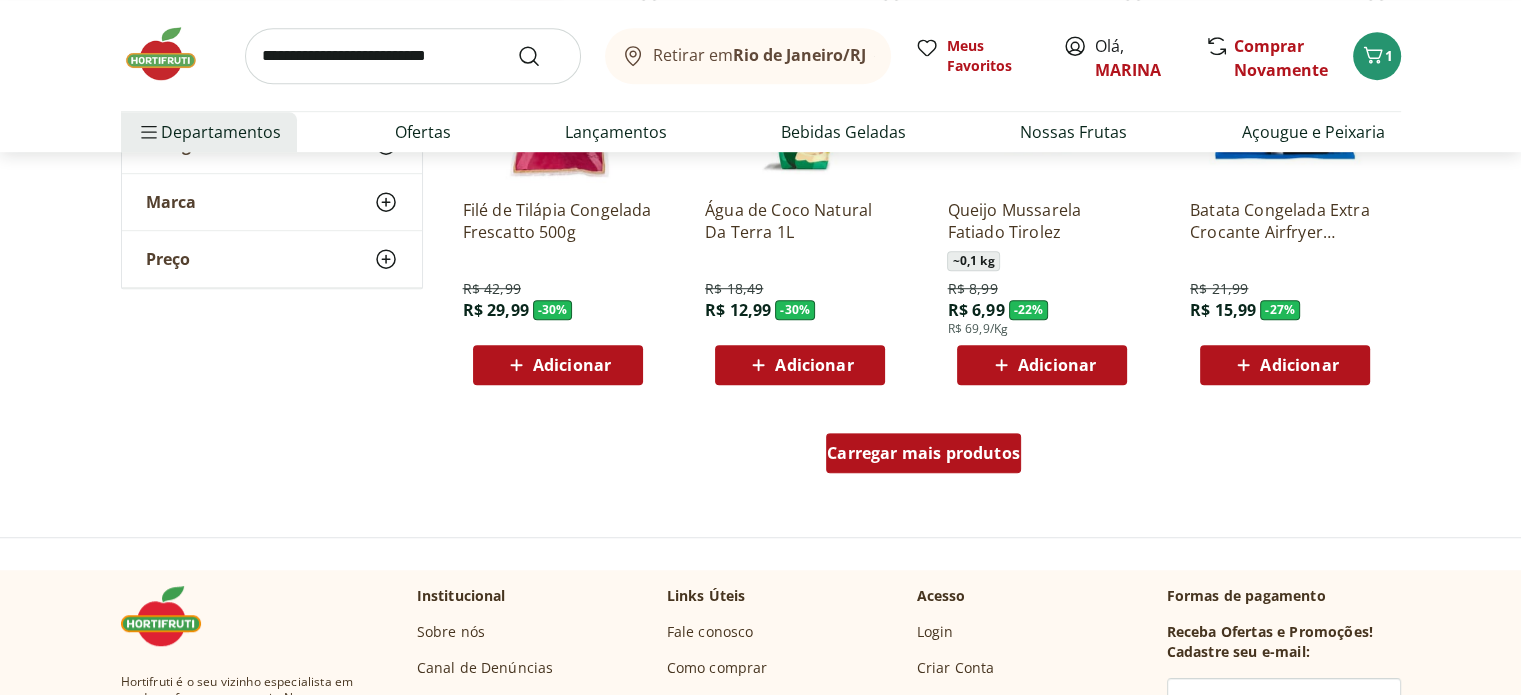click on "Carregar mais produtos" at bounding box center (923, 453) 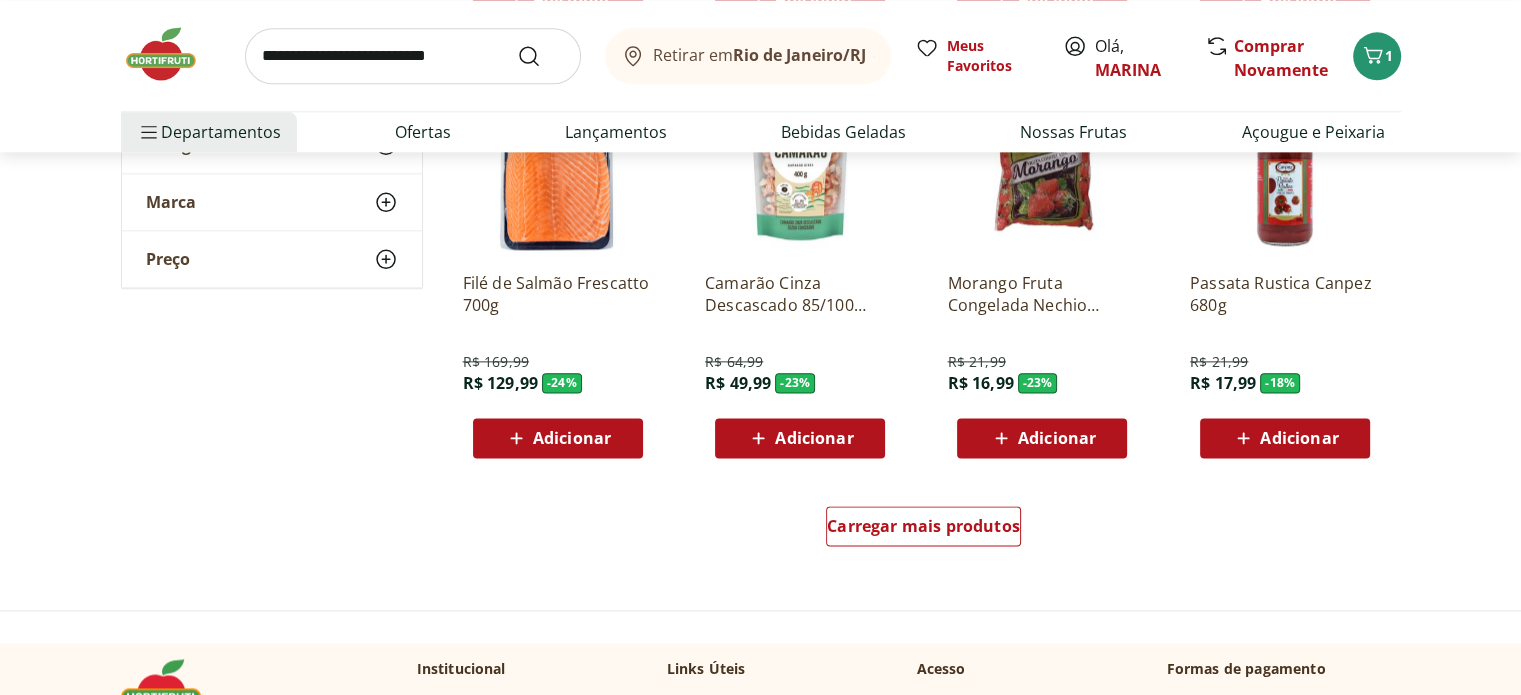 scroll, scrollTop: 2480, scrollLeft: 0, axis: vertical 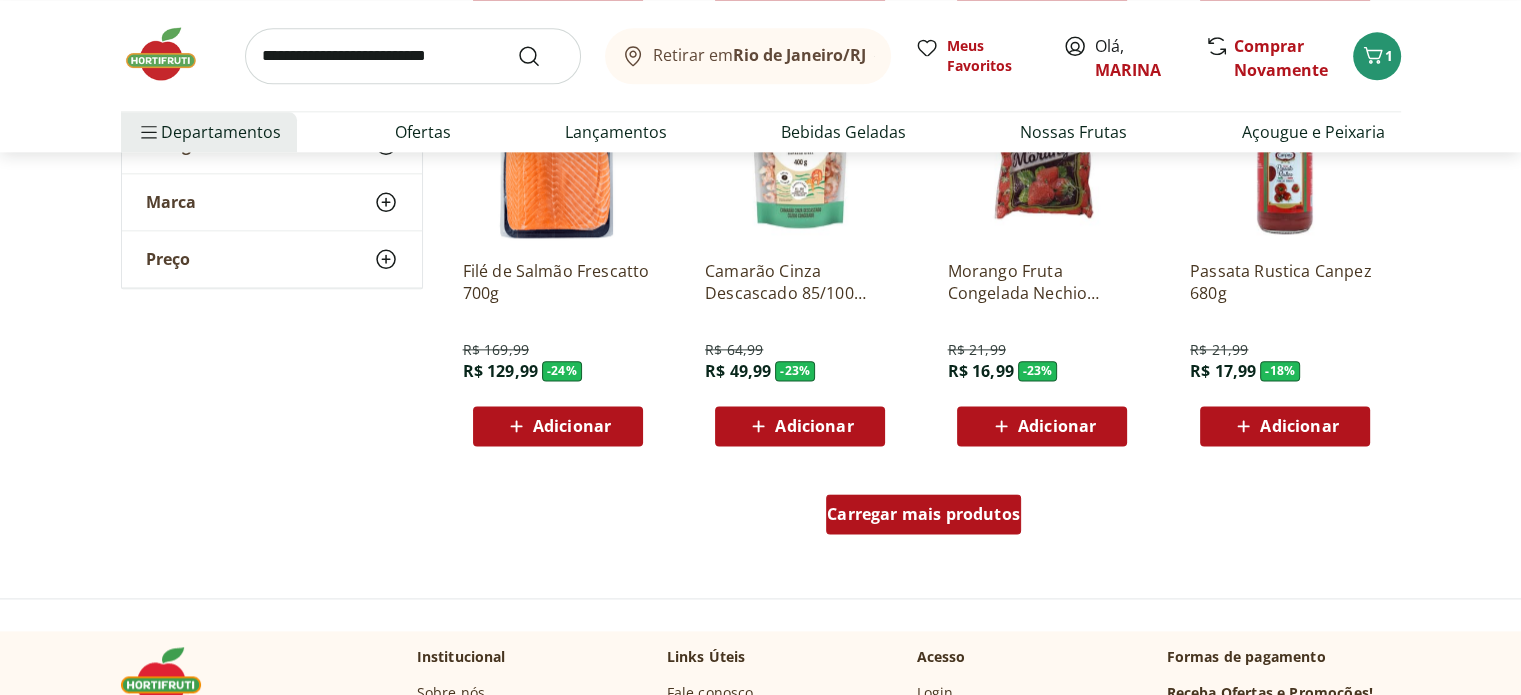 click on "Carregar mais produtos" at bounding box center (923, 514) 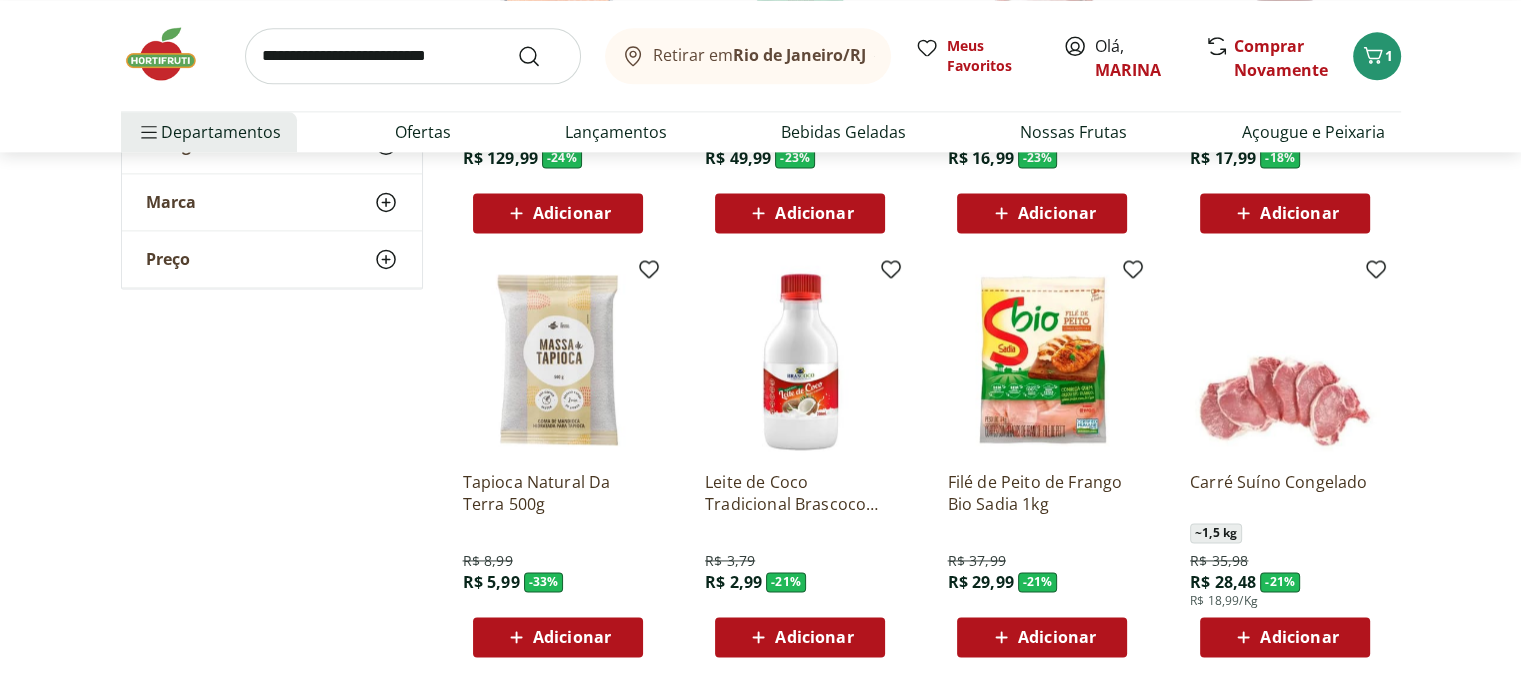 scroll, scrollTop: 2780, scrollLeft: 0, axis: vertical 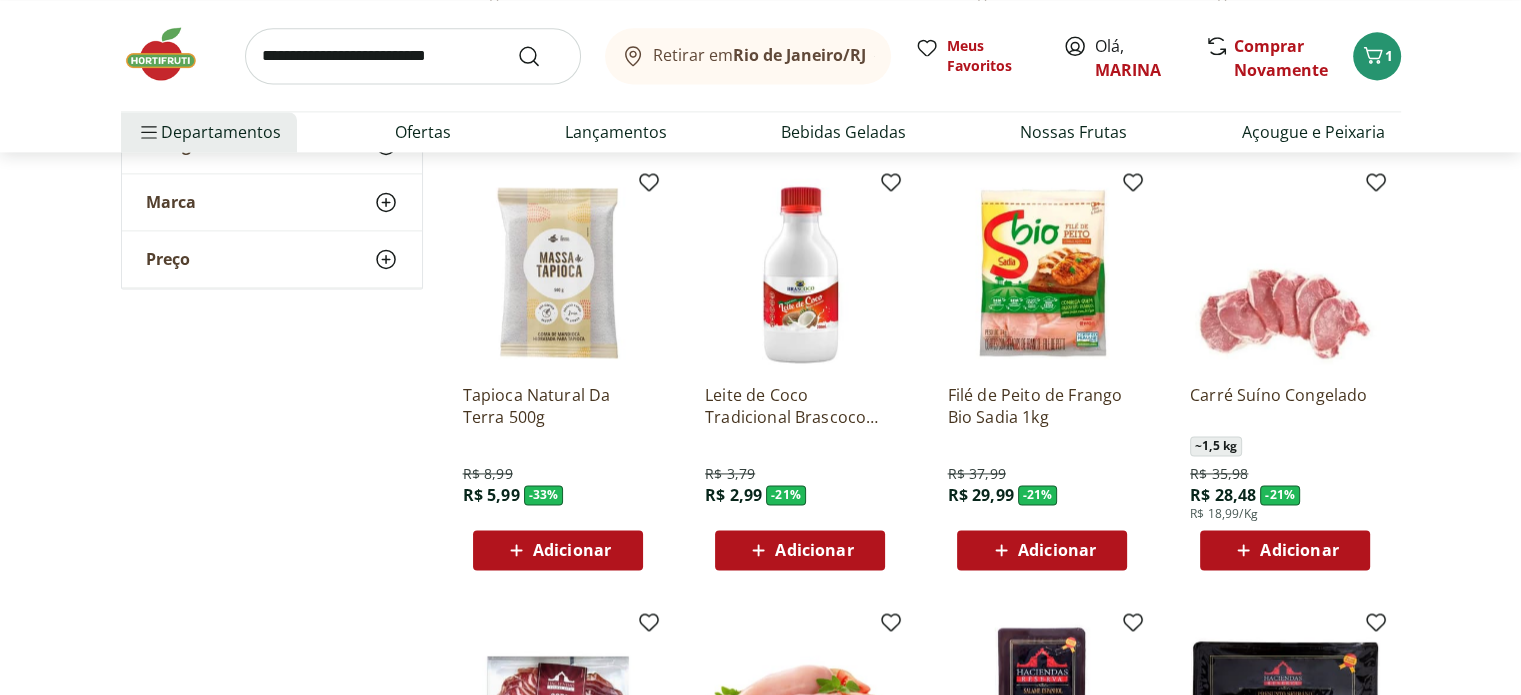 click on "Adicionar" at bounding box center [814, 550] 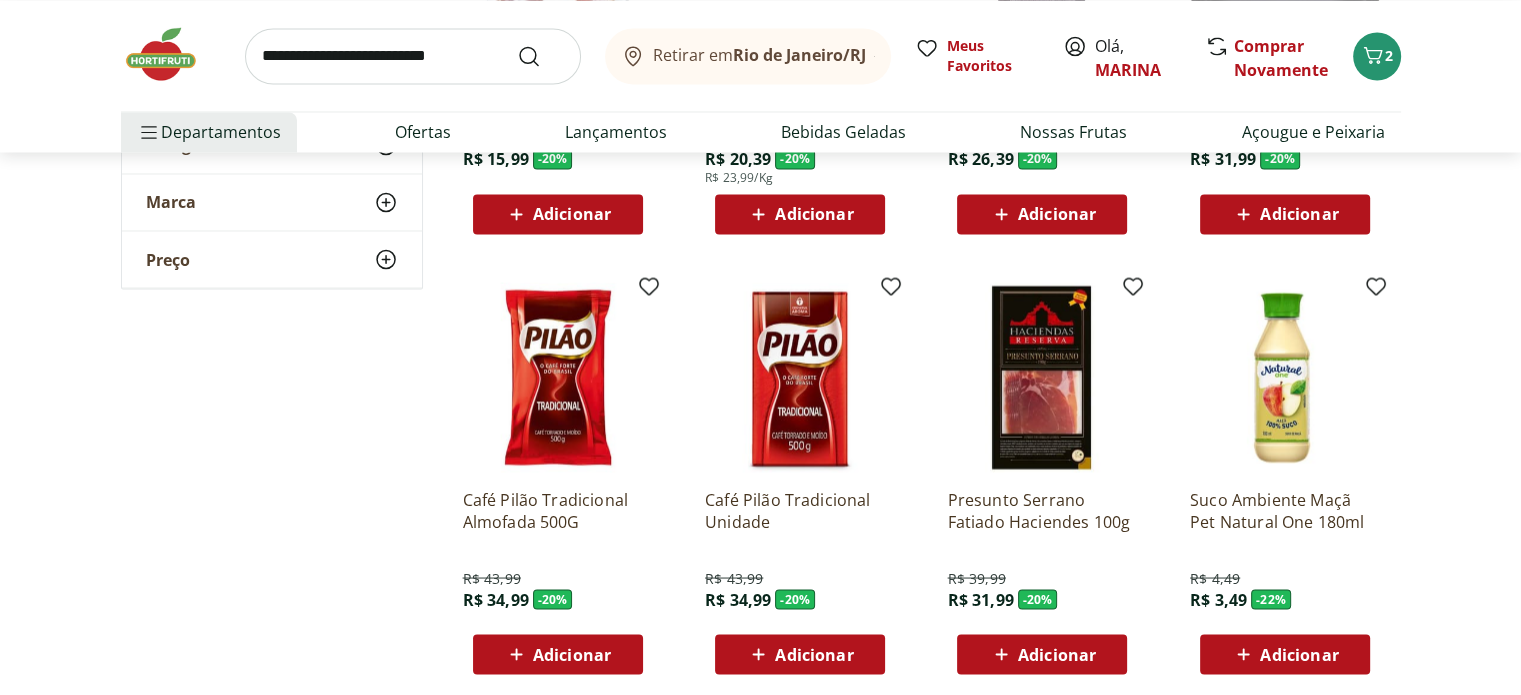 scroll, scrollTop: 3614, scrollLeft: 0, axis: vertical 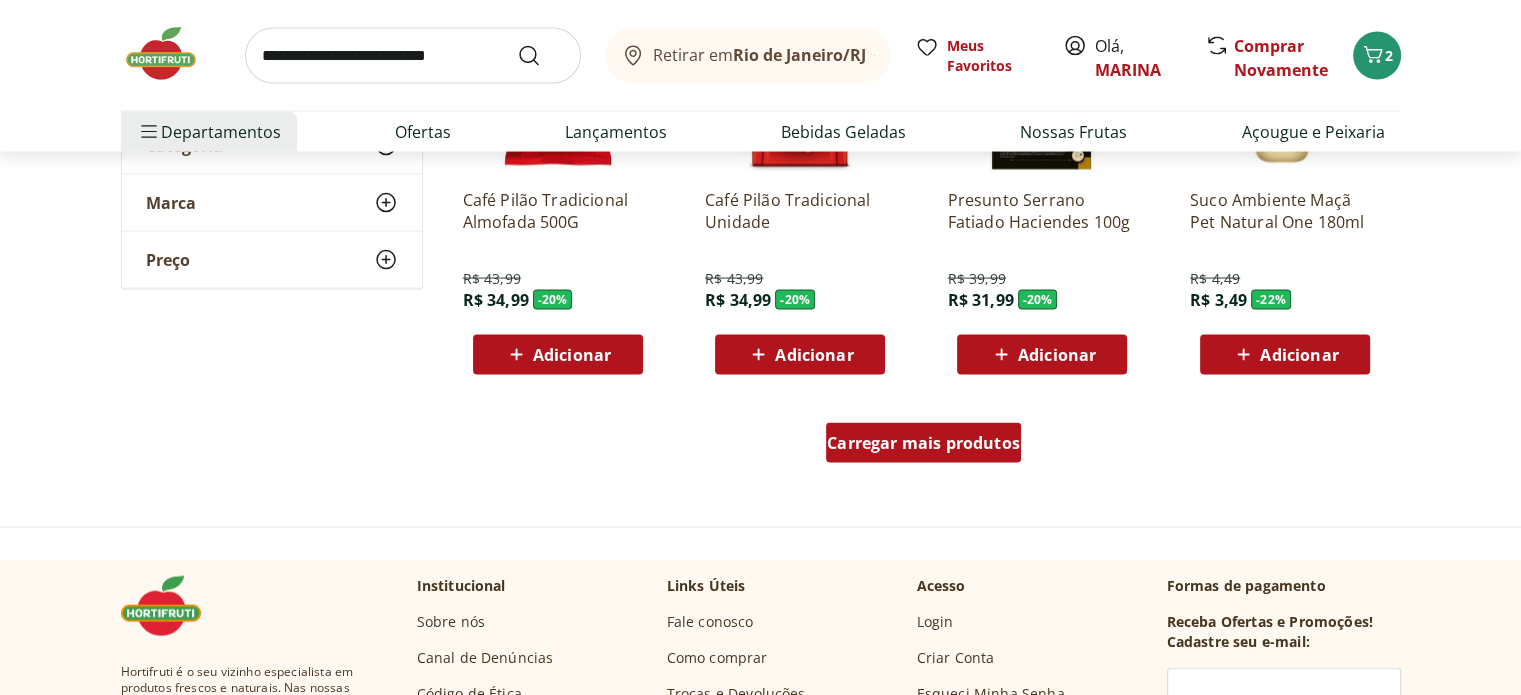 click on "Carregar mais produtos" at bounding box center [923, 443] 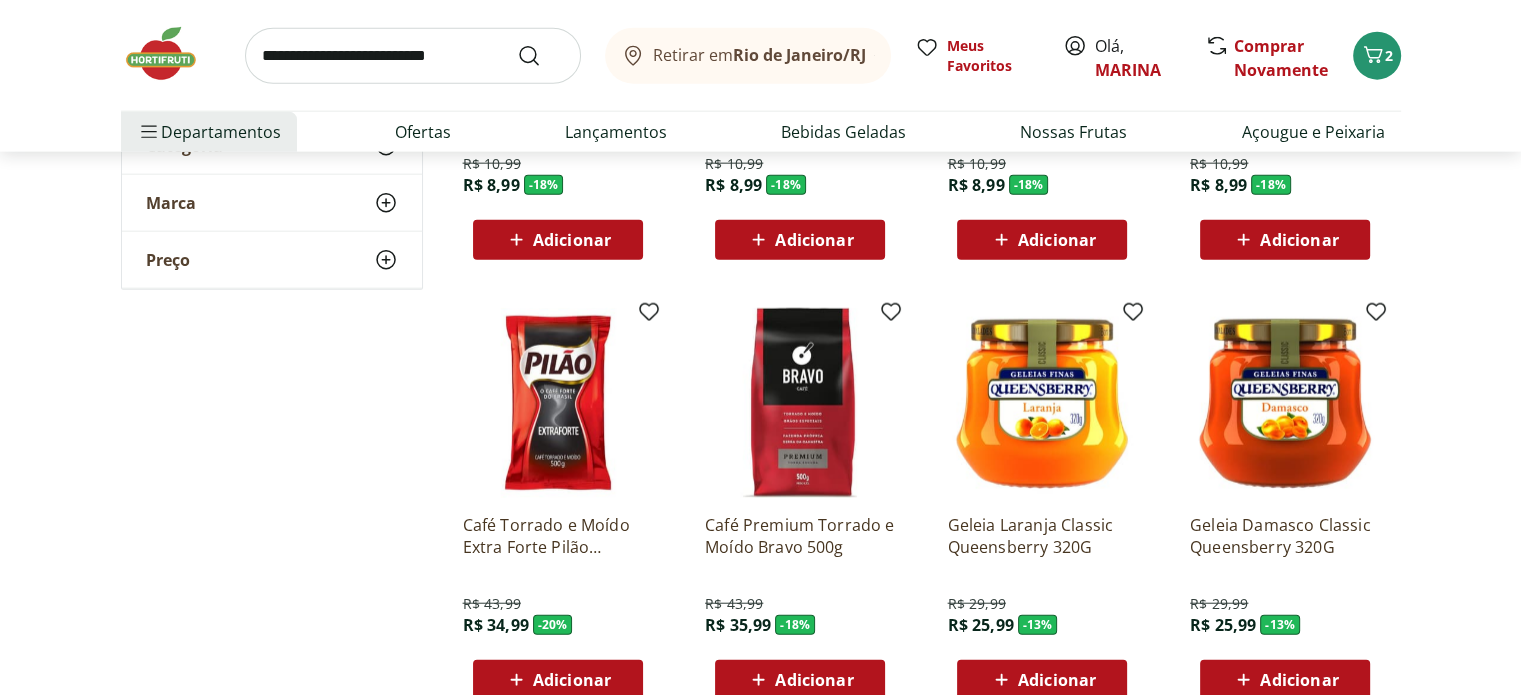 scroll, scrollTop: 4896, scrollLeft: 0, axis: vertical 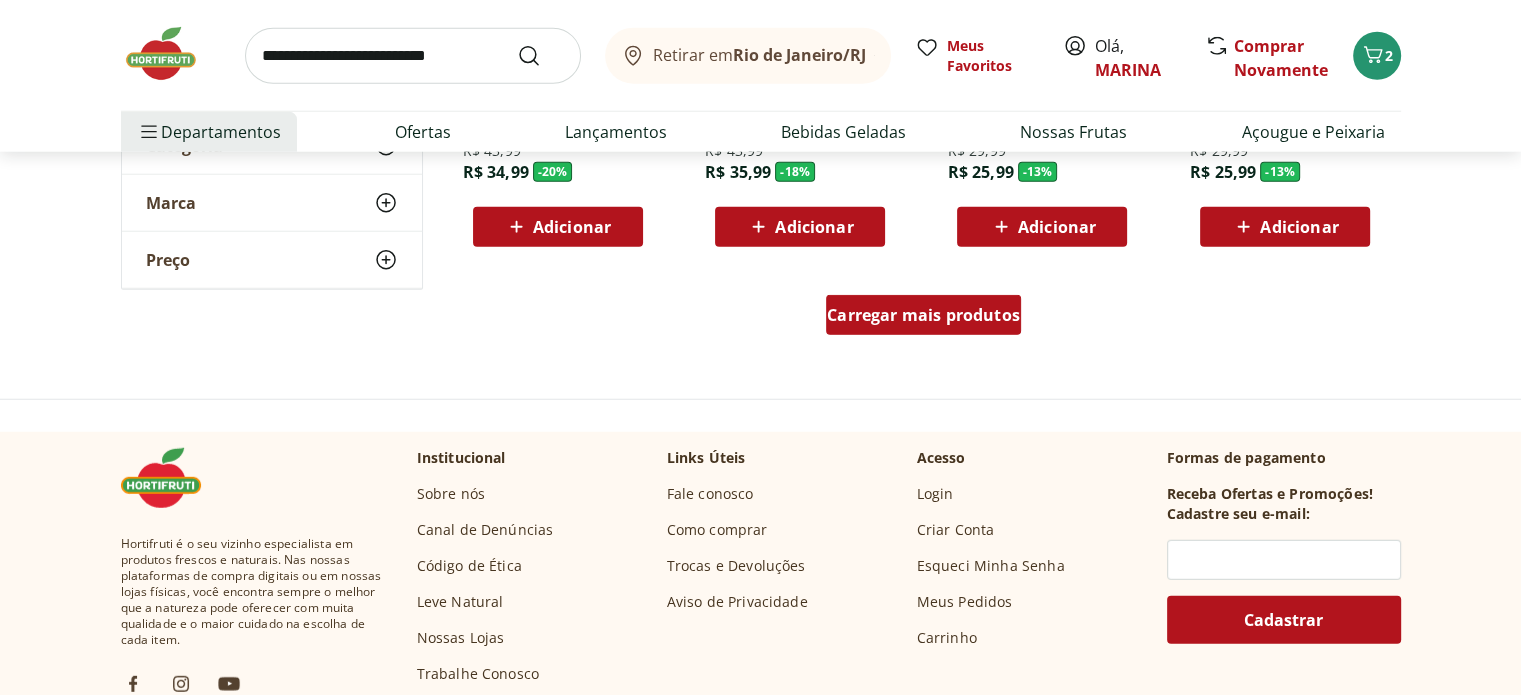 click on "Carregar mais produtos" at bounding box center (923, 315) 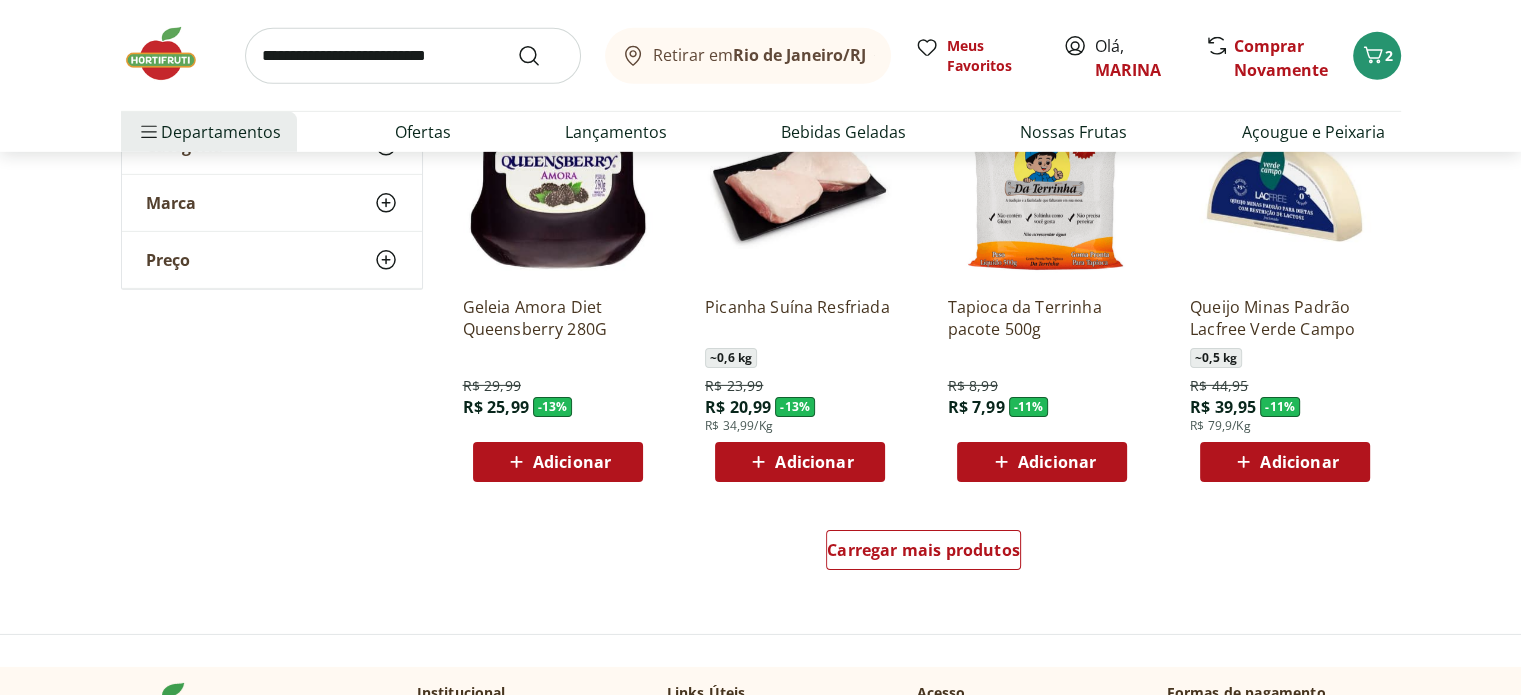 scroll, scrollTop: 6420, scrollLeft: 0, axis: vertical 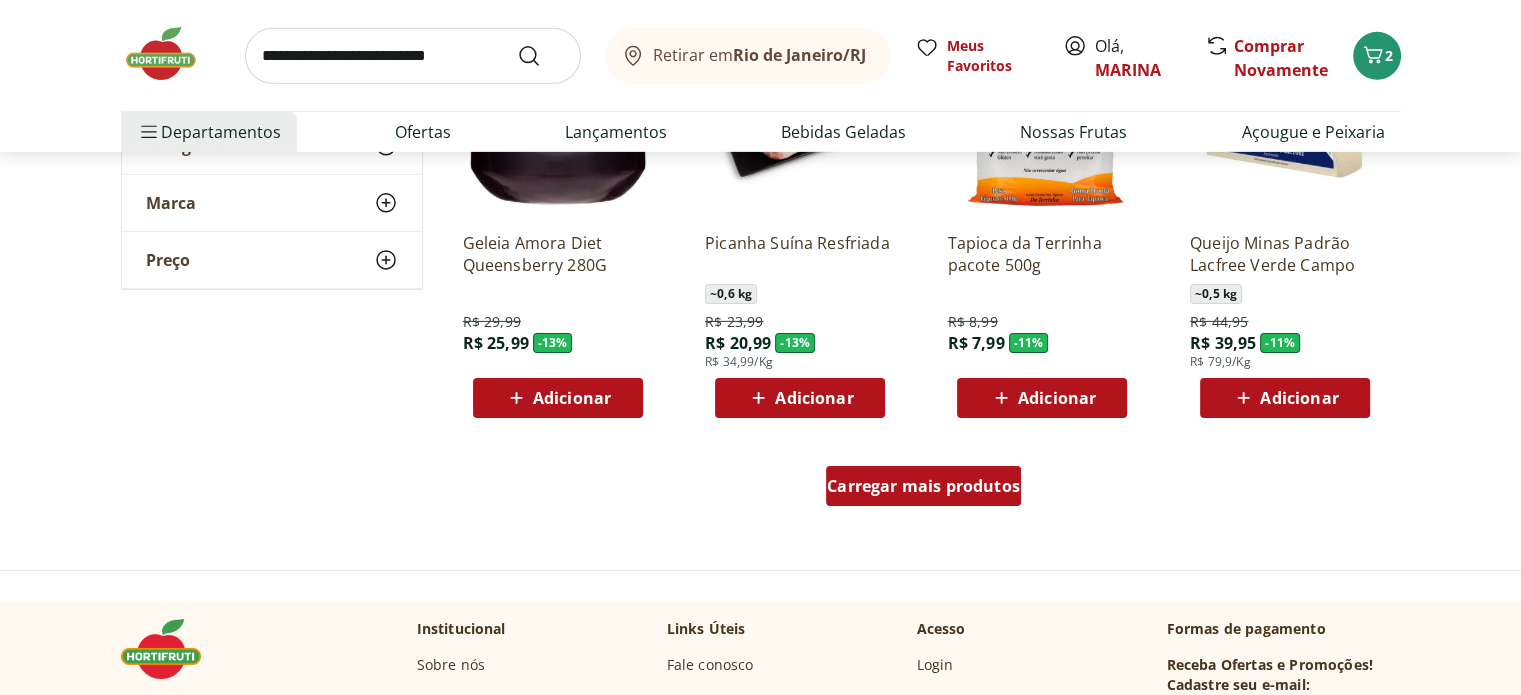 click on "Carregar mais produtos" at bounding box center (923, 486) 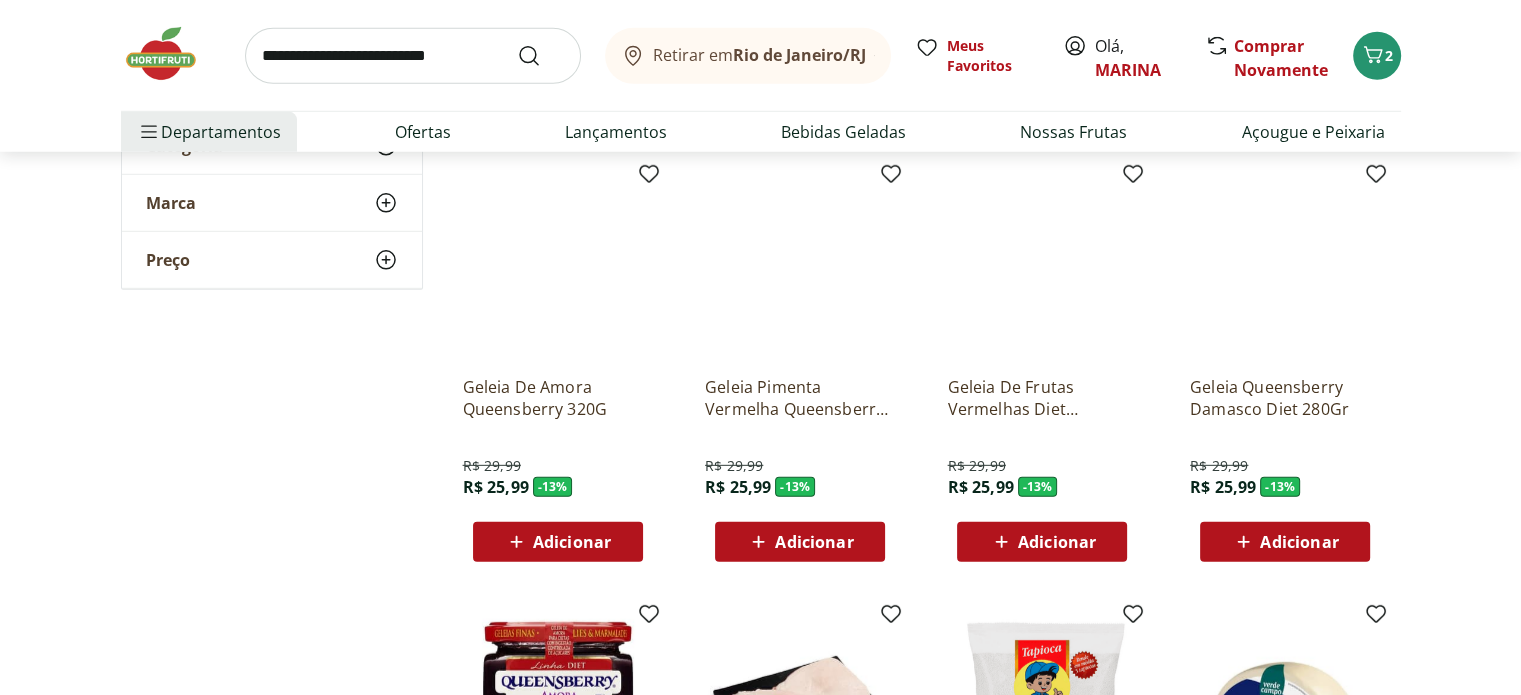 scroll, scrollTop: 5812, scrollLeft: 0, axis: vertical 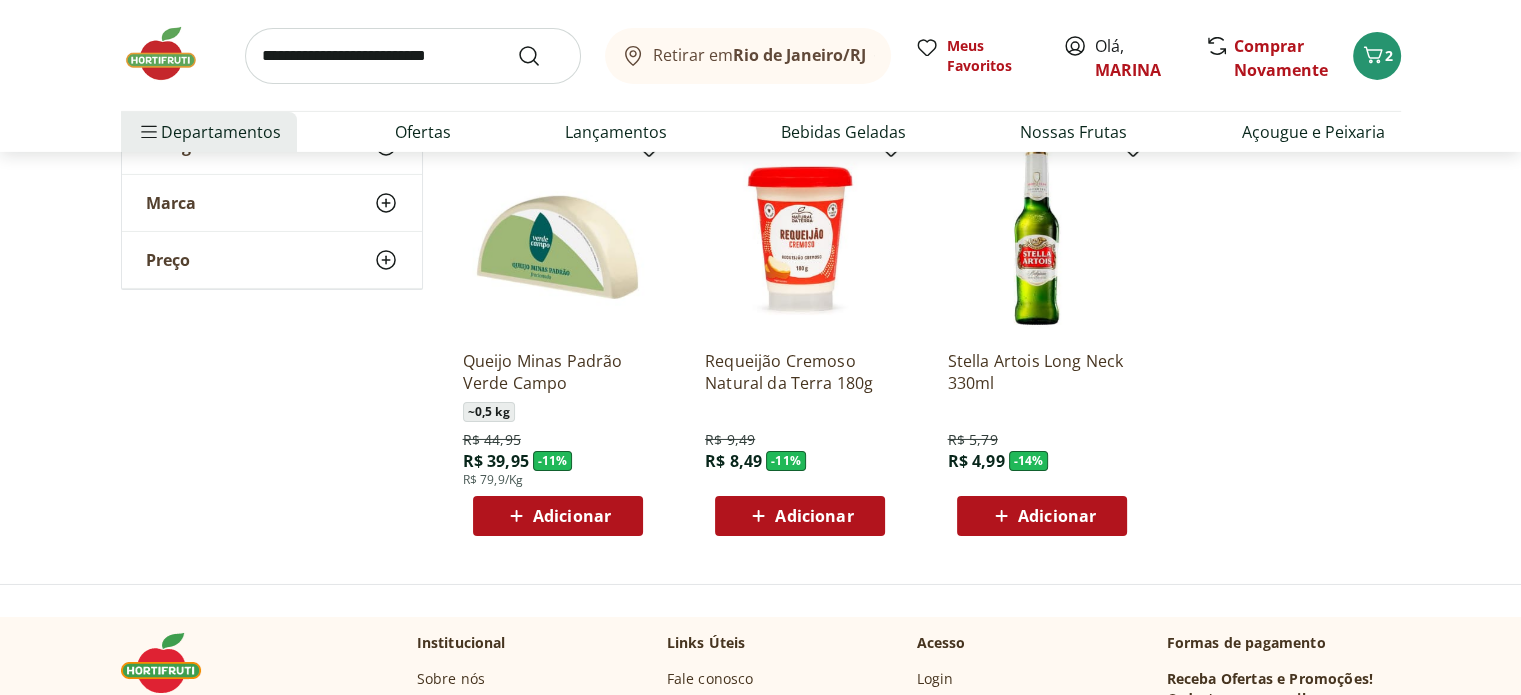 click on "Adicionar" at bounding box center [799, 516] 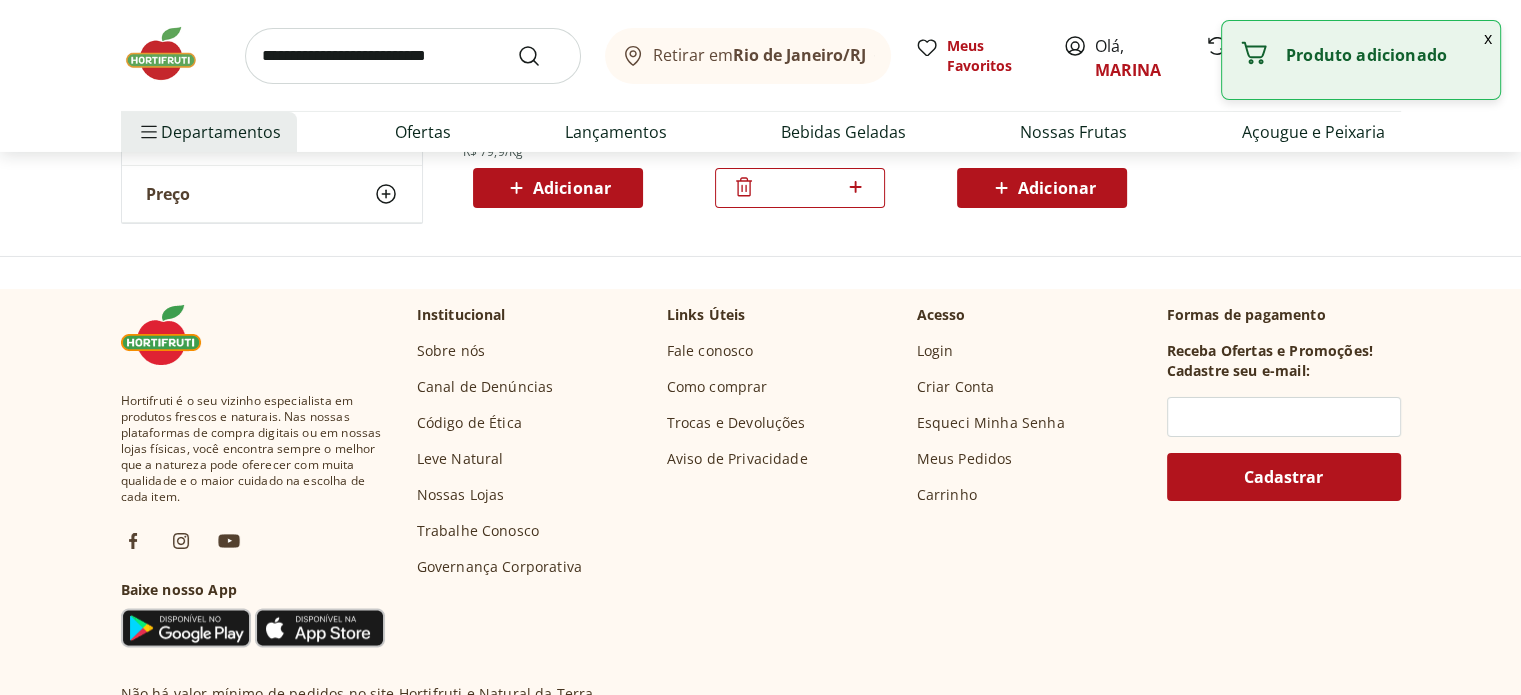 scroll, scrollTop: 7076, scrollLeft: 0, axis: vertical 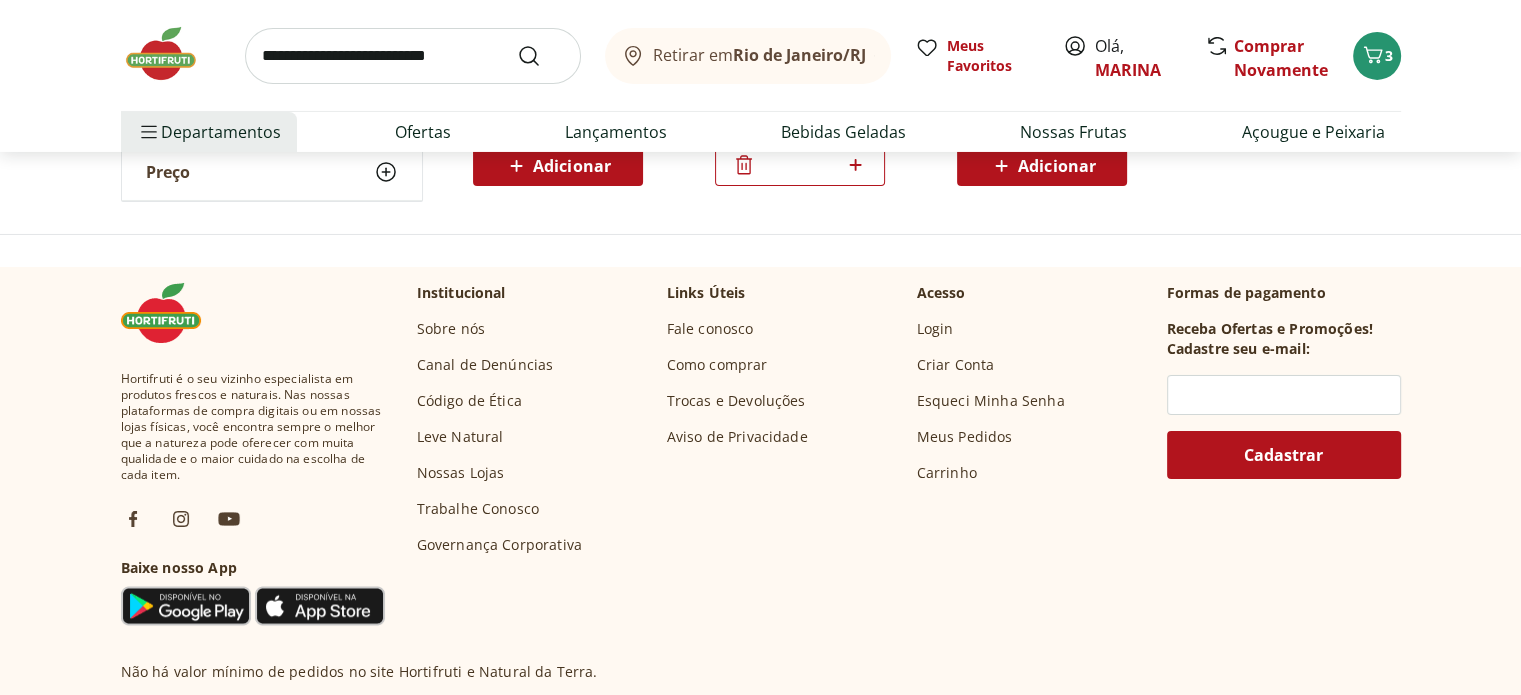 click at bounding box center [413, 56] 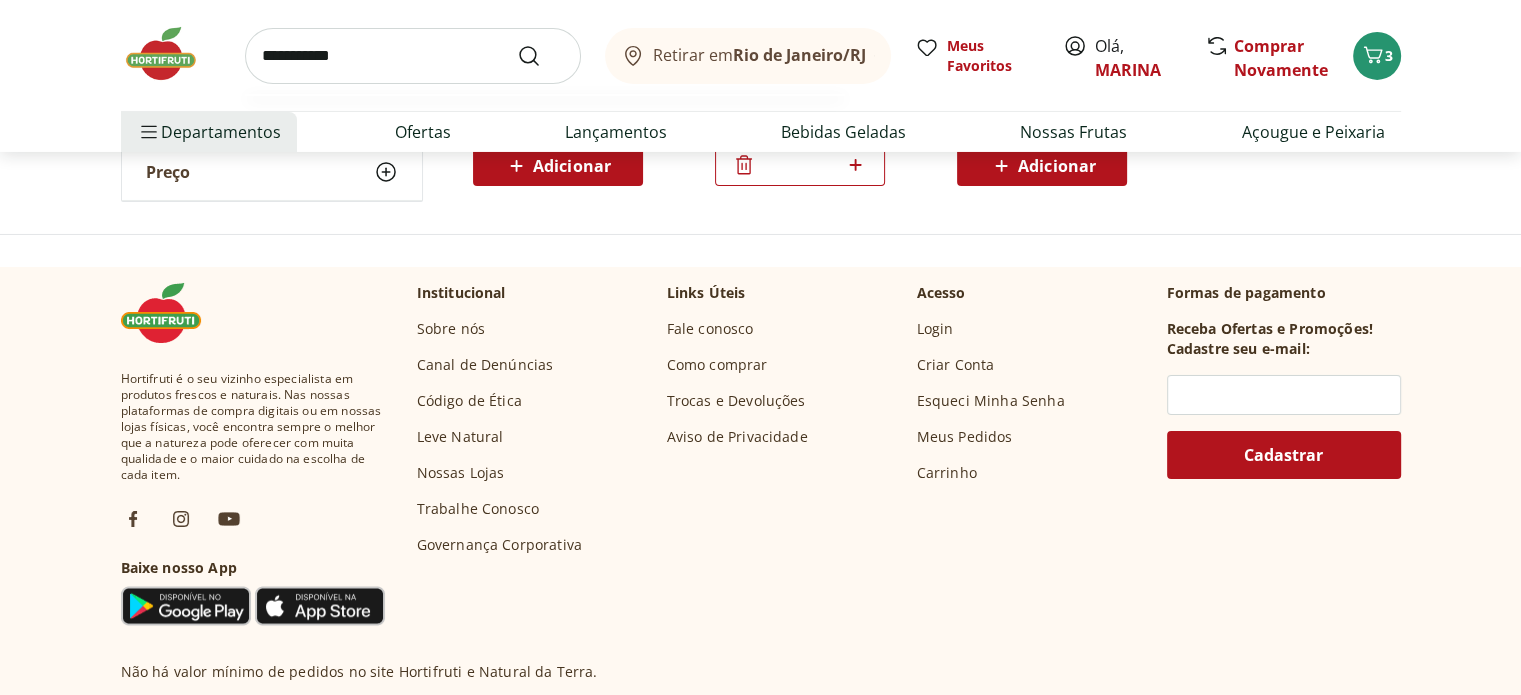 type on "**********" 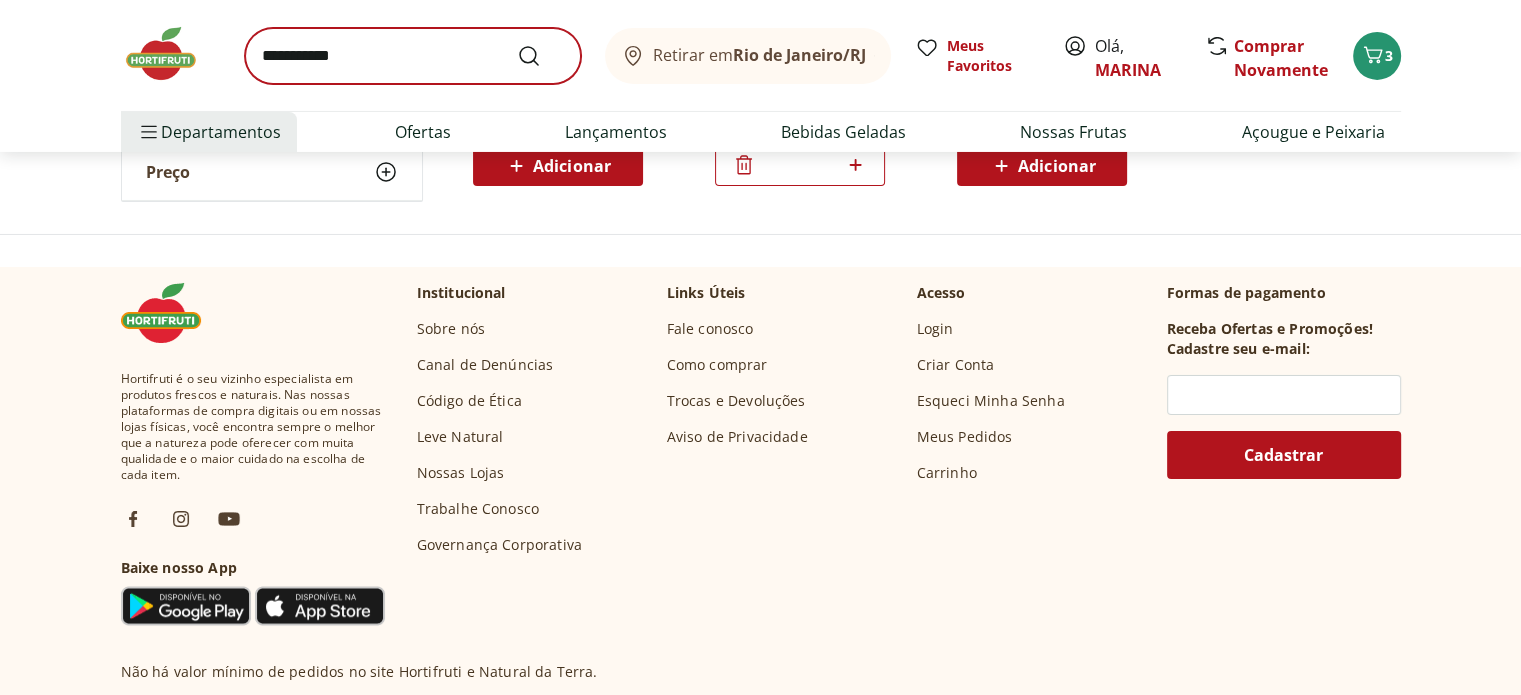 scroll, scrollTop: 0, scrollLeft: 0, axis: both 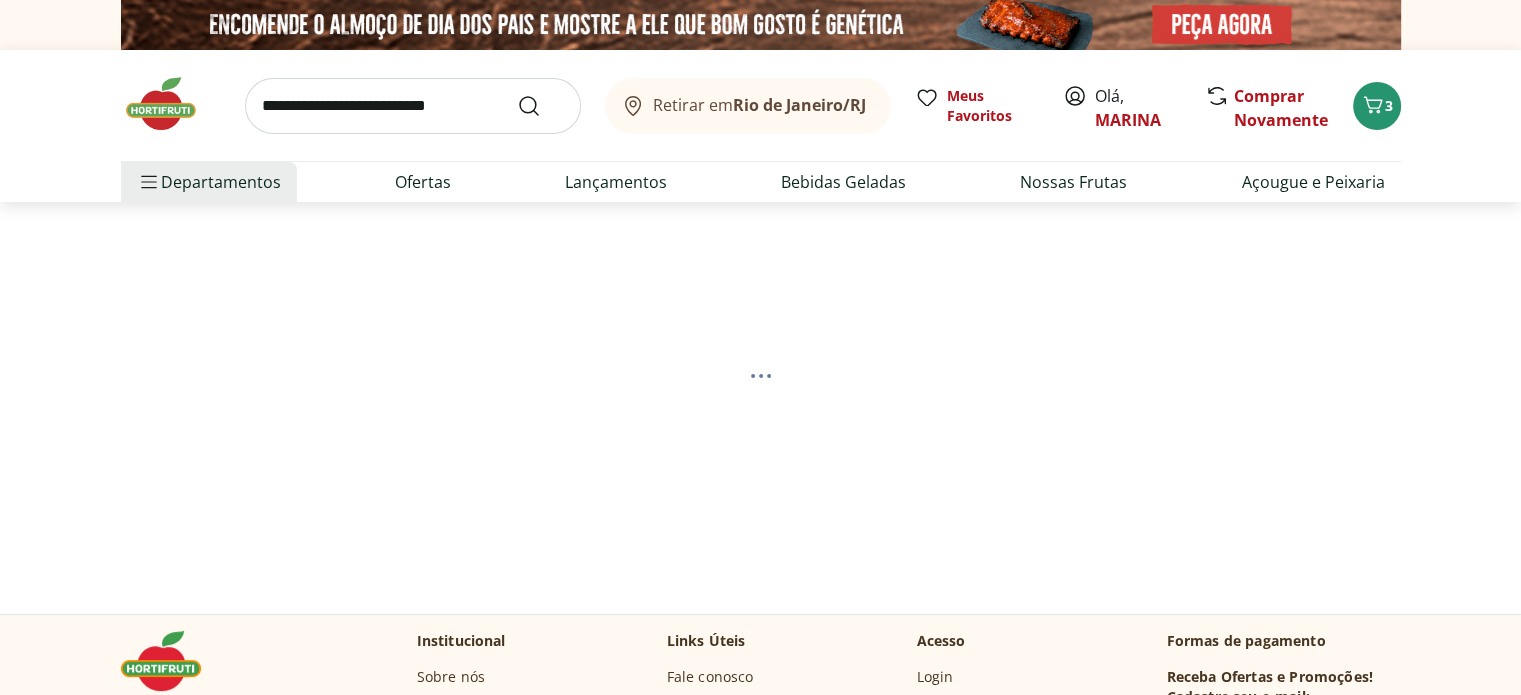 select on "**********" 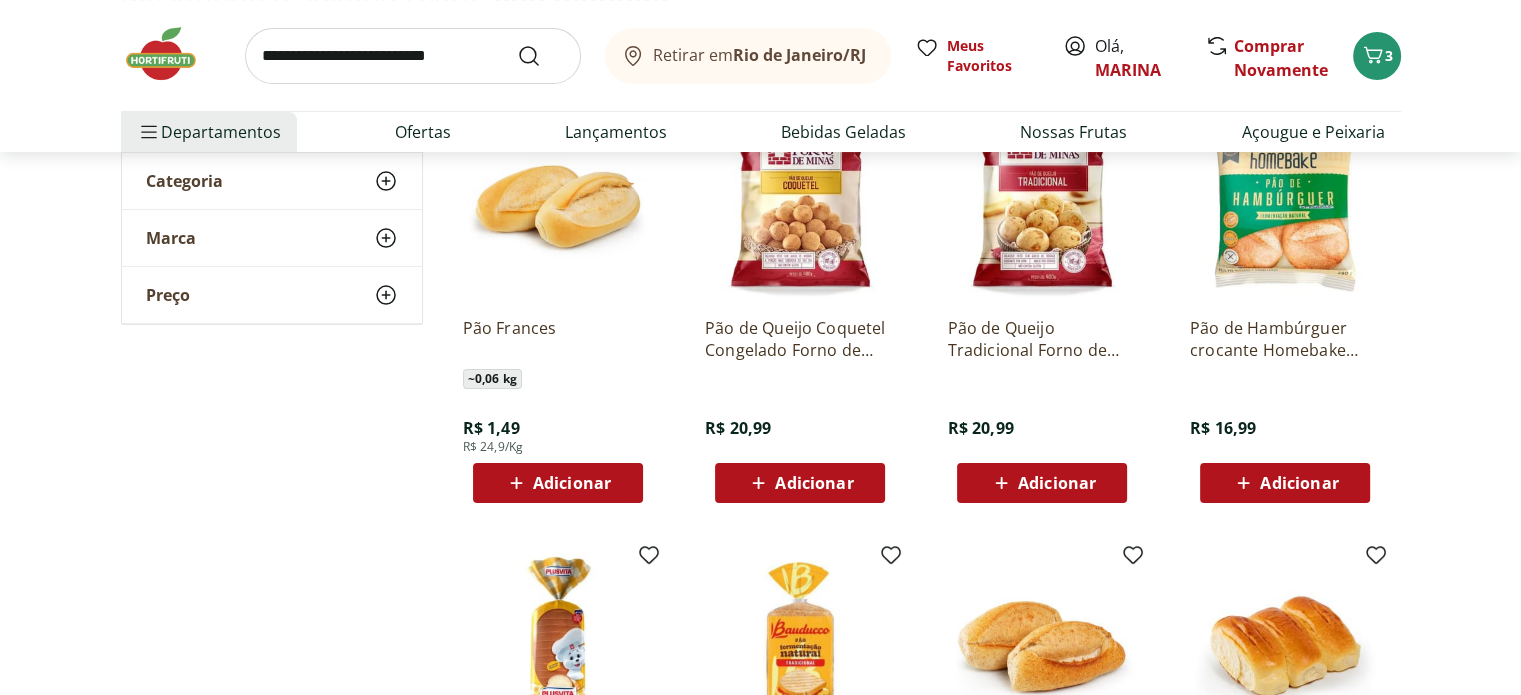 scroll, scrollTop: 405, scrollLeft: 0, axis: vertical 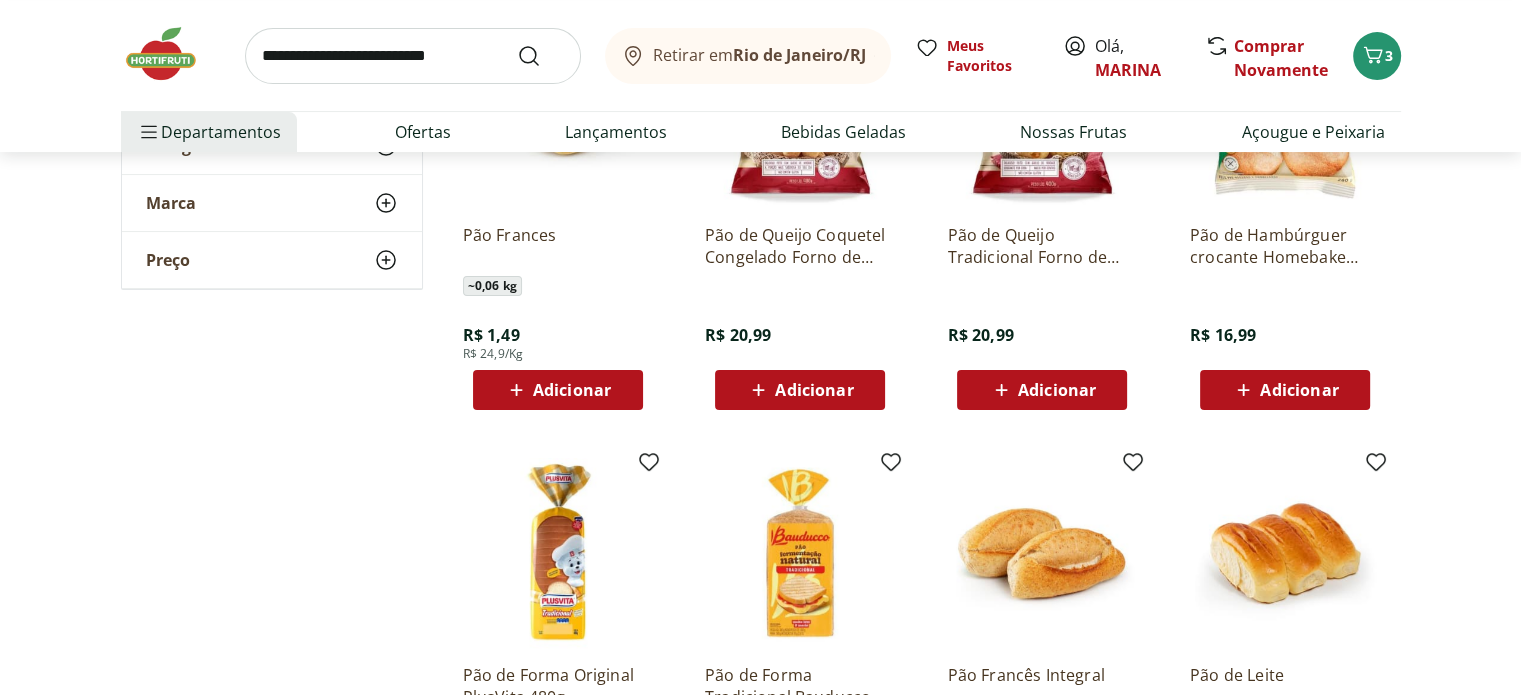 click on "Adicionar" at bounding box center (572, 390) 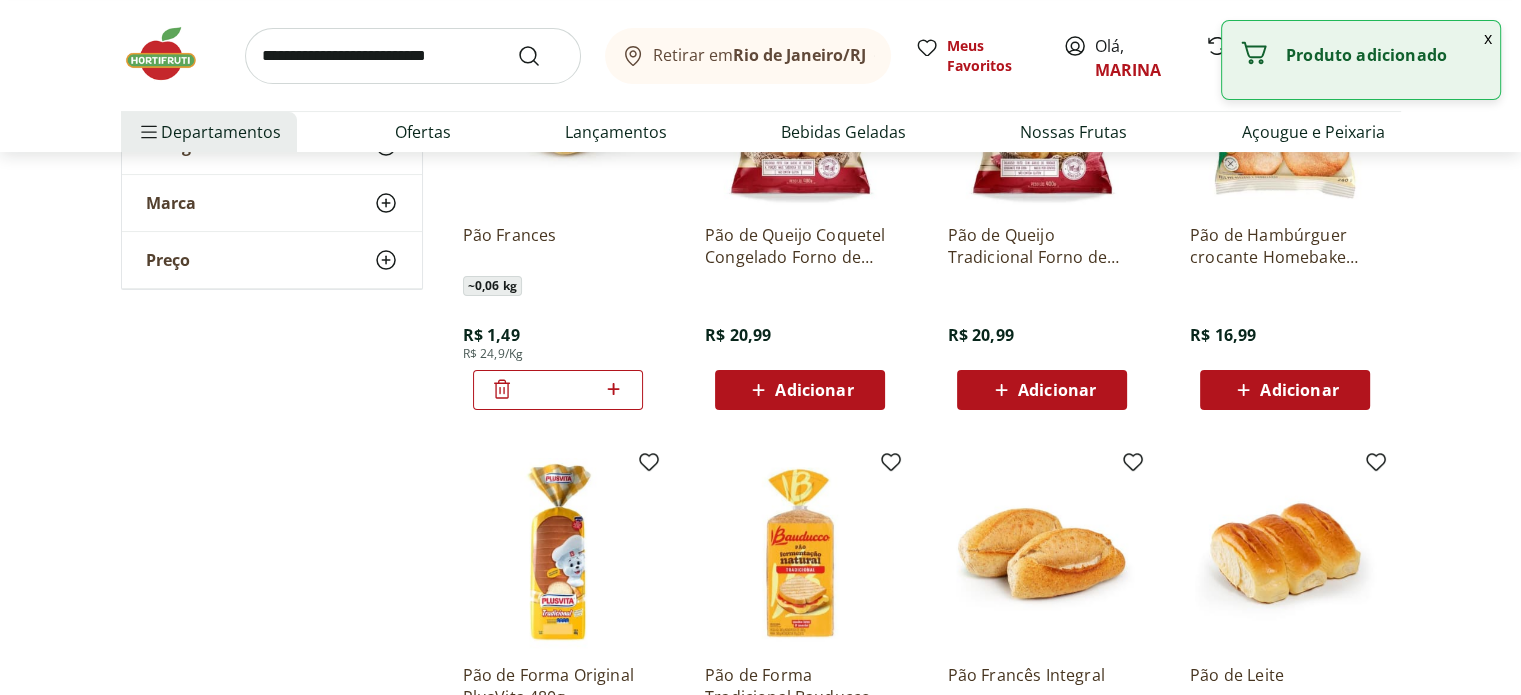 click 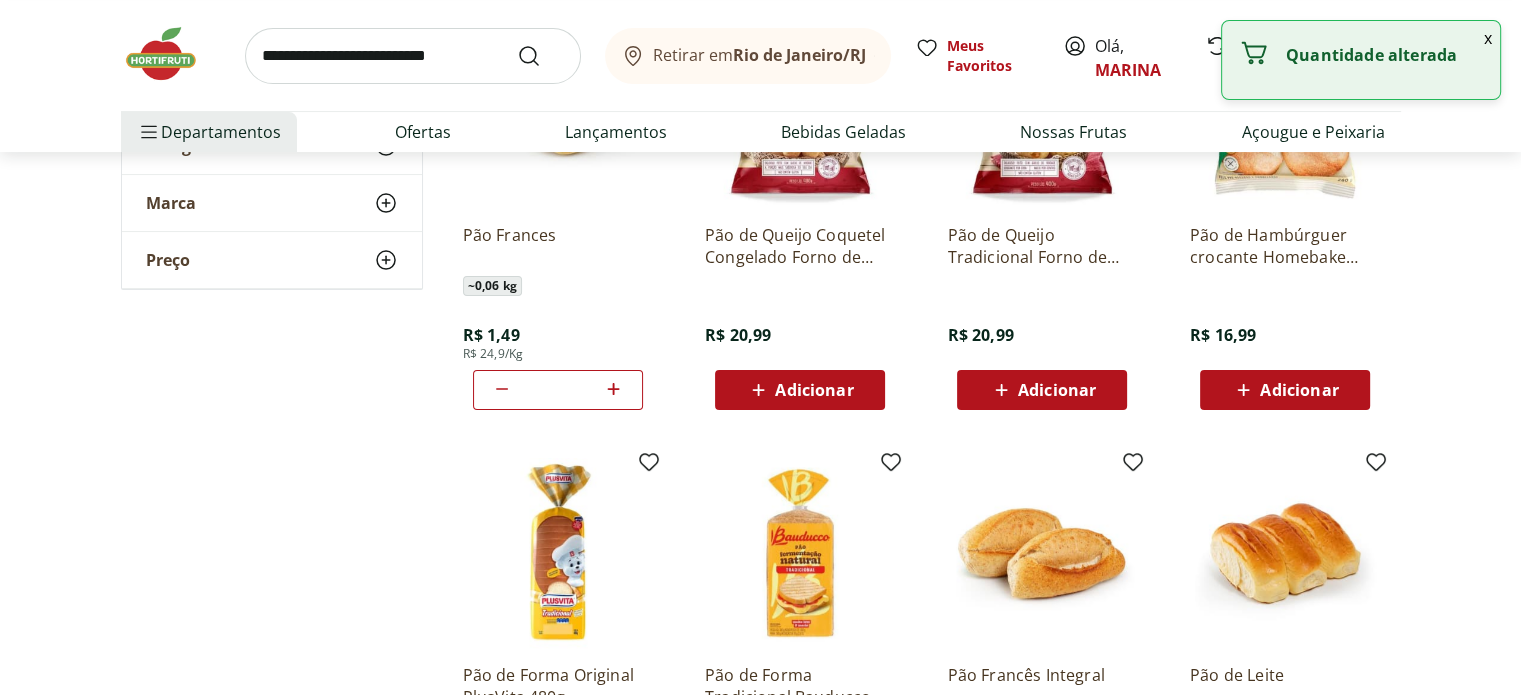 click 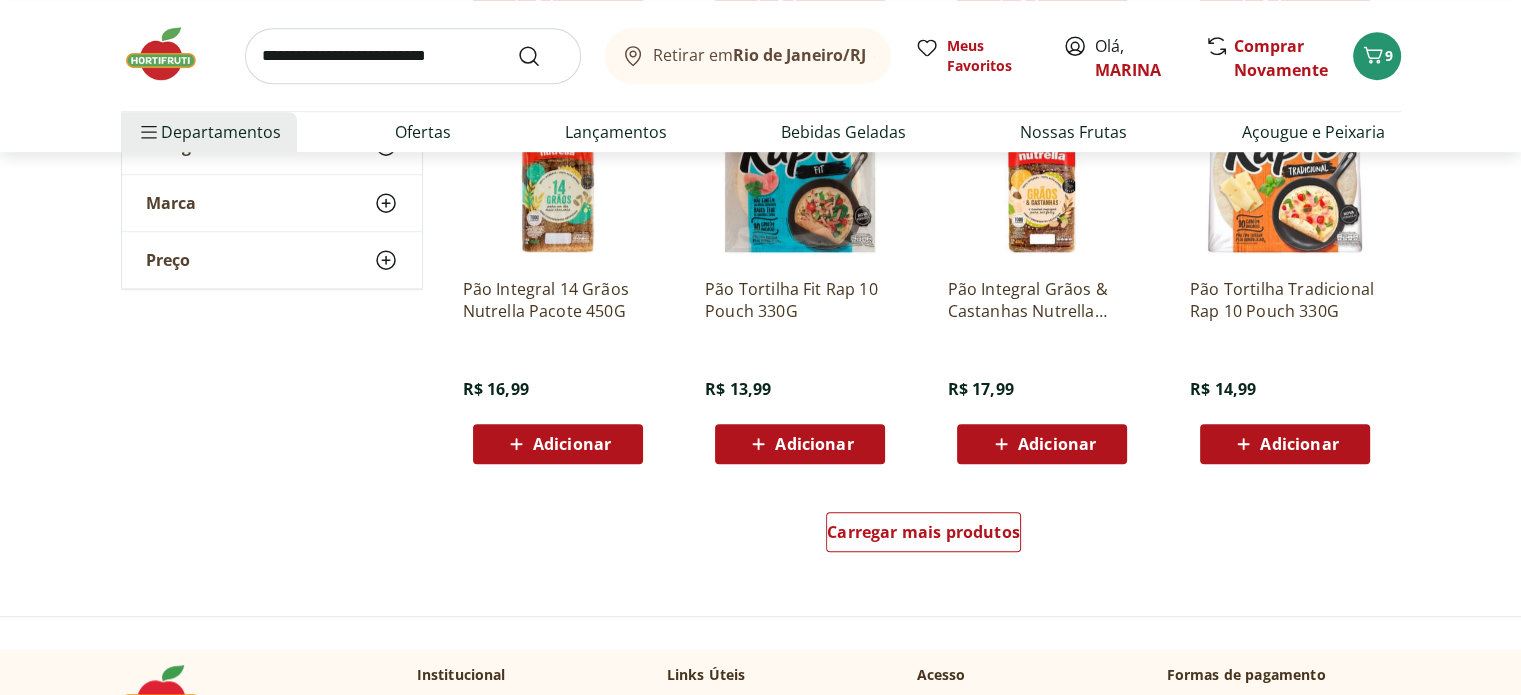 scroll, scrollTop: 1252, scrollLeft: 0, axis: vertical 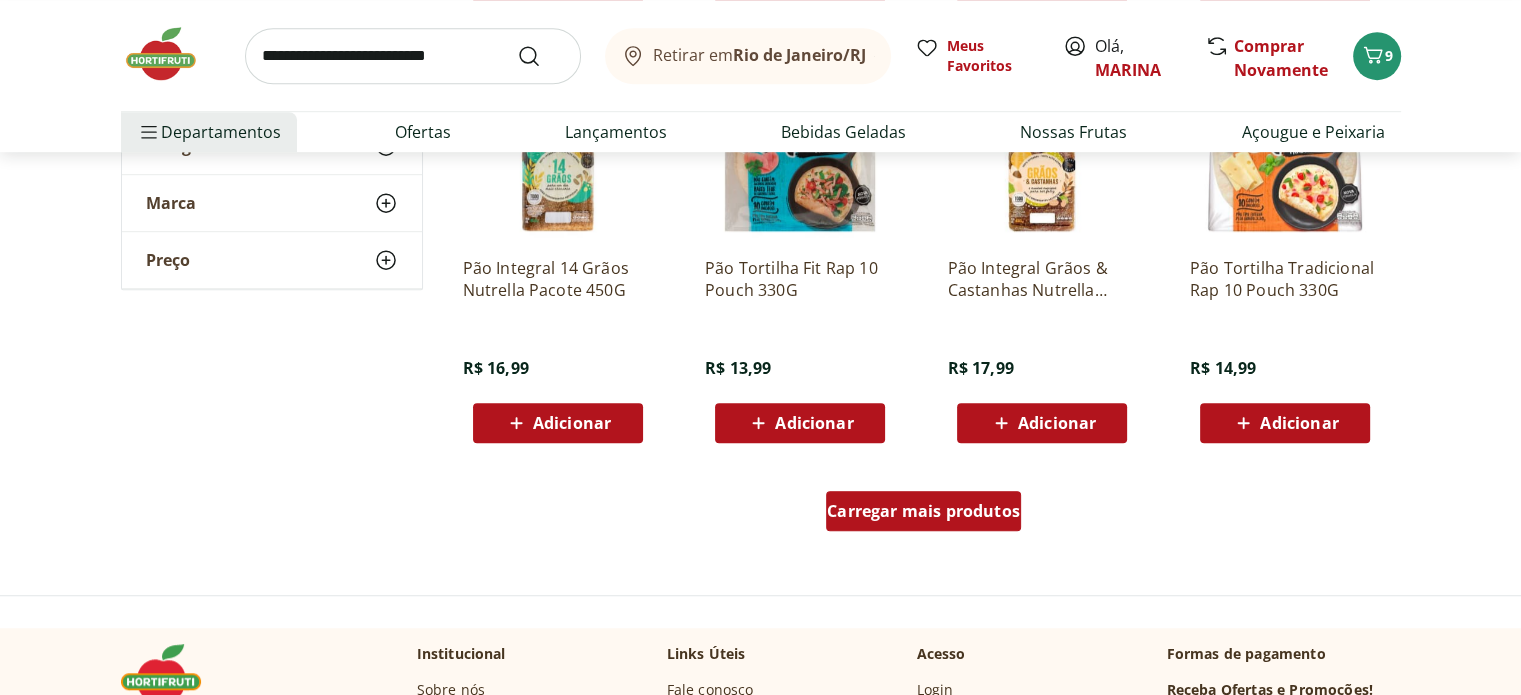click on "Carregar mais produtos" at bounding box center [923, 511] 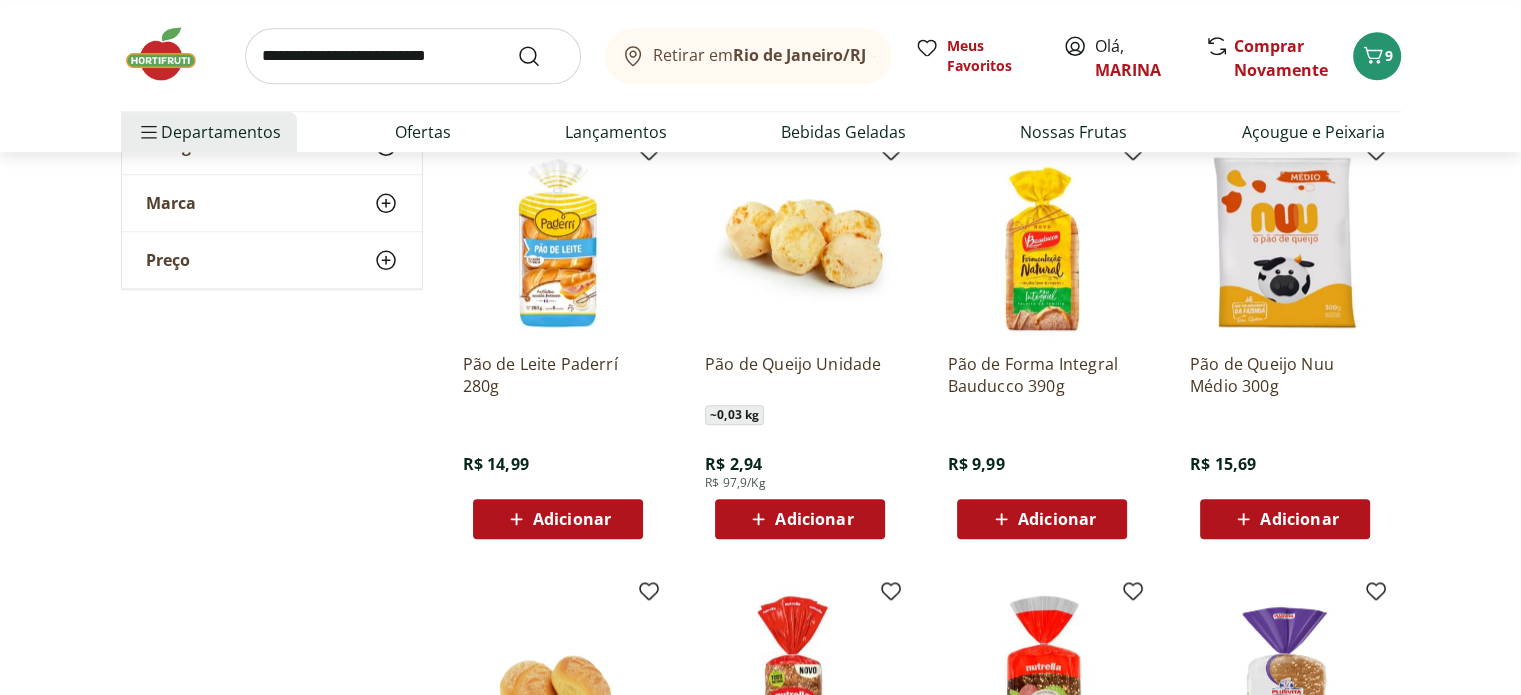 scroll, scrollTop: 2036, scrollLeft: 0, axis: vertical 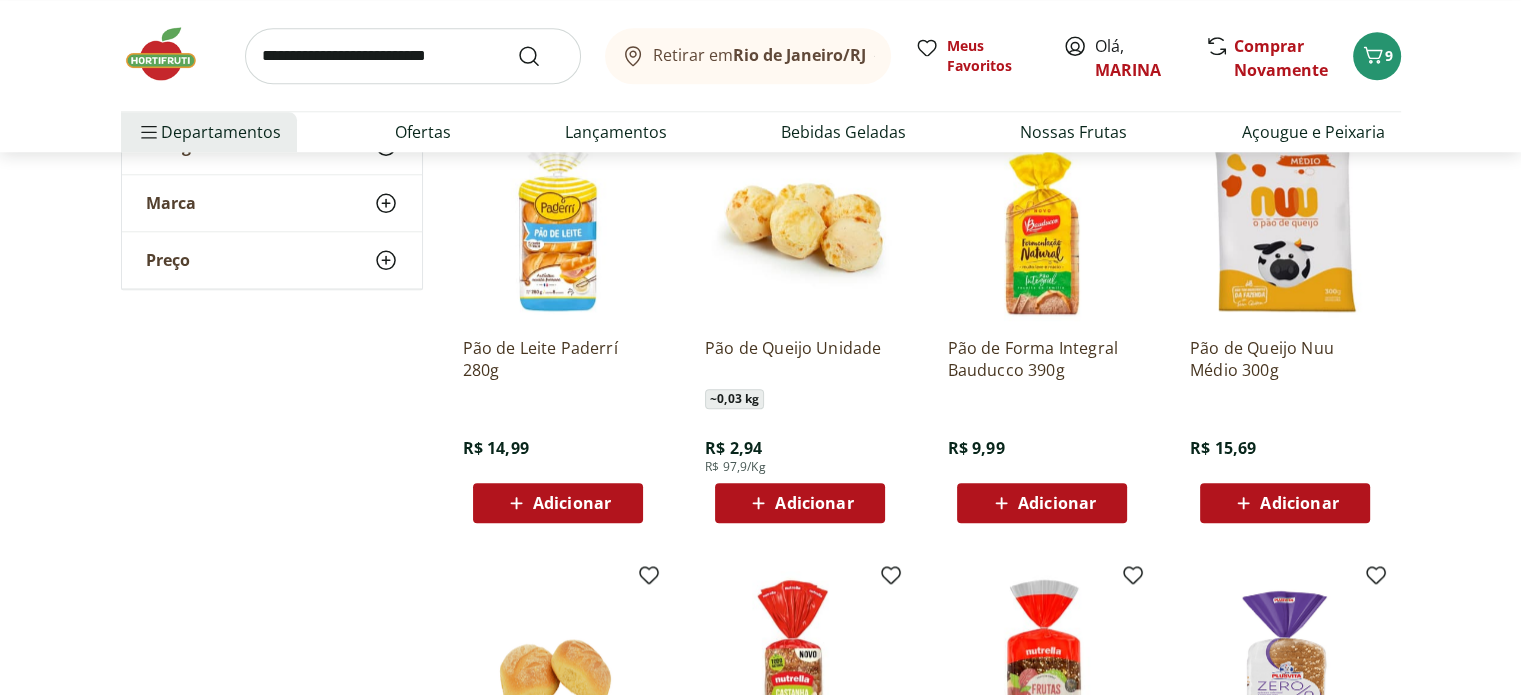 click on "Adicionar" at bounding box center [572, 503] 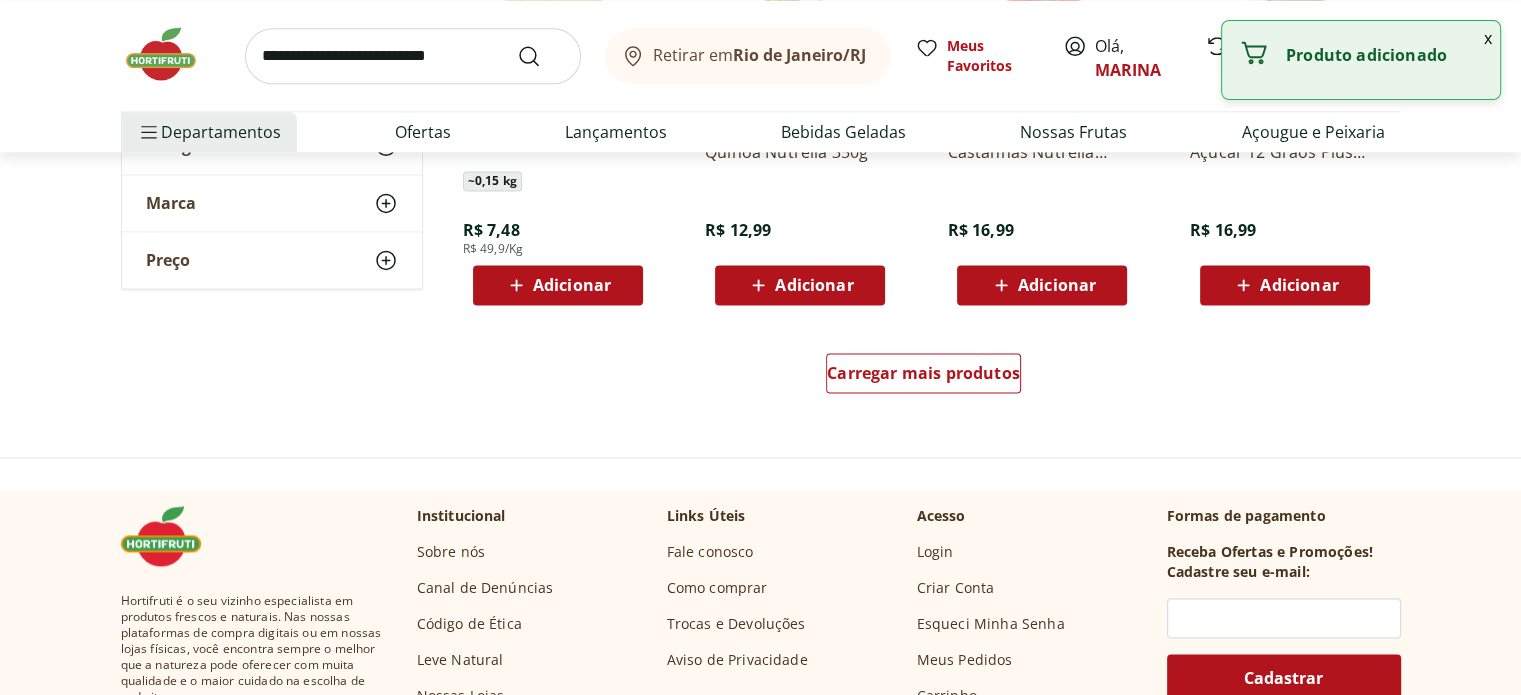 scroll, scrollTop: 2735, scrollLeft: 0, axis: vertical 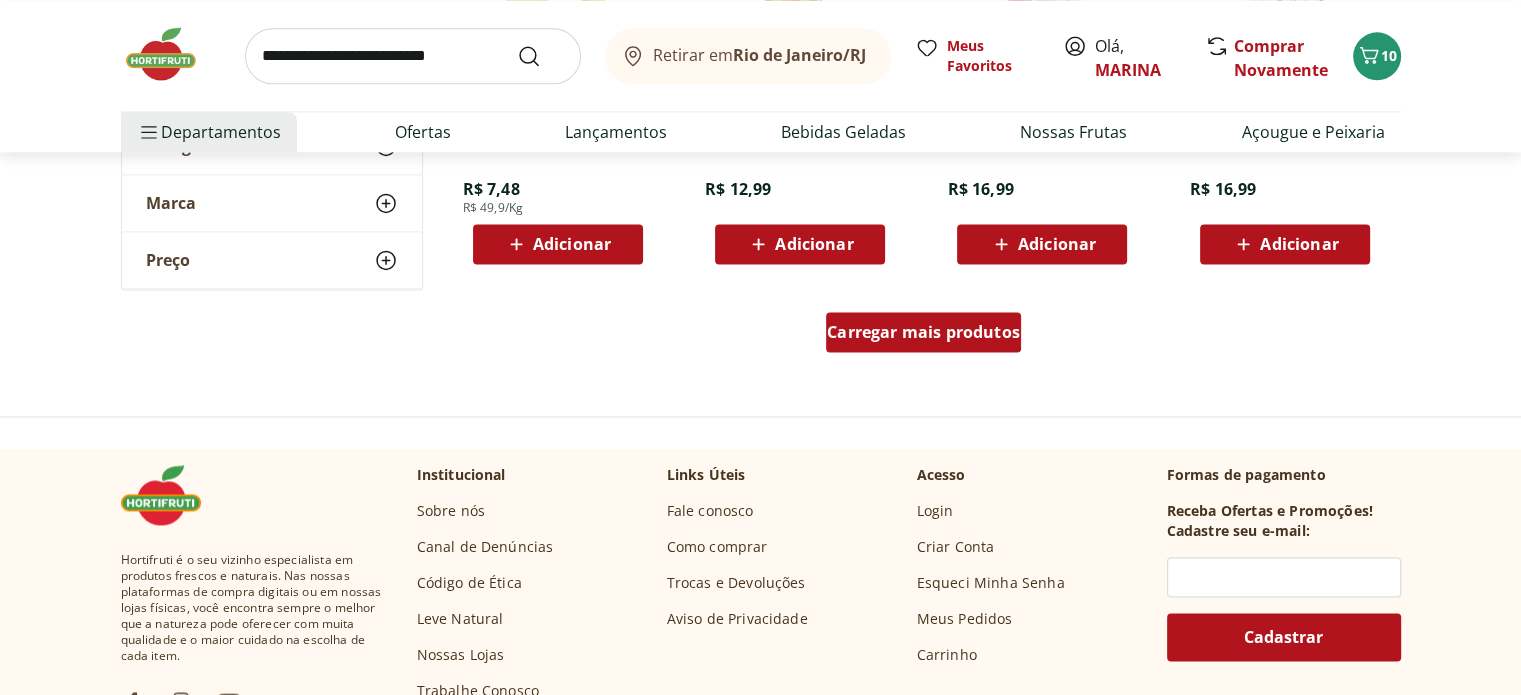 click on "Carregar mais produtos" at bounding box center [923, 332] 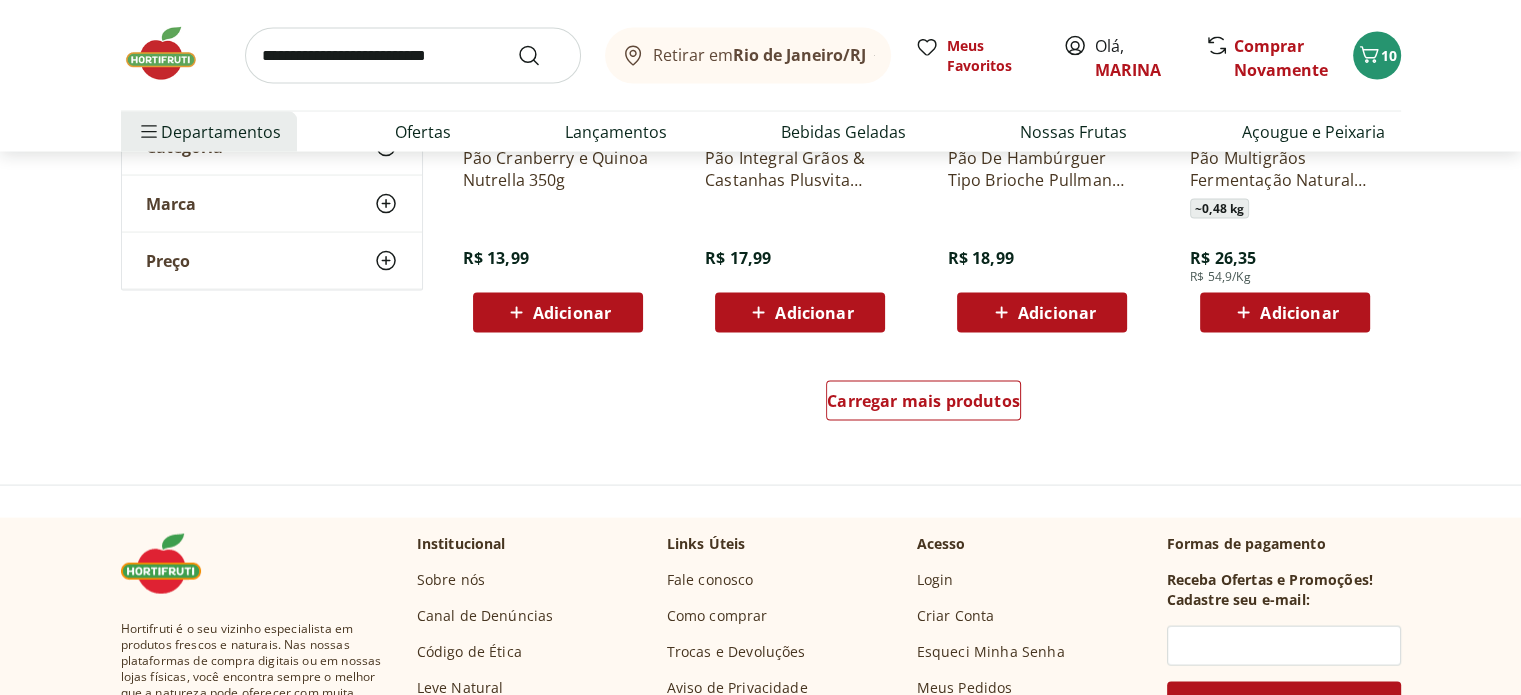 scroll, scrollTop: 4096, scrollLeft: 0, axis: vertical 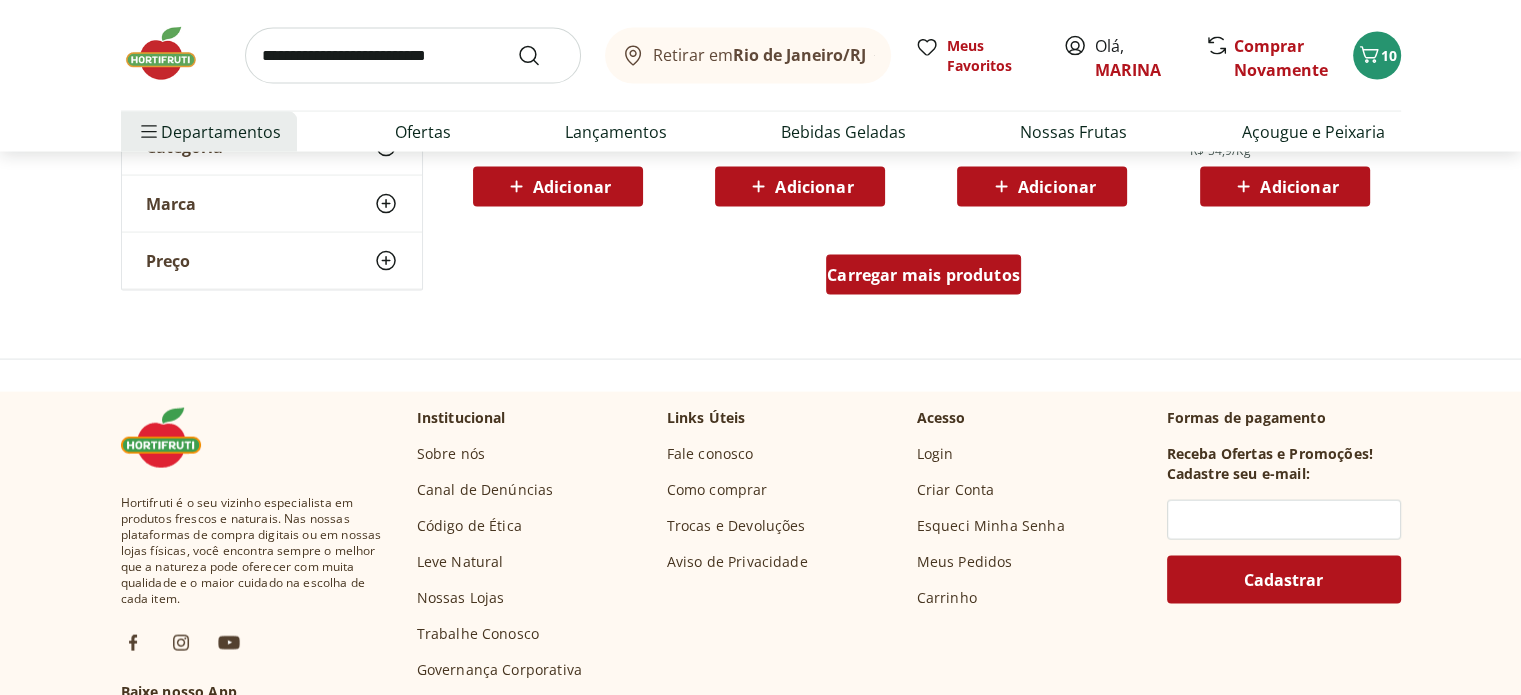 click on "Carregar mais produtos" at bounding box center [923, 275] 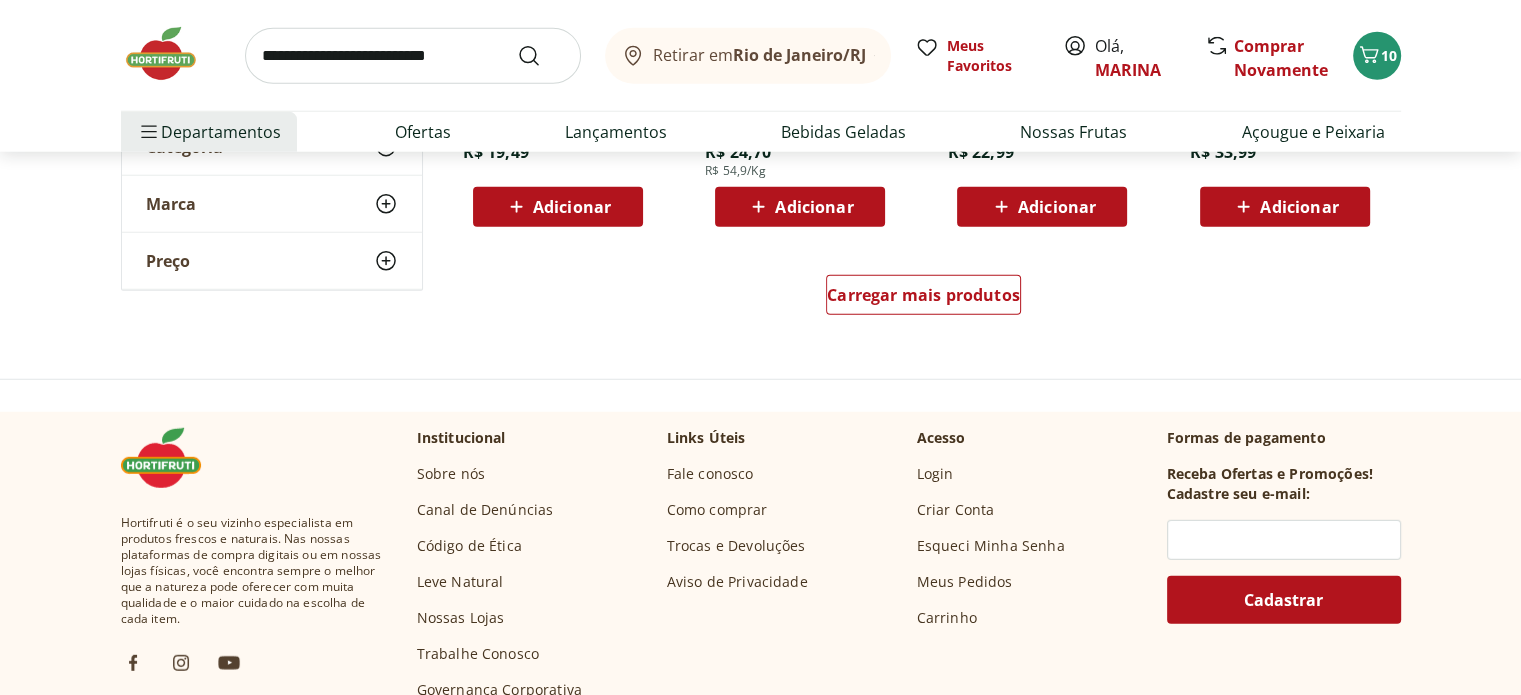 scroll, scrollTop: 5416, scrollLeft: 0, axis: vertical 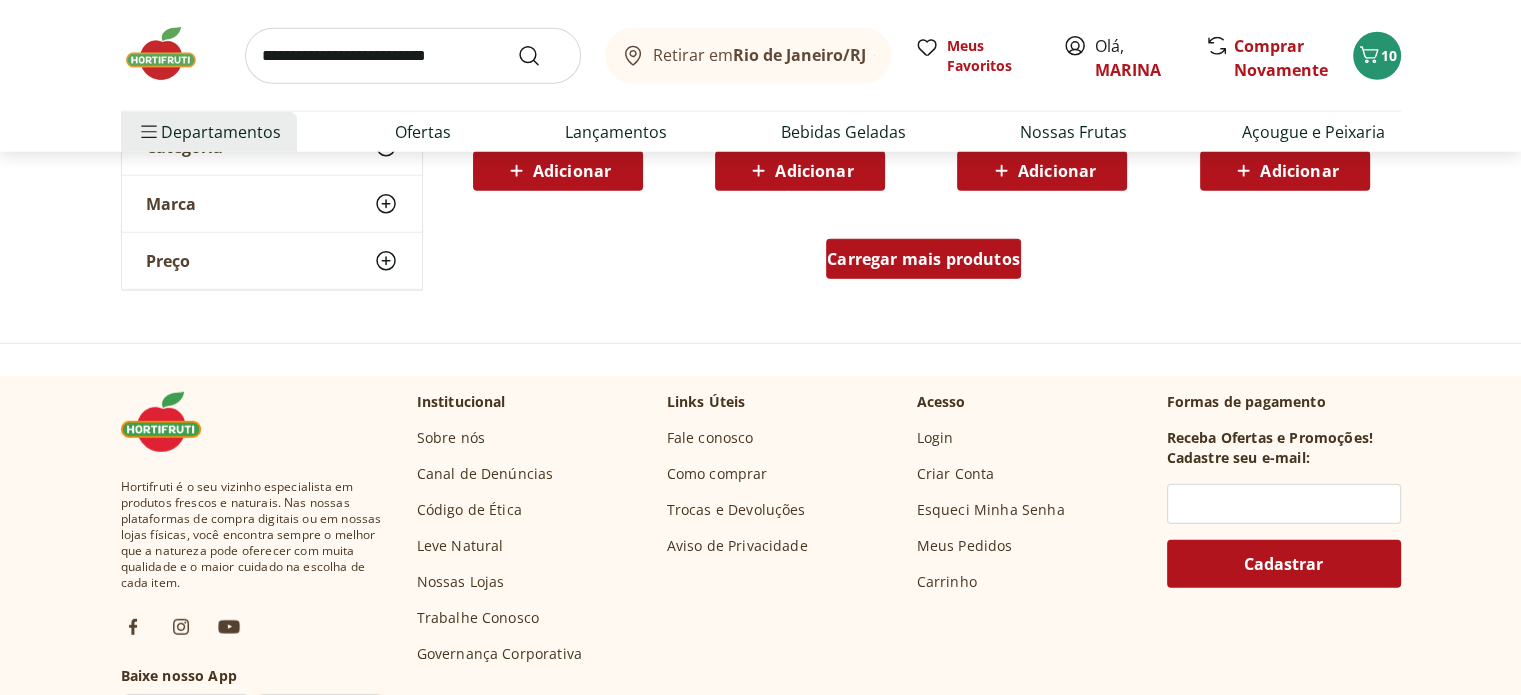 click on "Carregar mais produtos" at bounding box center [923, 259] 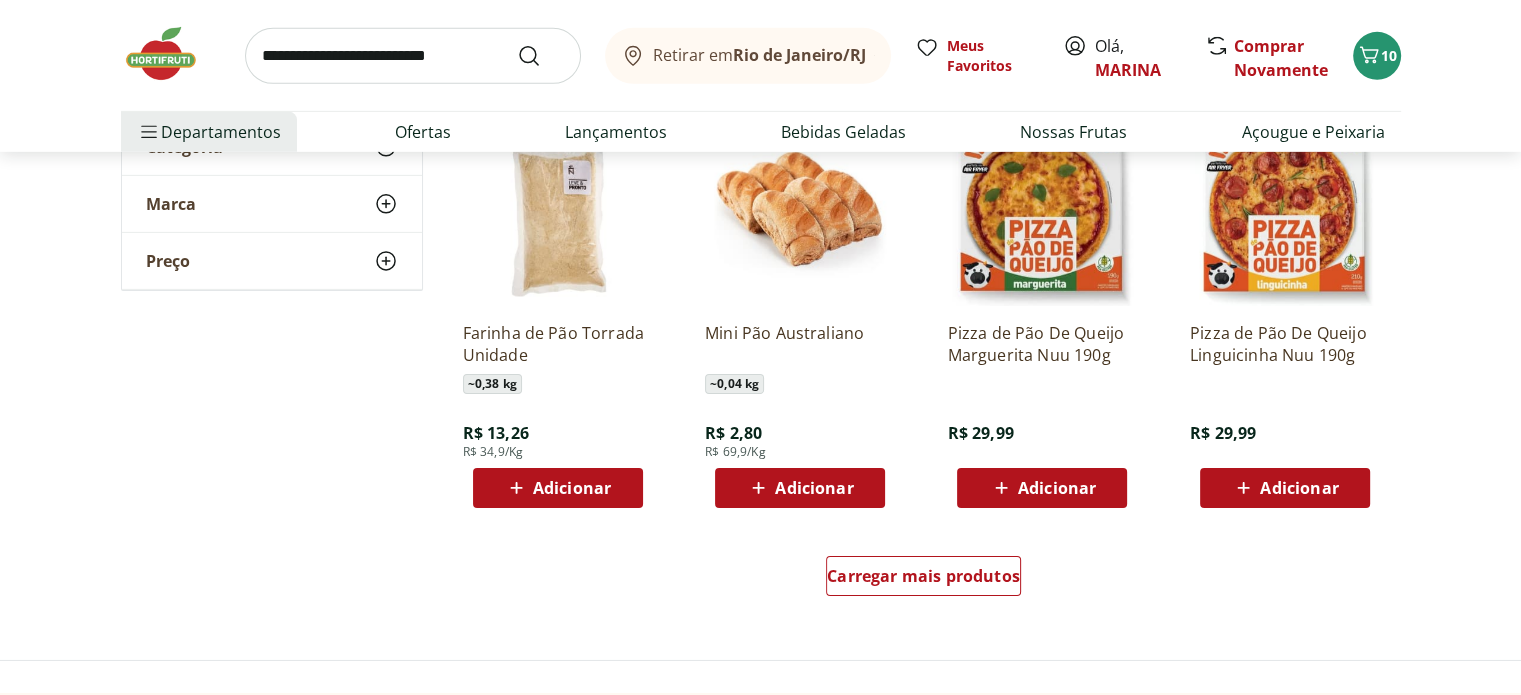 scroll, scrollTop: 6424, scrollLeft: 0, axis: vertical 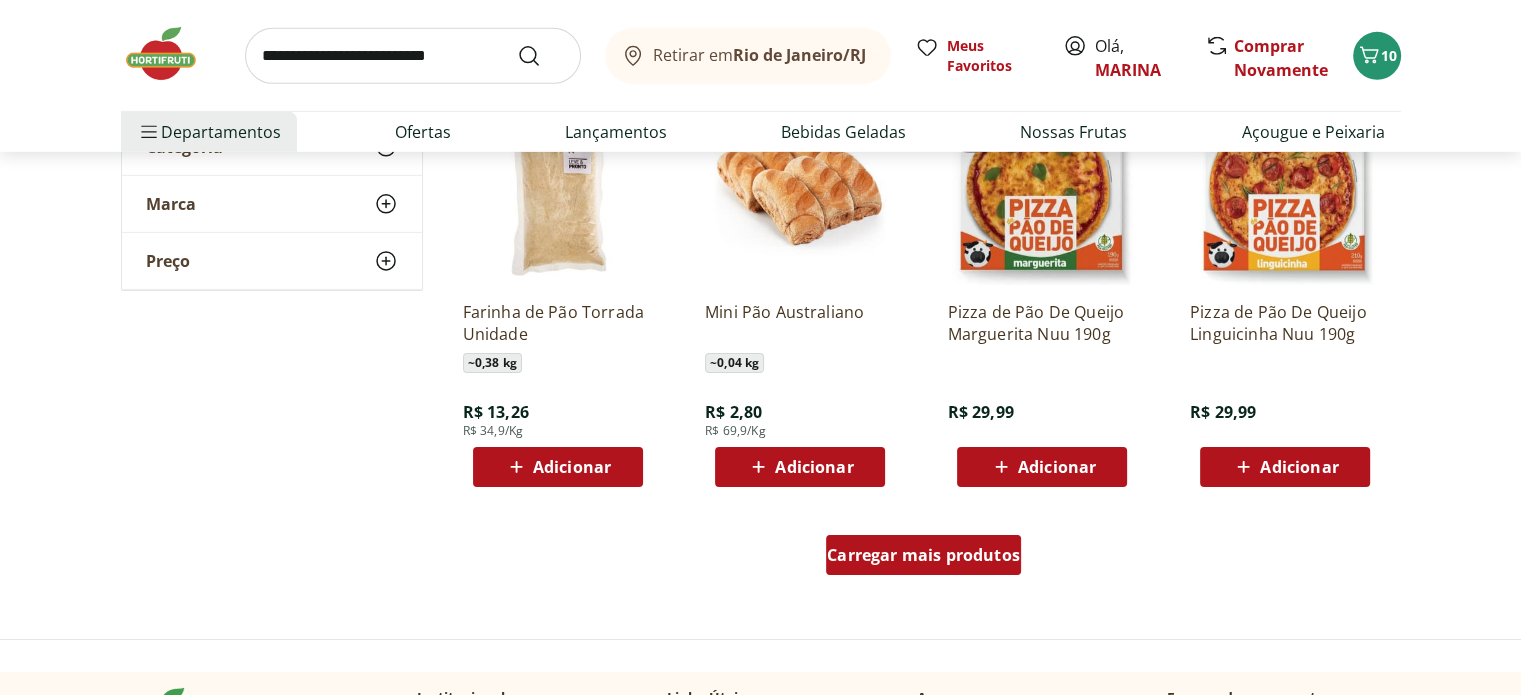 click on "Carregar mais produtos" at bounding box center (923, 555) 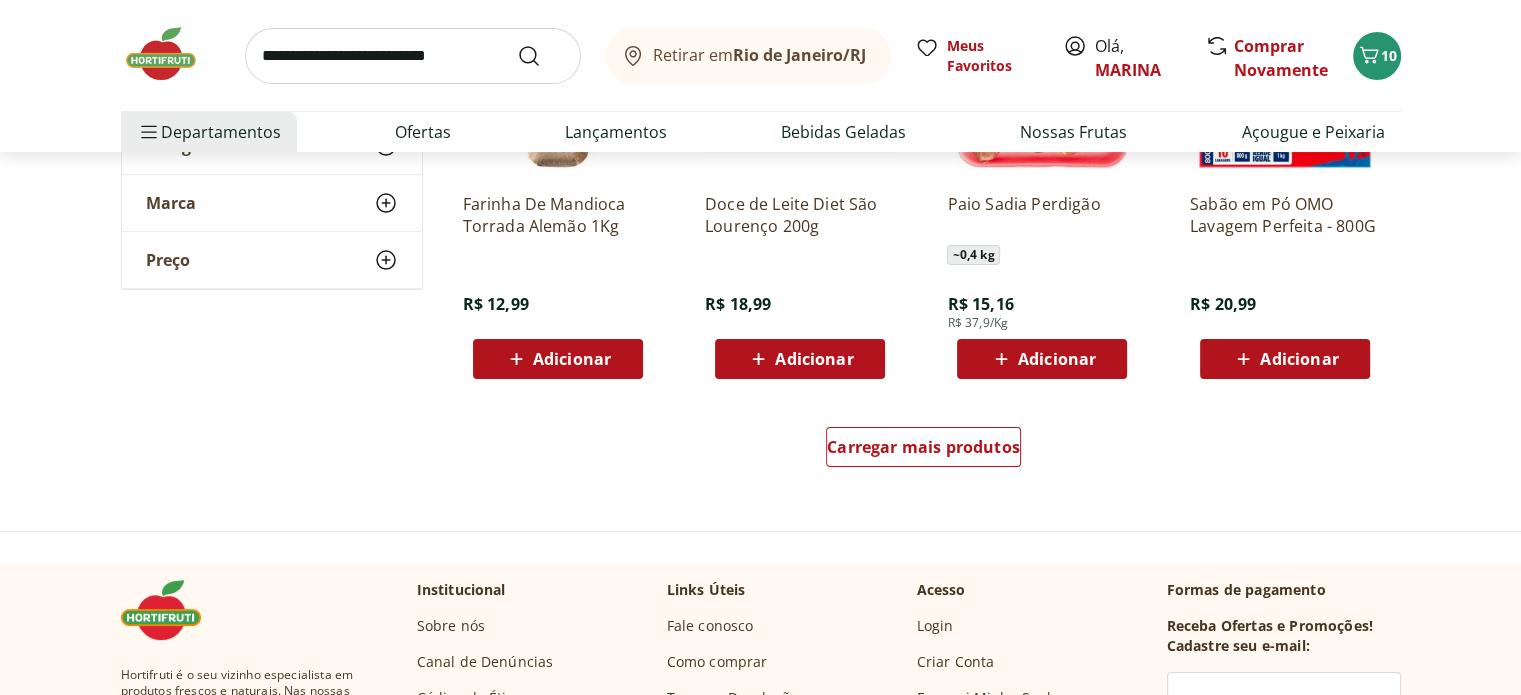 scroll, scrollTop: 7848, scrollLeft: 0, axis: vertical 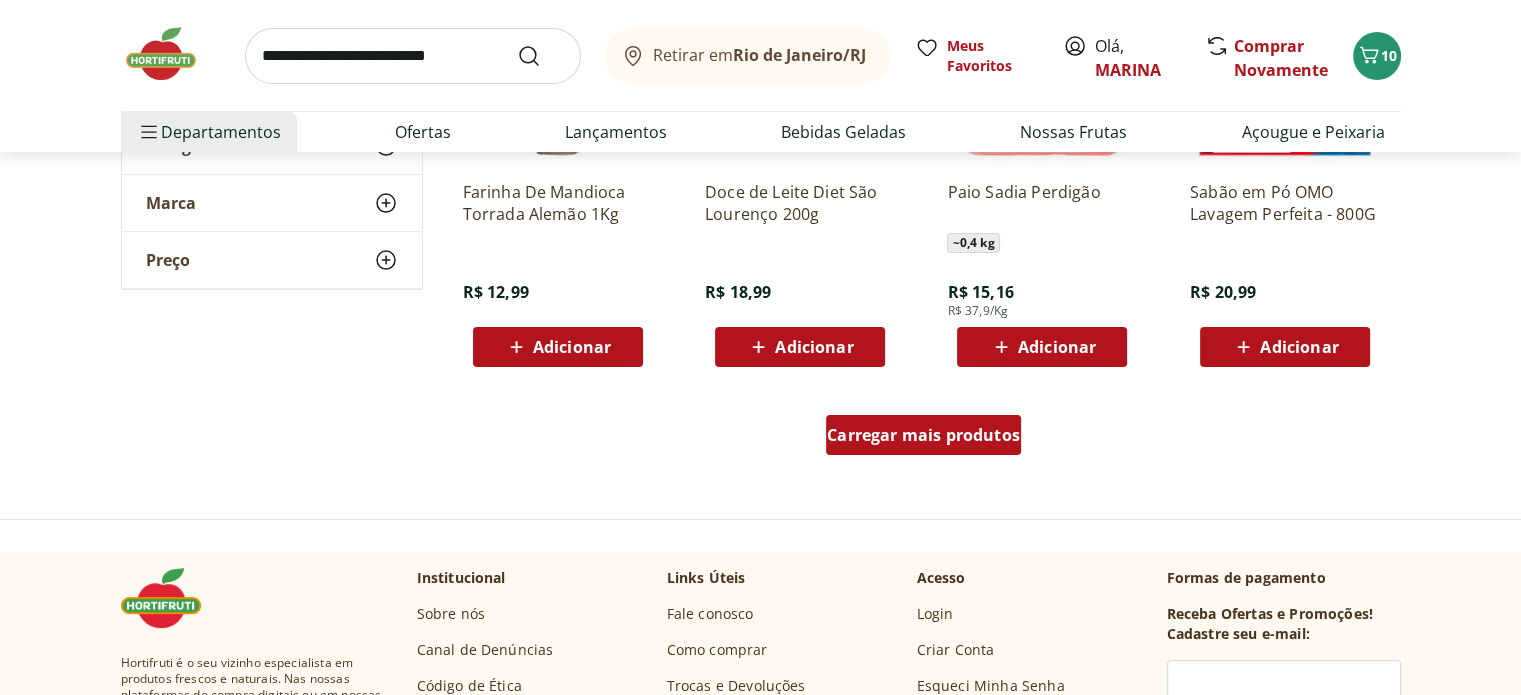 click on "Carregar mais produtos" at bounding box center (923, 439) 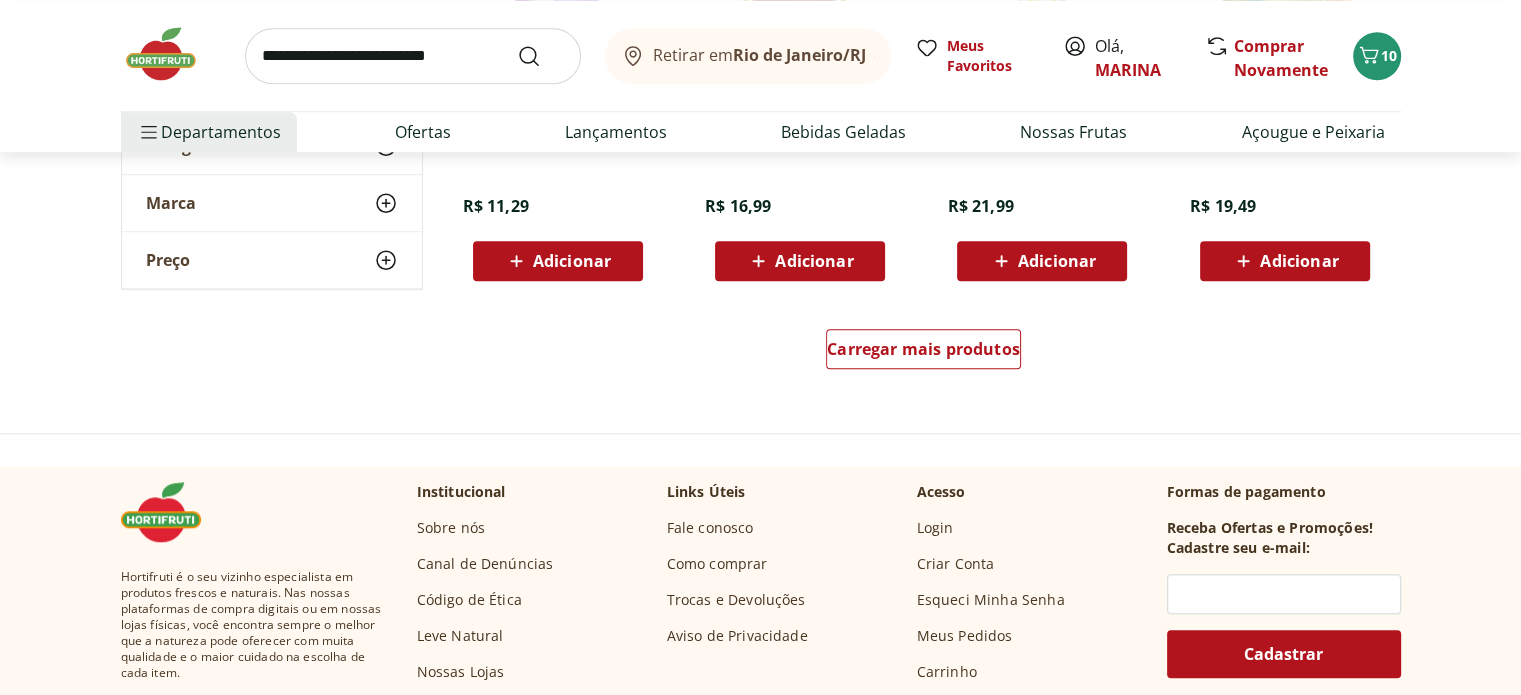 scroll, scrollTop: 9292, scrollLeft: 0, axis: vertical 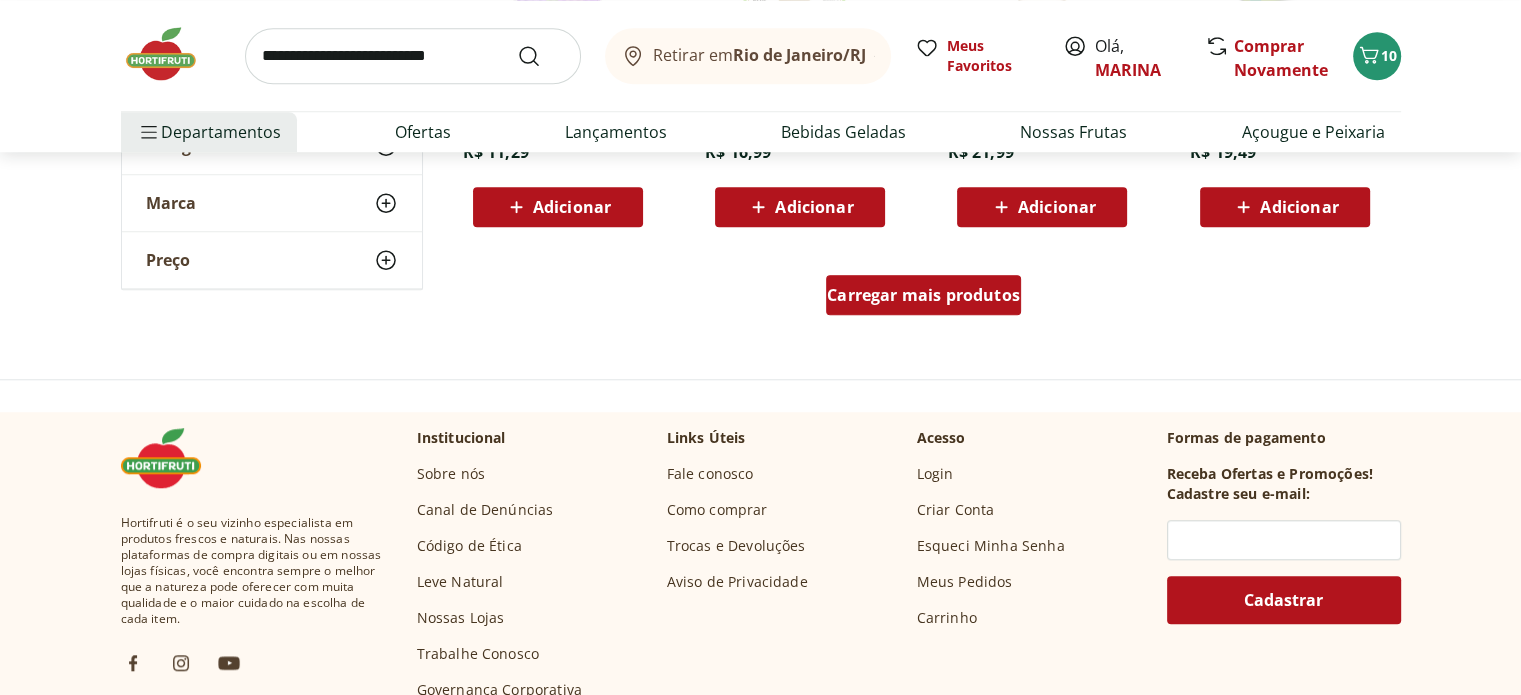 click on "Carregar mais produtos" at bounding box center (923, 295) 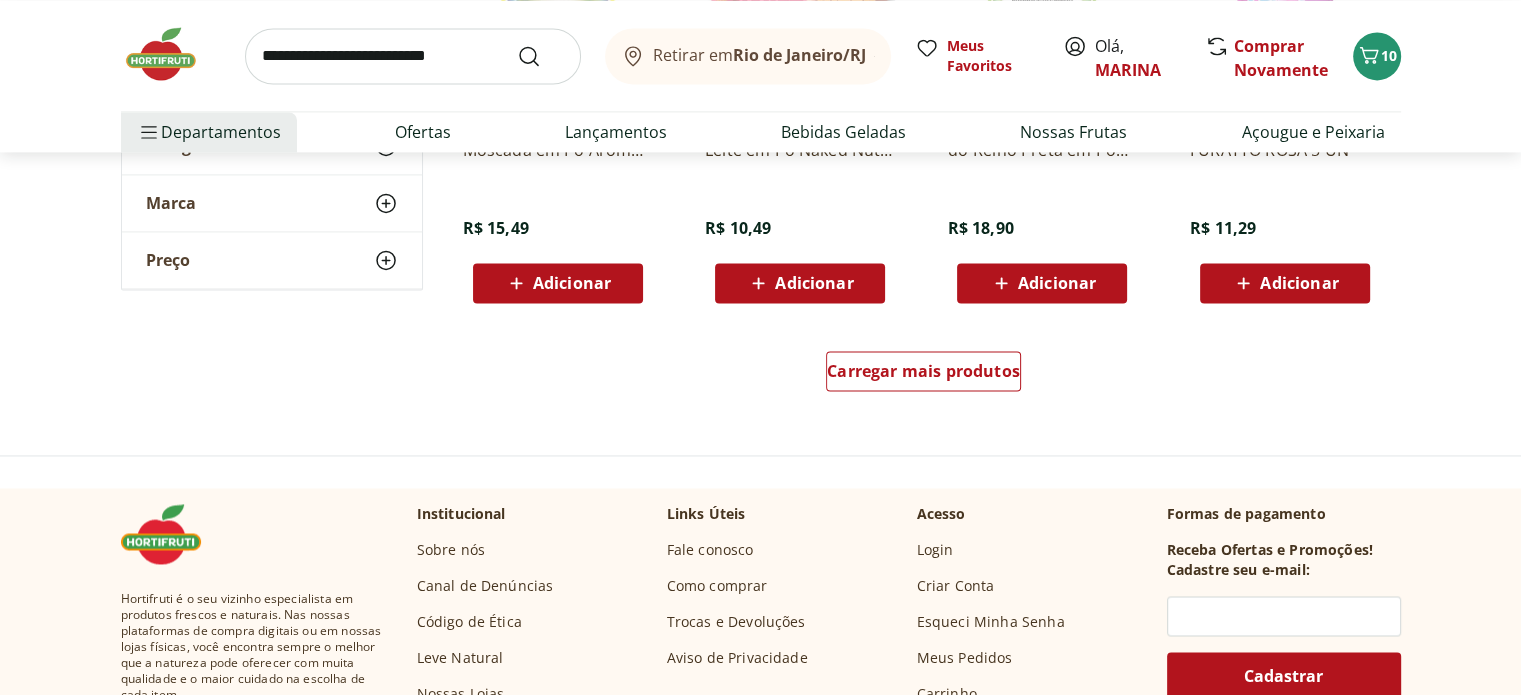 scroll, scrollTop: 10582, scrollLeft: 0, axis: vertical 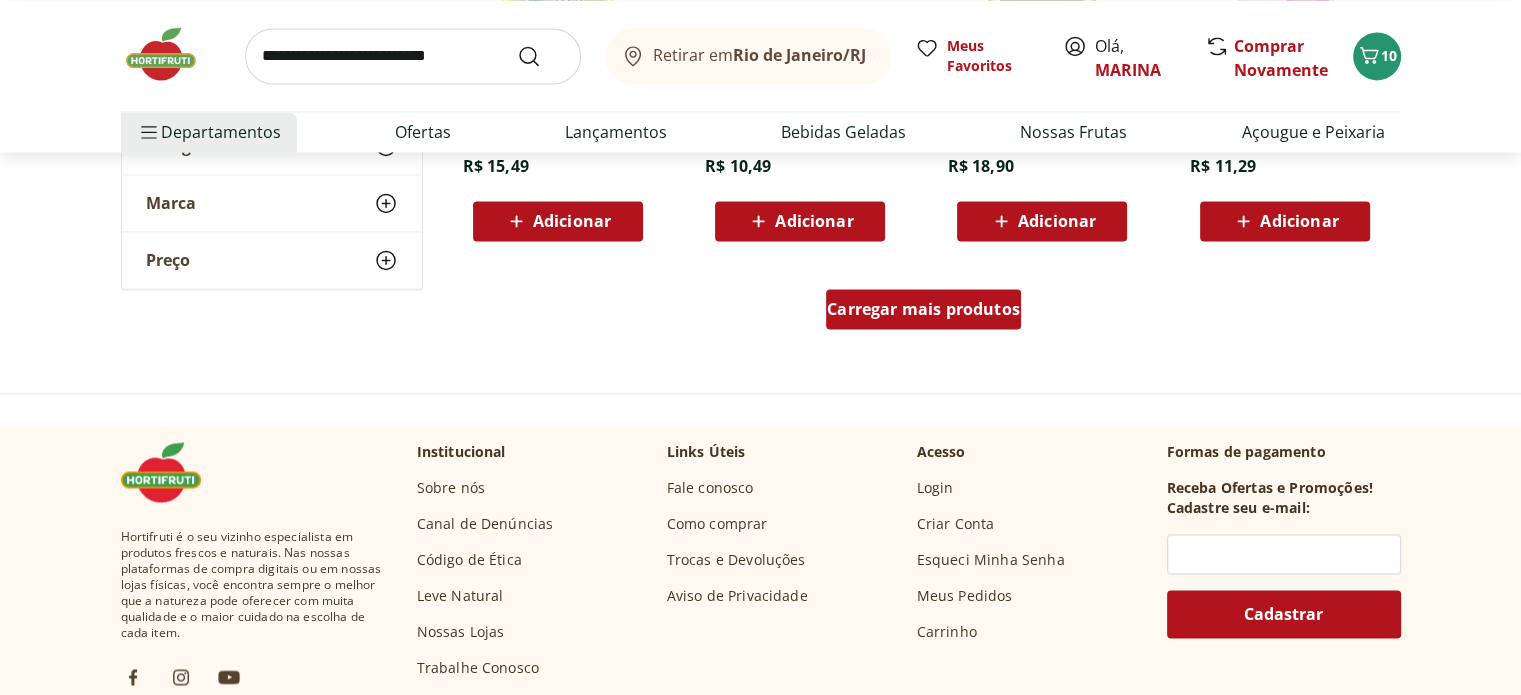 click on "Carregar mais produtos" at bounding box center [923, 309] 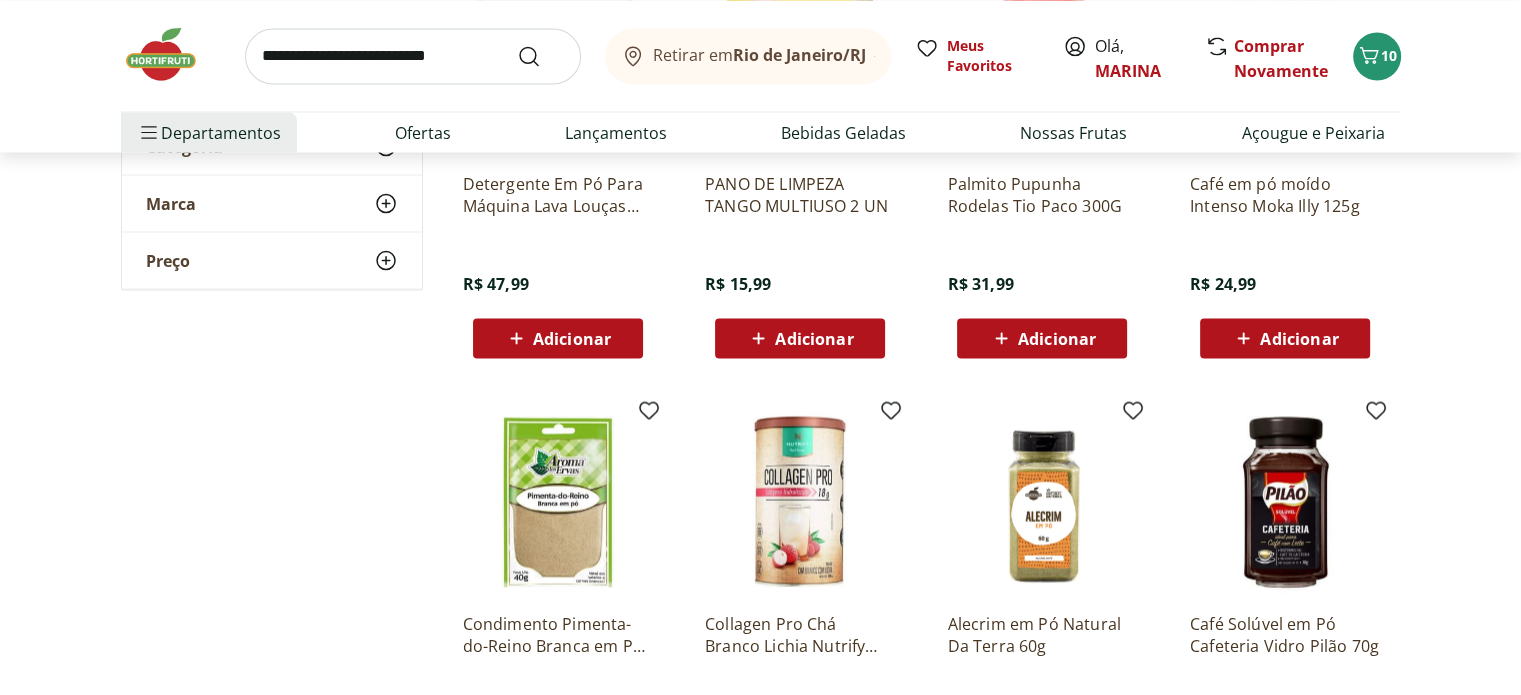 scroll, scrollTop: 11346, scrollLeft: 0, axis: vertical 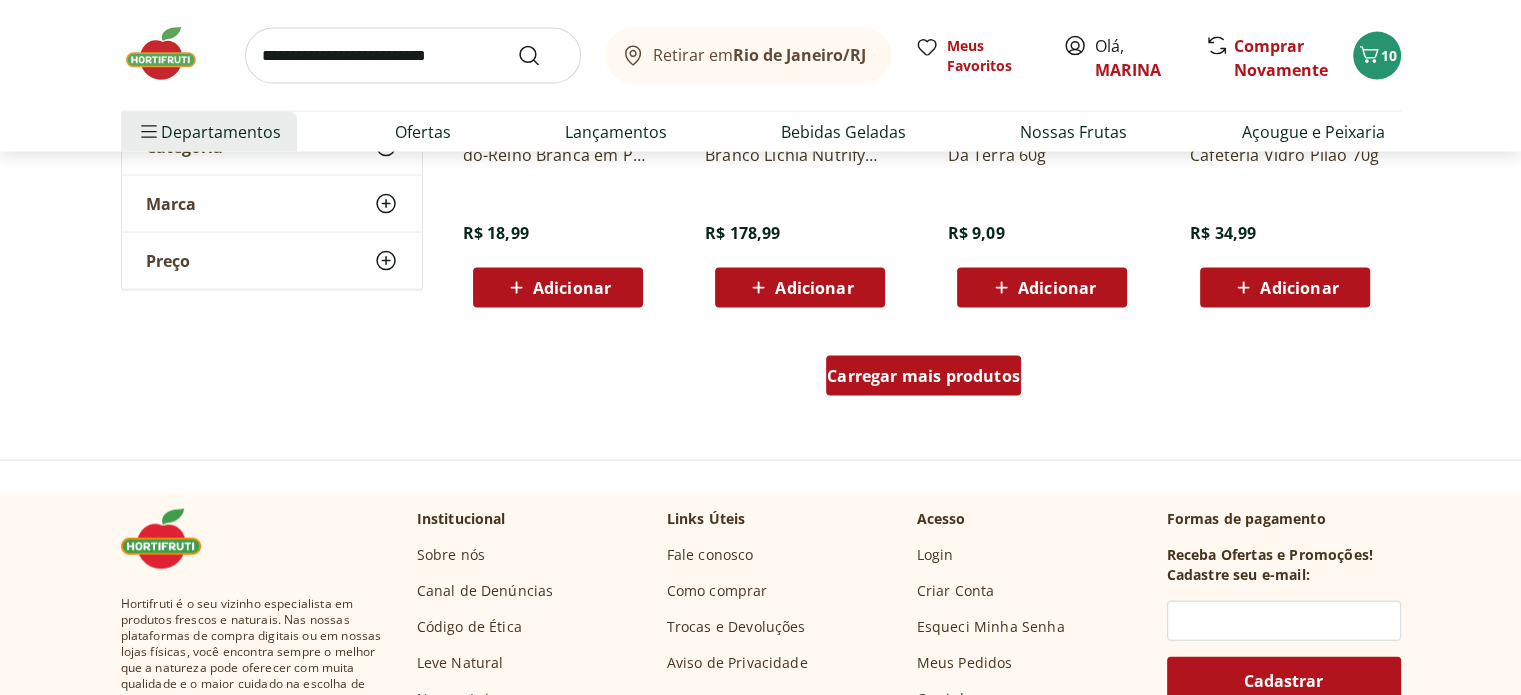 click on "Carregar mais produtos" at bounding box center [923, 376] 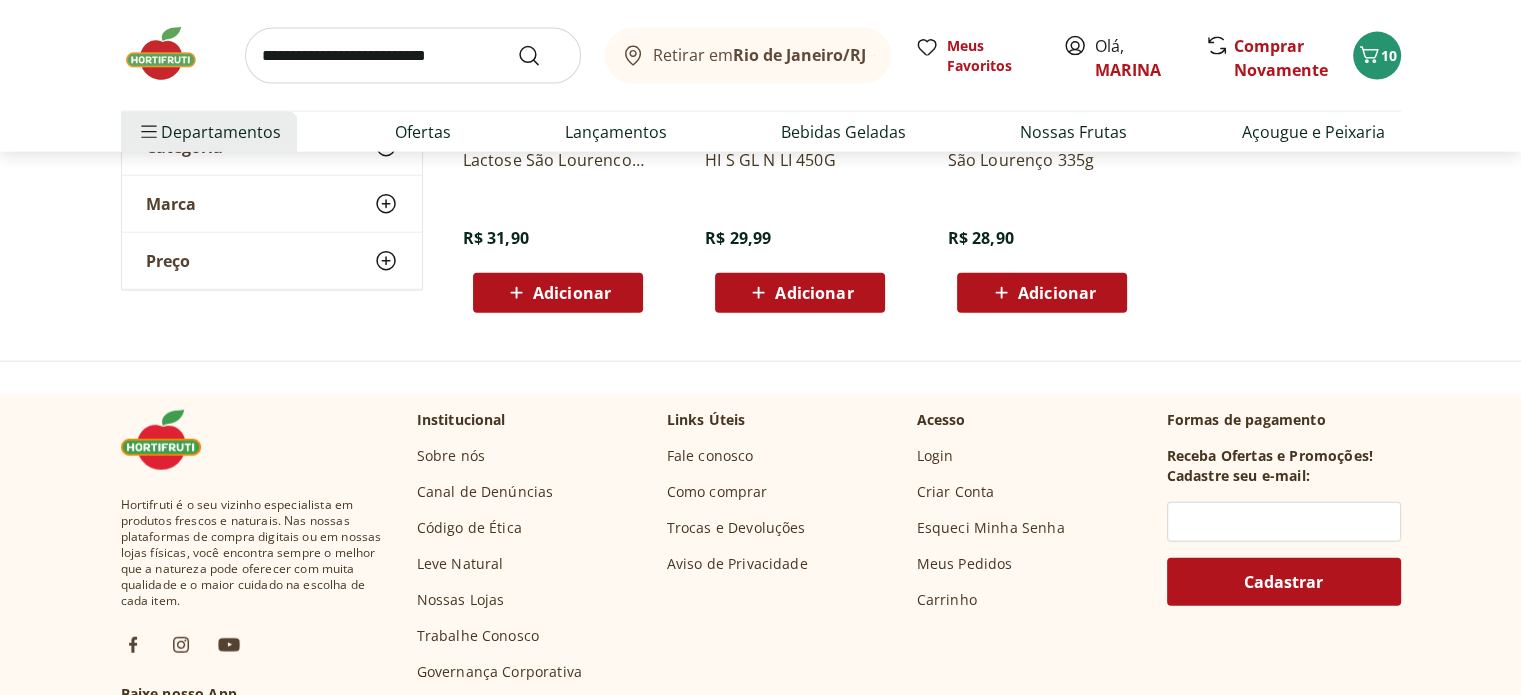 scroll, scrollTop: 12290, scrollLeft: 0, axis: vertical 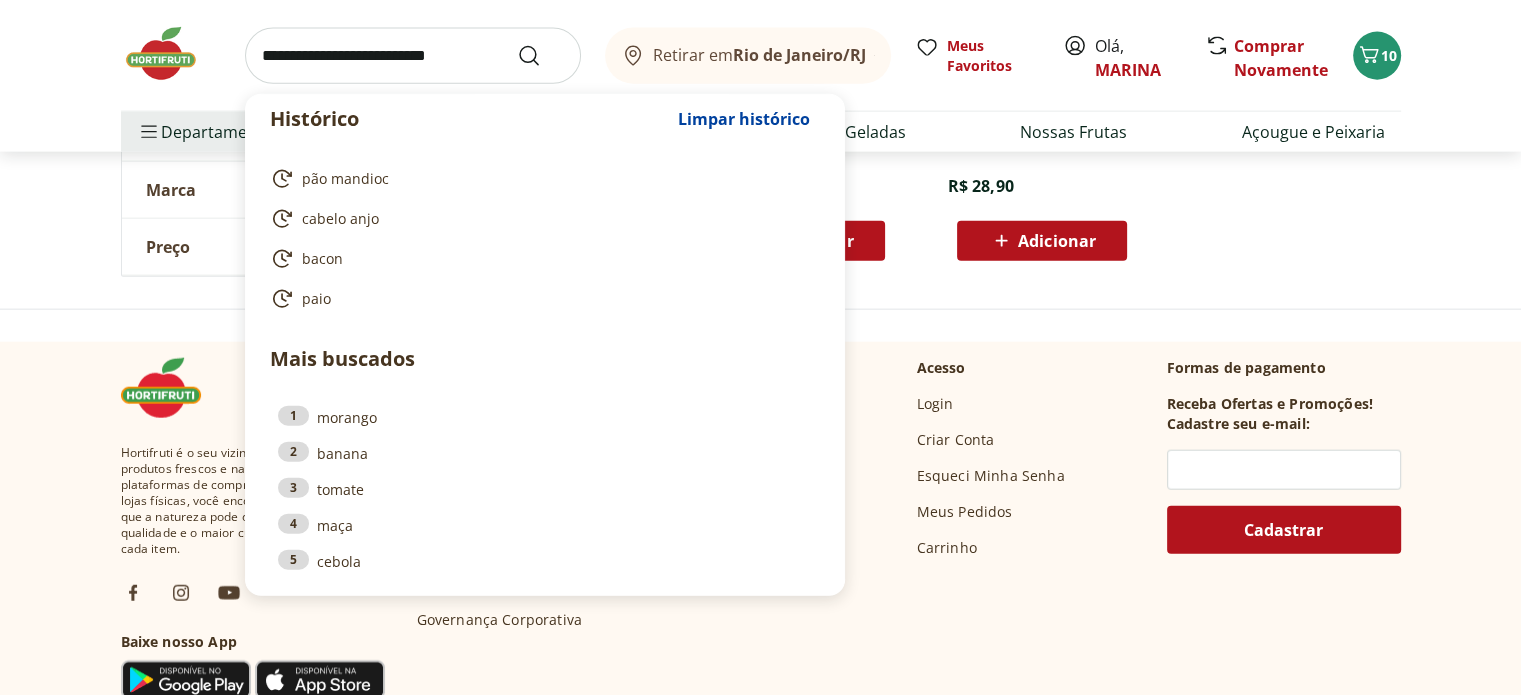 click at bounding box center [413, 56] 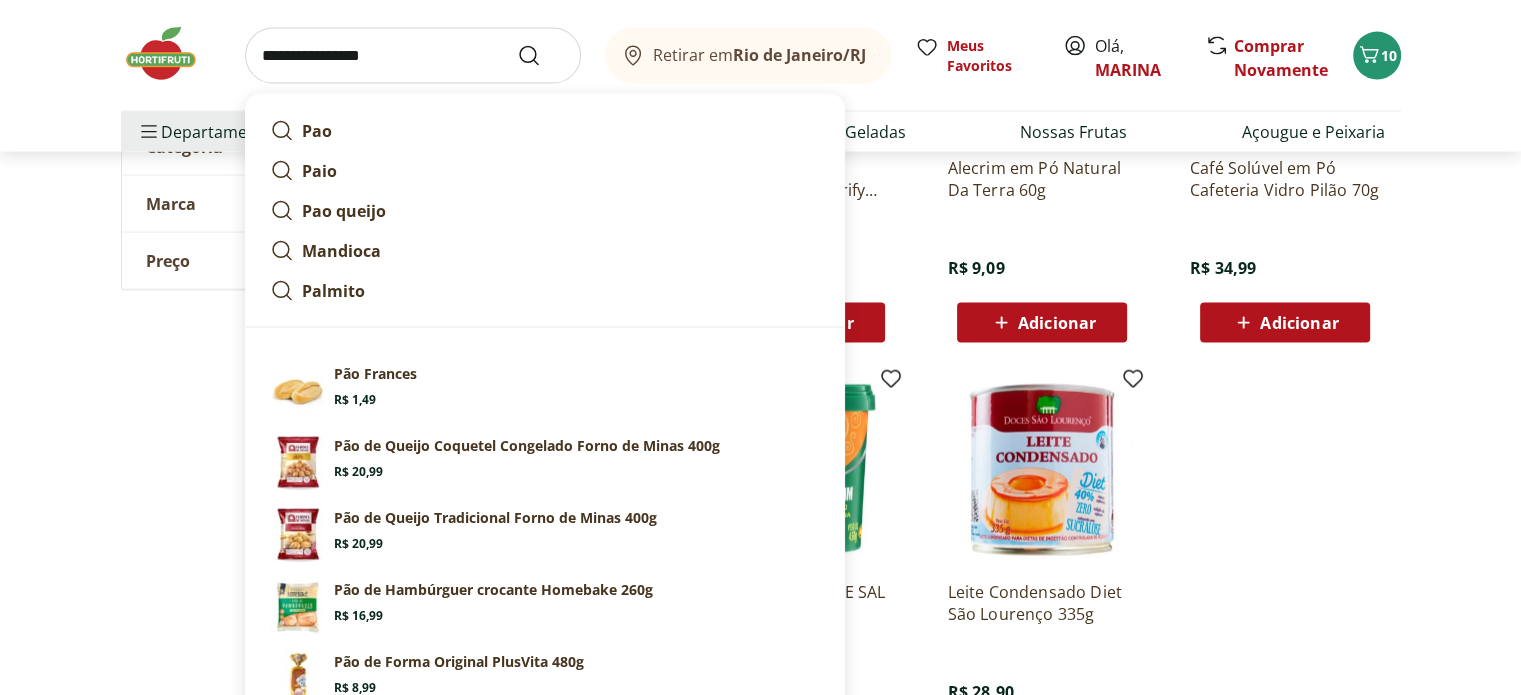 scroll, scrollTop: 10766, scrollLeft: 0, axis: vertical 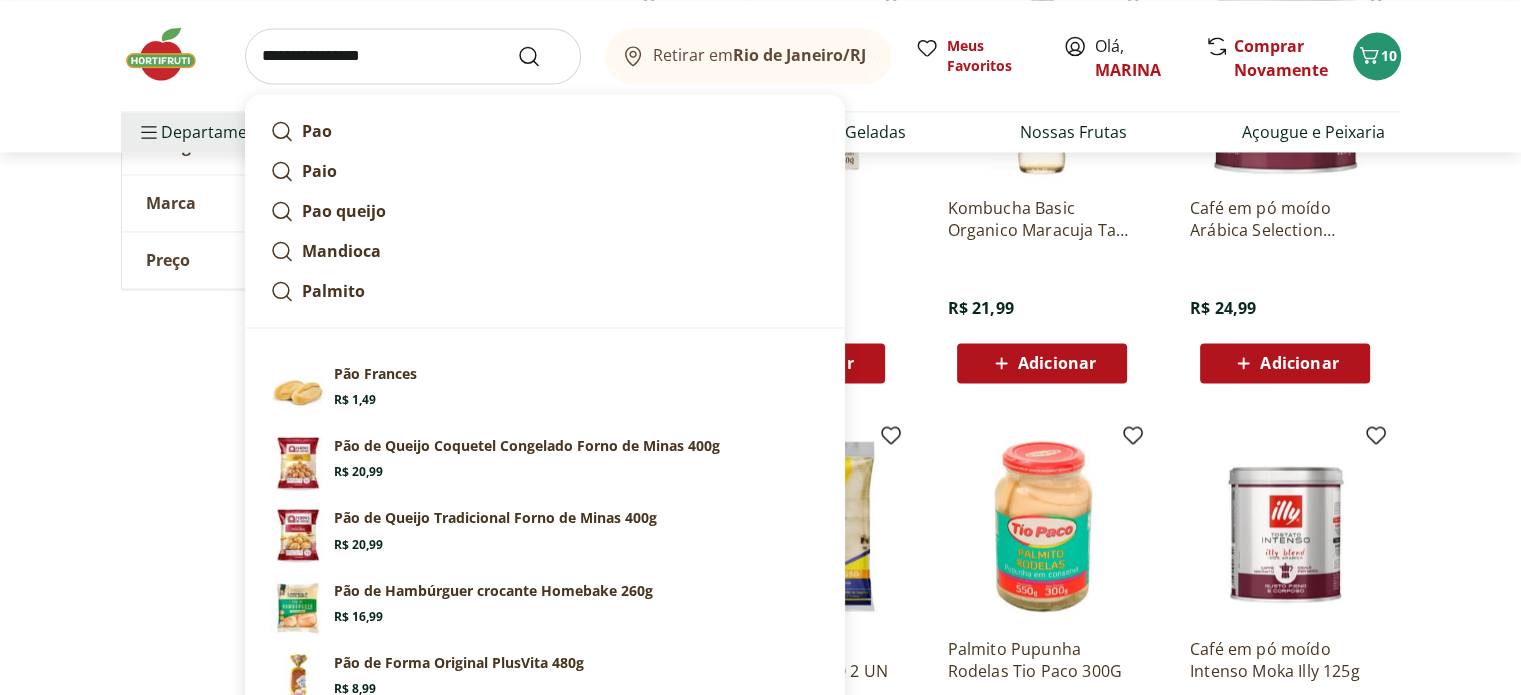 drag, startPoint x: 416, startPoint y: 46, endPoint x: 0, endPoint y: -105, distance: 442.55734 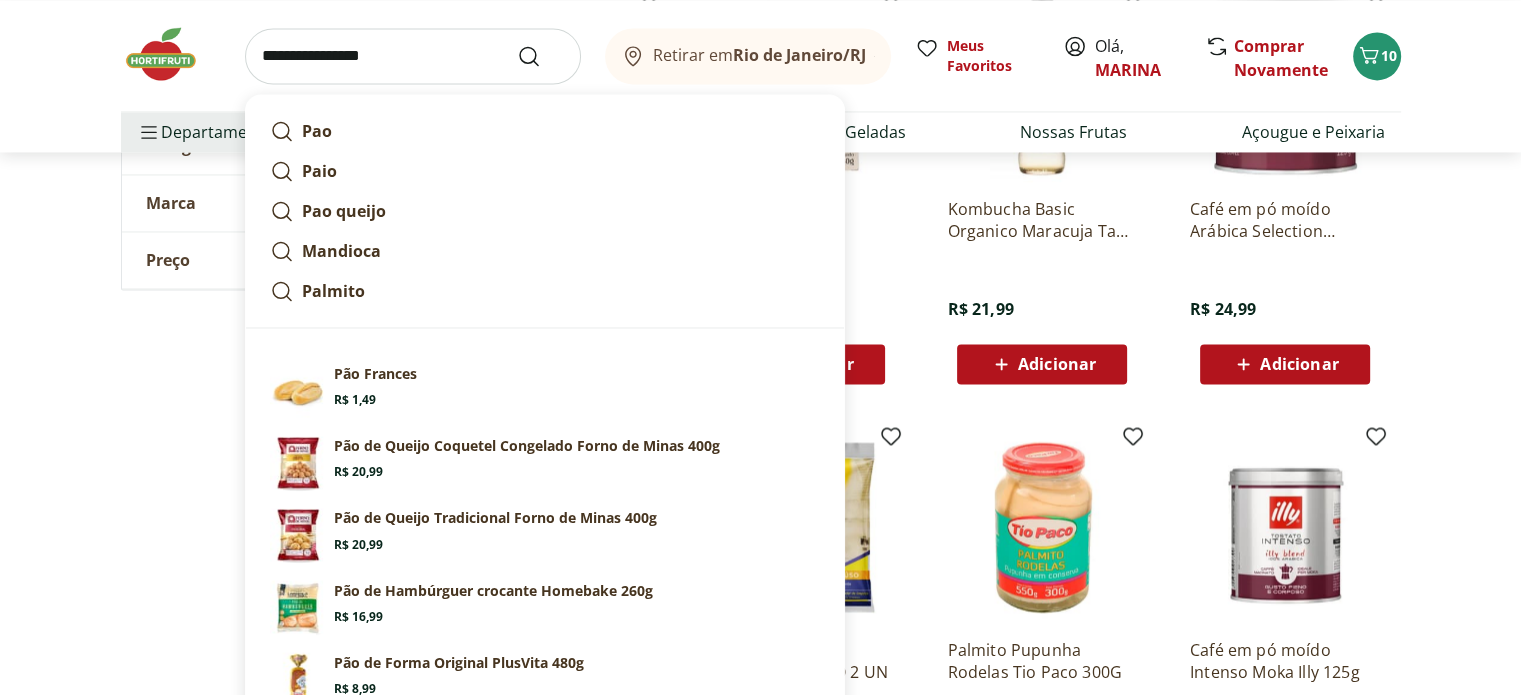 click on "**********" at bounding box center (760, -3751) 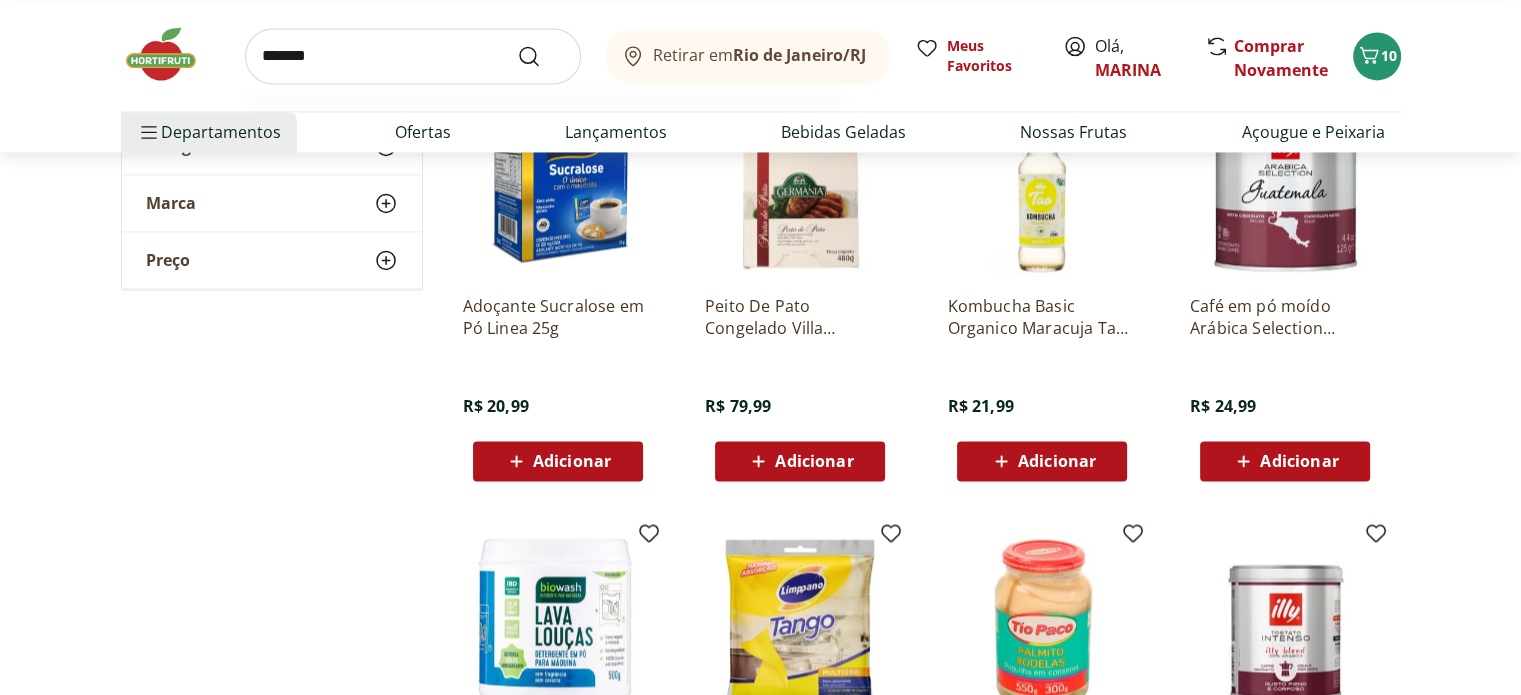 type on "*******" 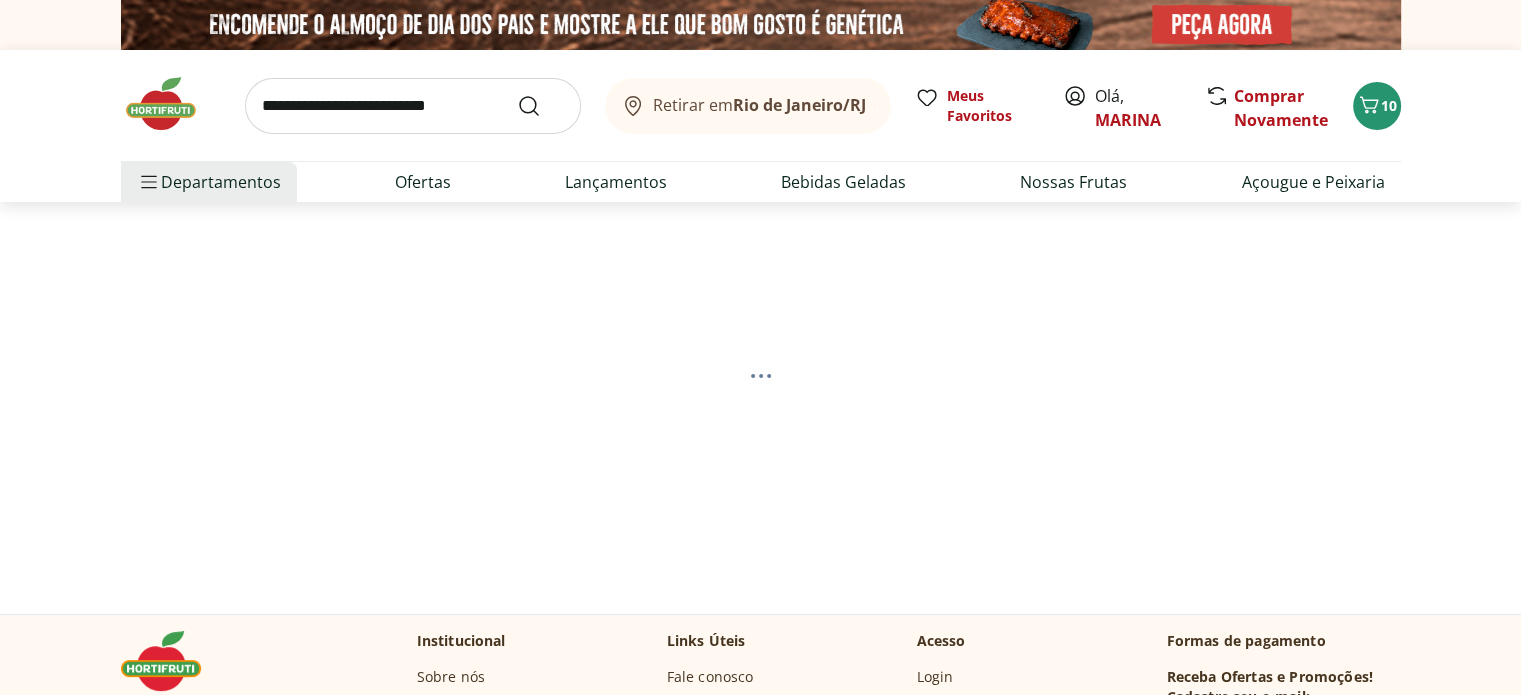 select on "**********" 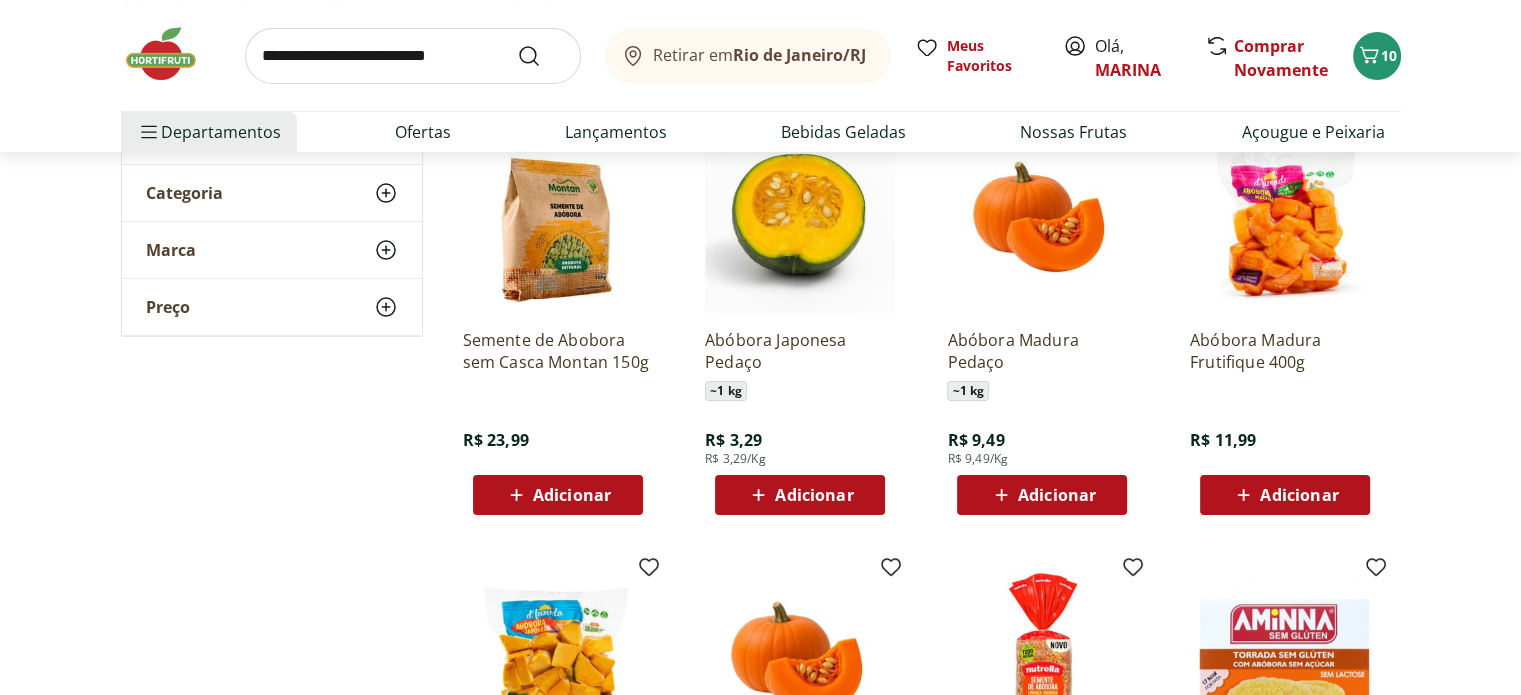 scroll, scrollTop: 293, scrollLeft: 0, axis: vertical 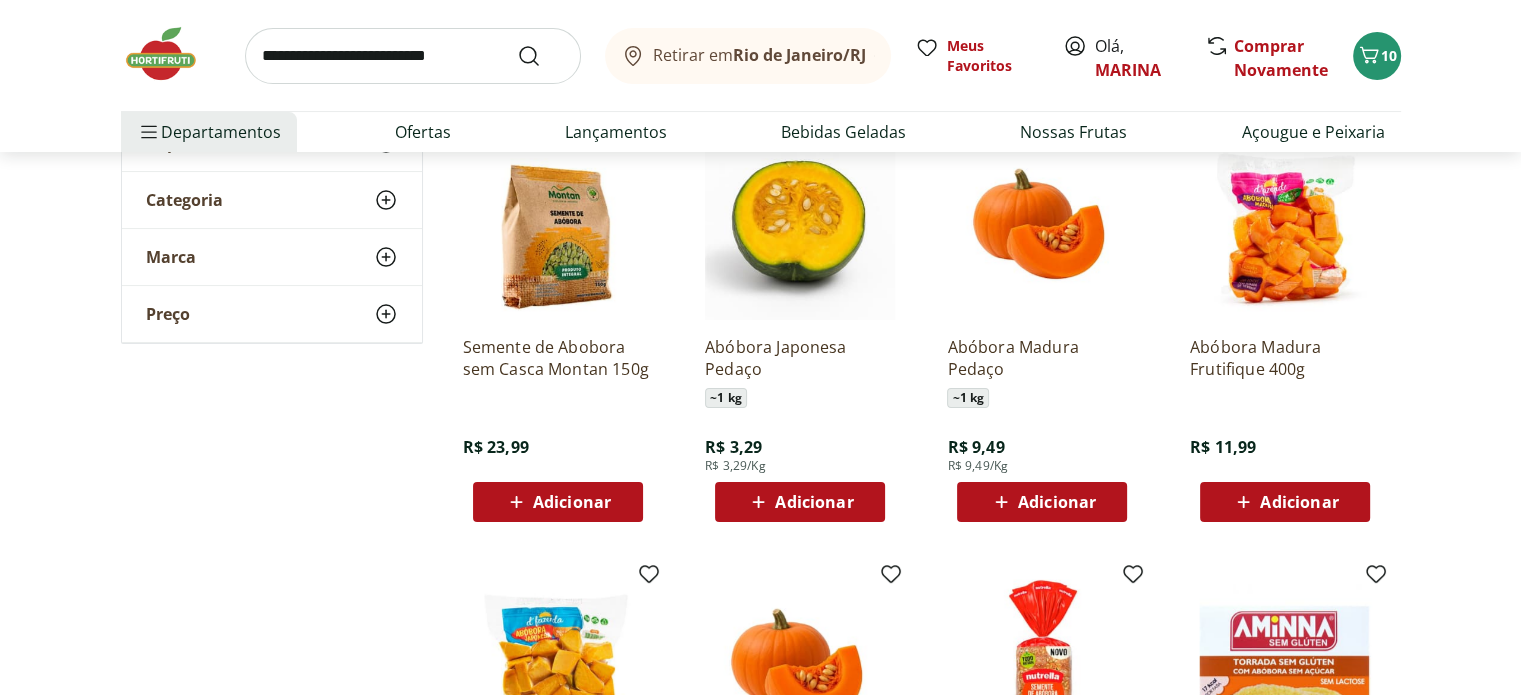 click on "Adicionar" at bounding box center [1299, 502] 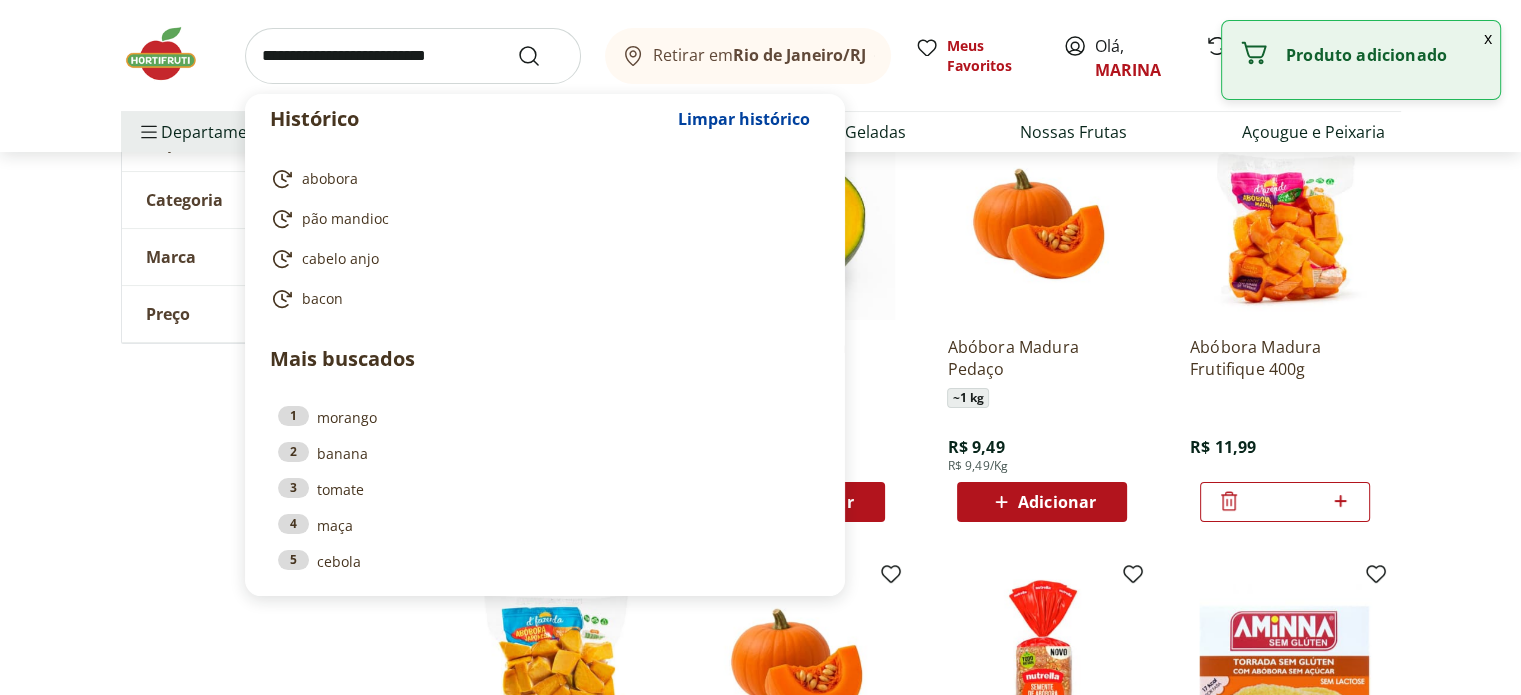 click at bounding box center [413, 56] 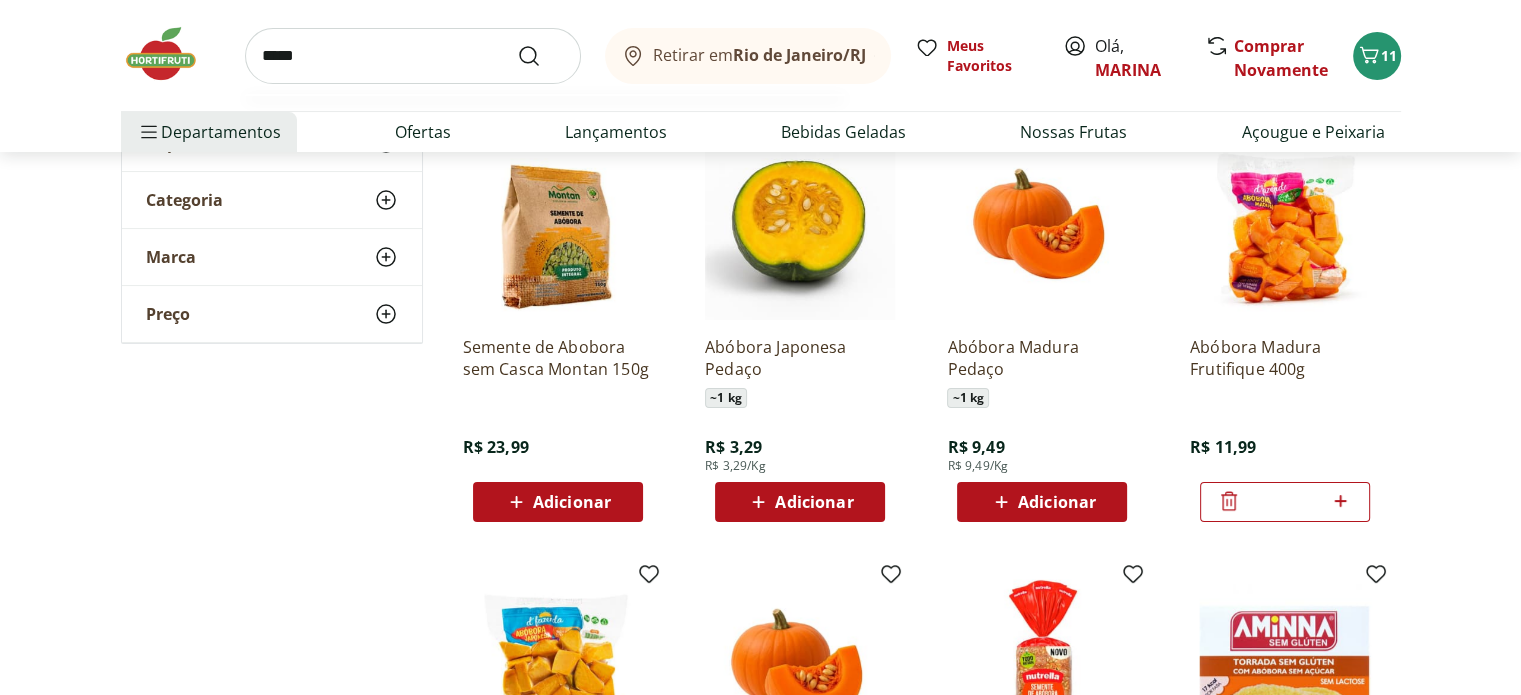 type on "*****" 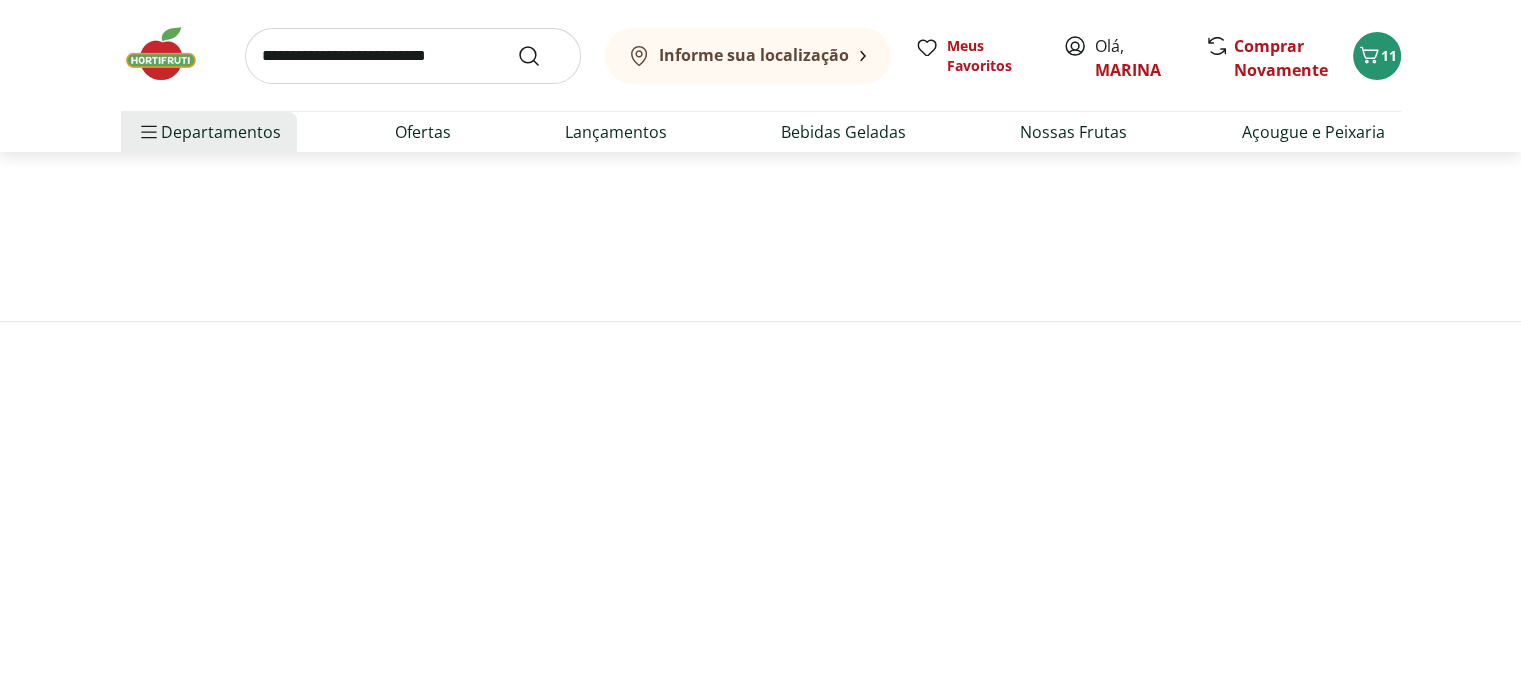 scroll, scrollTop: 0, scrollLeft: 0, axis: both 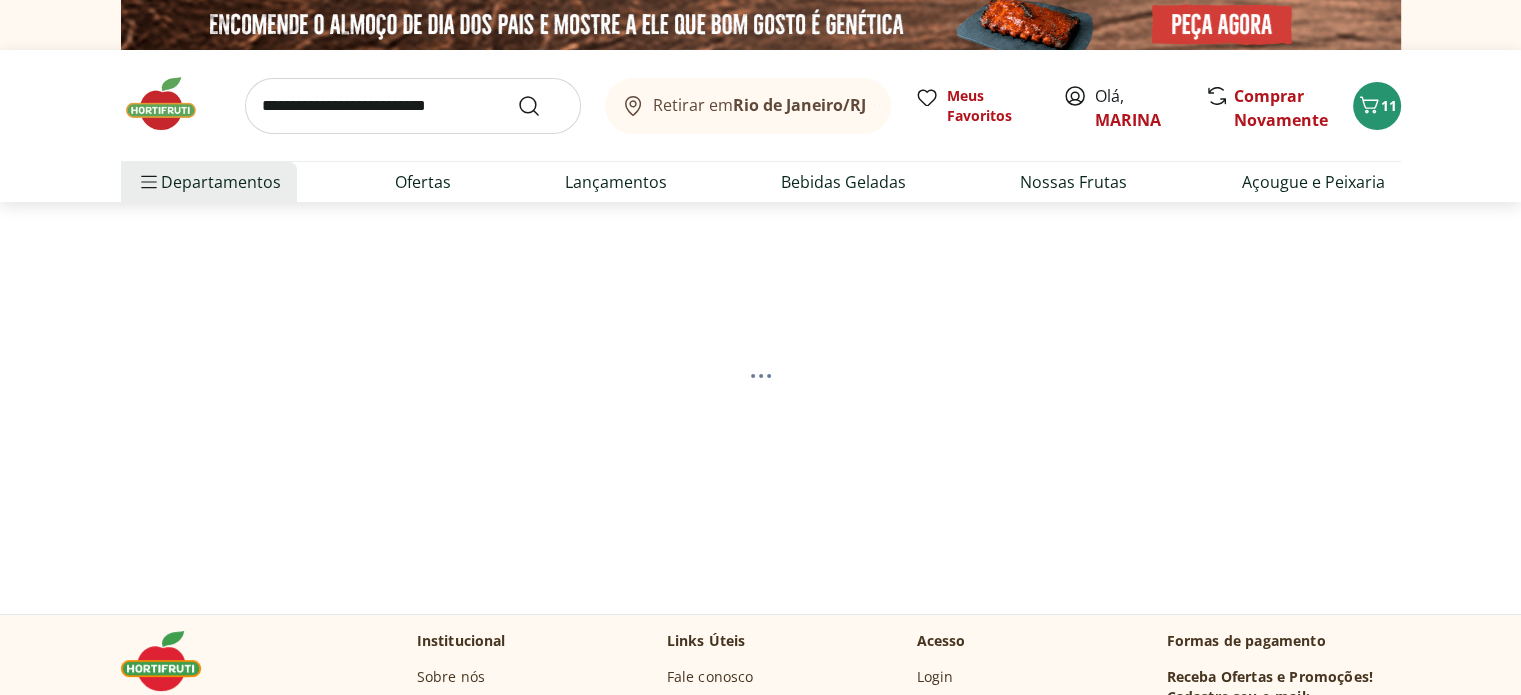 select on "**********" 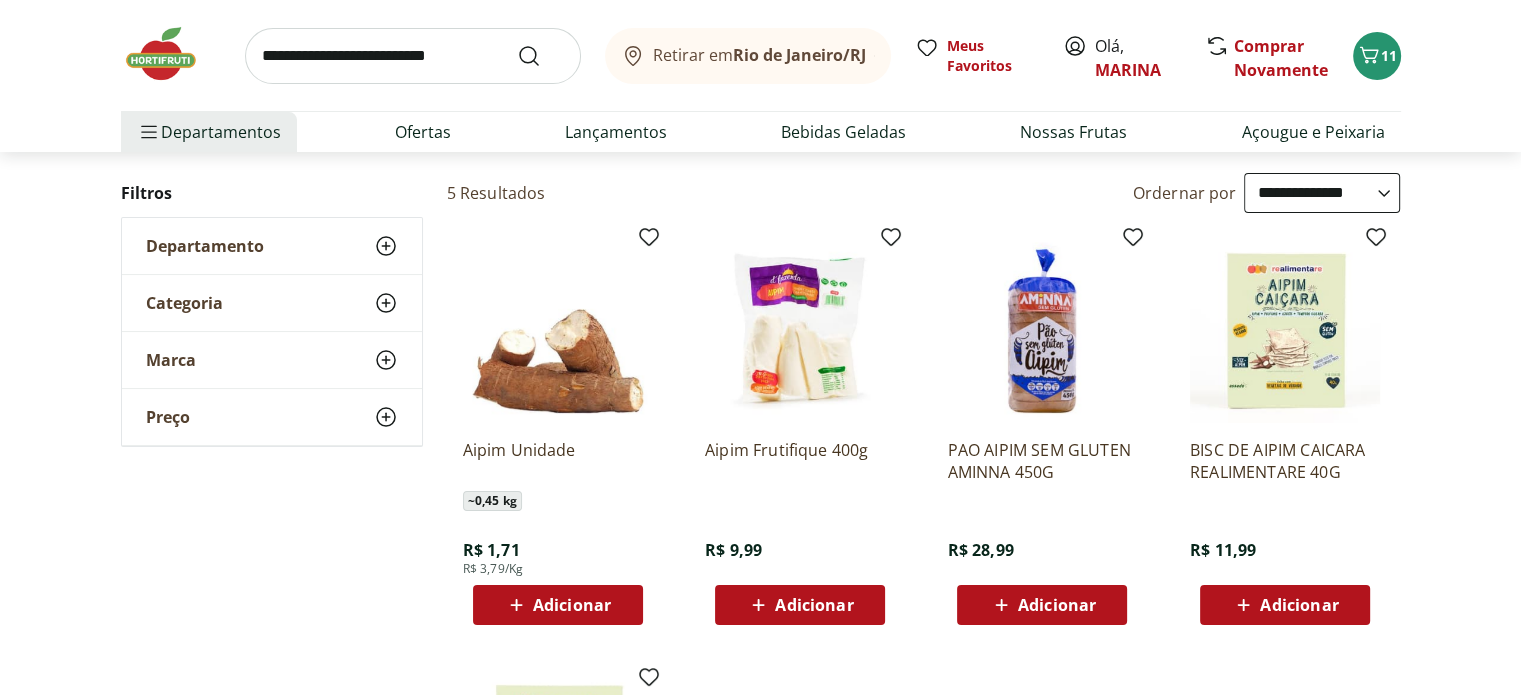 scroll, scrollTop: 224, scrollLeft: 0, axis: vertical 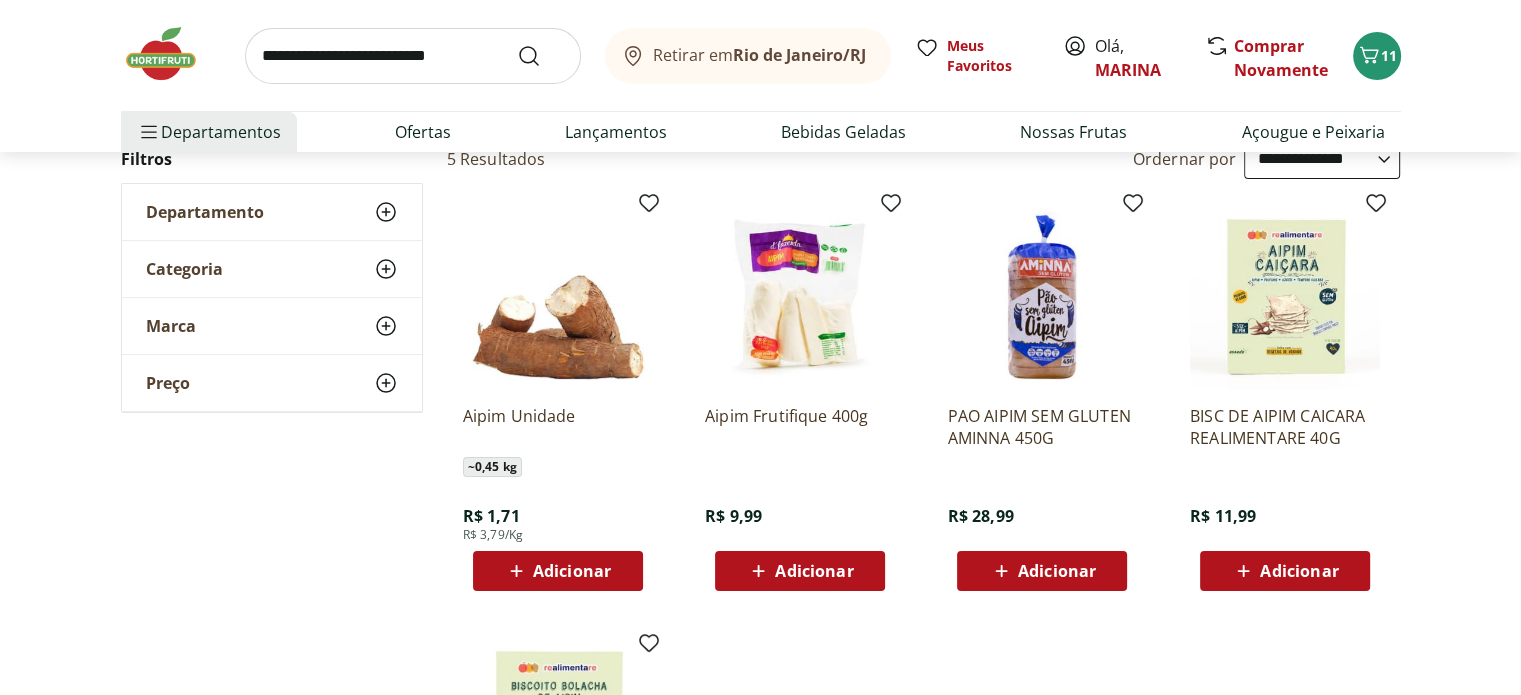 click on "Adicionar" at bounding box center [814, 571] 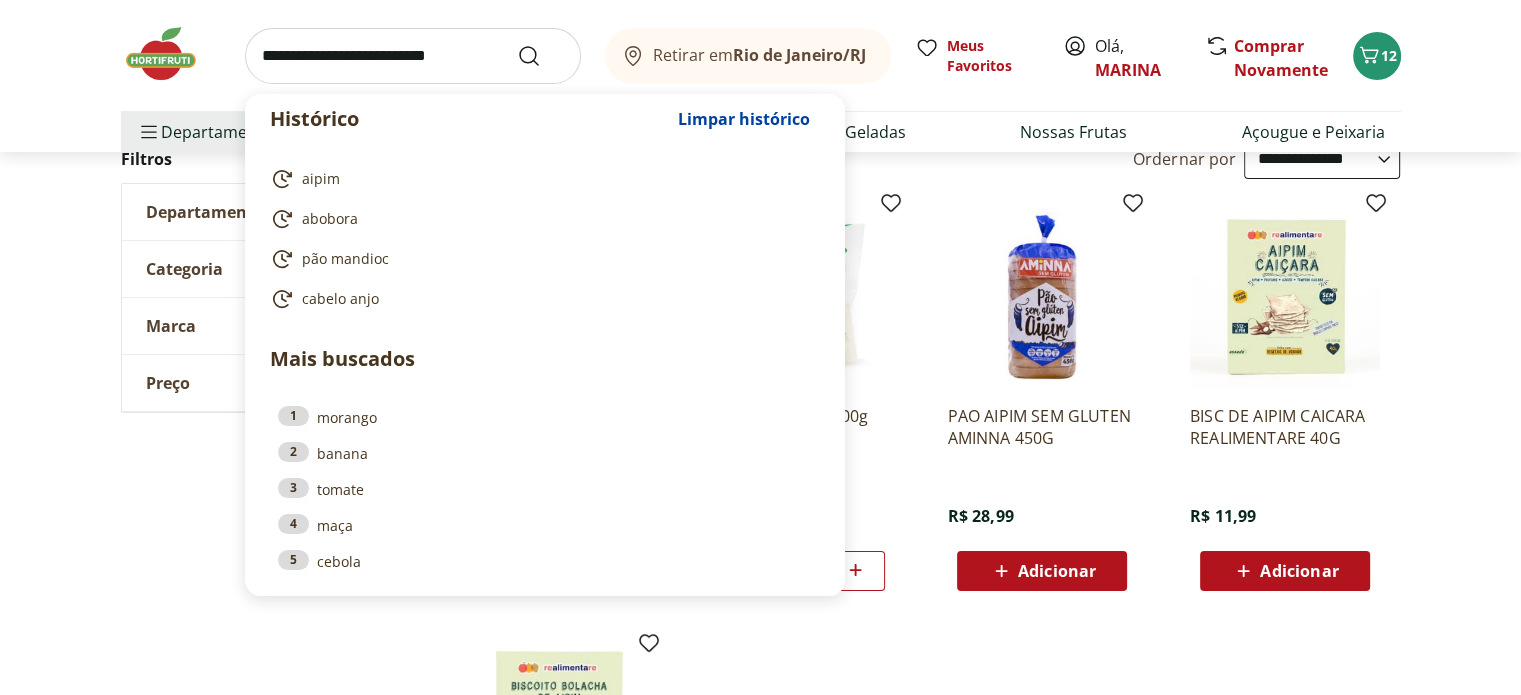 click at bounding box center (413, 56) 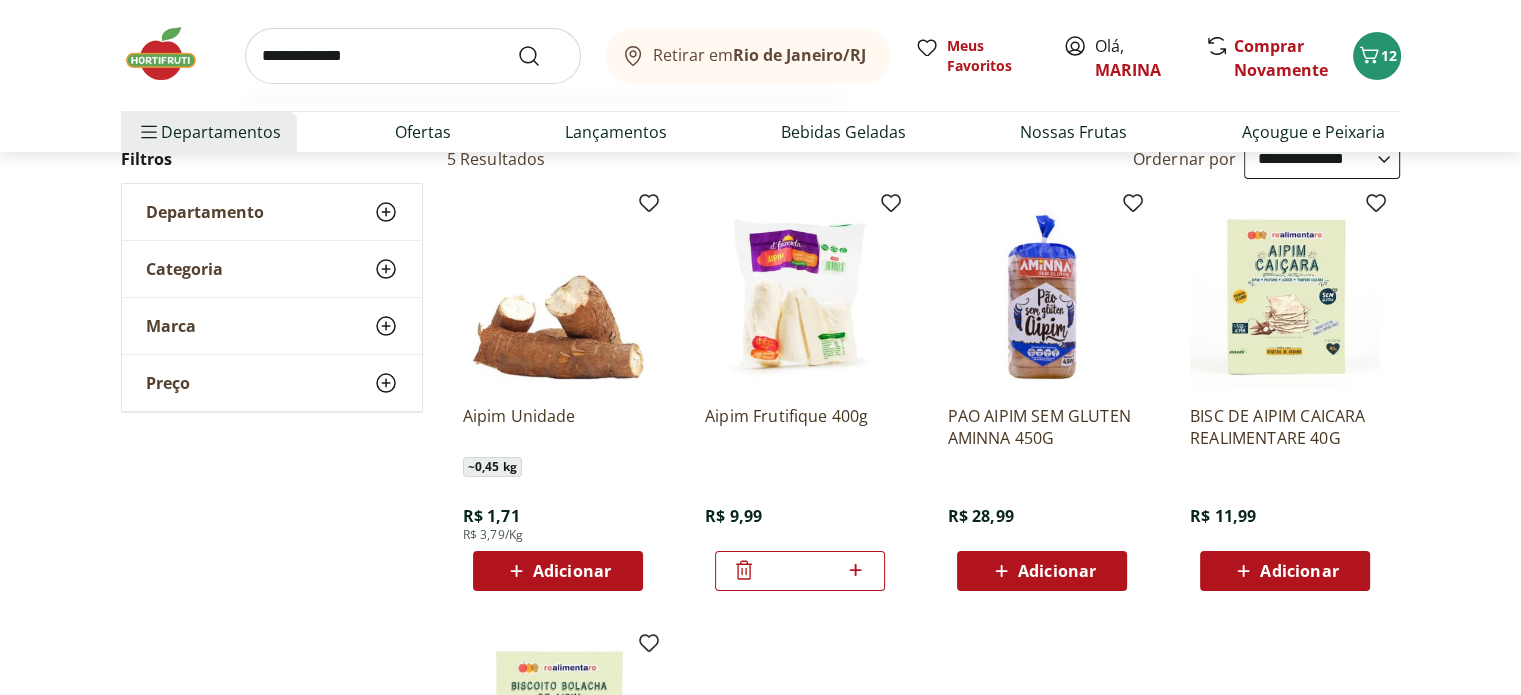type on "**********" 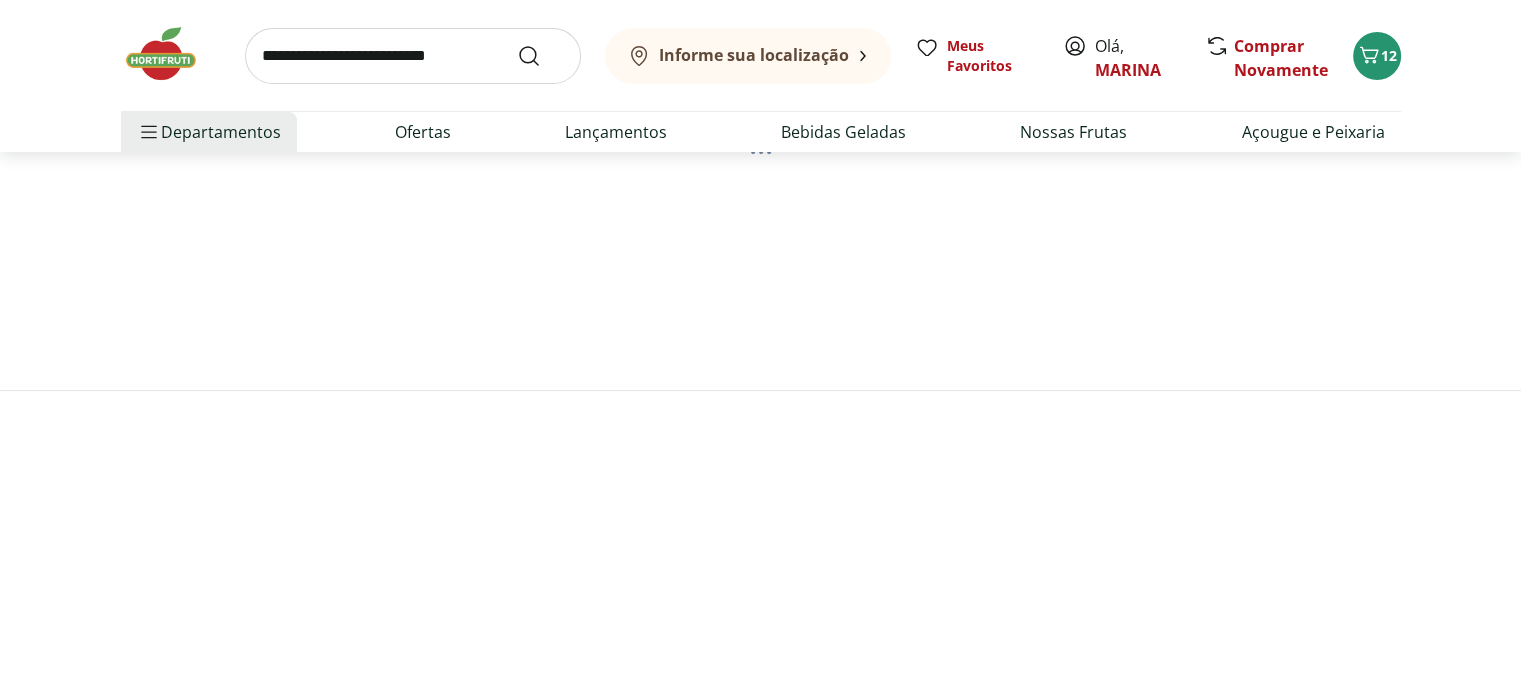 scroll, scrollTop: 0, scrollLeft: 0, axis: both 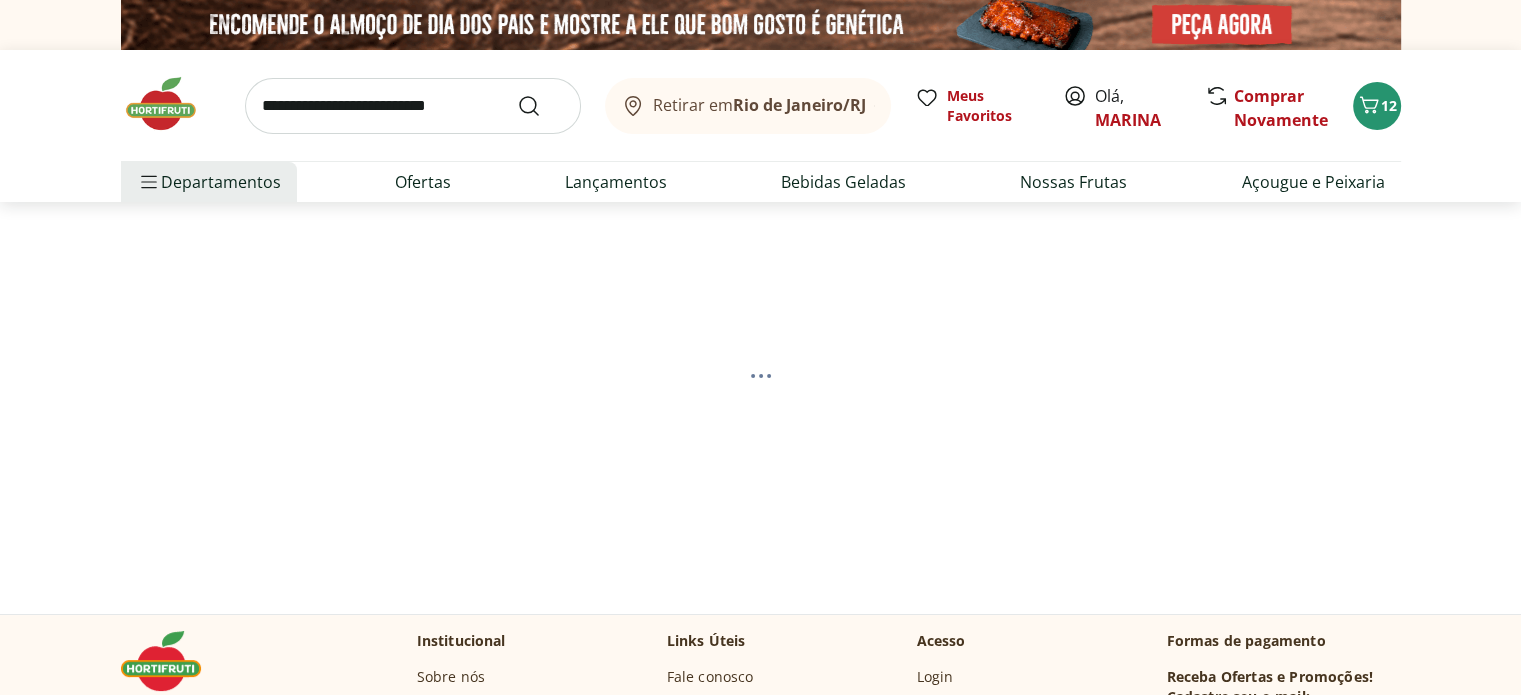 select on "**********" 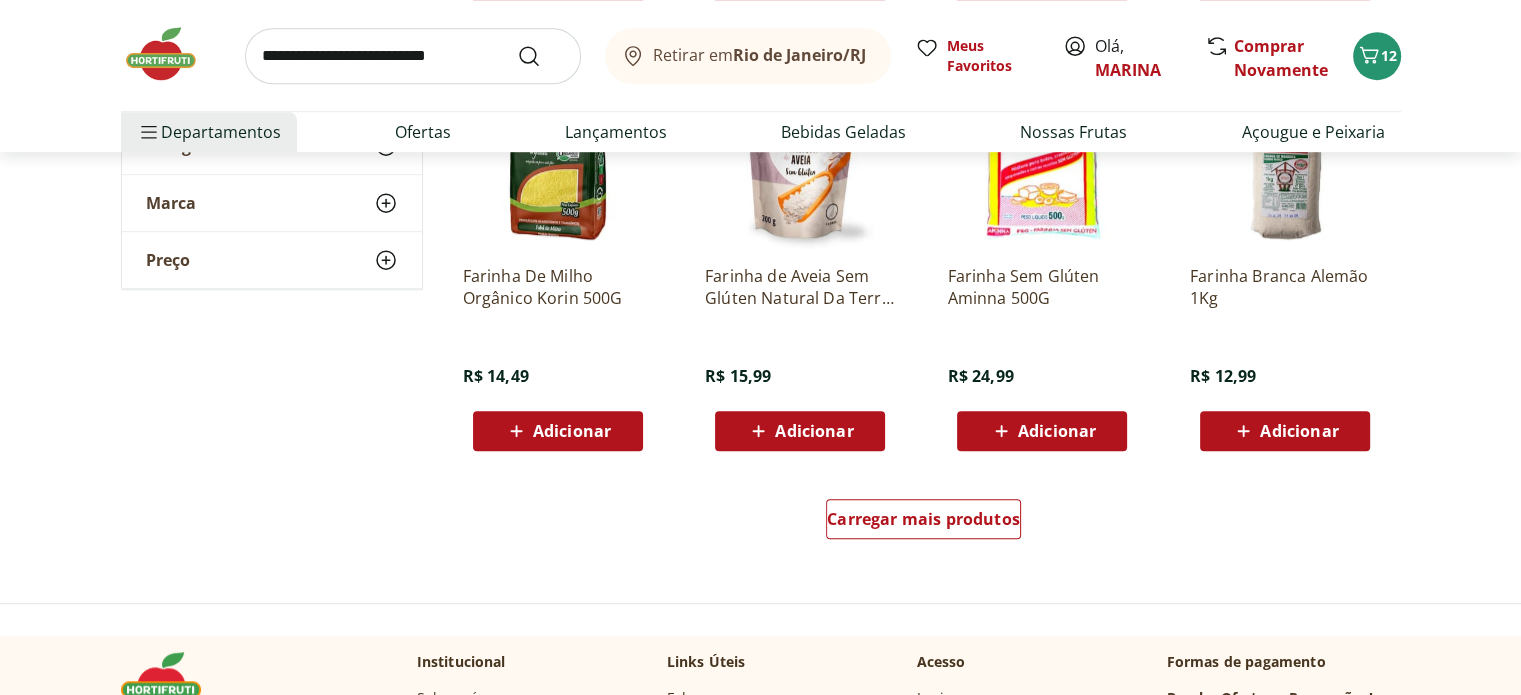 scroll, scrollTop: 1285, scrollLeft: 0, axis: vertical 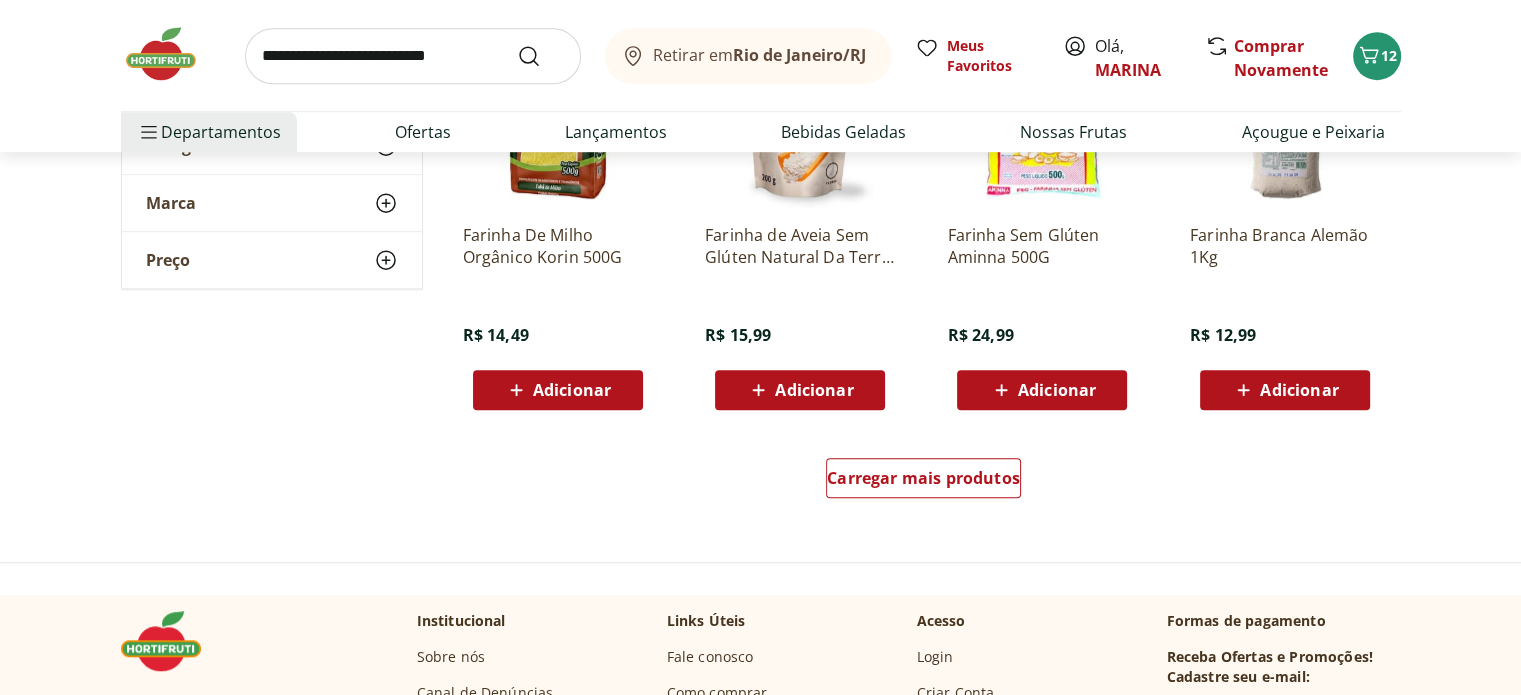 click at bounding box center (413, 56) 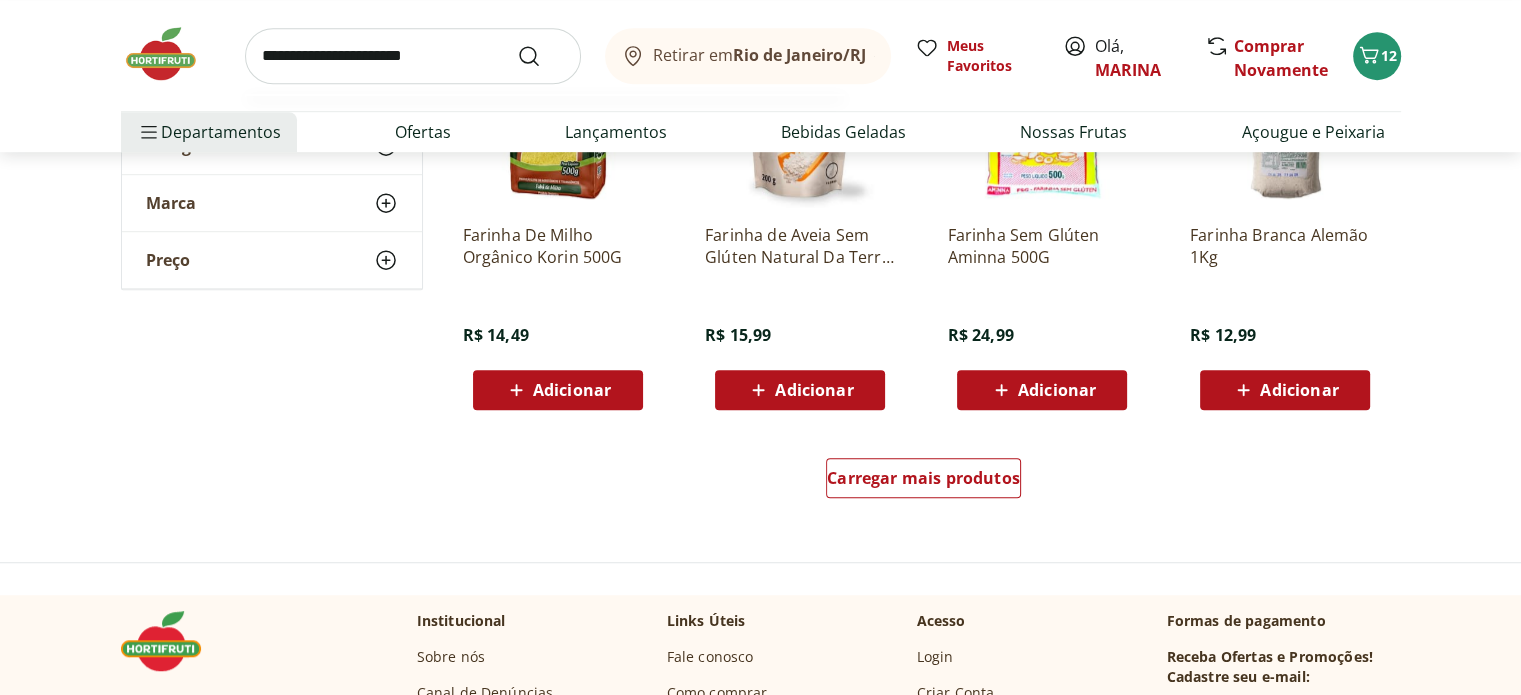 type on "**********" 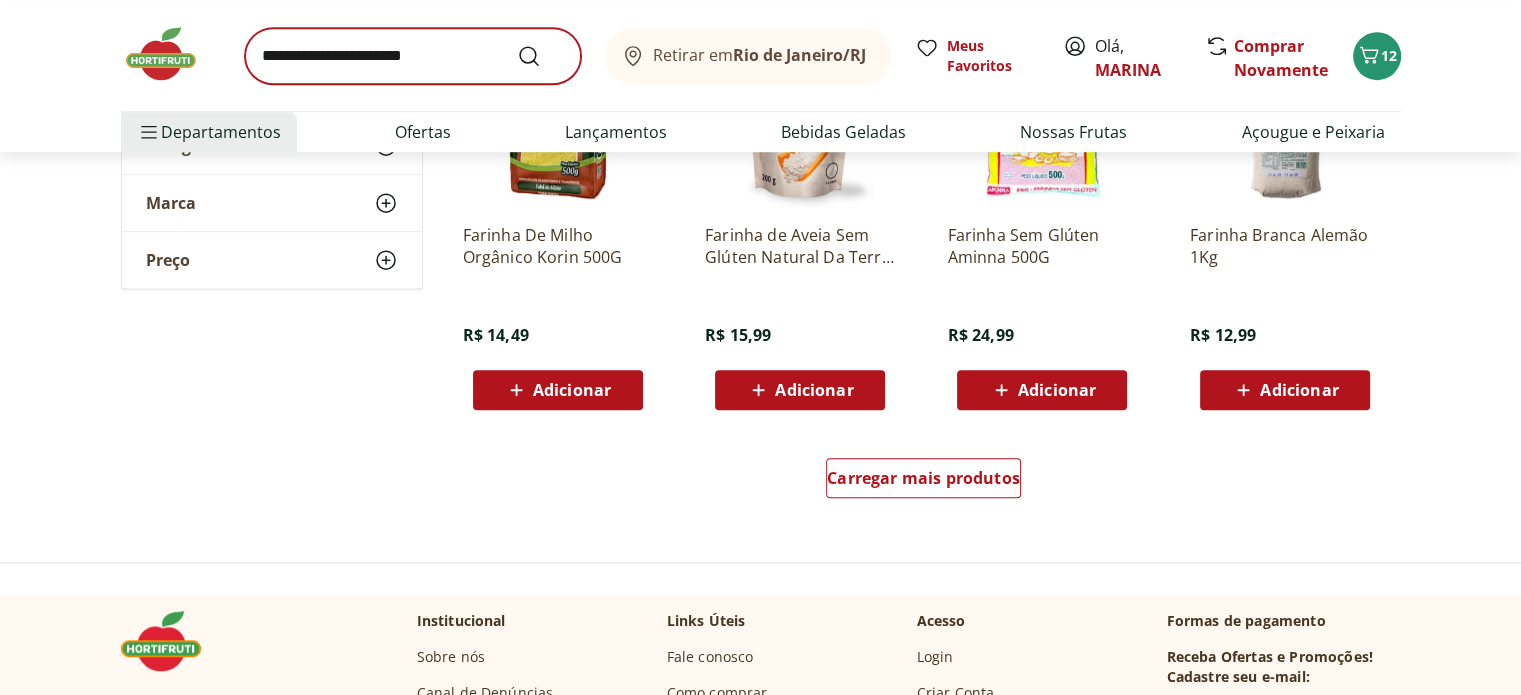 scroll, scrollTop: 0, scrollLeft: 0, axis: both 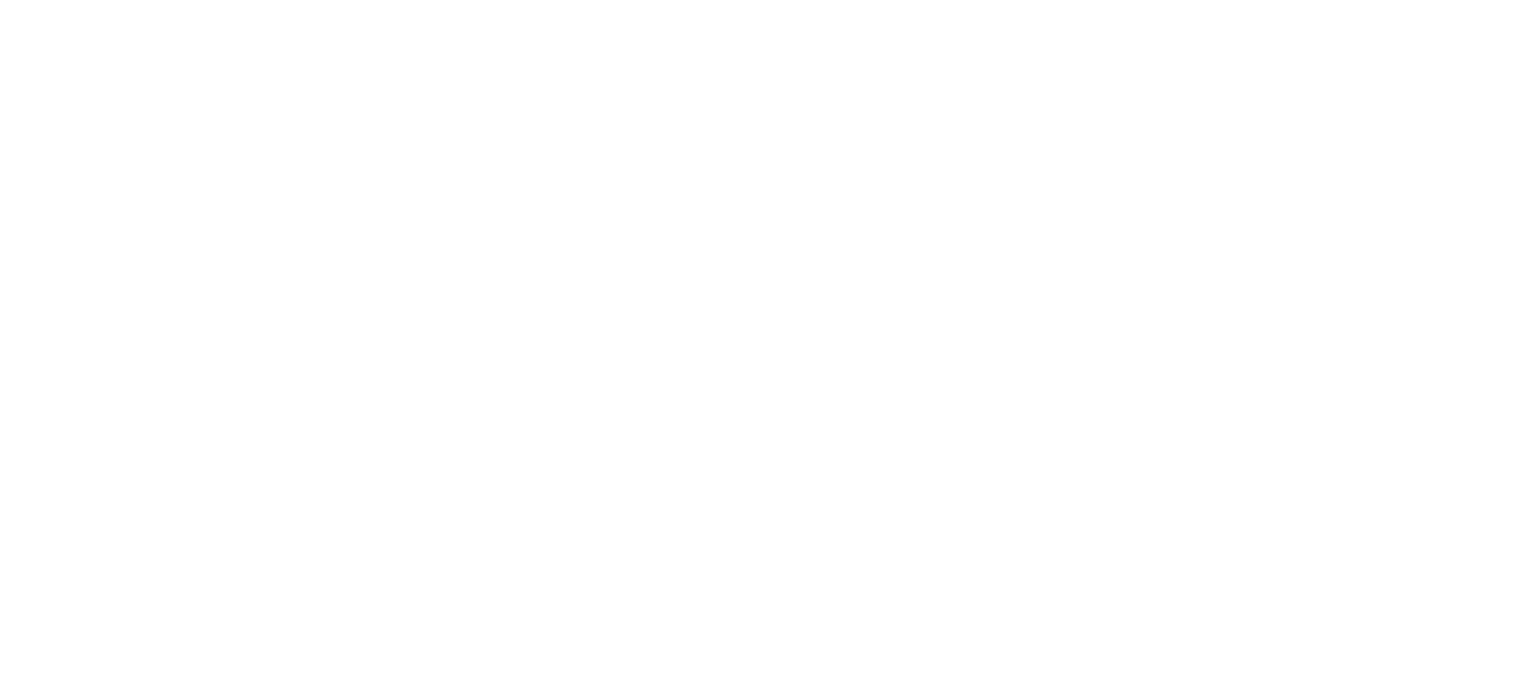 select on "**********" 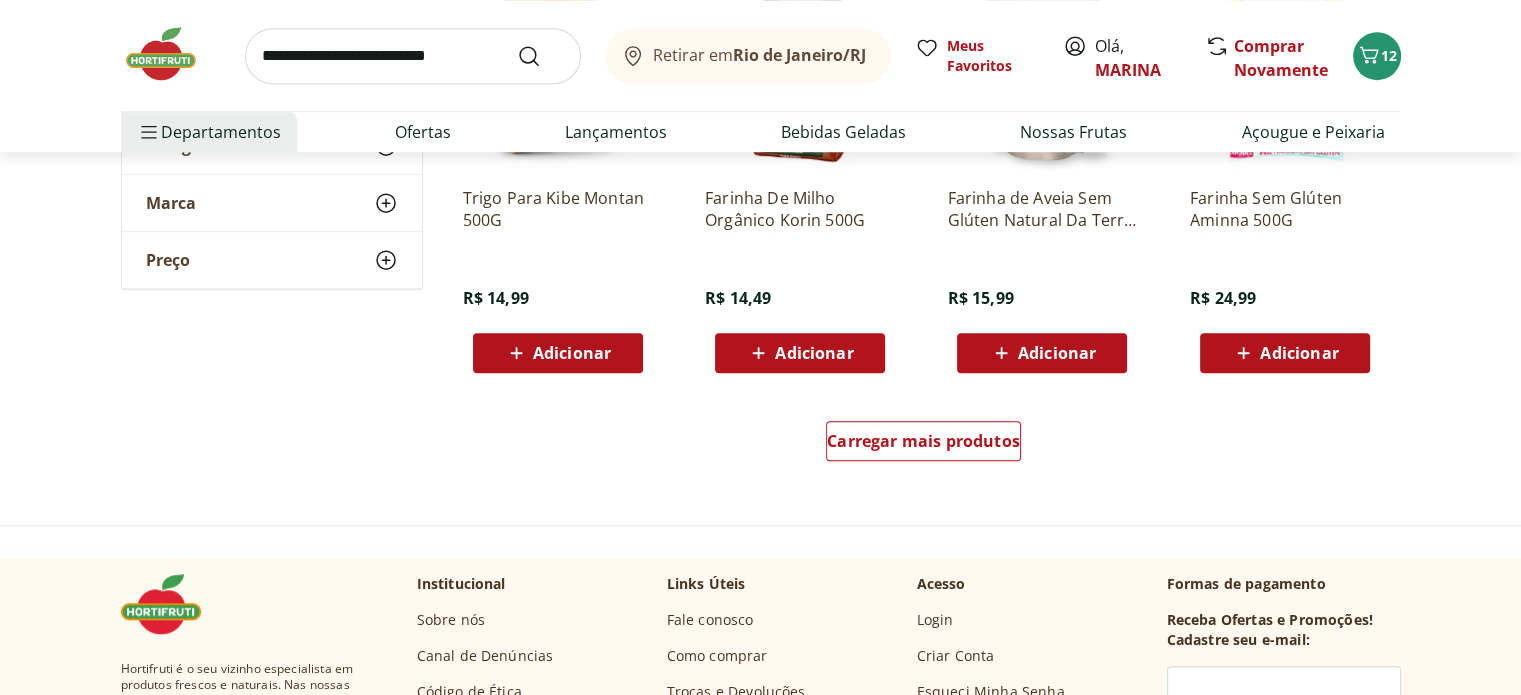 scroll, scrollTop: 1415, scrollLeft: 0, axis: vertical 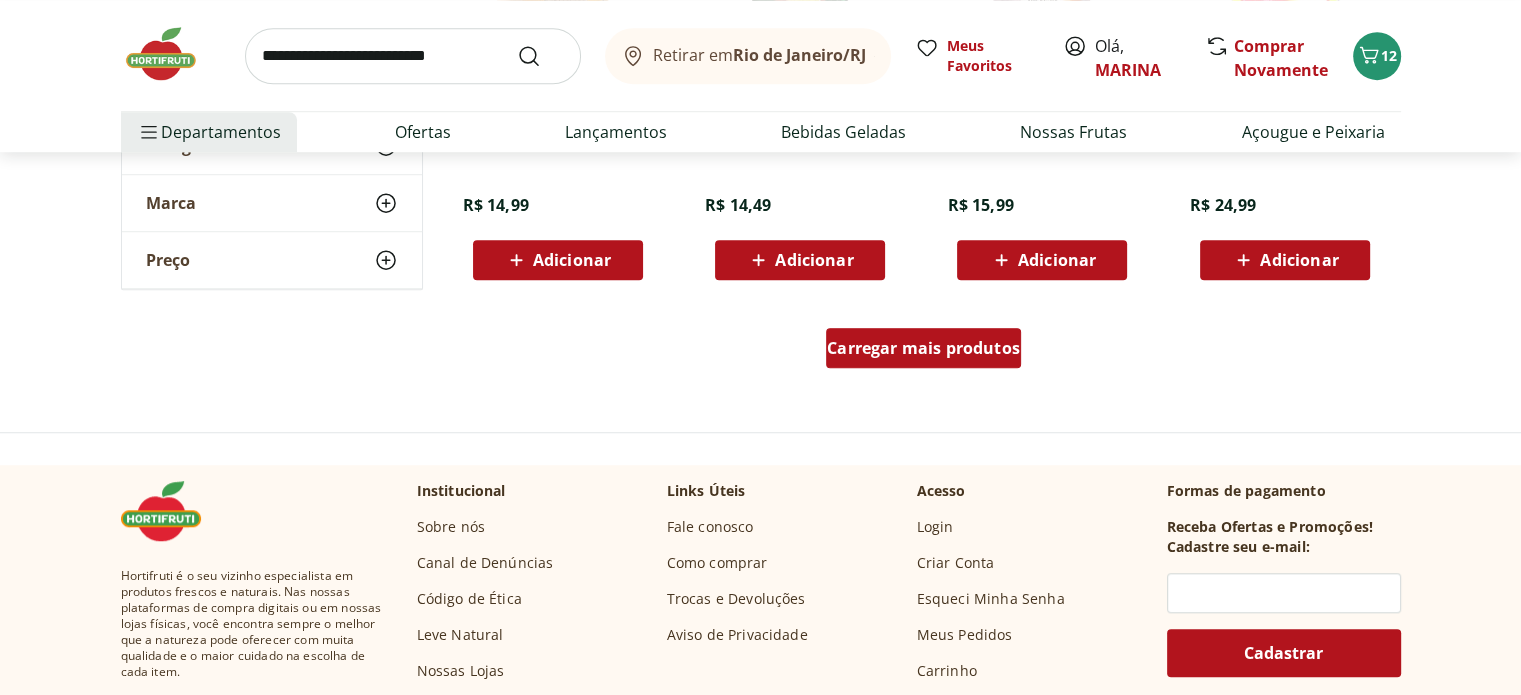 click on "Carregar mais produtos" at bounding box center [923, 348] 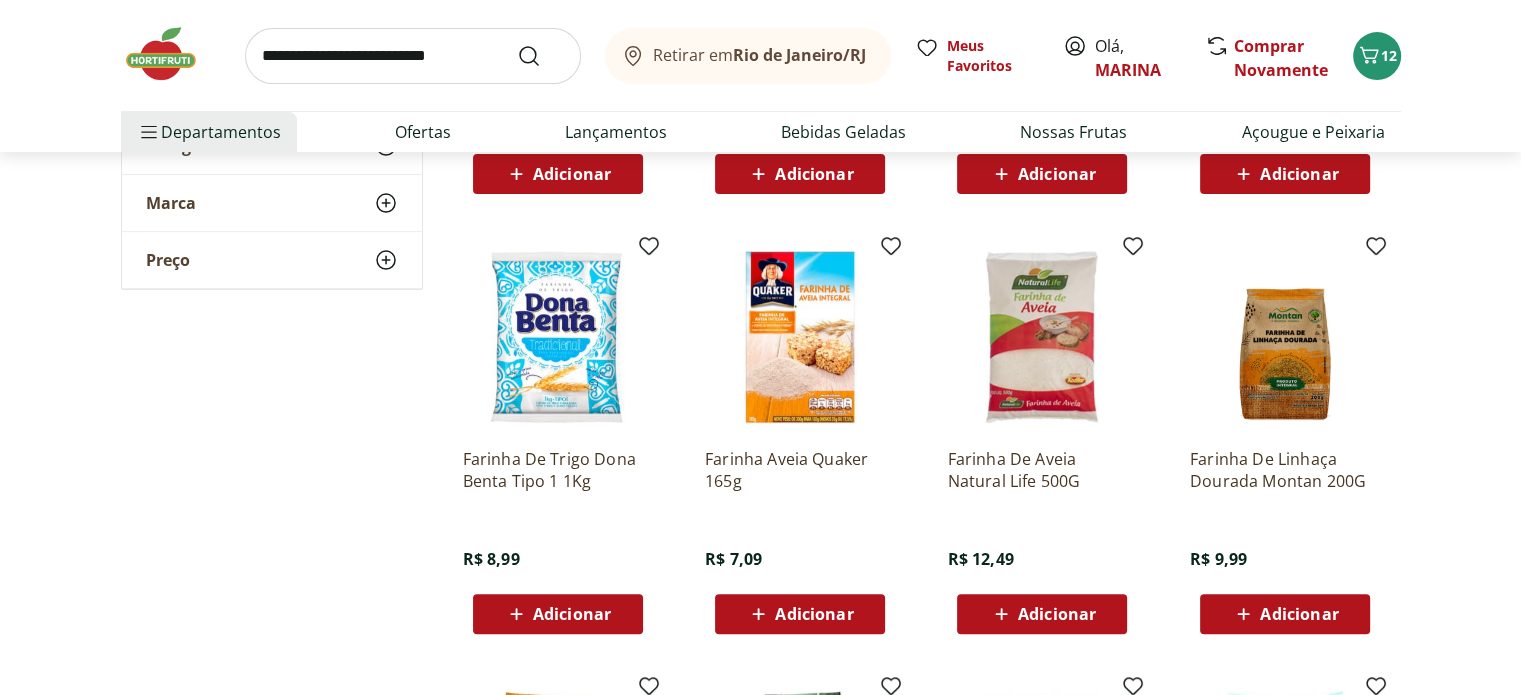 scroll, scrollTop: 592, scrollLeft: 0, axis: vertical 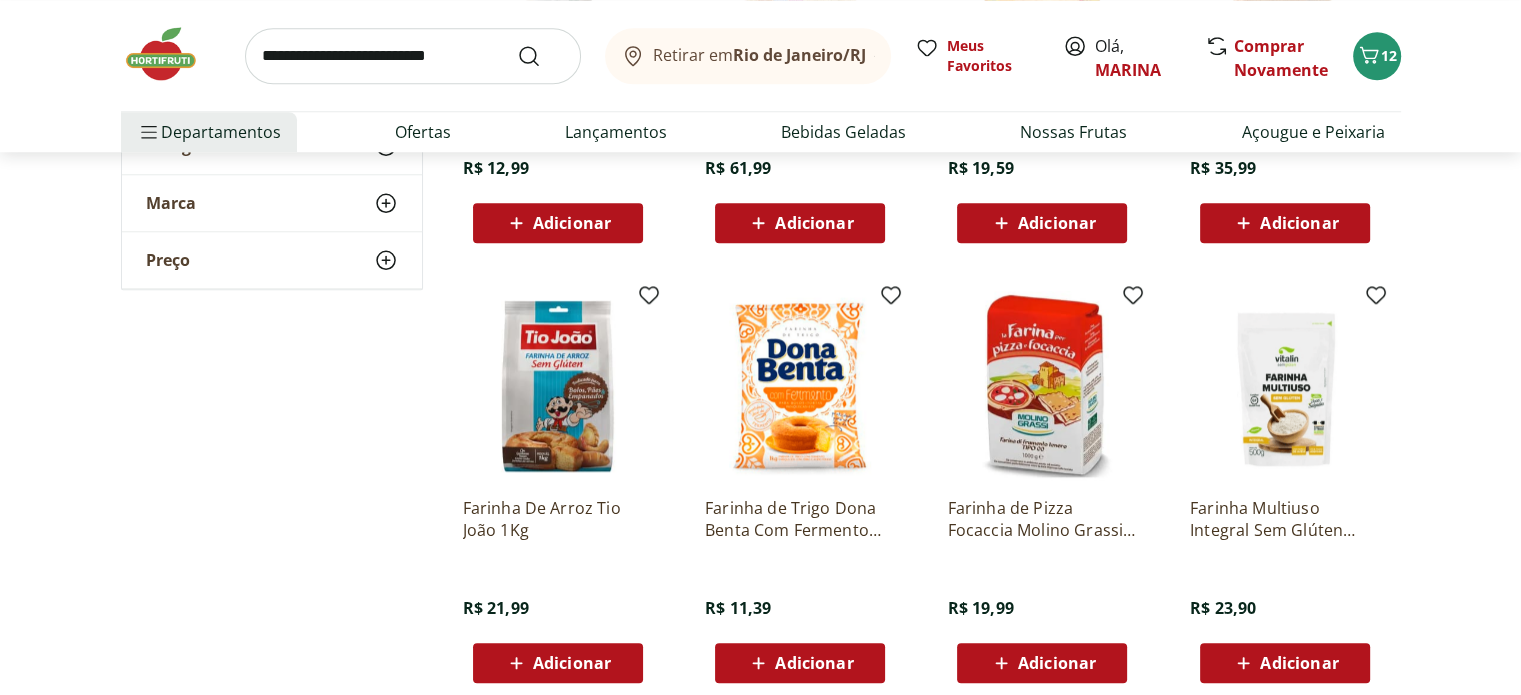 click on "Adicionar" at bounding box center (814, 663) 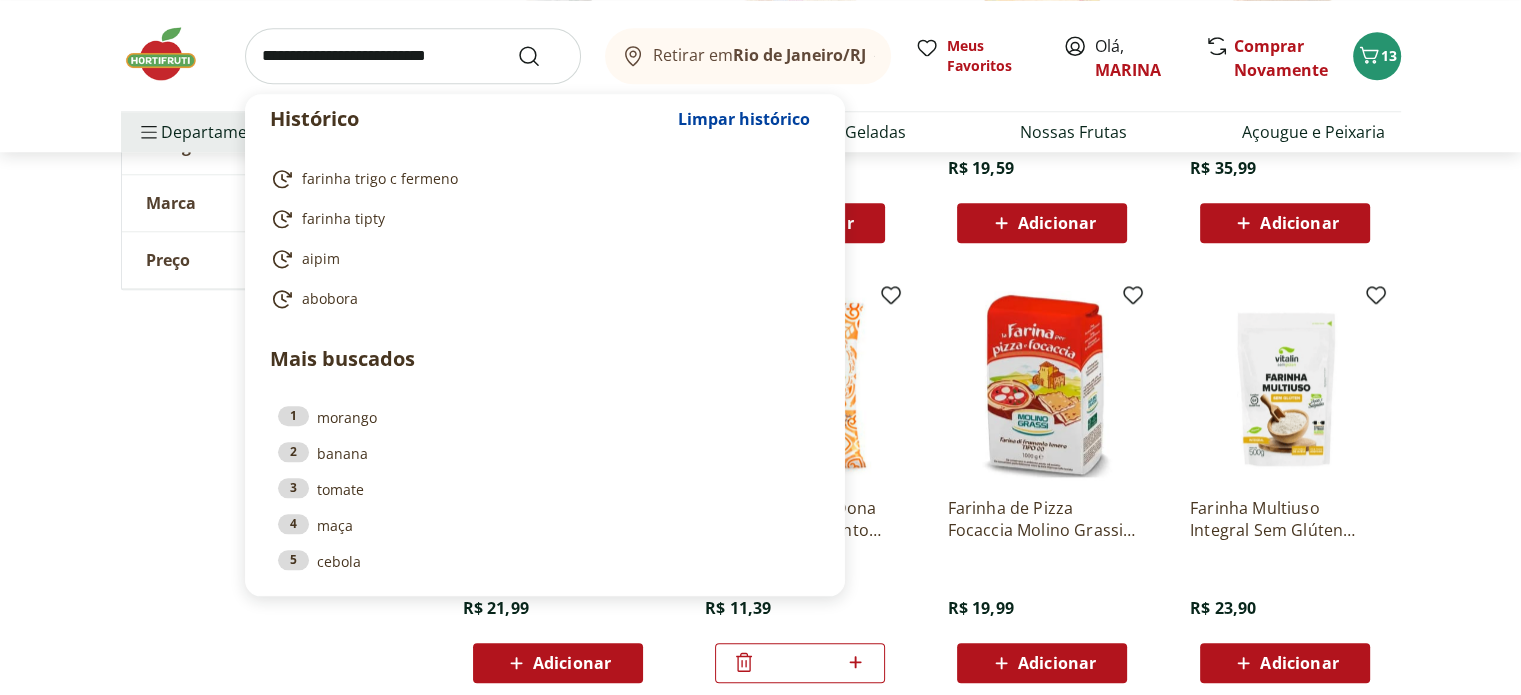 click at bounding box center (413, 56) 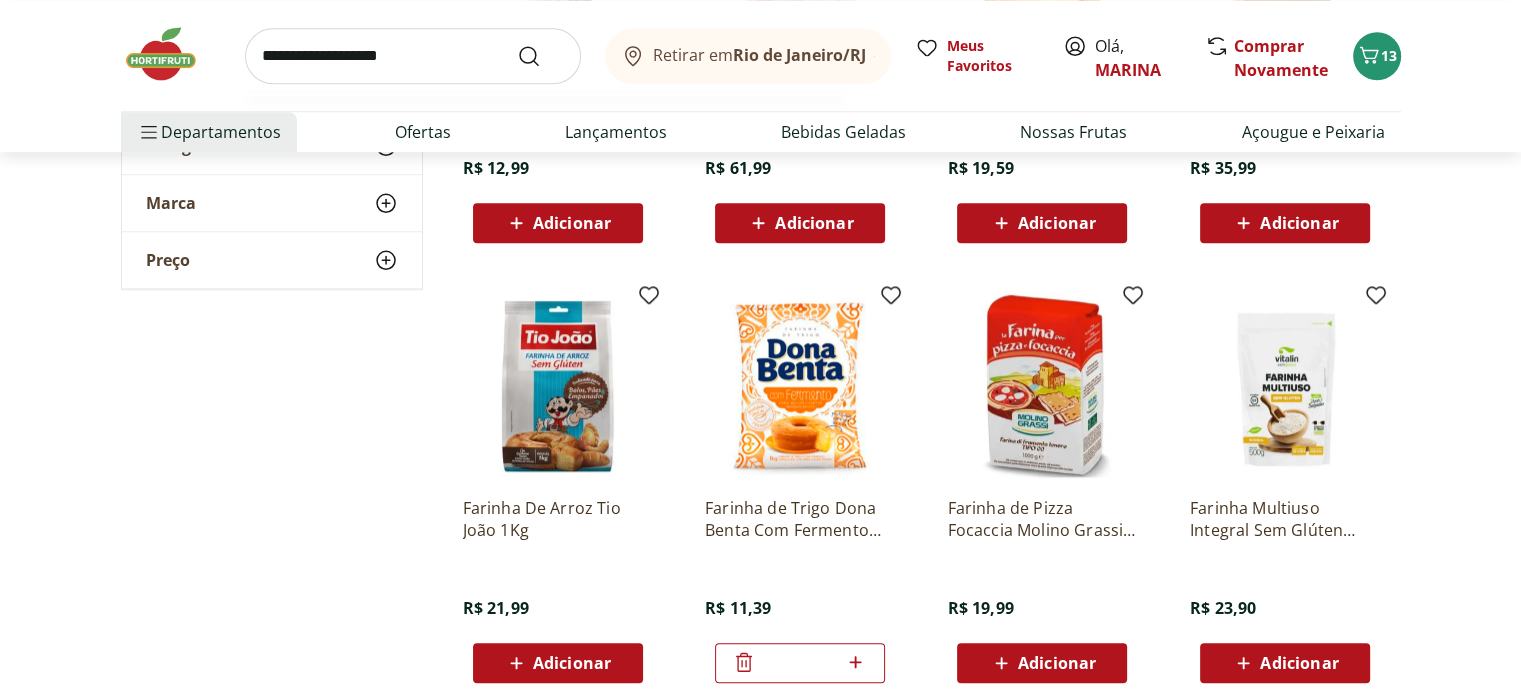 type on "**********" 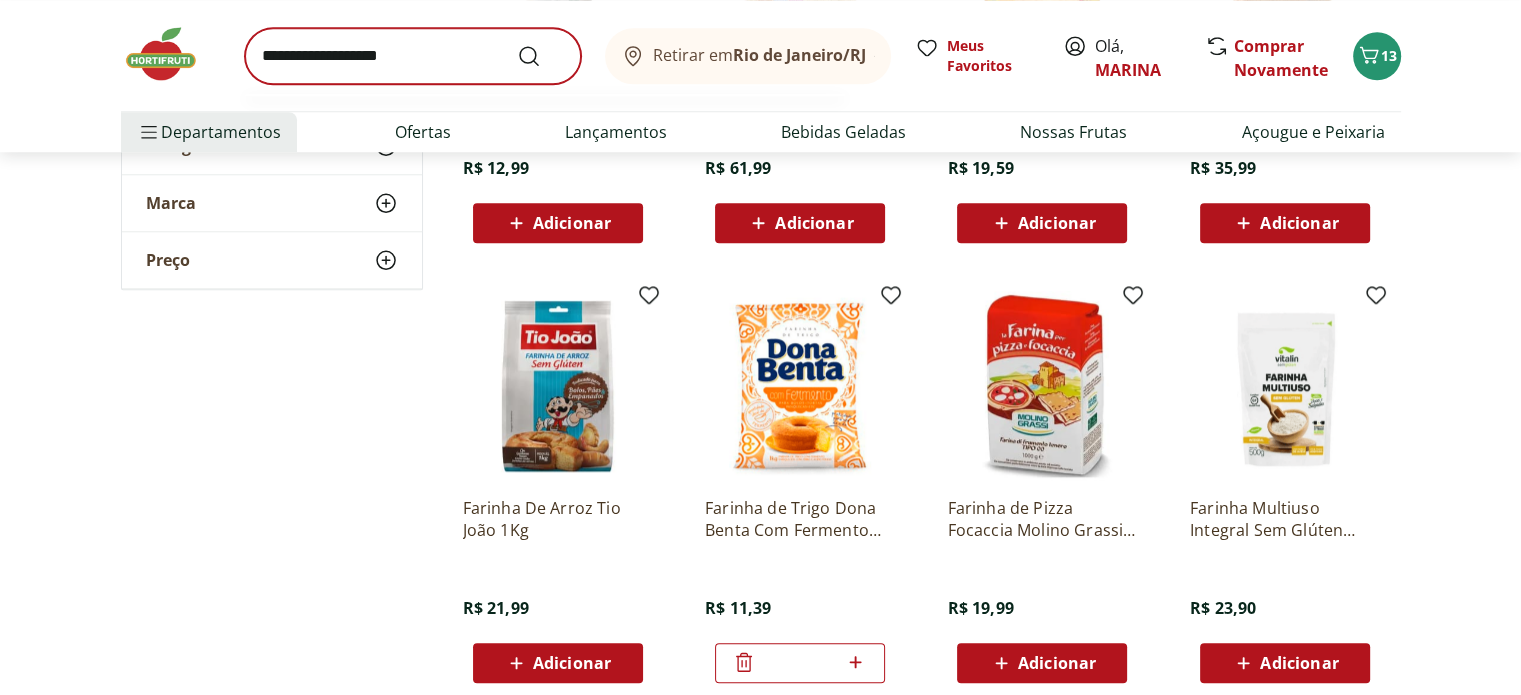 scroll, scrollTop: 0, scrollLeft: 0, axis: both 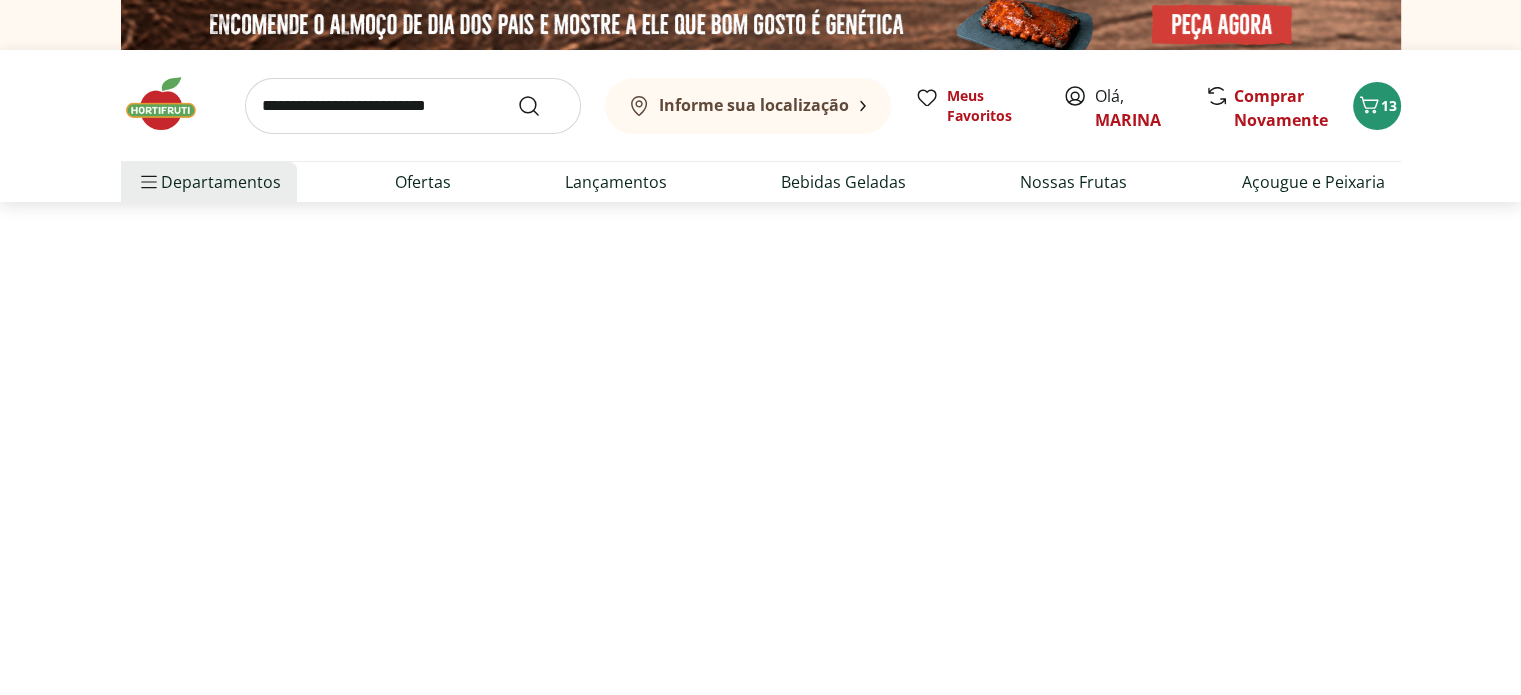 select on "**********" 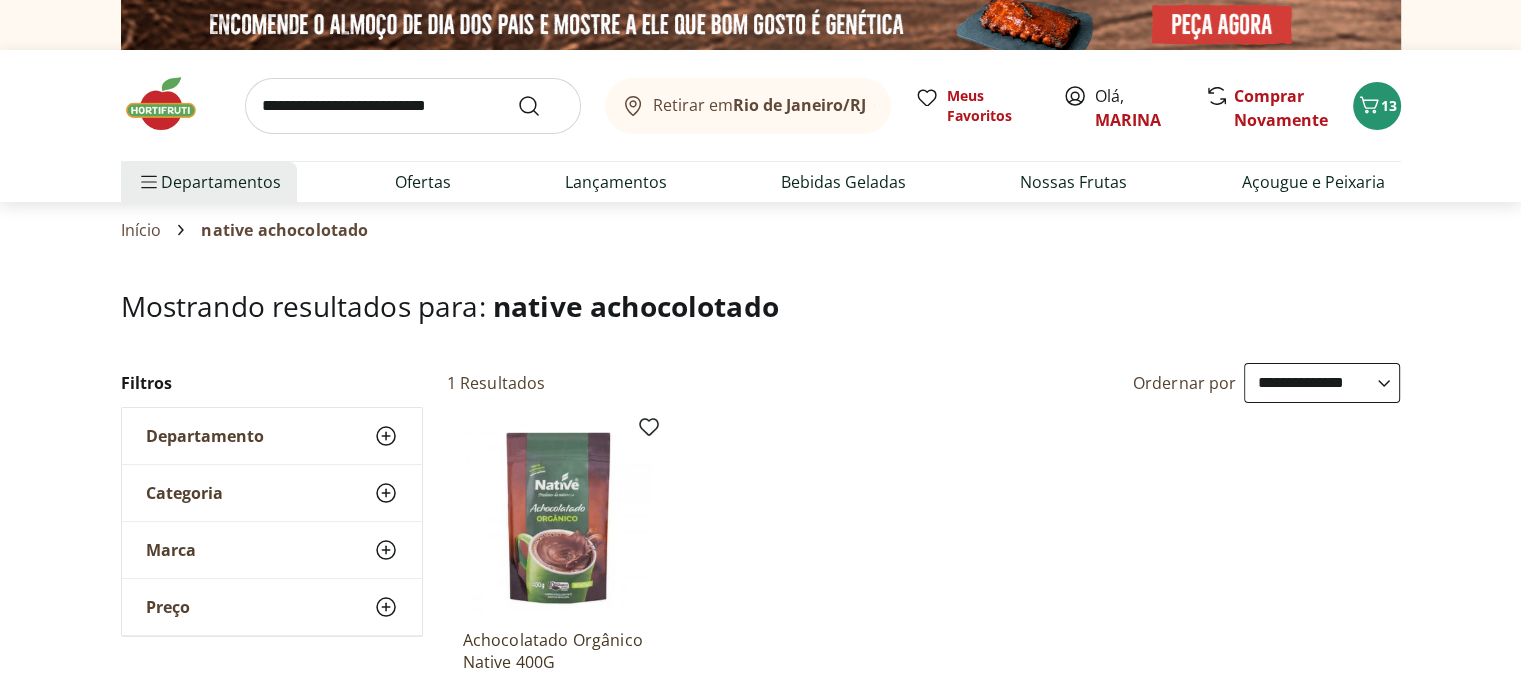 scroll, scrollTop: 233, scrollLeft: 0, axis: vertical 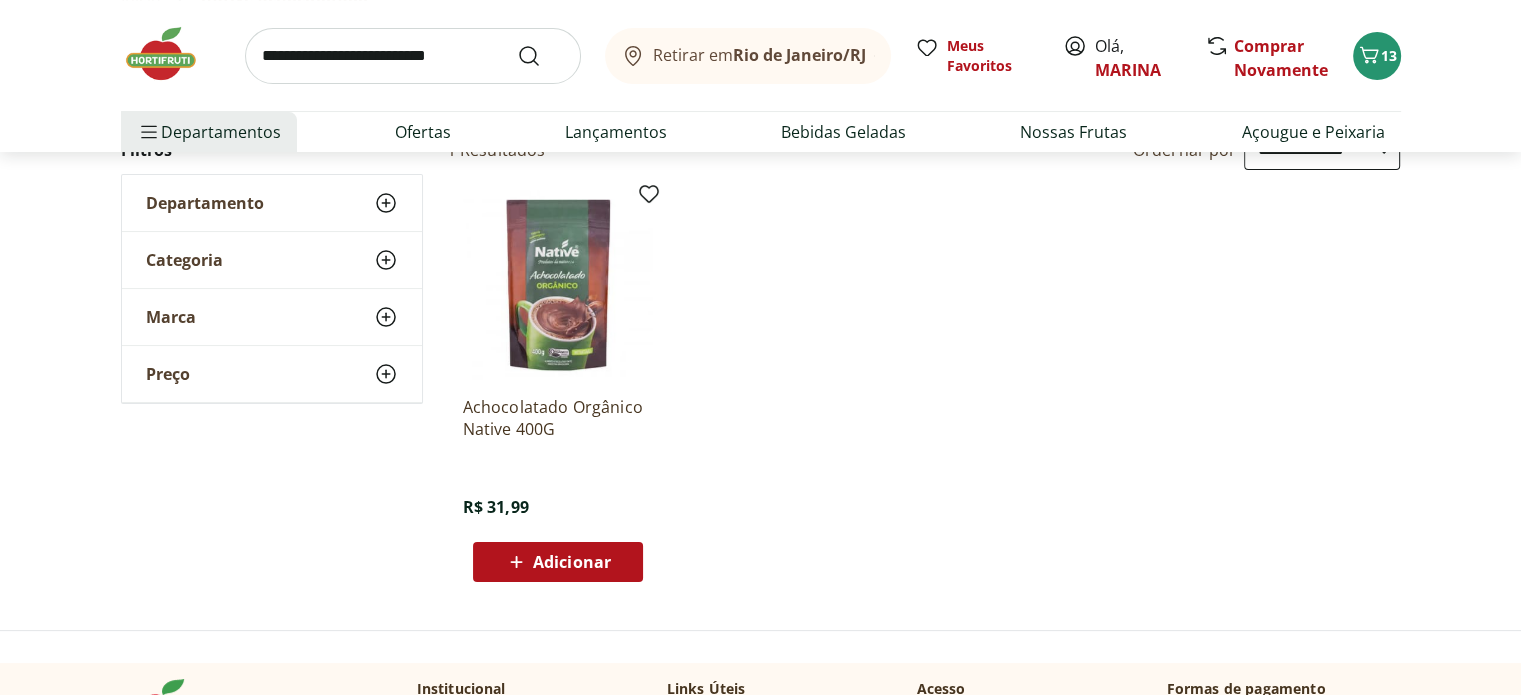 click on "Adicionar" at bounding box center [572, 562] 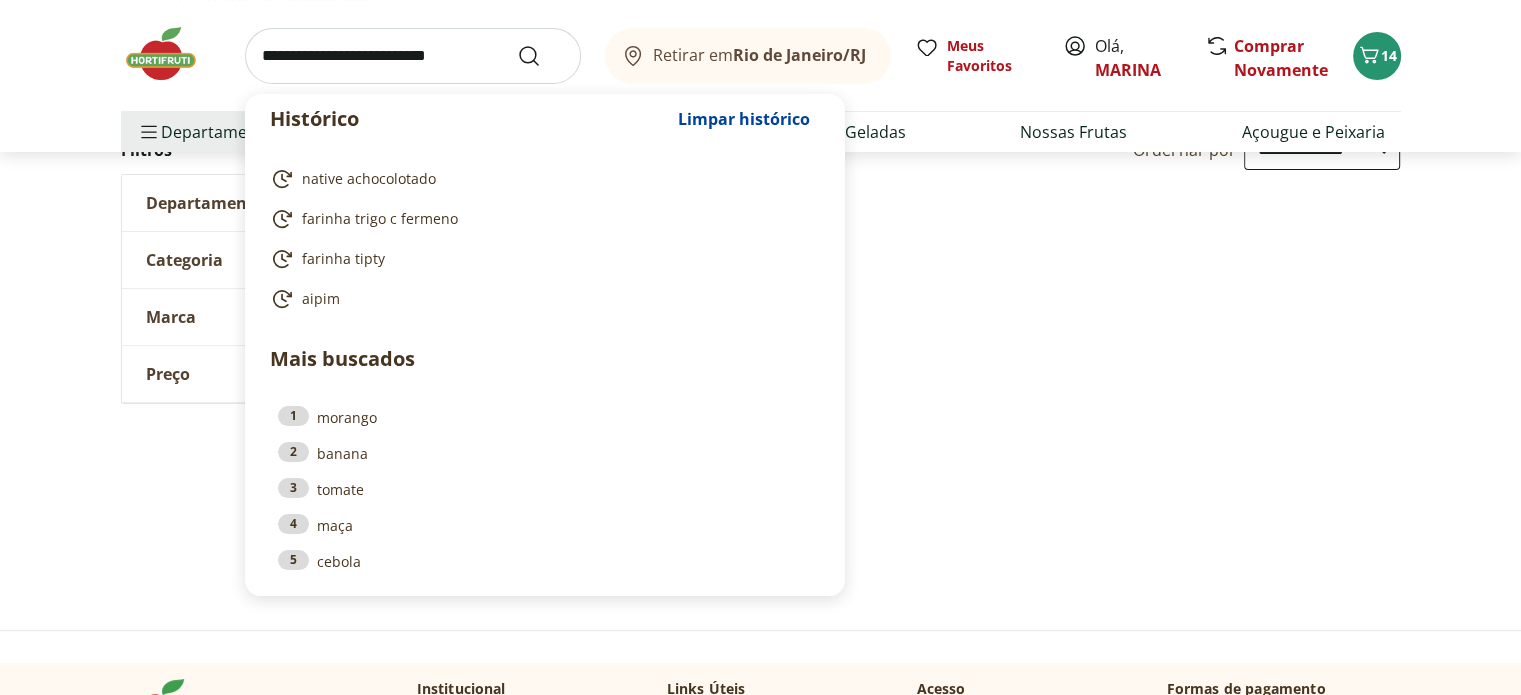 click at bounding box center (413, 56) 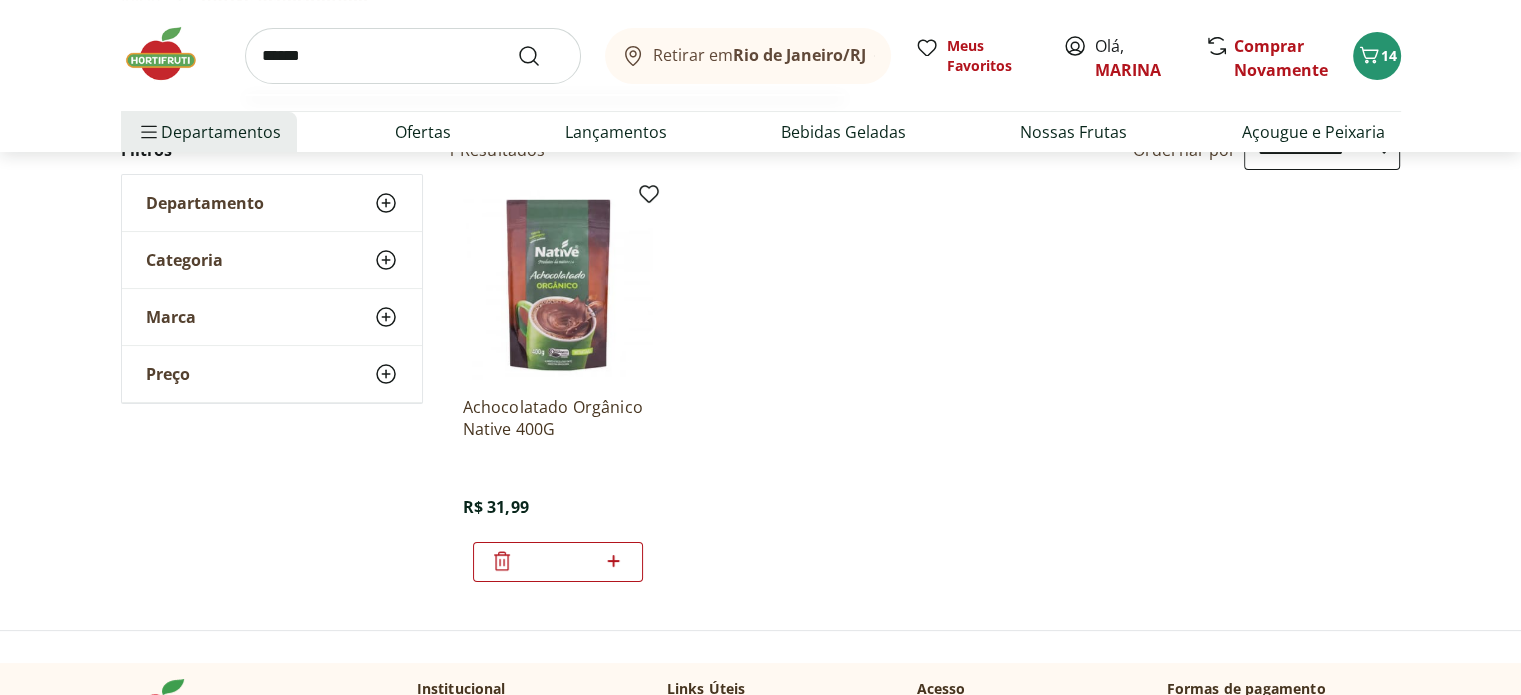 type on "******" 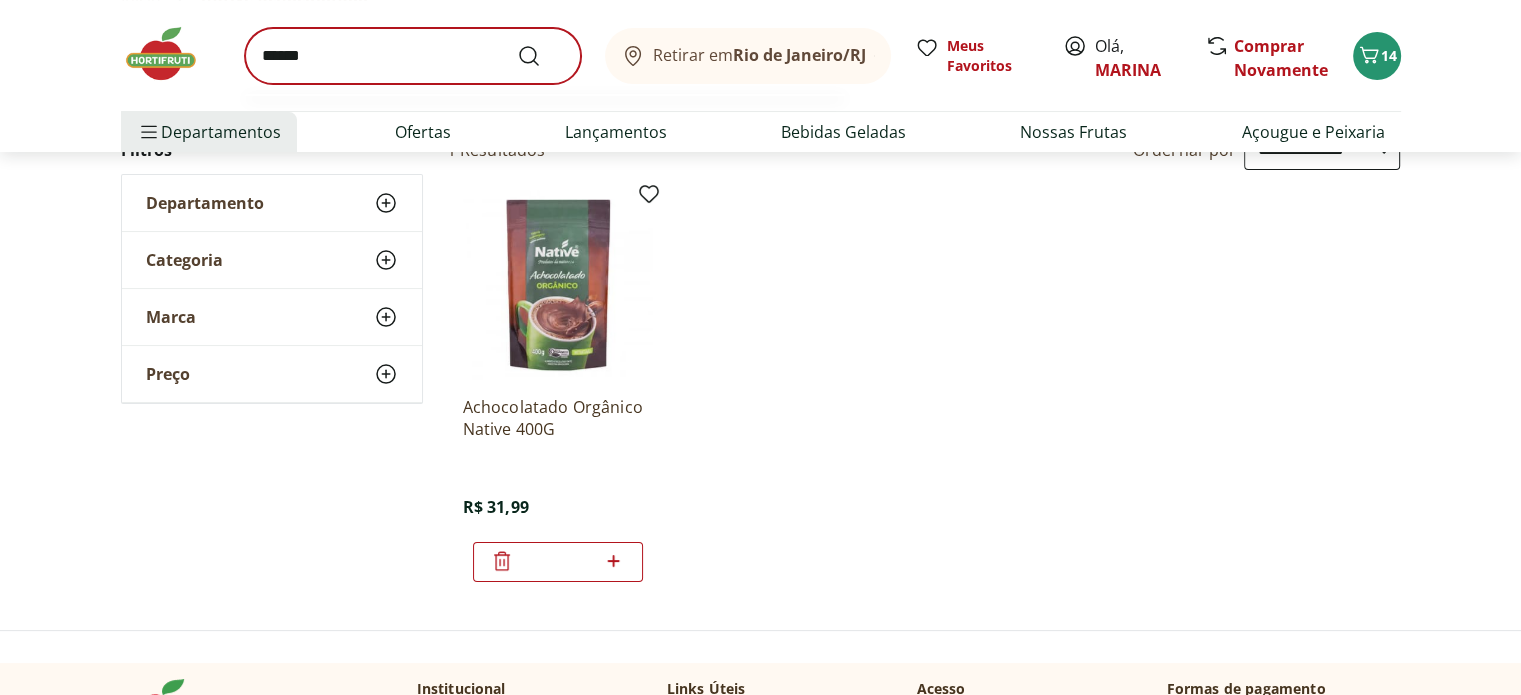 scroll, scrollTop: 0, scrollLeft: 0, axis: both 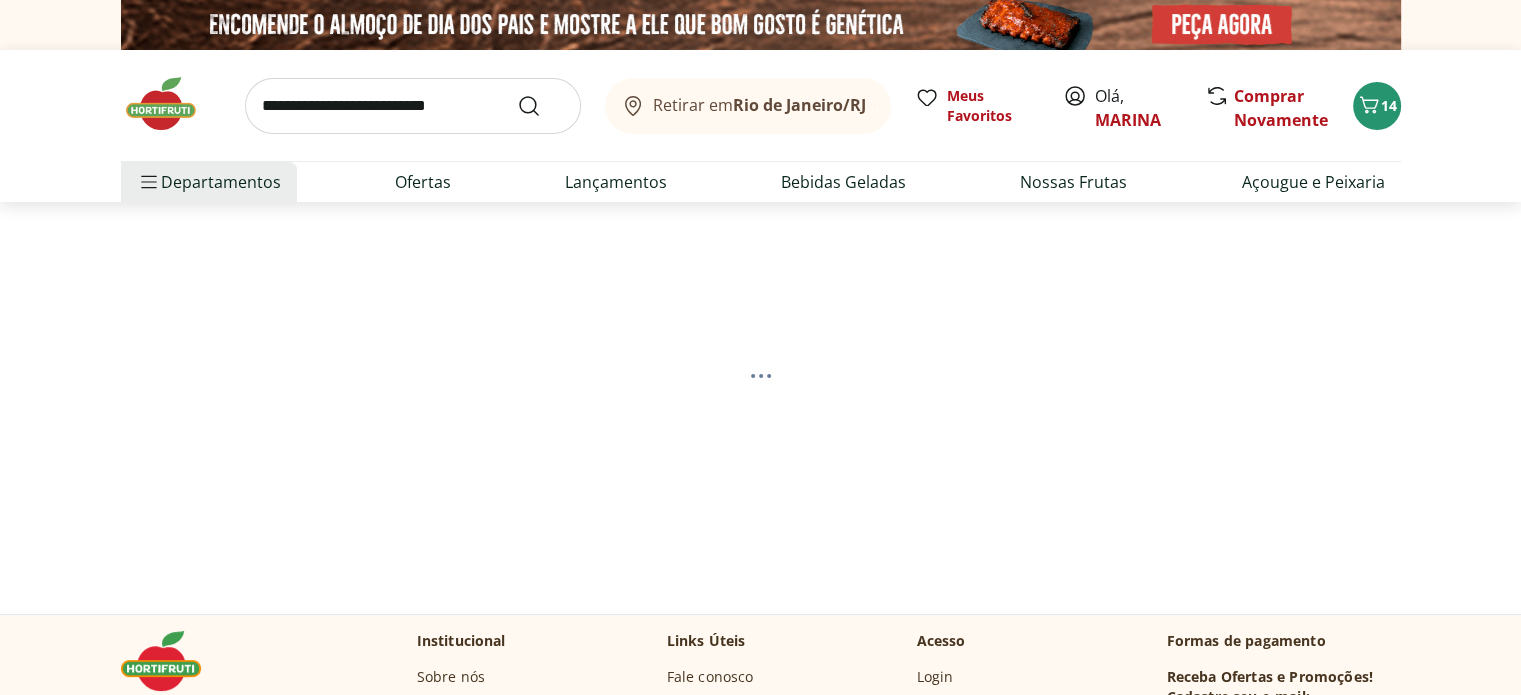 select on "**********" 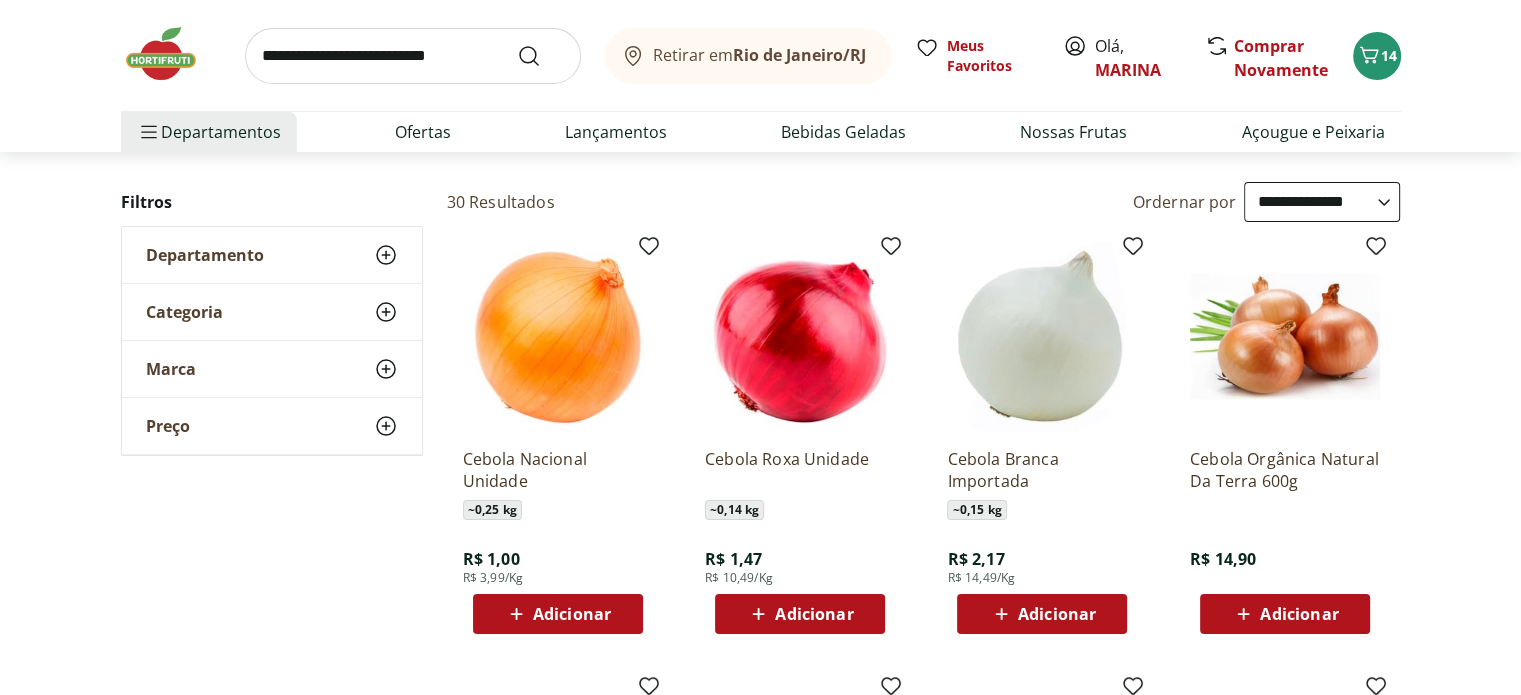 scroll, scrollTop: 225, scrollLeft: 0, axis: vertical 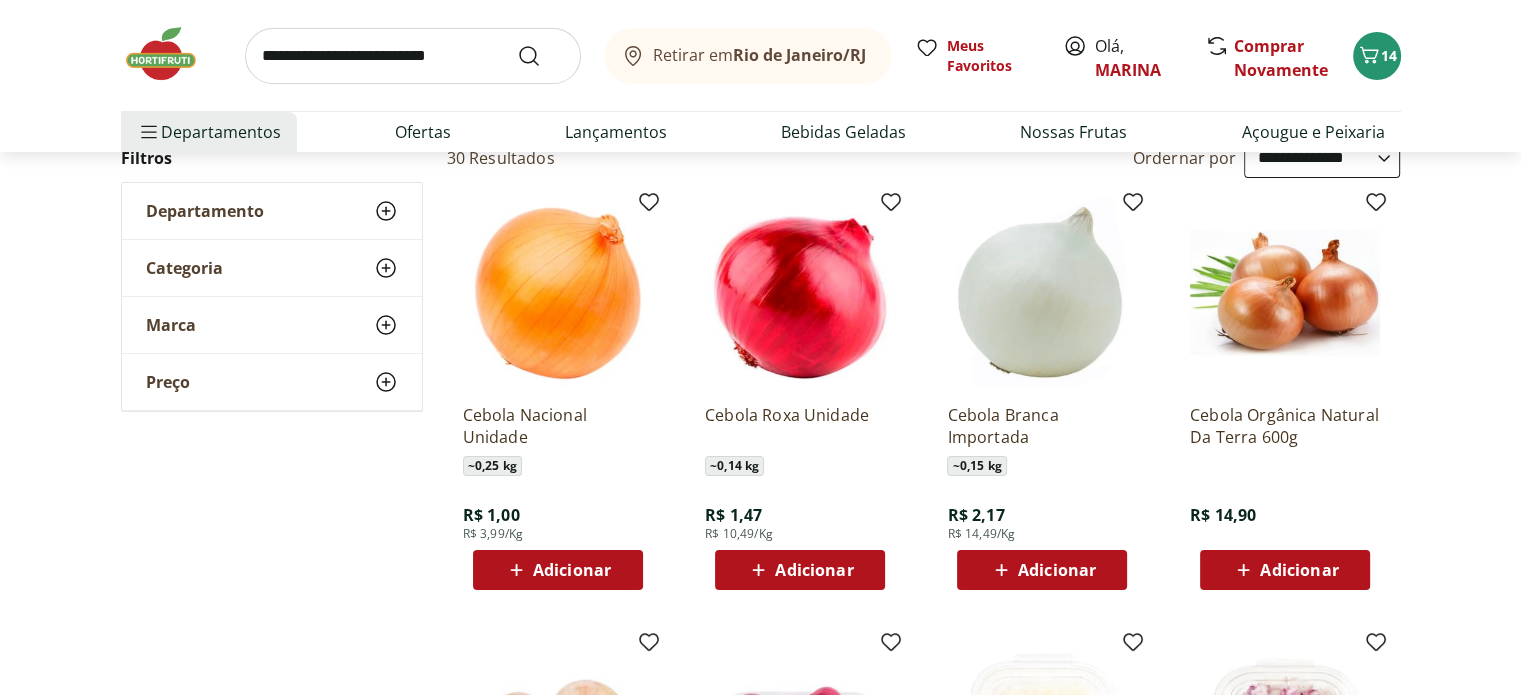 click on "Adicionar" at bounding box center (572, 570) 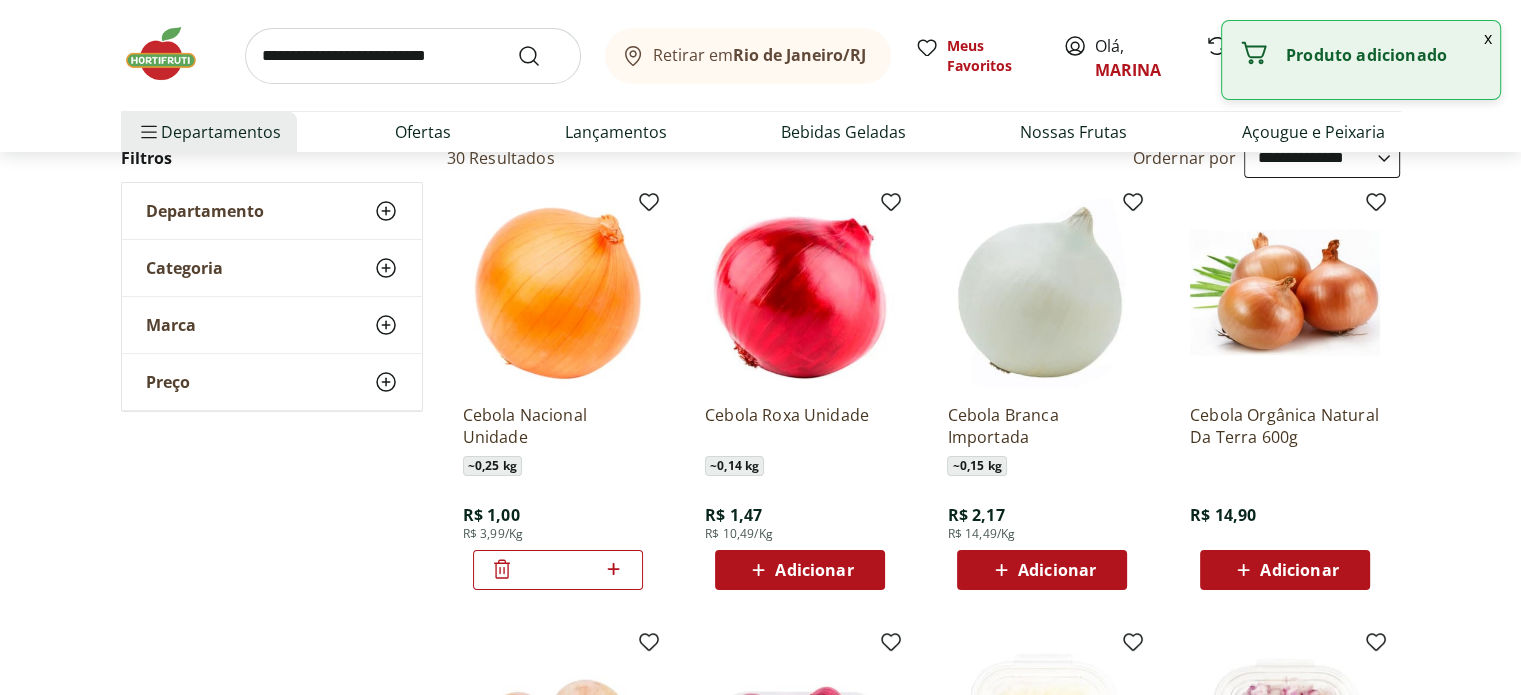 click on "*" at bounding box center [558, 570] 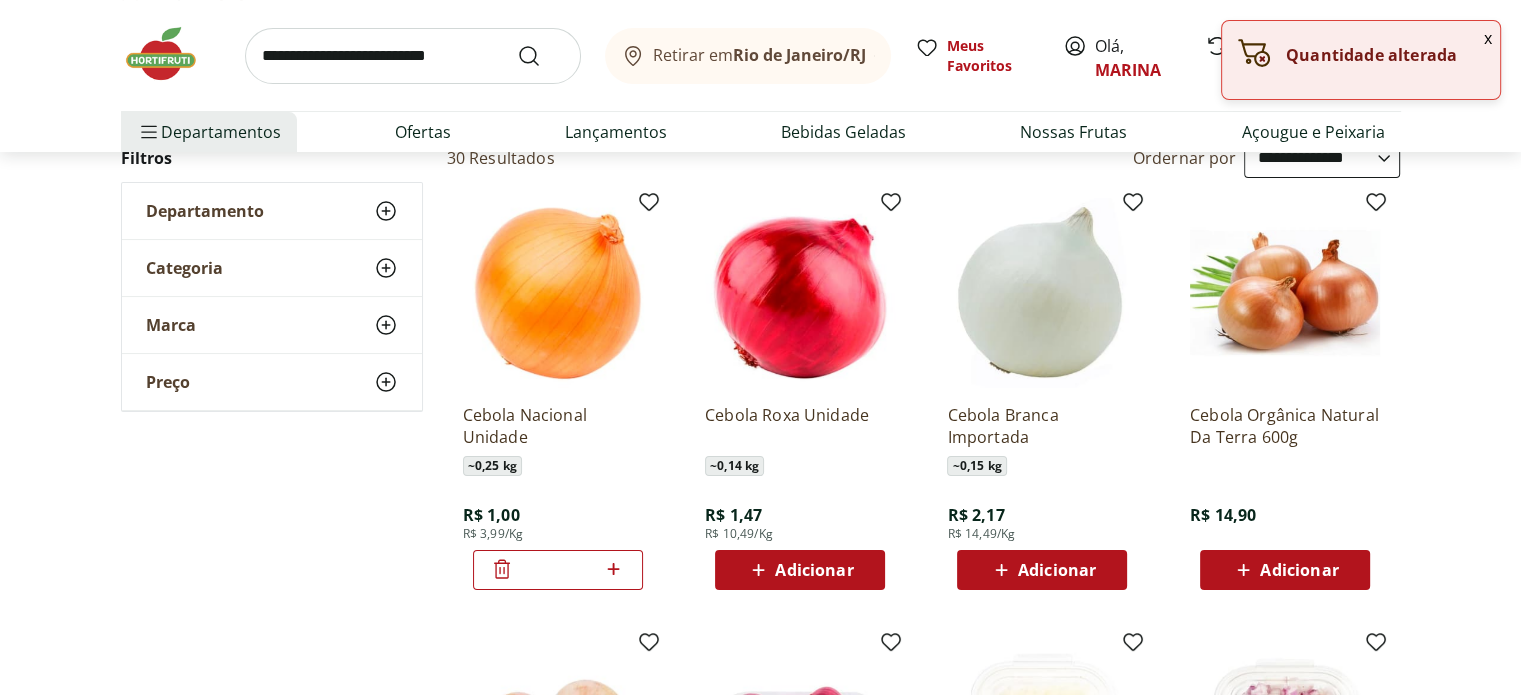 click 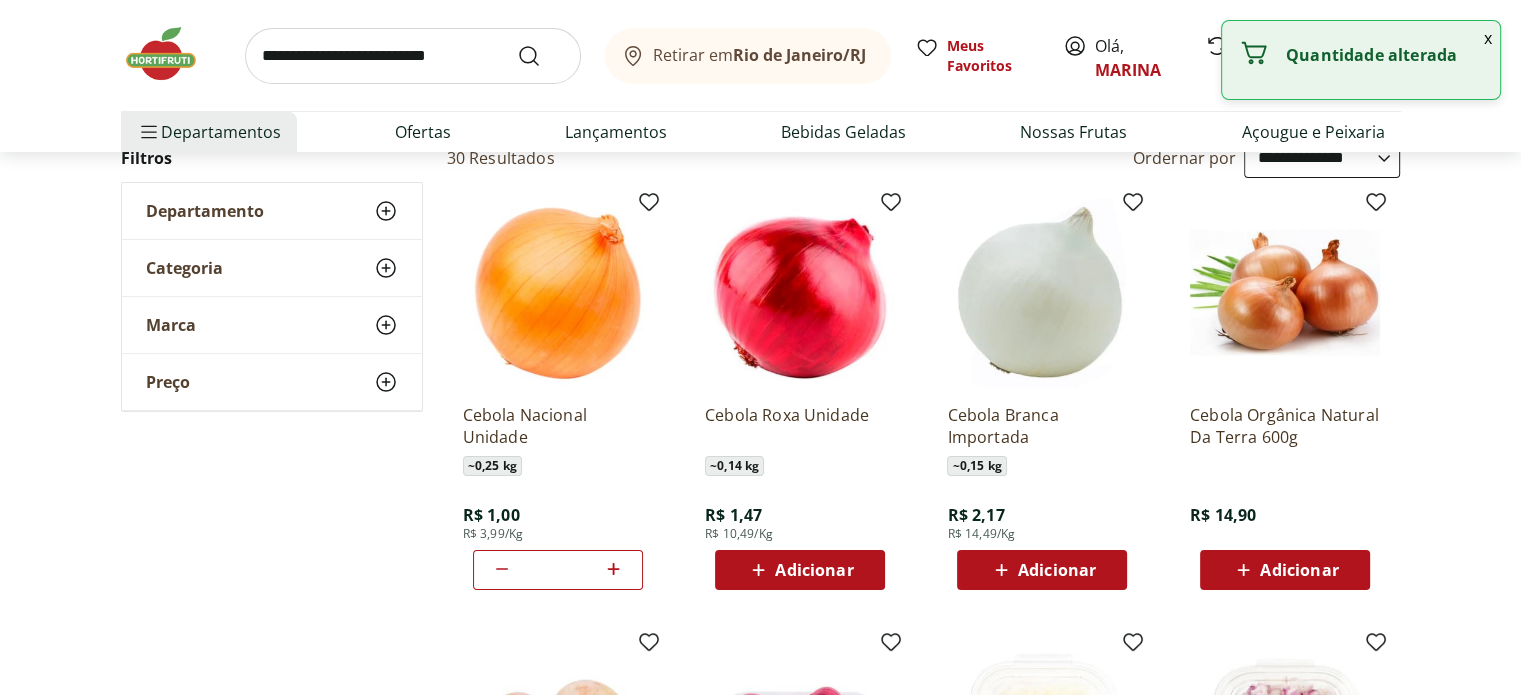 click 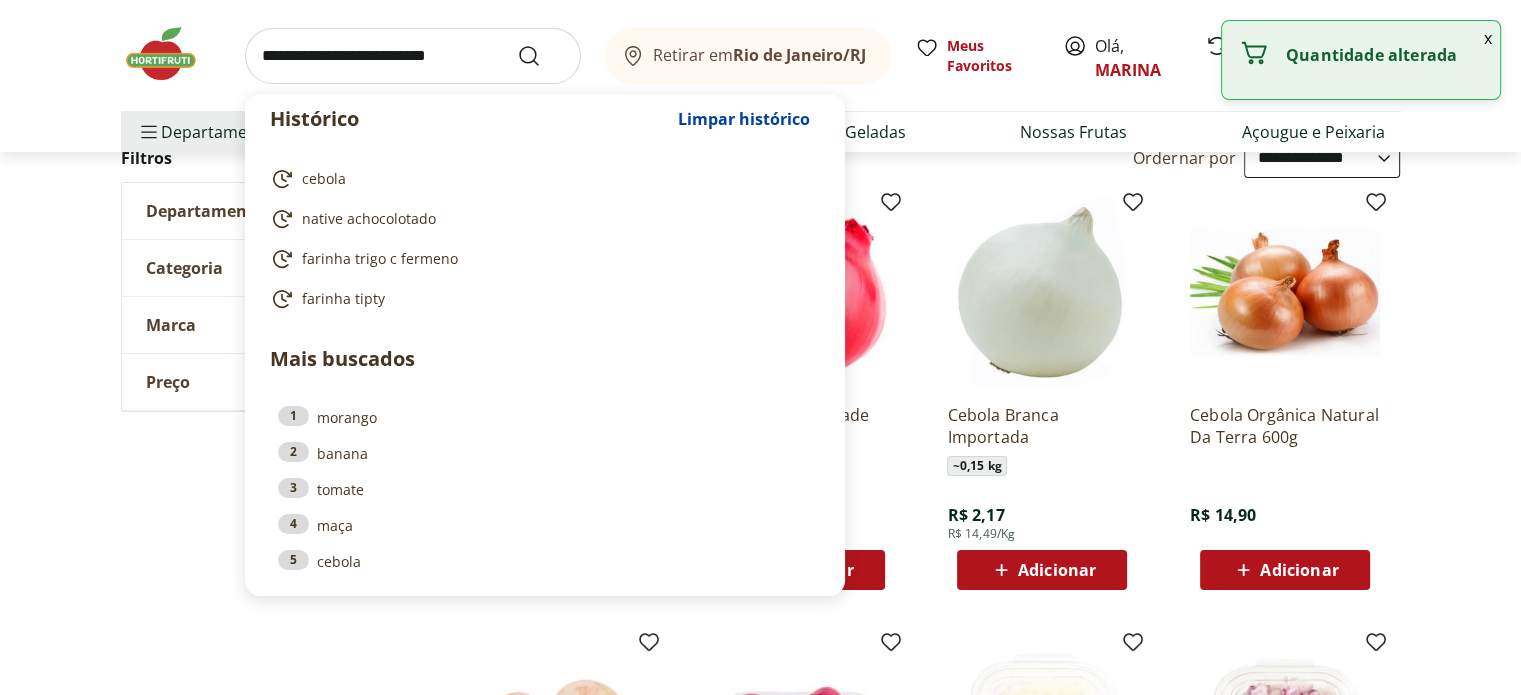 click at bounding box center [413, 56] 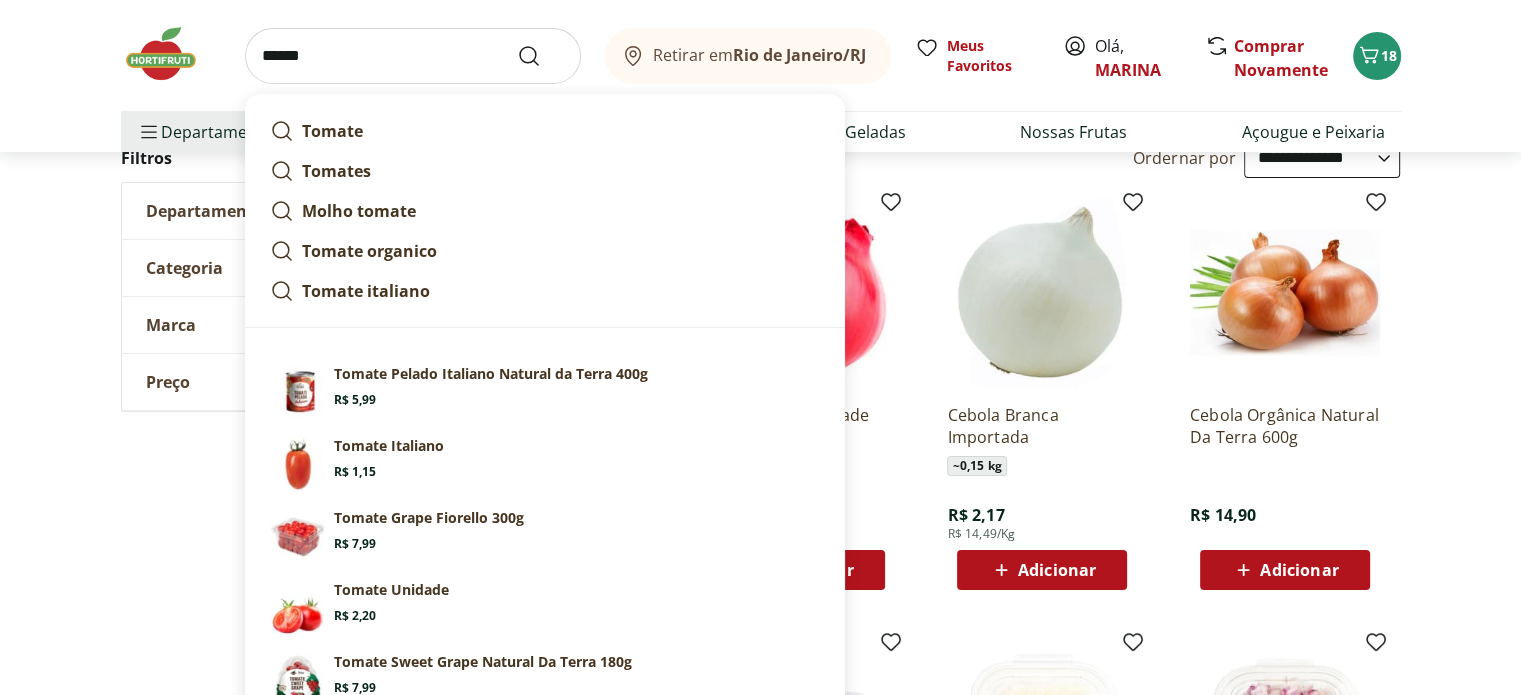type on "******" 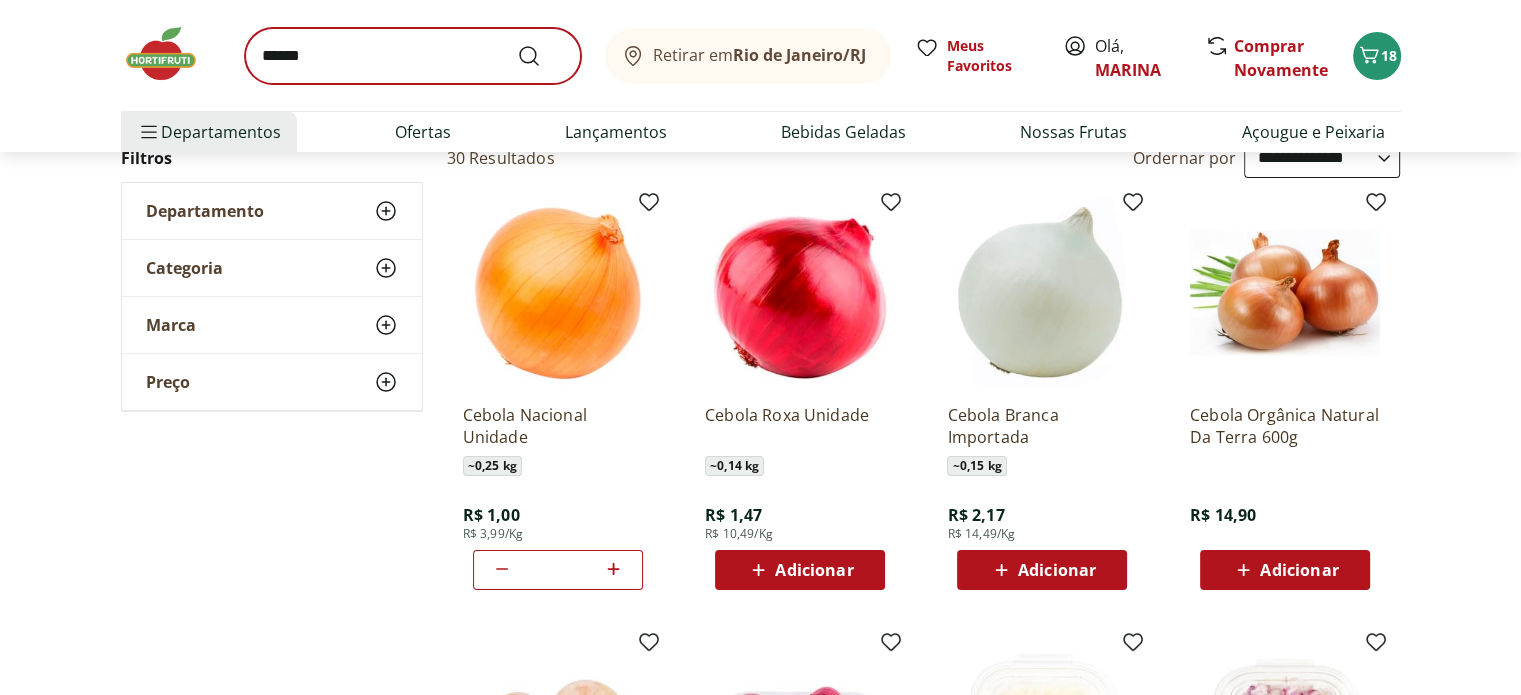 scroll, scrollTop: 0, scrollLeft: 0, axis: both 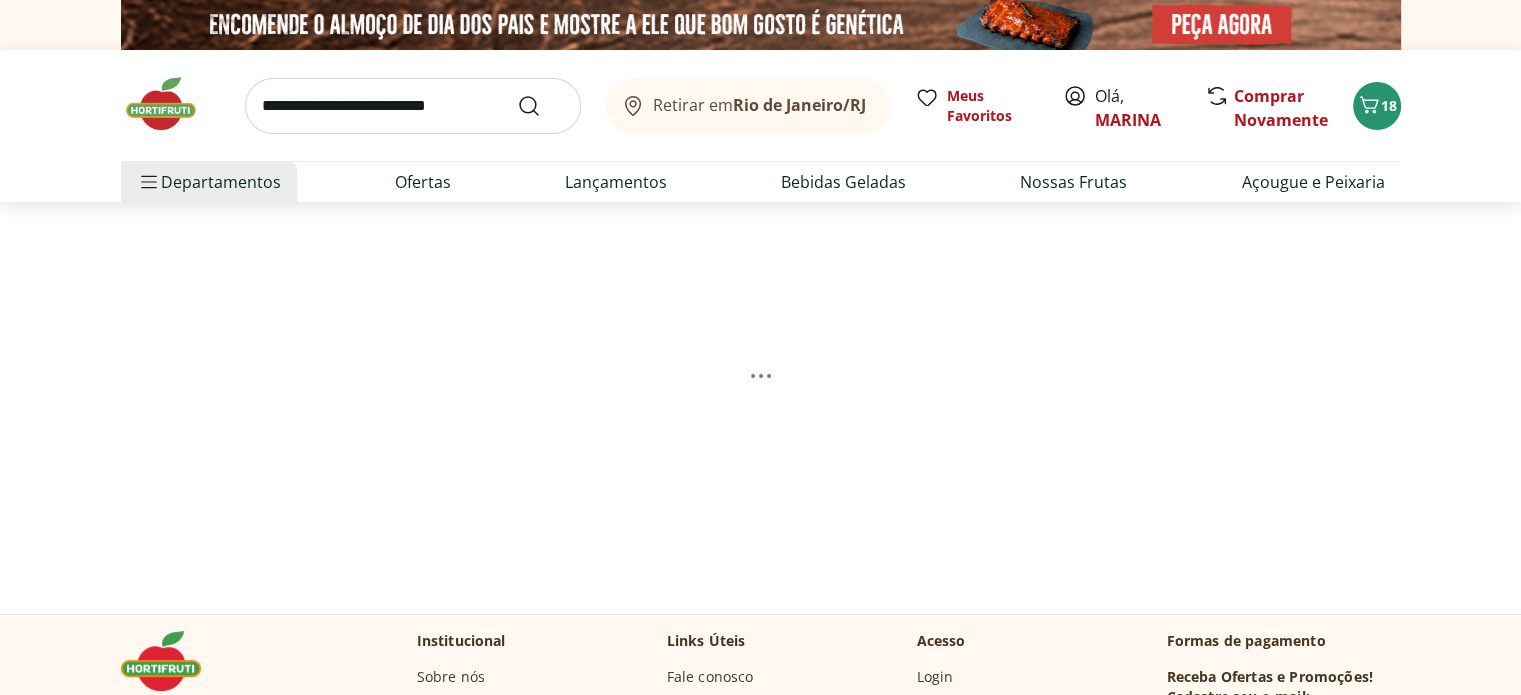 select on "**********" 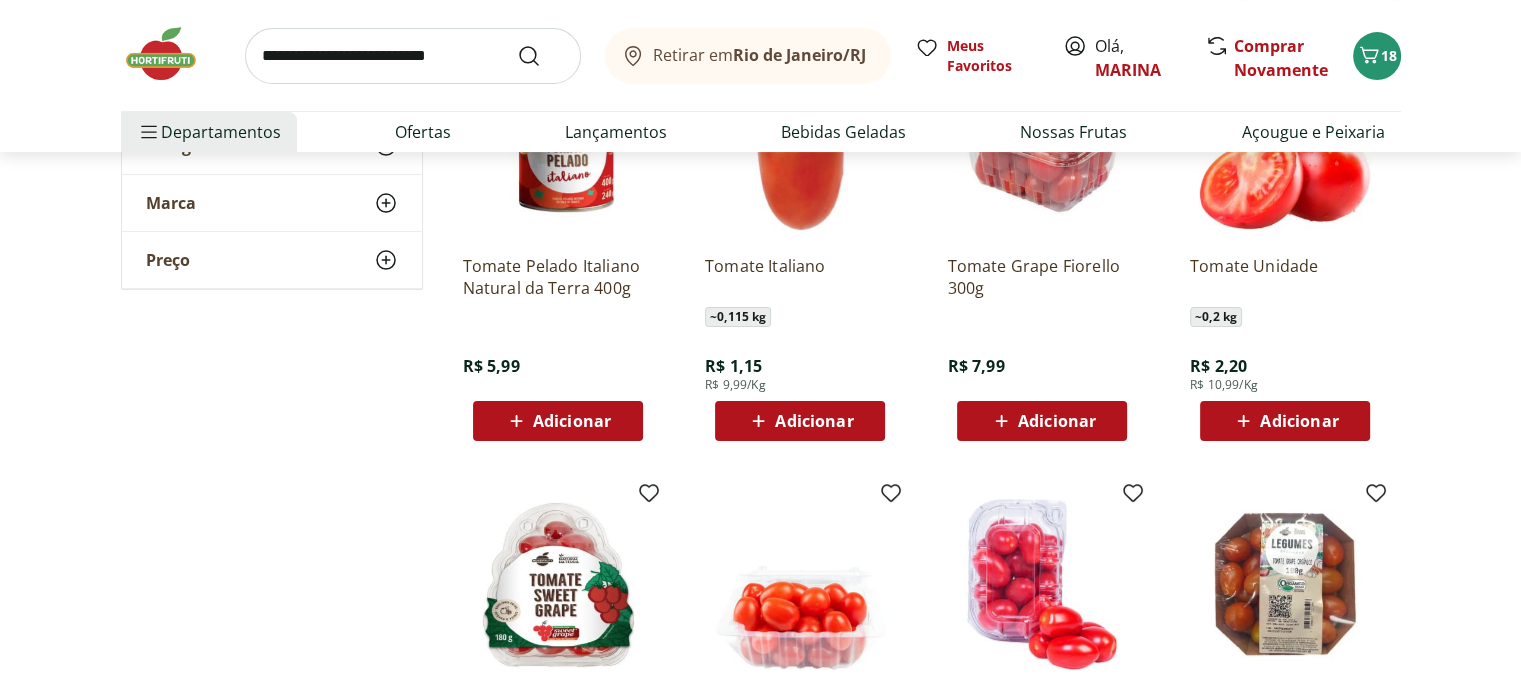 scroll, scrollTop: 474, scrollLeft: 0, axis: vertical 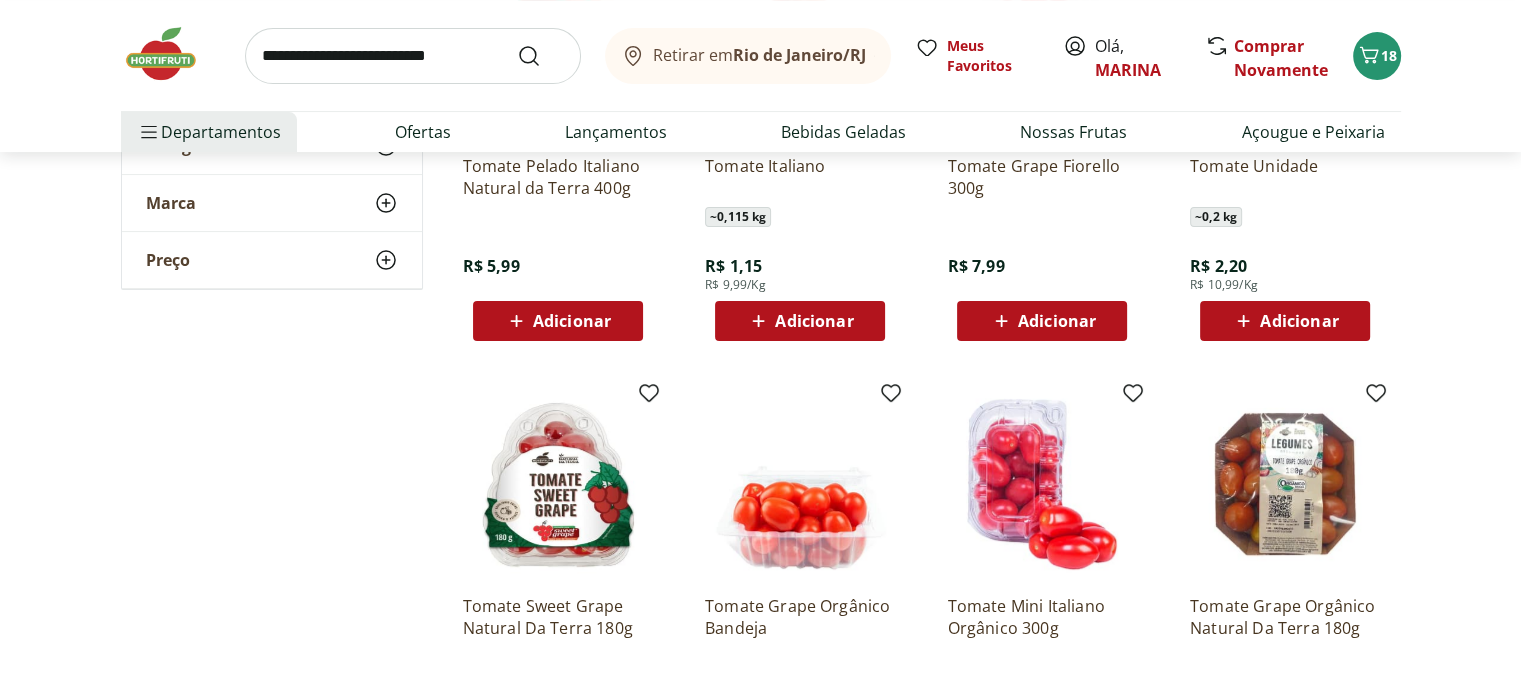 click on "Adicionar" at bounding box center [814, 321] 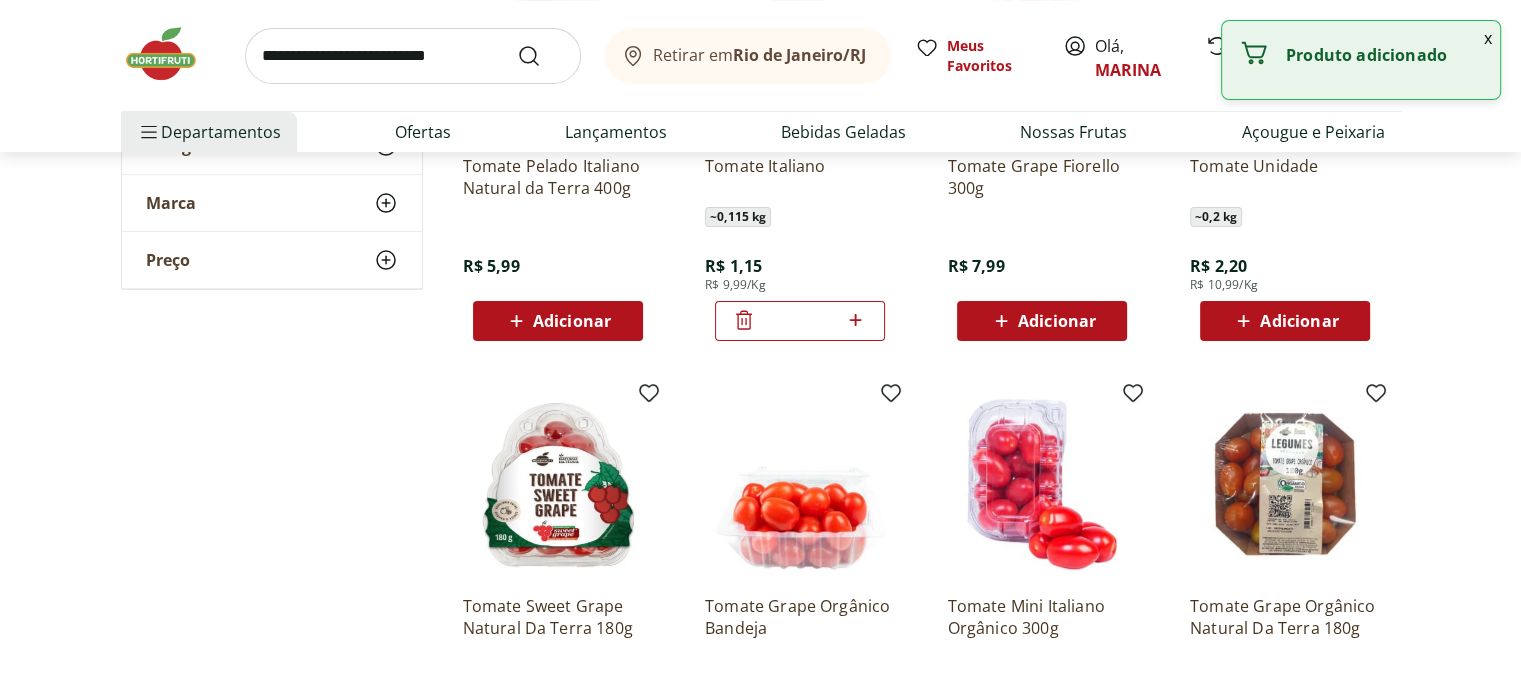 click 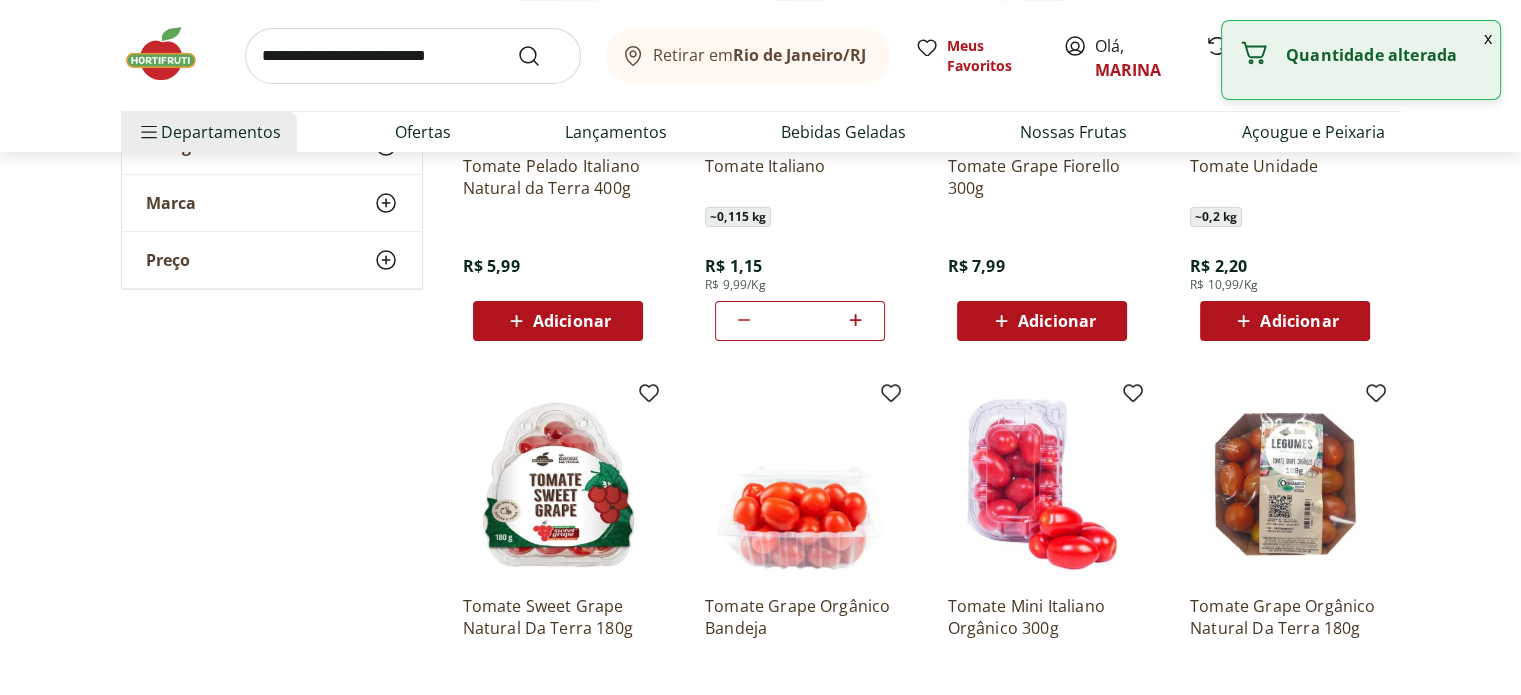 click 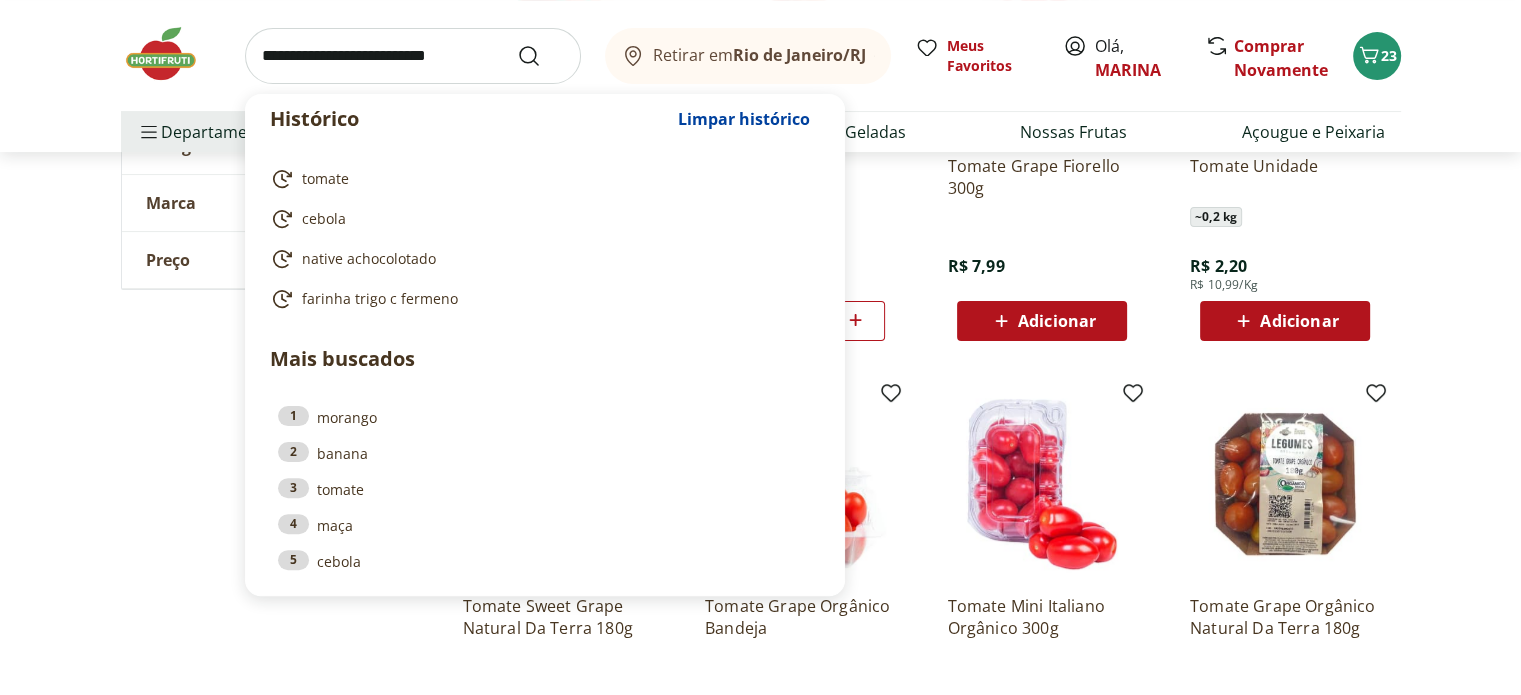 click at bounding box center (413, 56) 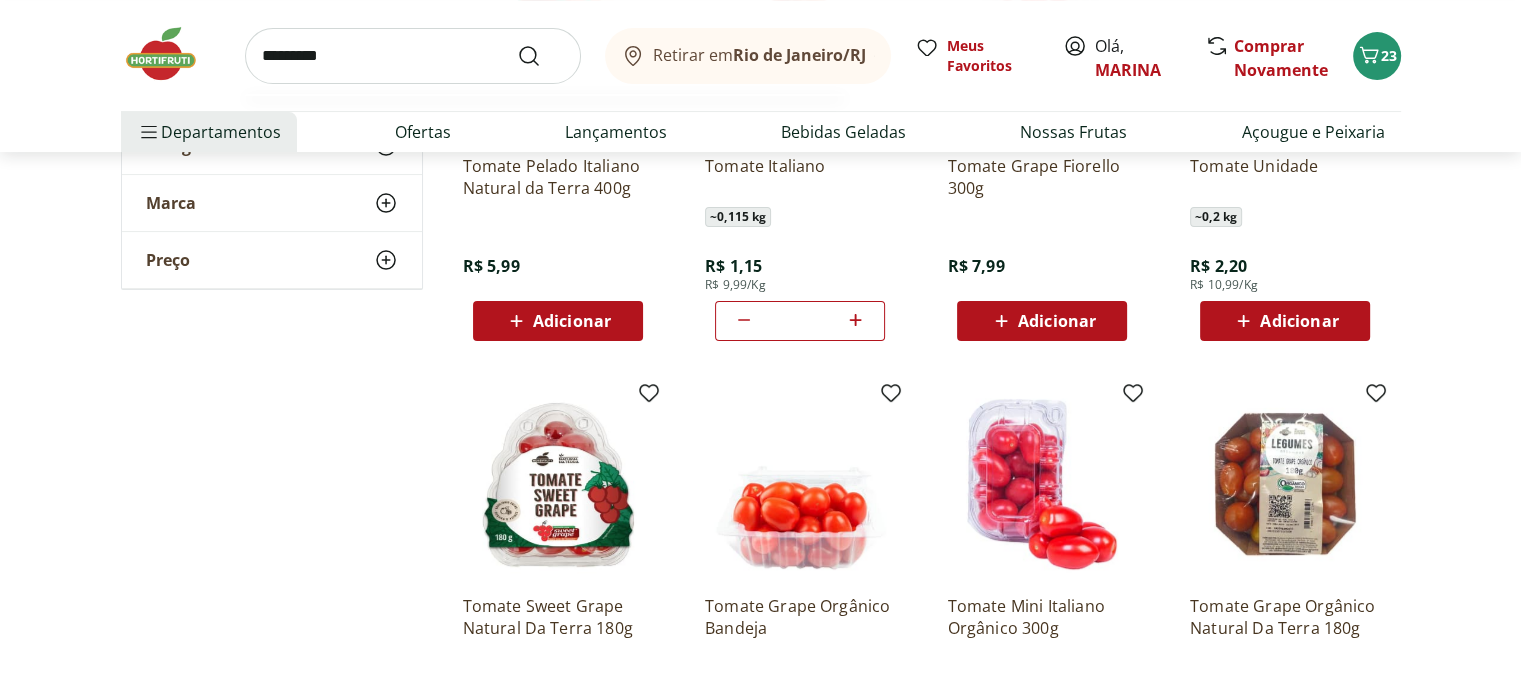 type on "*********" 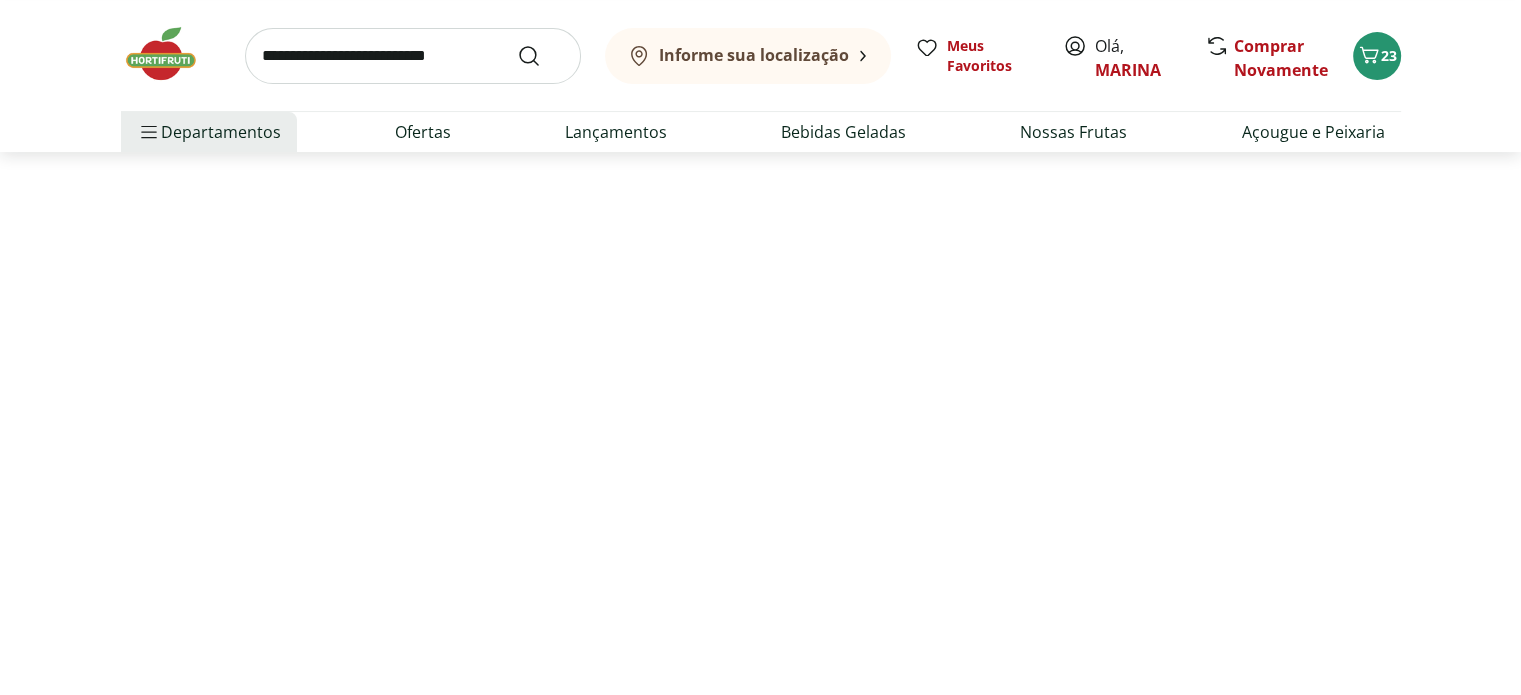 scroll, scrollTop: 0, scrollLeft: 0, axis: both 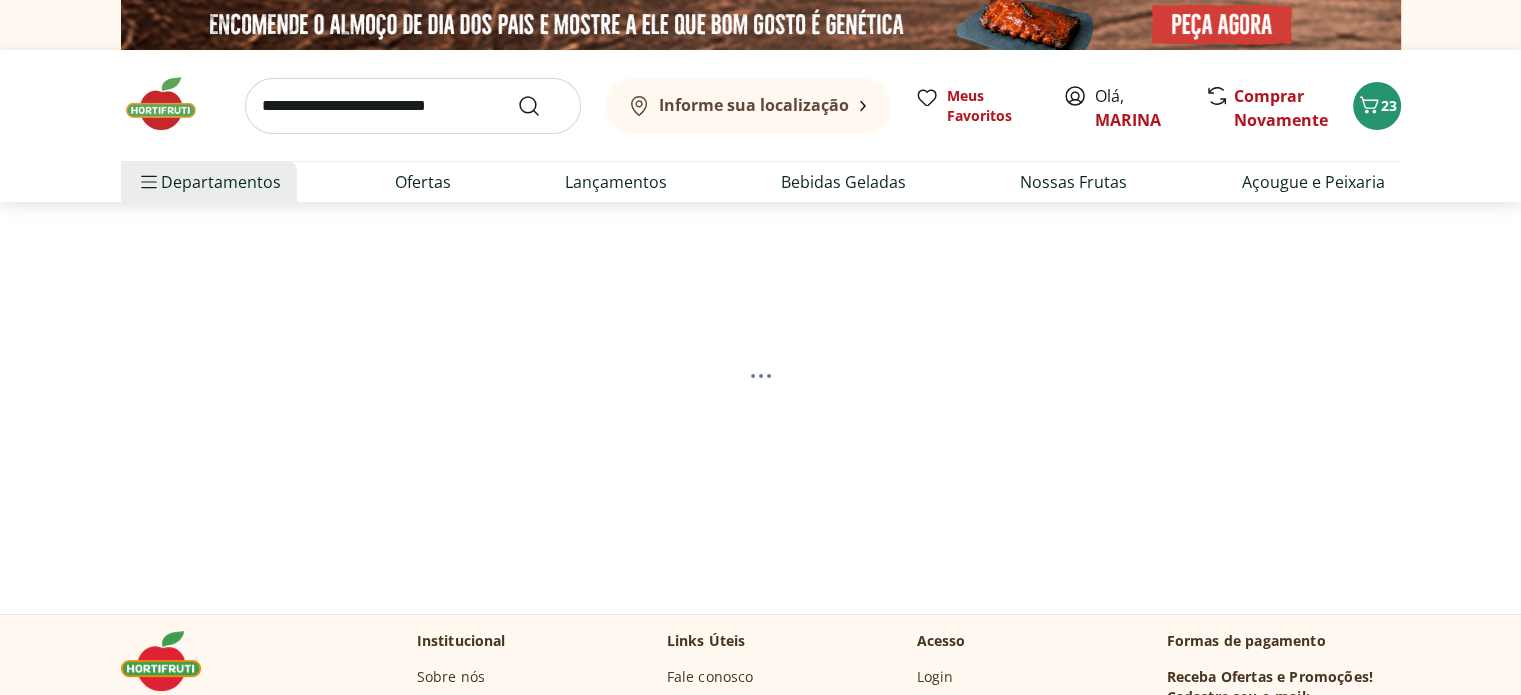 select on "**********" 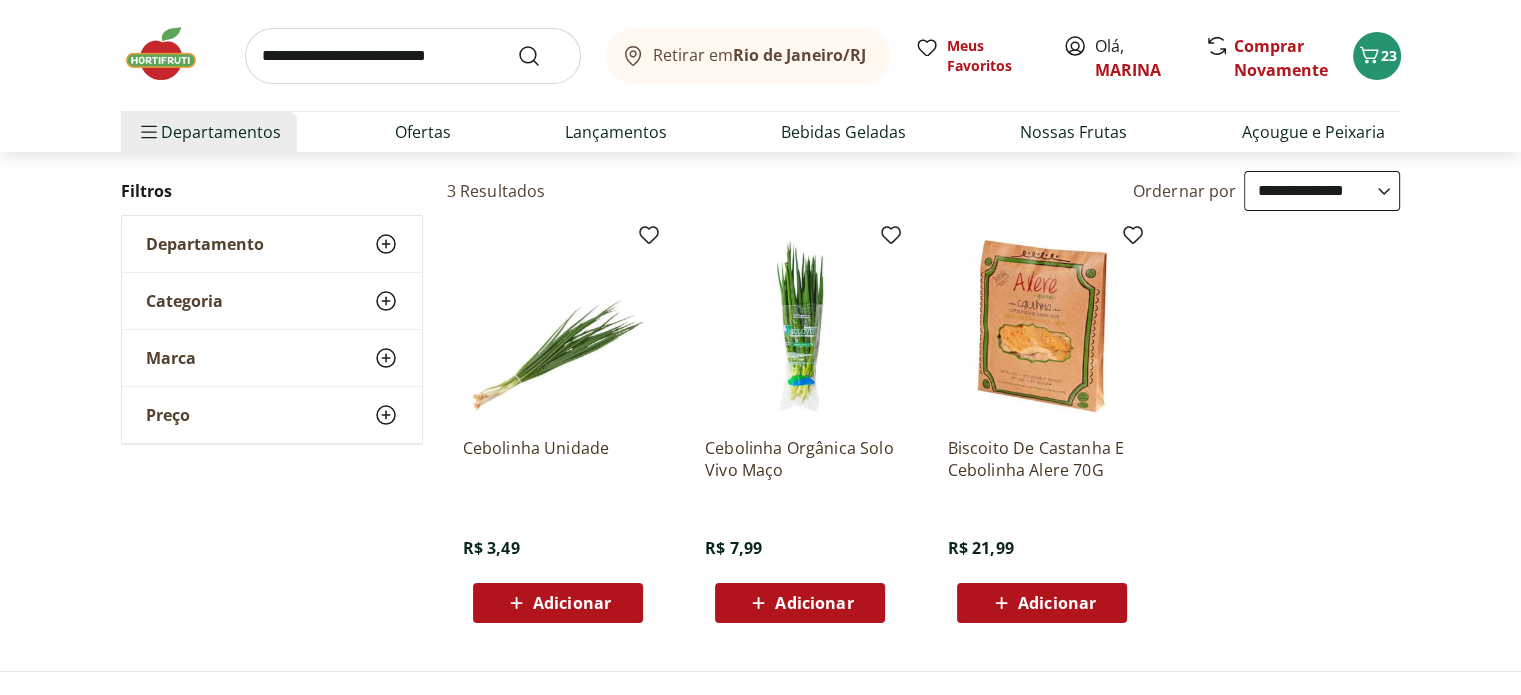 scroll, scrollTop: 202, scrollLeft: 0, axis: vertical 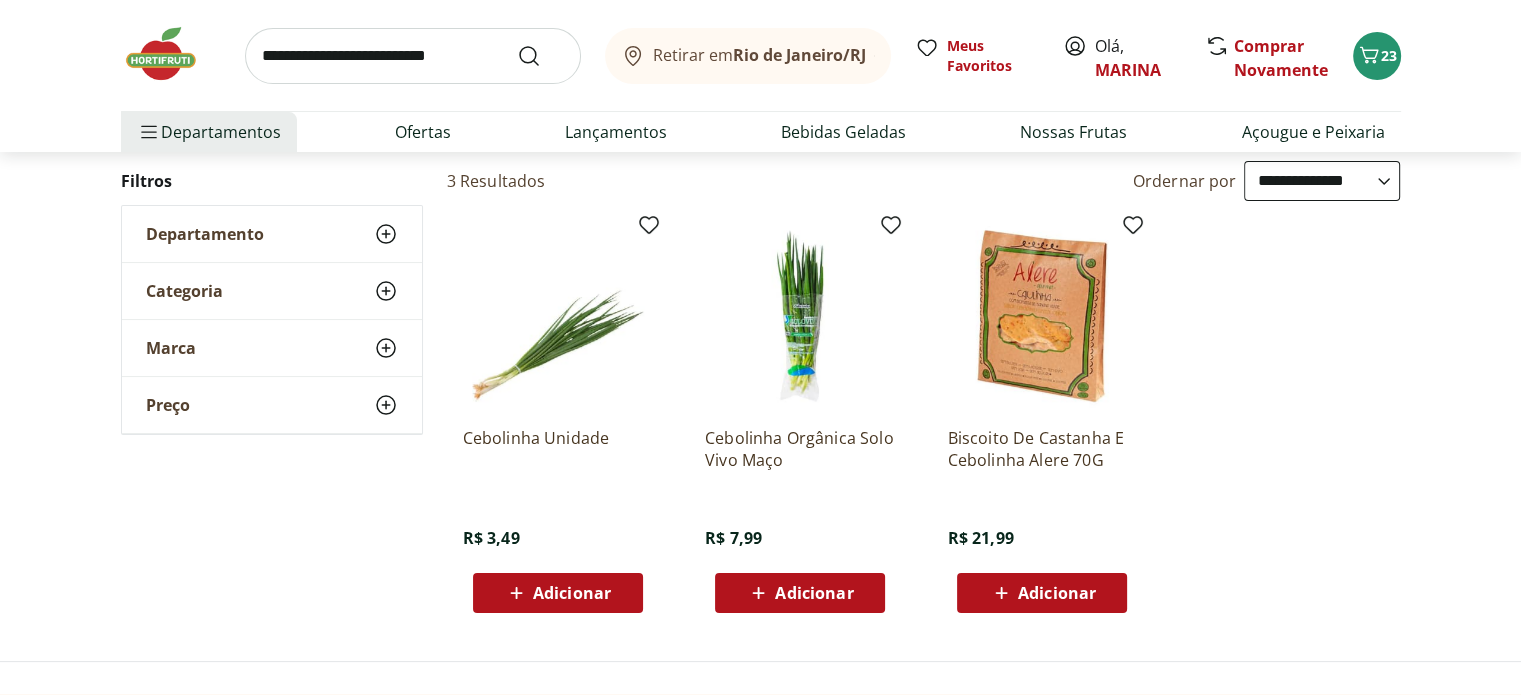 click on "Adicionar" at bounding box center (572, 593) 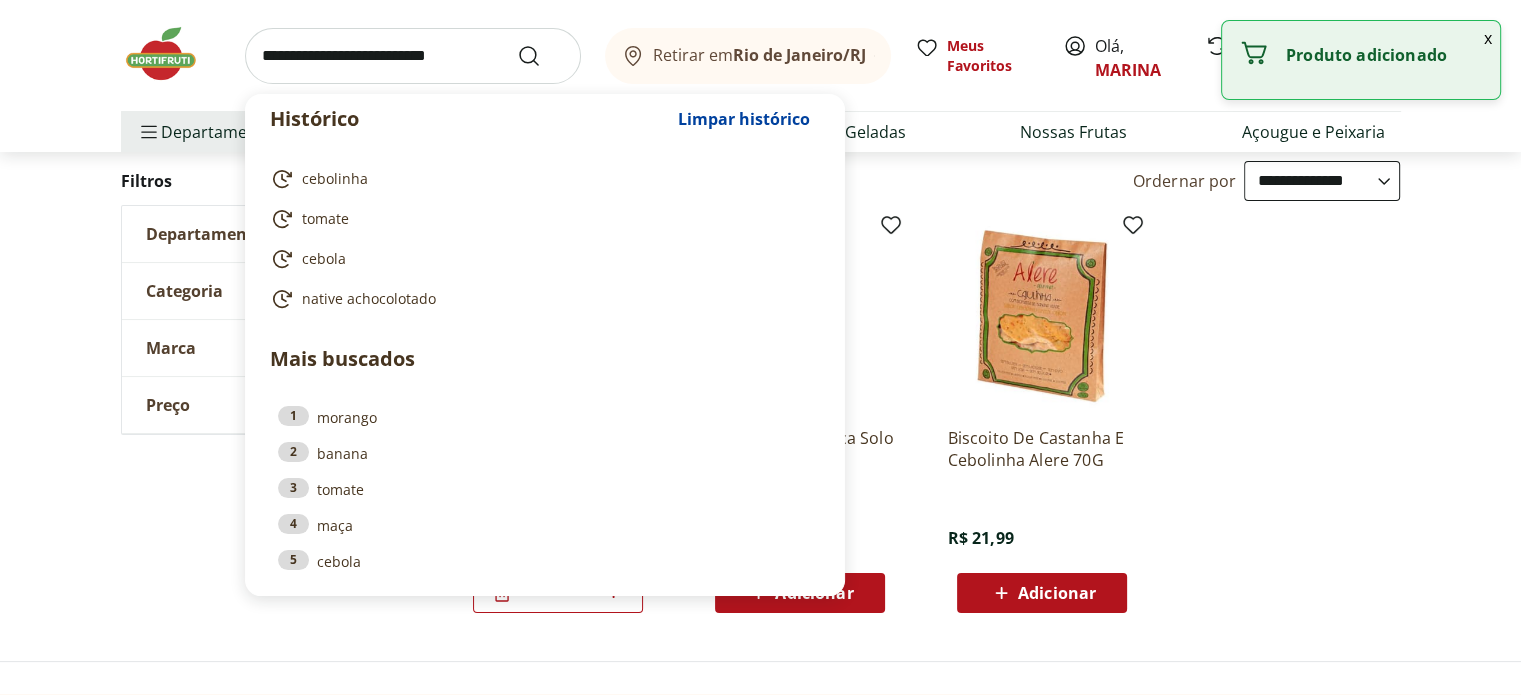 click at bounding box center [413, 56] 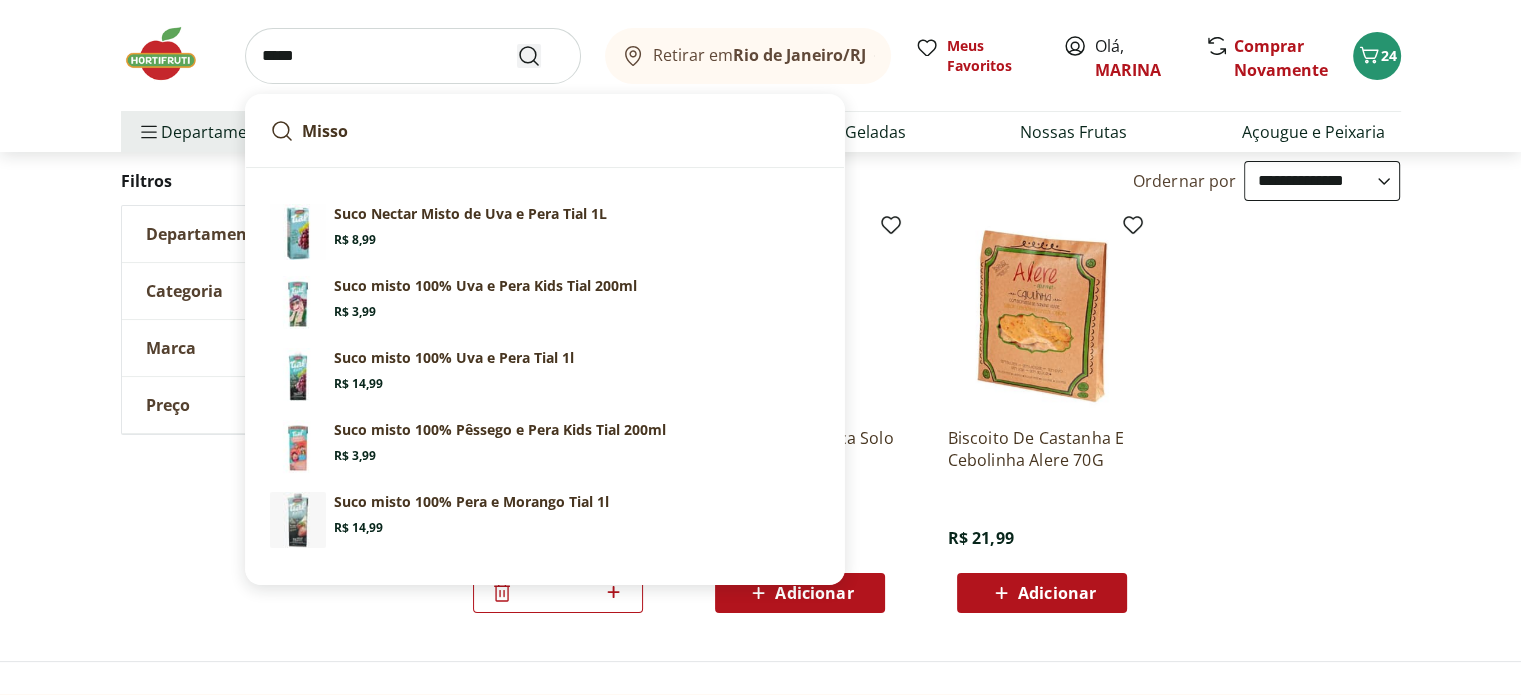 type on "*****" 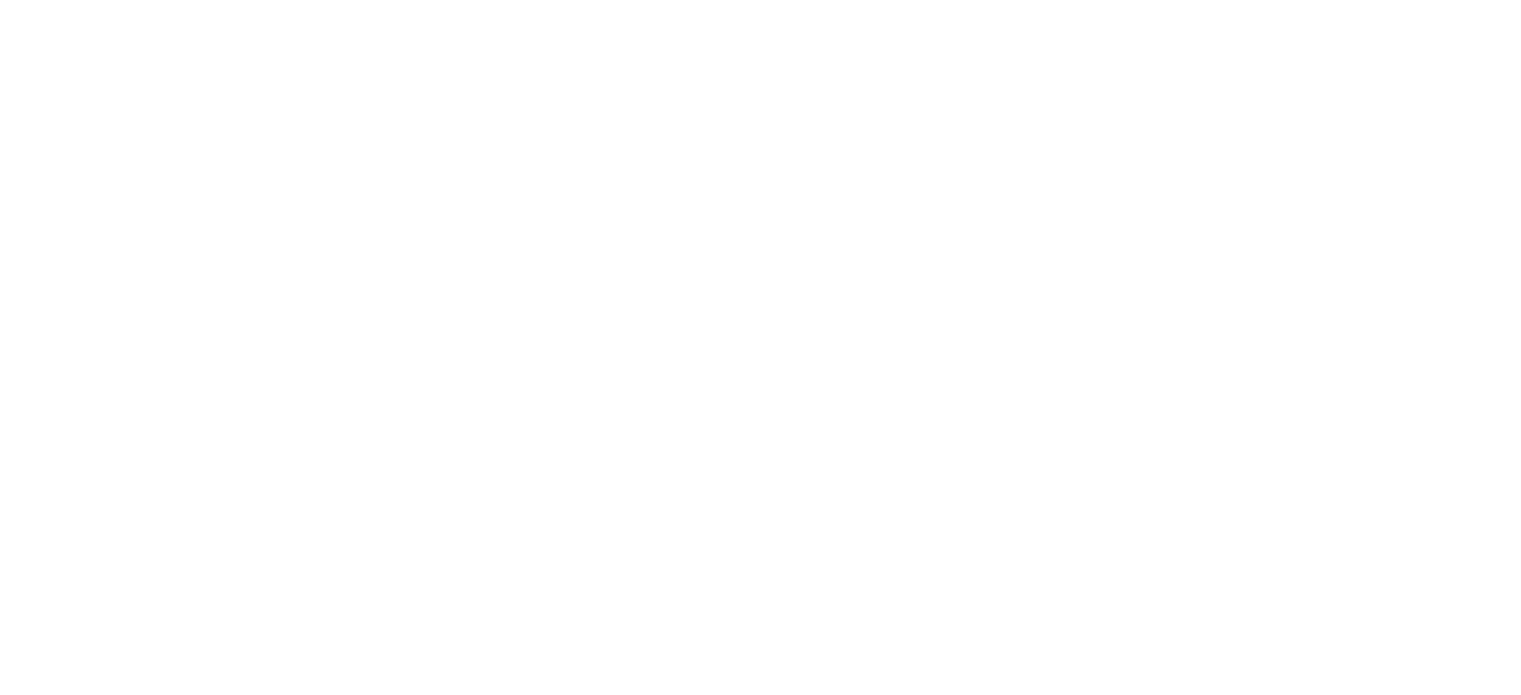 scroll, scrollTop: 0, scrollLeft: 0, axis: both 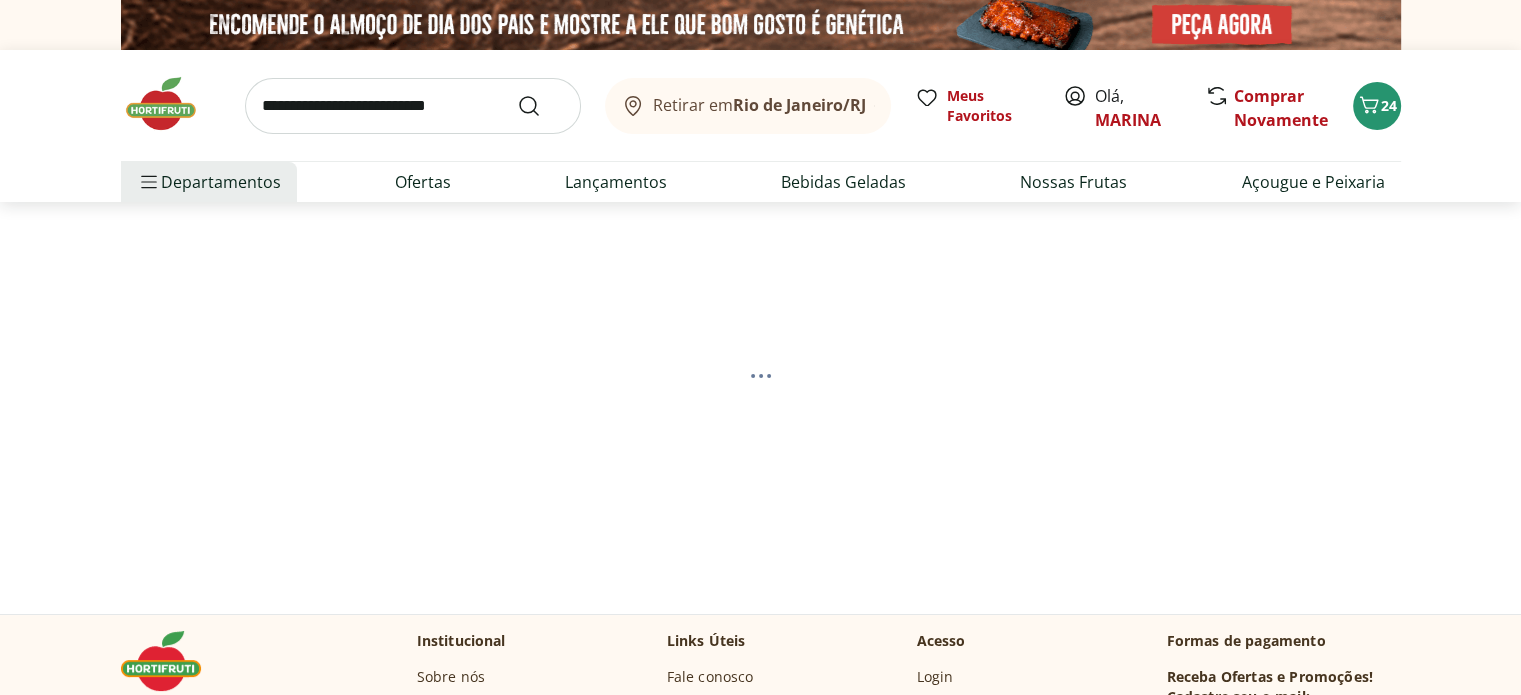 select on "**********" 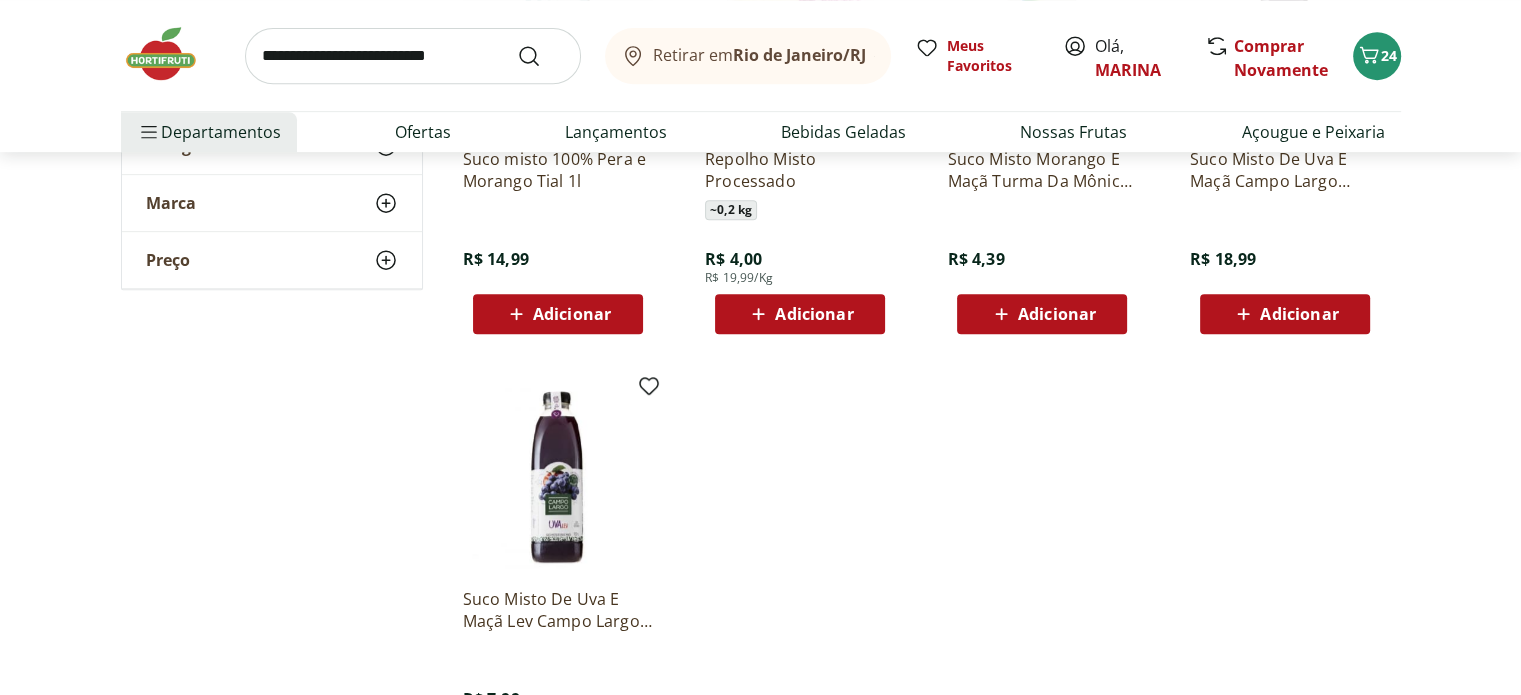 scroll, scrollTop: 933, scrollLeft: 0, axis: vertical 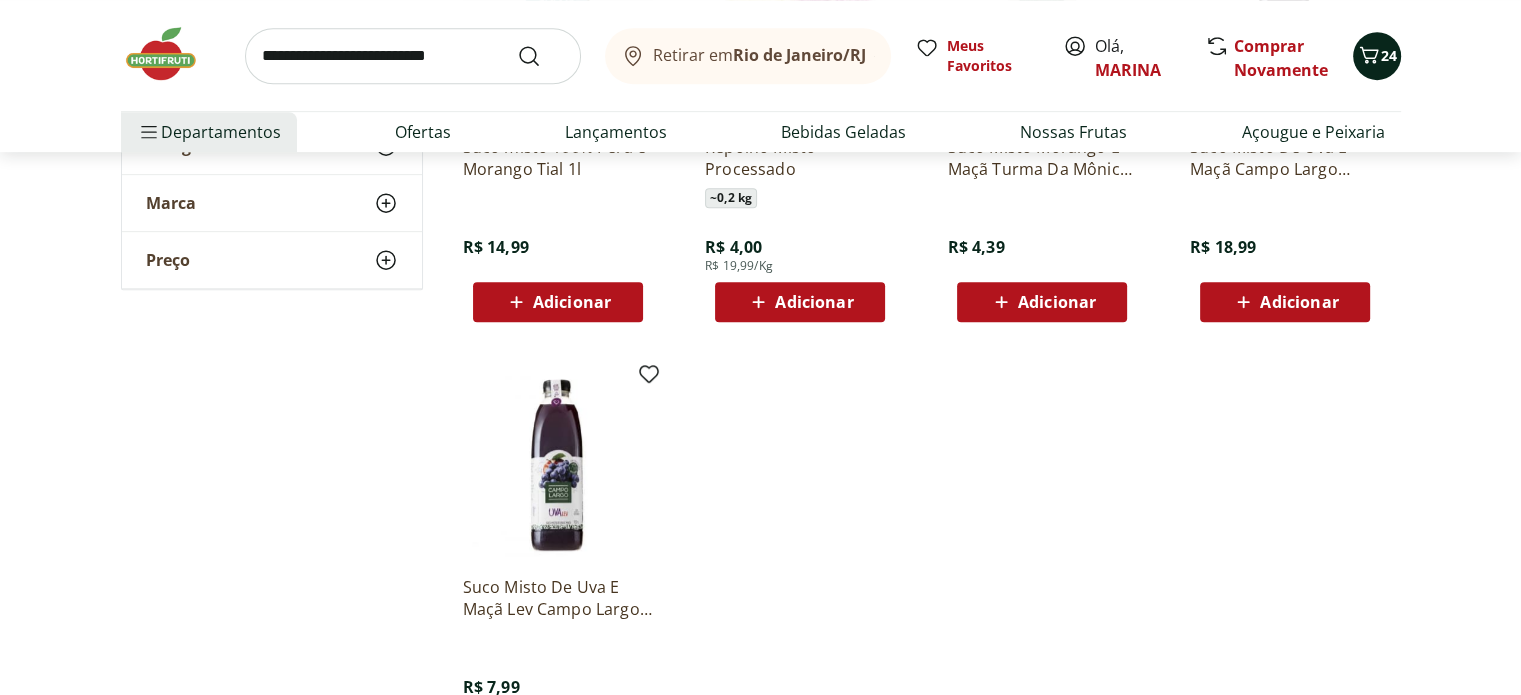 click 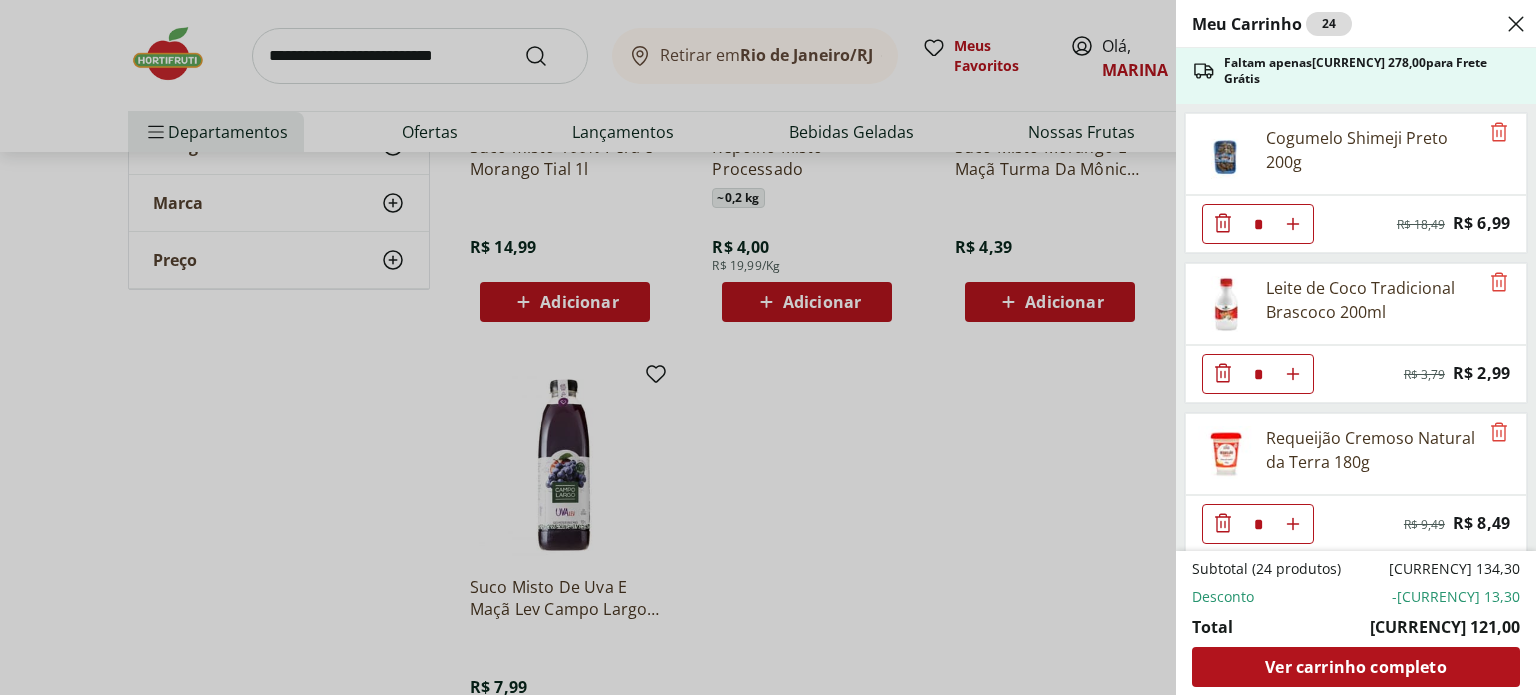 click on "Meu Carrinho 24 Faltam apenas  R$ 278,00  para Frete Grátis Cogumelo Shimeji Preto 200g * Original price: R$ 18,49 Price: R$ 6,99 Leite de Coco Tradicional Brascoco 200ml * Original price: R$ 3,79 Price: R$ 2,99 Requeijão Cremoso Natural da Terra 180g * Original price: R$ 9,49 Price: R$ 8,49 Pão Frances * Price: R$ 1,49 Pão de Leite Paderrí 280g * Price: R$ 14,99 Abóbora Madura Frutifique 400g * Price: R$ 11,99 Aipim Frutifique 400g * Price: R$ 9,99 Farinha de Trigo Dona Benta Com Fermento 1Kg * Price: R$ 11,39 Achocolatado Orgânico Native 400G * Price: R$ 31,99 Cebola Nacional Unidade * Price: R$ 1,00 Tomate Italiano * Price: R$ 1,15 Cebolinha Unidade * Price: R$ 3,49 Subtotal (24 produtos) R$ 134,30 Desconto -R$ 13,30 Total R$ 121,00 Ver carrinho completo" at bounding box center [768, 347] 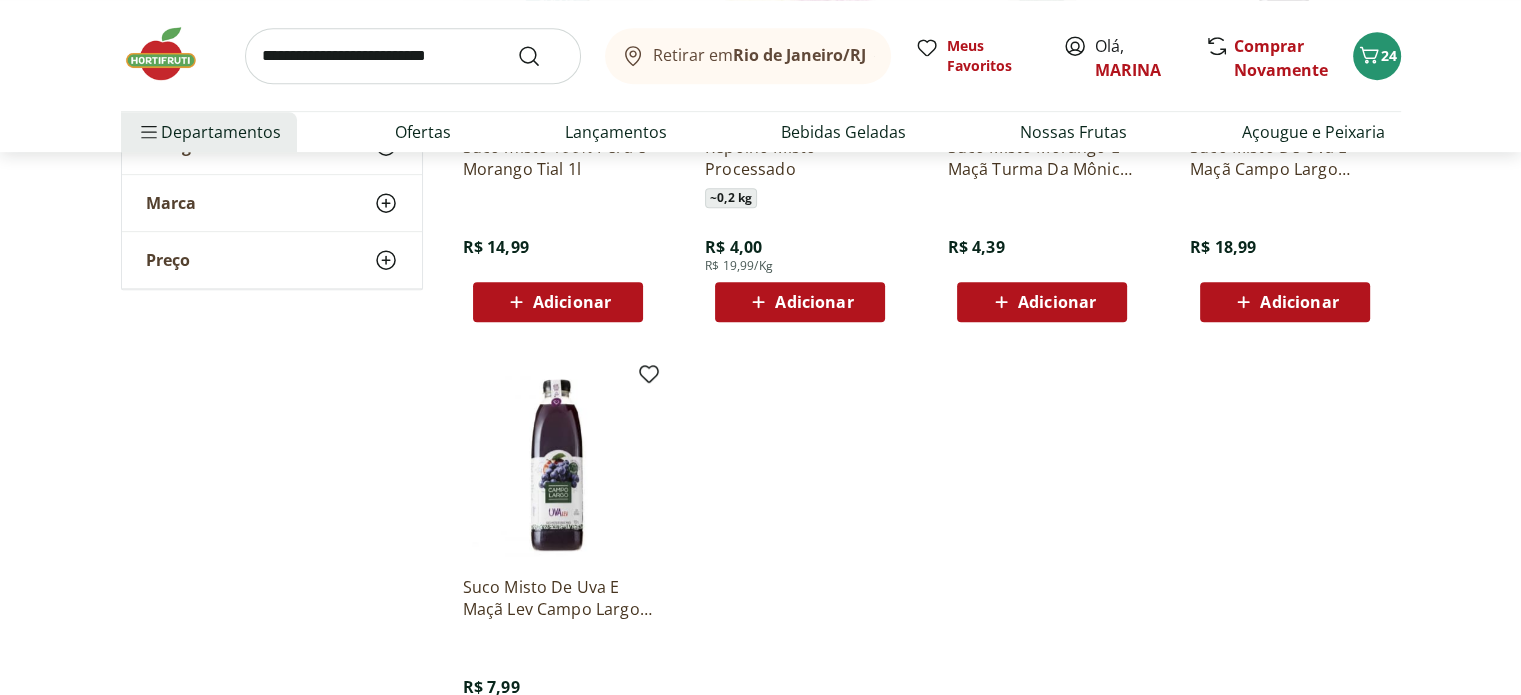 type 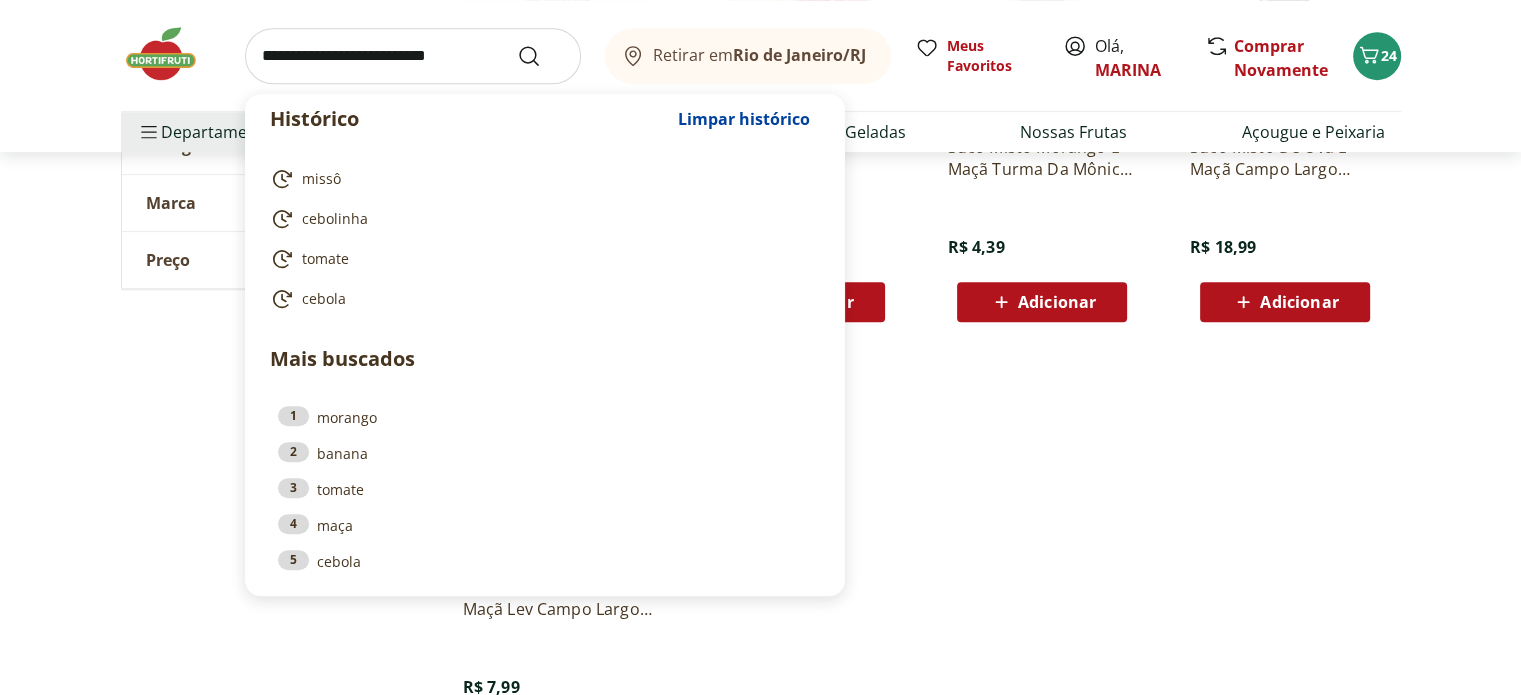 click at bounding box center (413, 56) 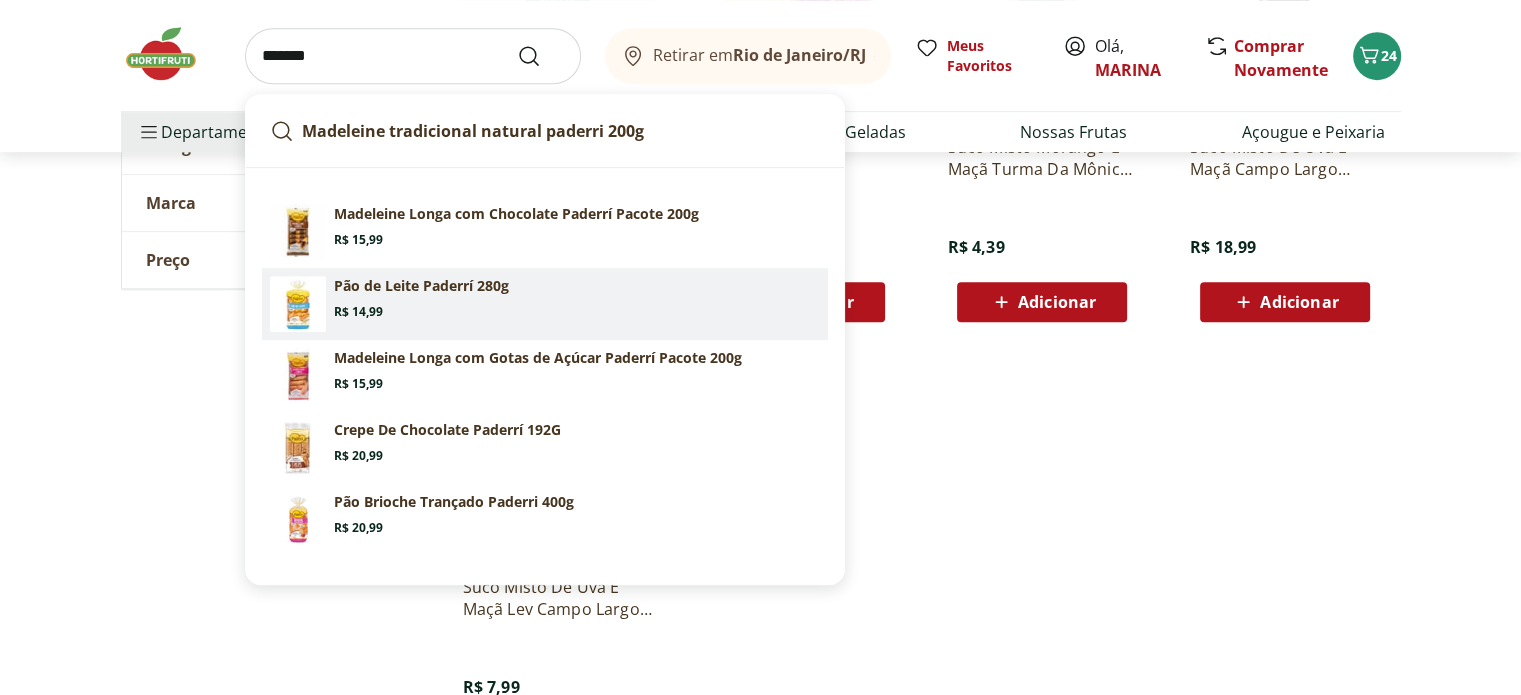 click on "Pão de Leite Paderrí 280g" at bounding box center (421, 286) 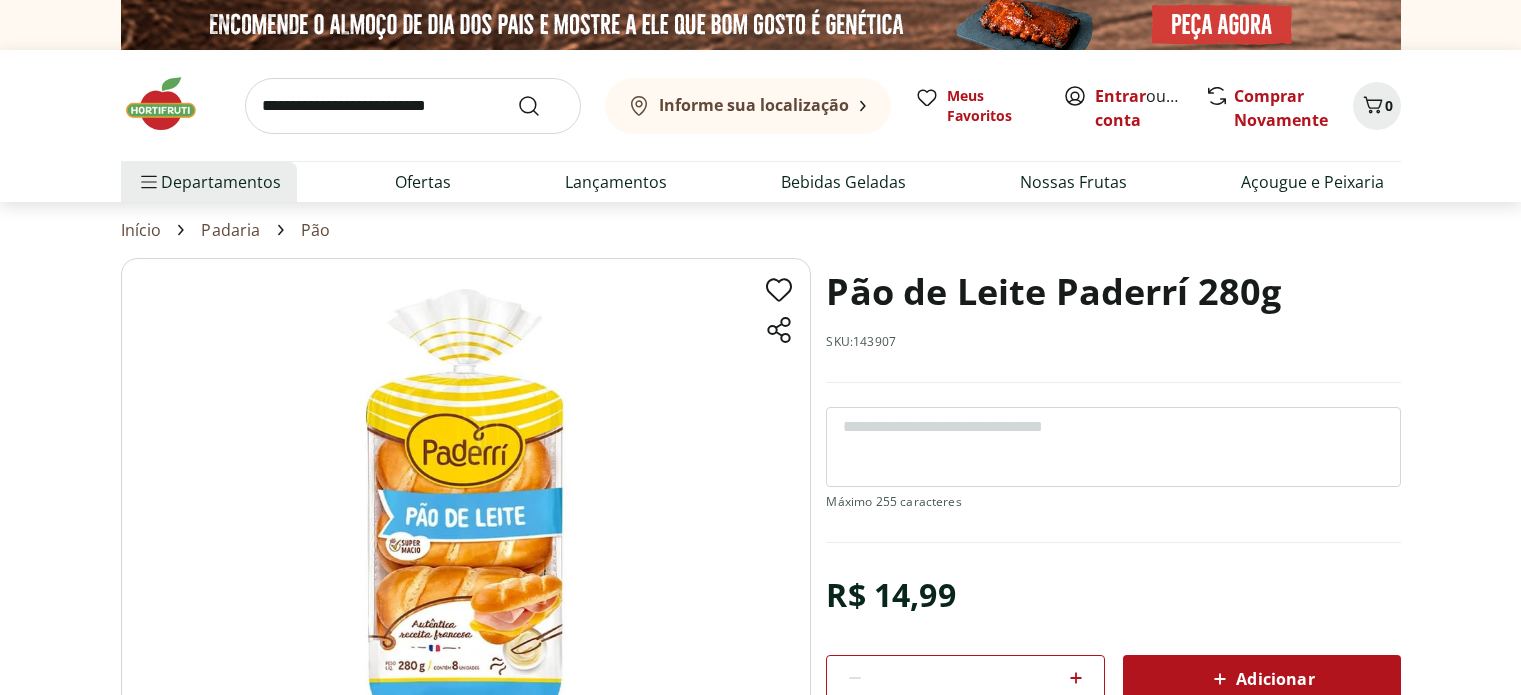 scroll, scrollTop: 0, scrollLeft: 0, axis: both 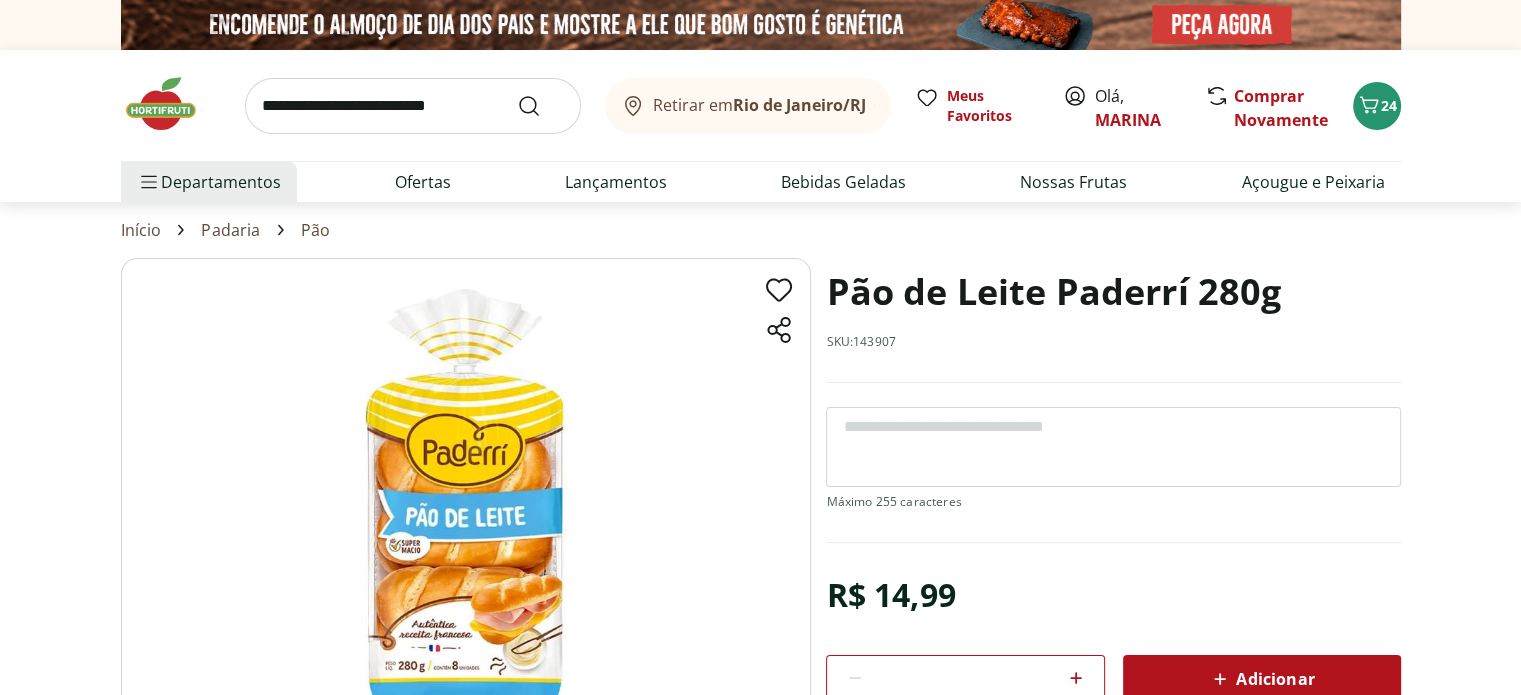 click on "Adicionar" at bounding box center (1262, 679) 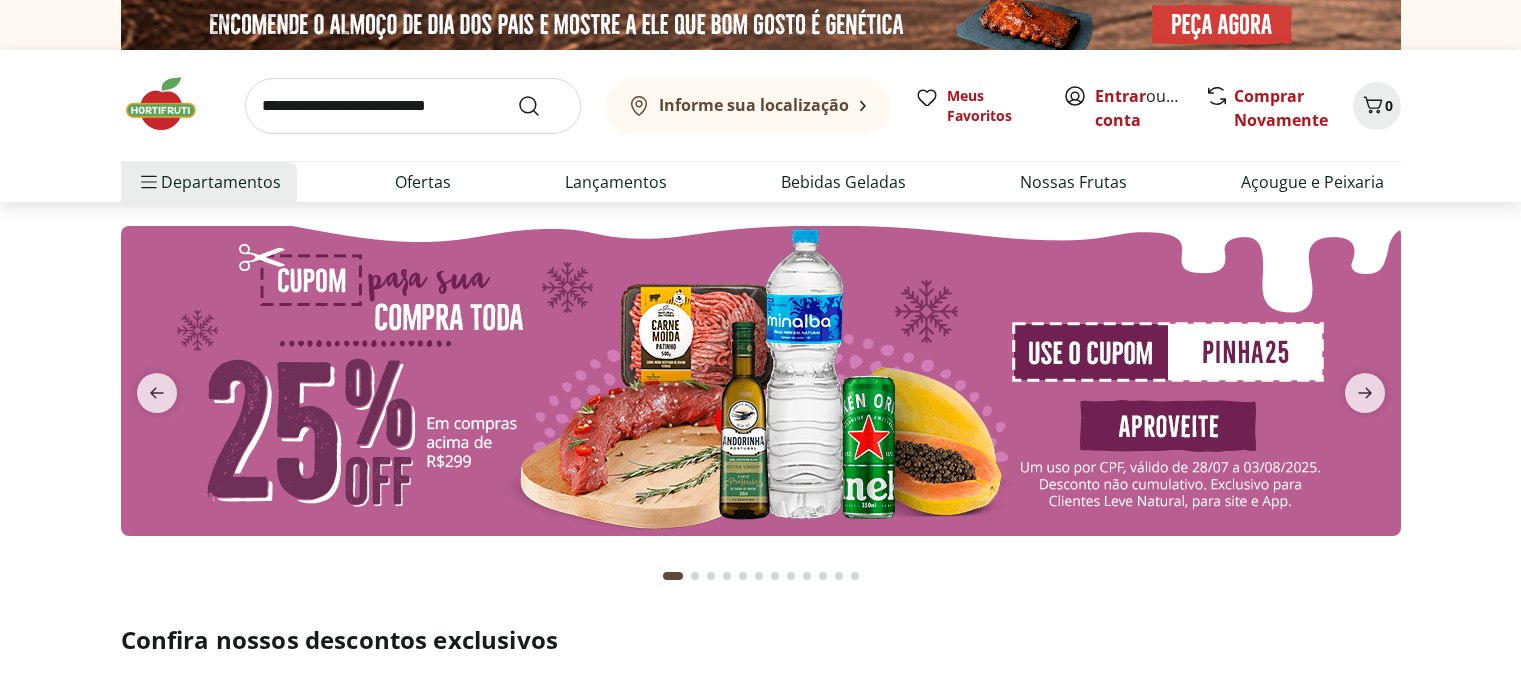 scroll, scrollTop: 0, scrollLeft: 0, axis: both 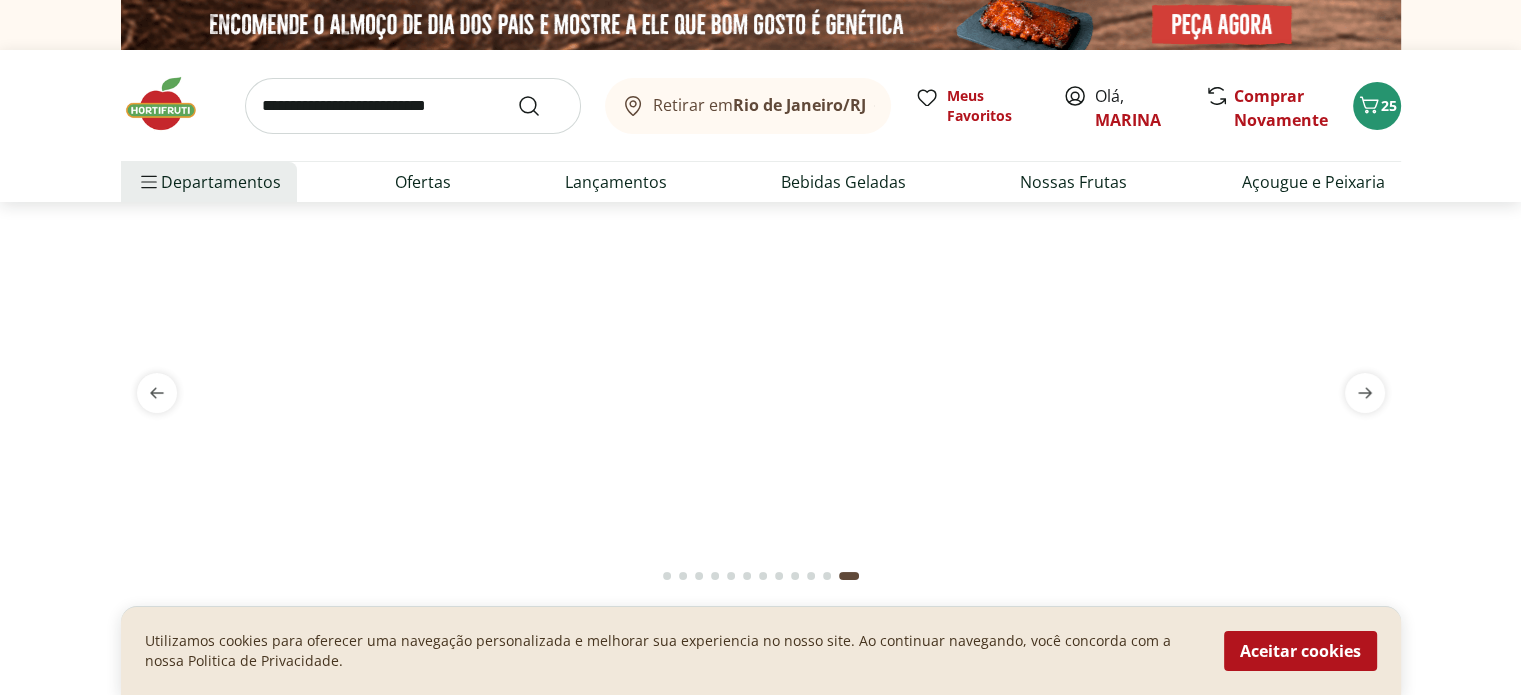 click at bounding box center (413, 106) 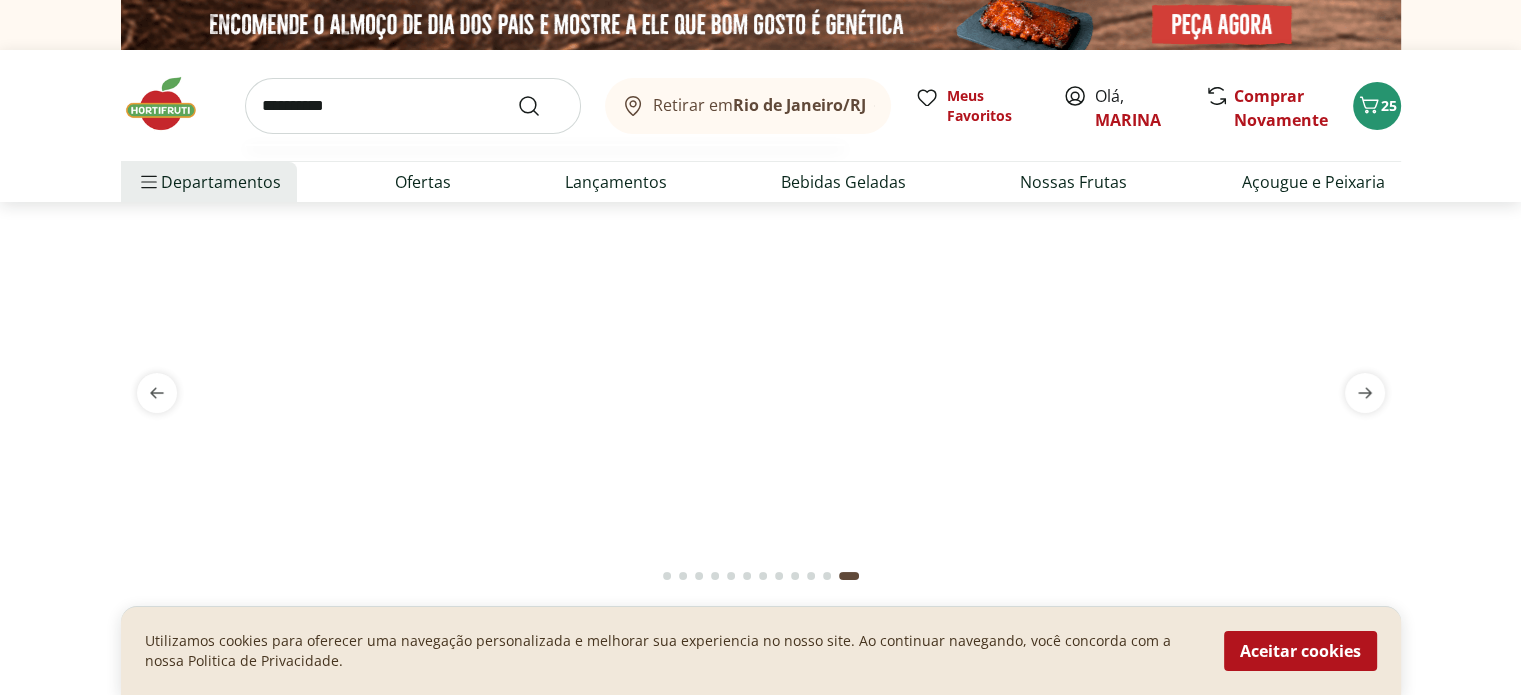 type on "**********" 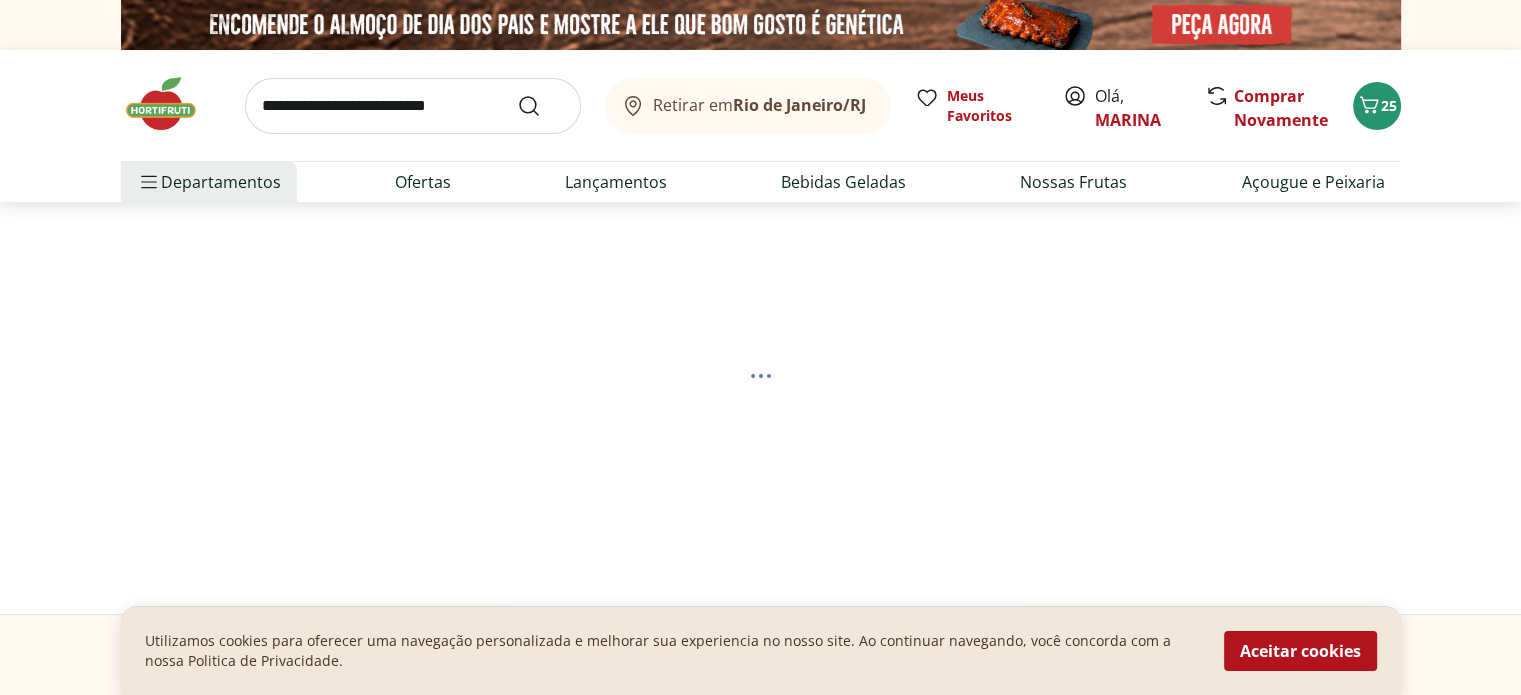 select on "**********" 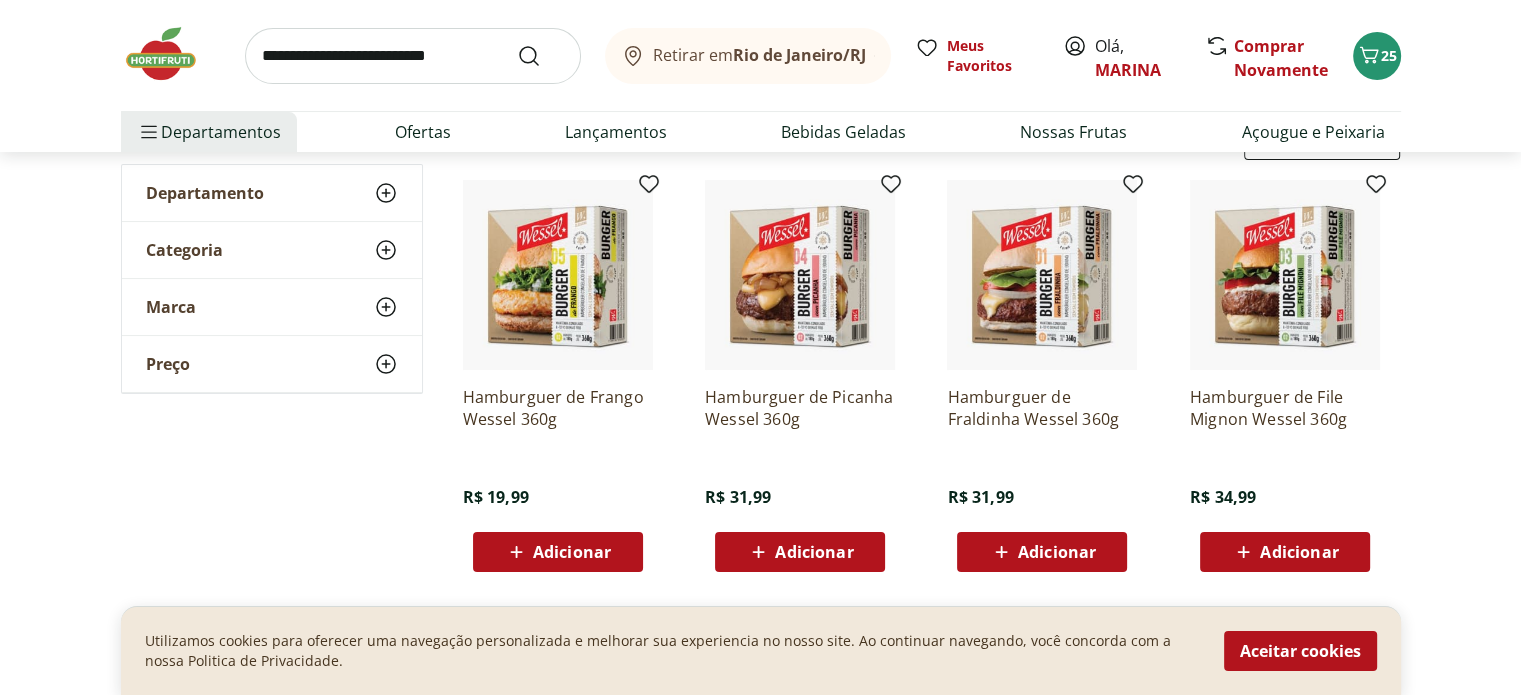 scroll, scrollTop: 249, scrollLeft: 0, axis: vertical 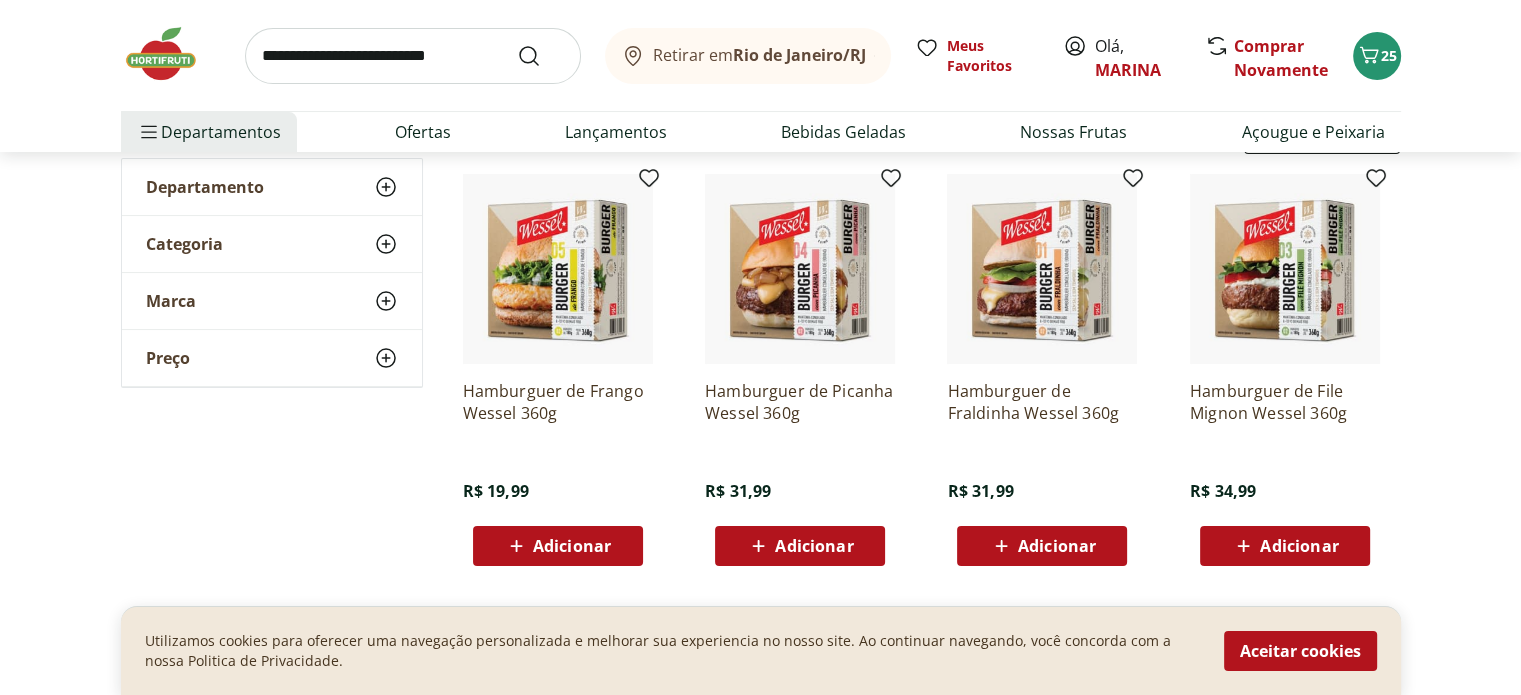 click on "Adicionar" at bounding box center (572, 546) 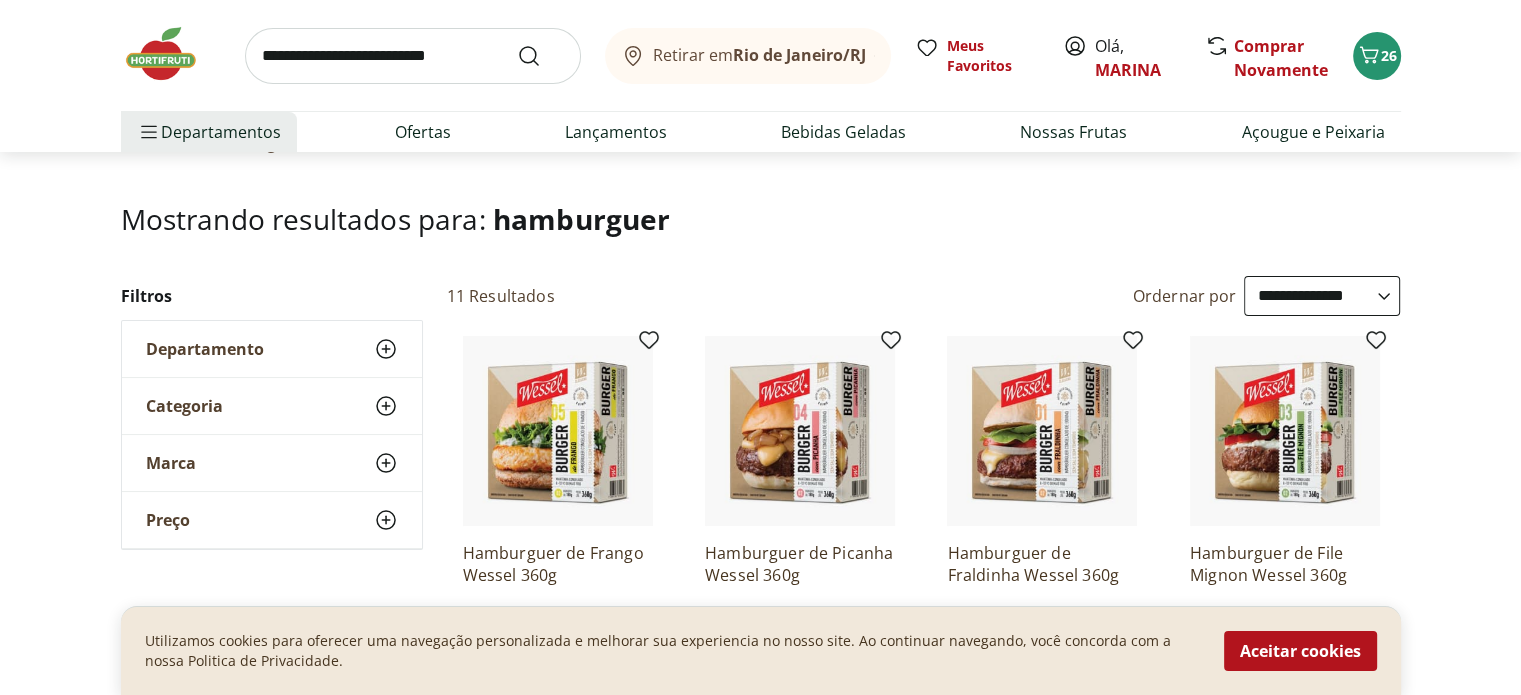 scroll, scrollTop: 0, scrollLeft: 0, axis: both 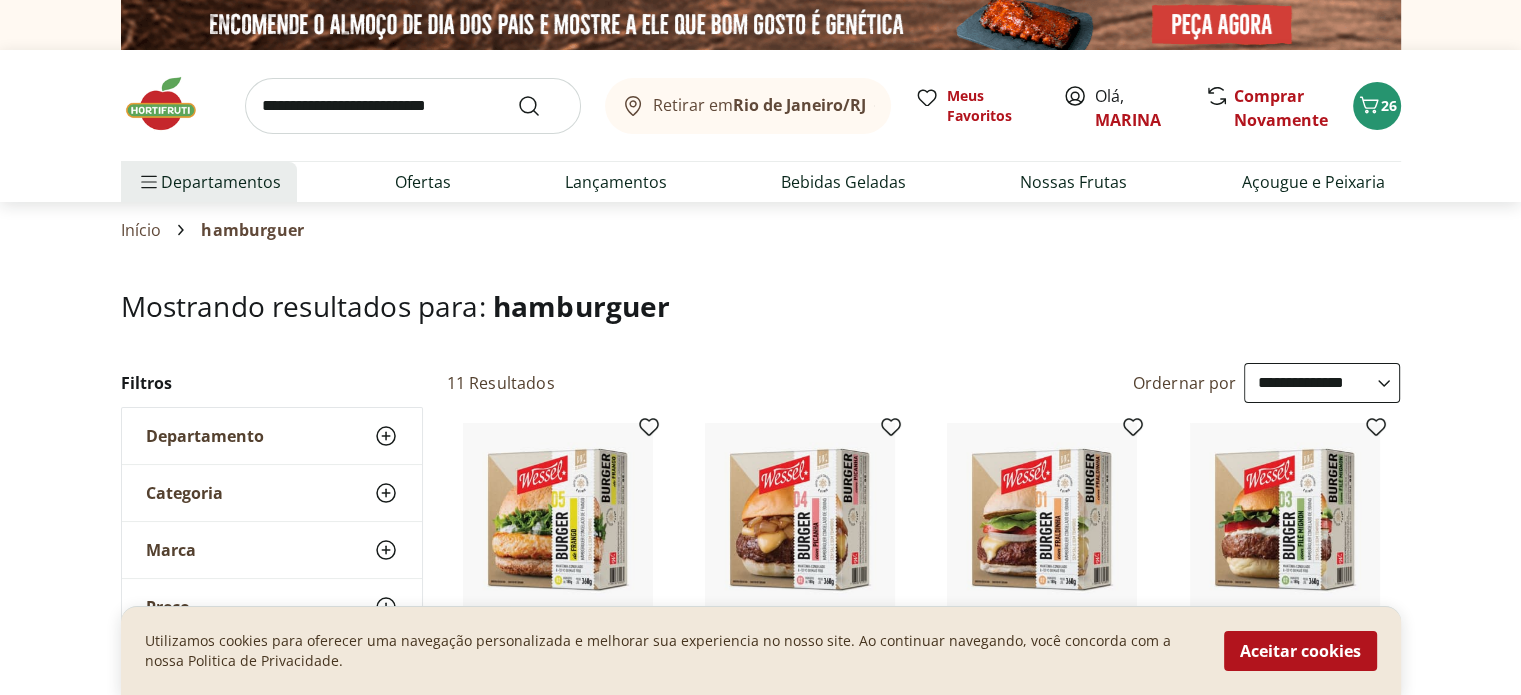 click at bounding box center [558, 518] 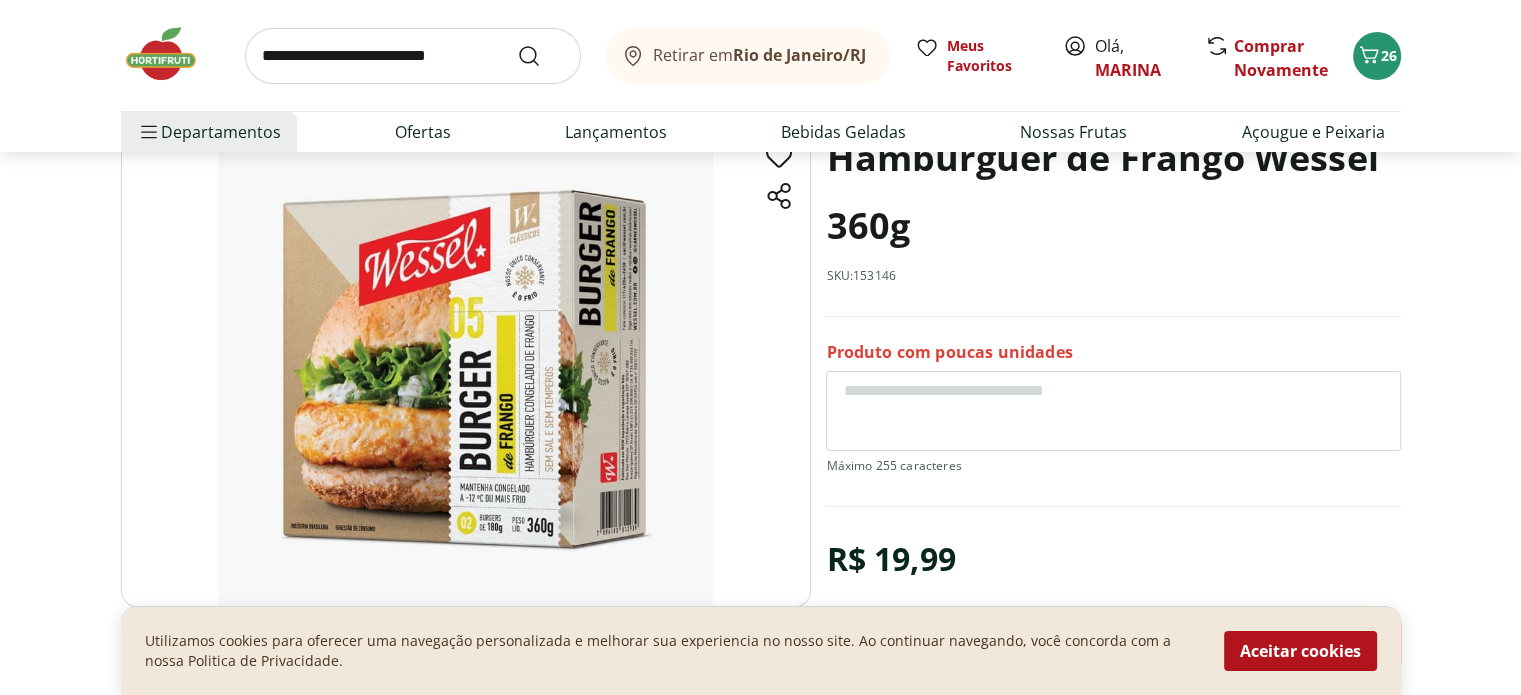 scroll, scrollTop: 165, scrollLeft: 0, axis: vertical 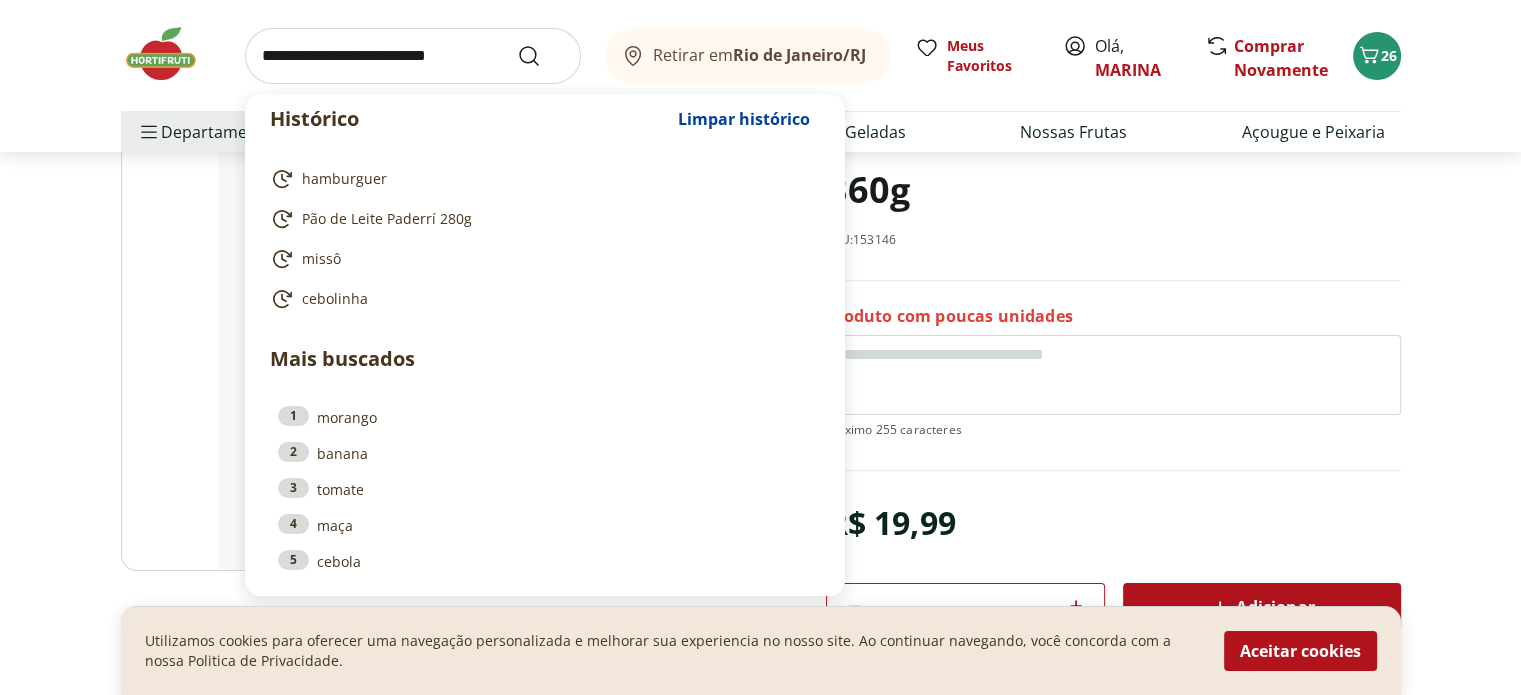 click at bounding box center (413, 56) 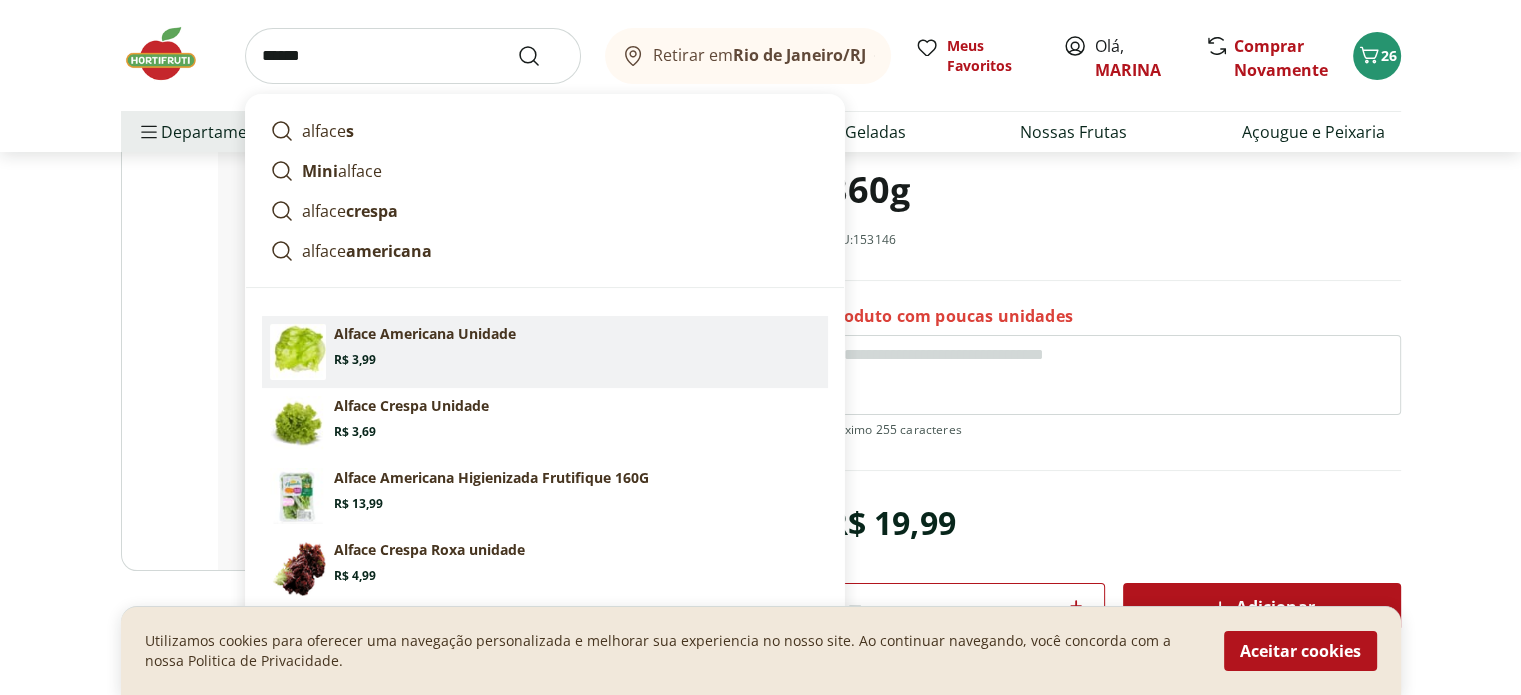 click on "Alface Americana Unidade Price: R$ 3,99" at bounding box center [545, 352] 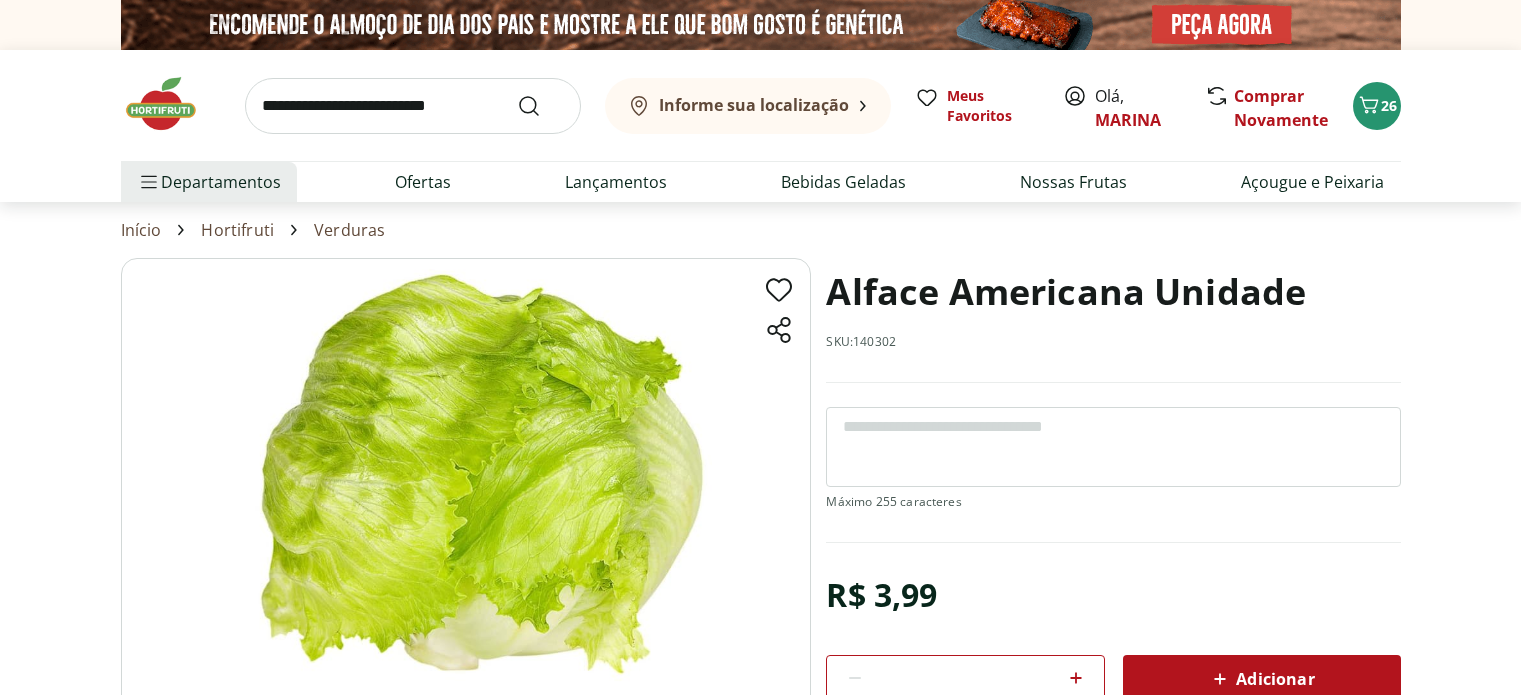scroll, scrollTop: 0, scrollLeft: 0, axis: both 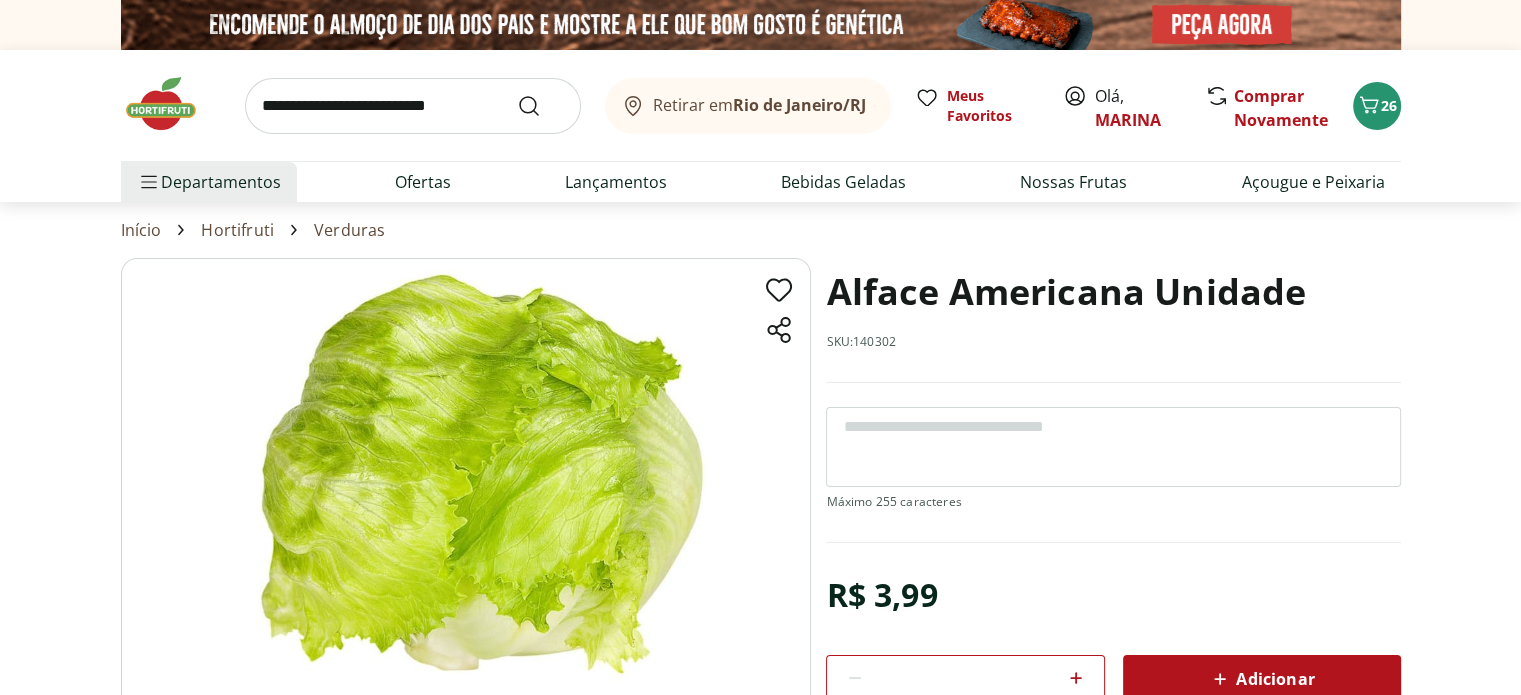 click on "Adicionar" at bounding box center (1262, 679) 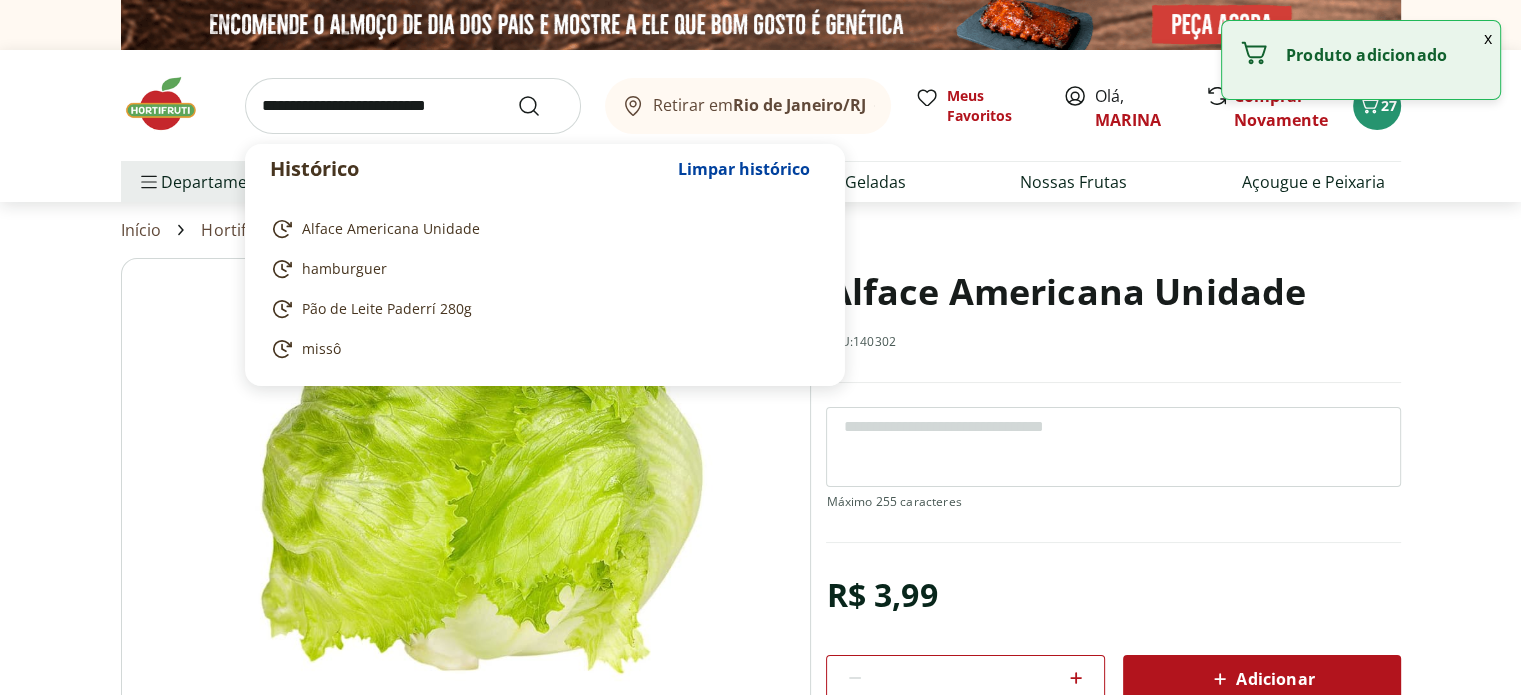 click at bounding box center [413, 106] 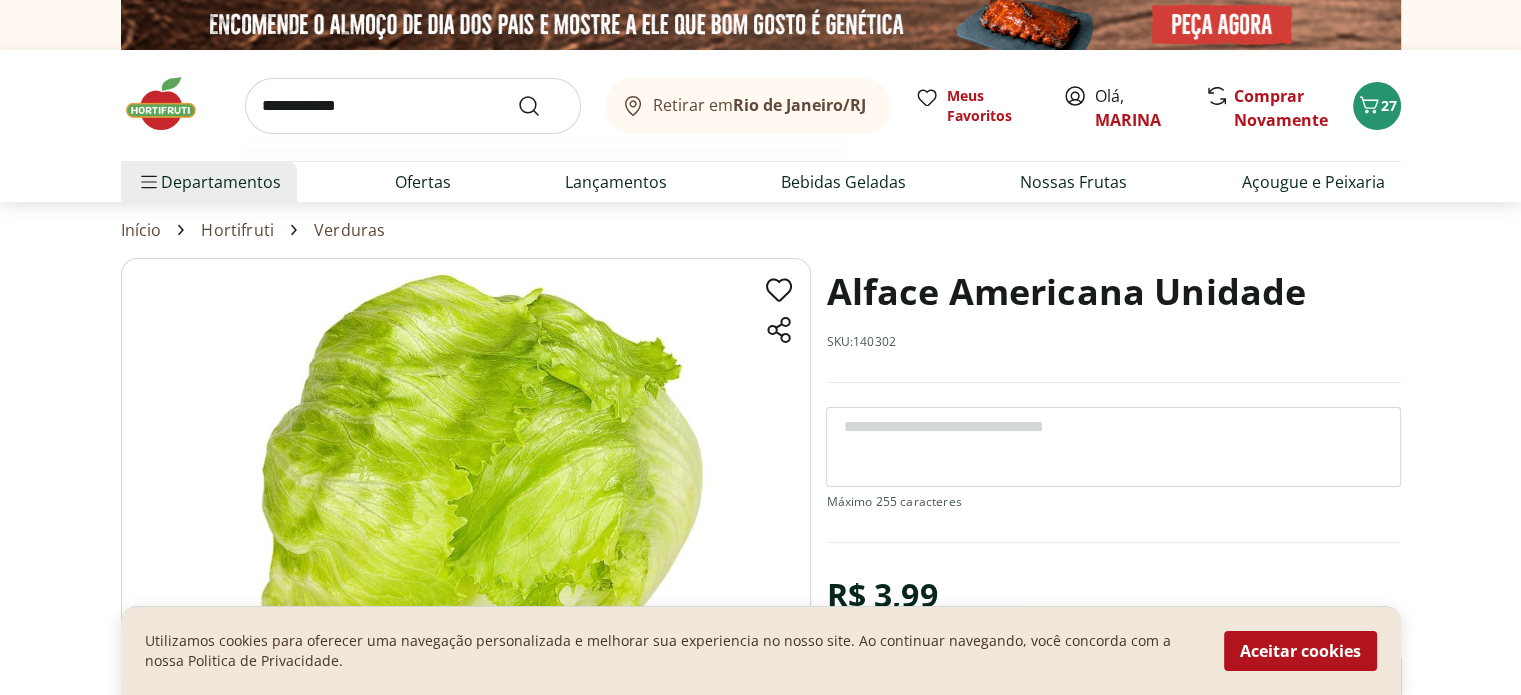 type on "**********" 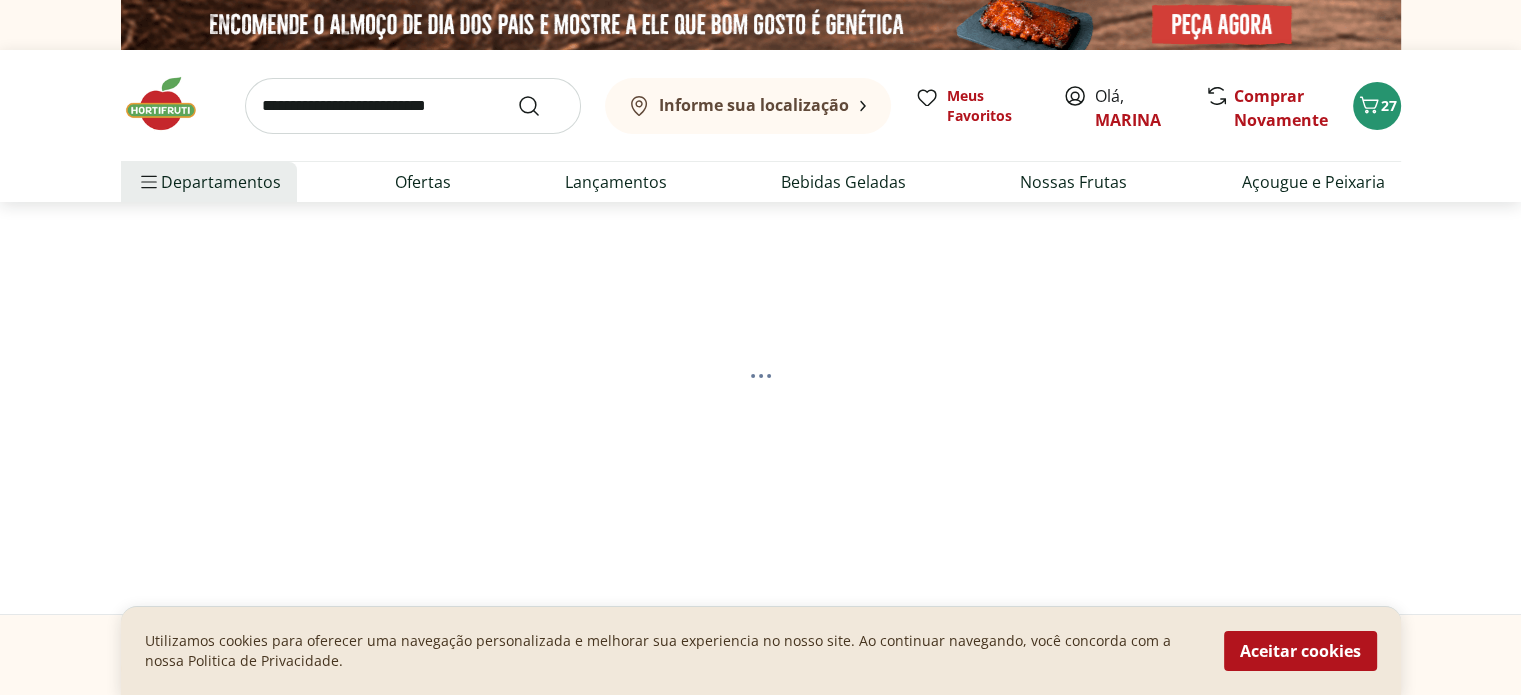 select on "**********" 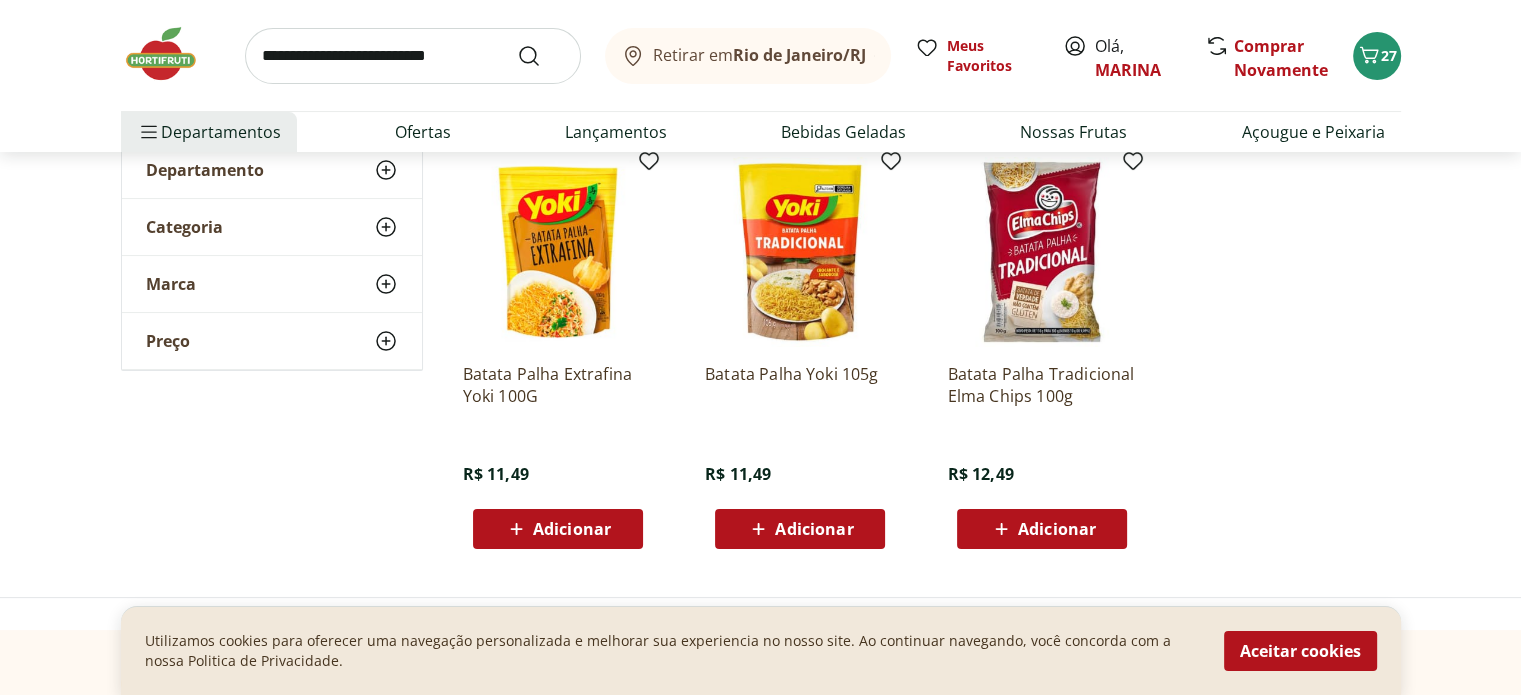 scroll, scrollTop: 272, scrollLeft: 0, axis: vertical 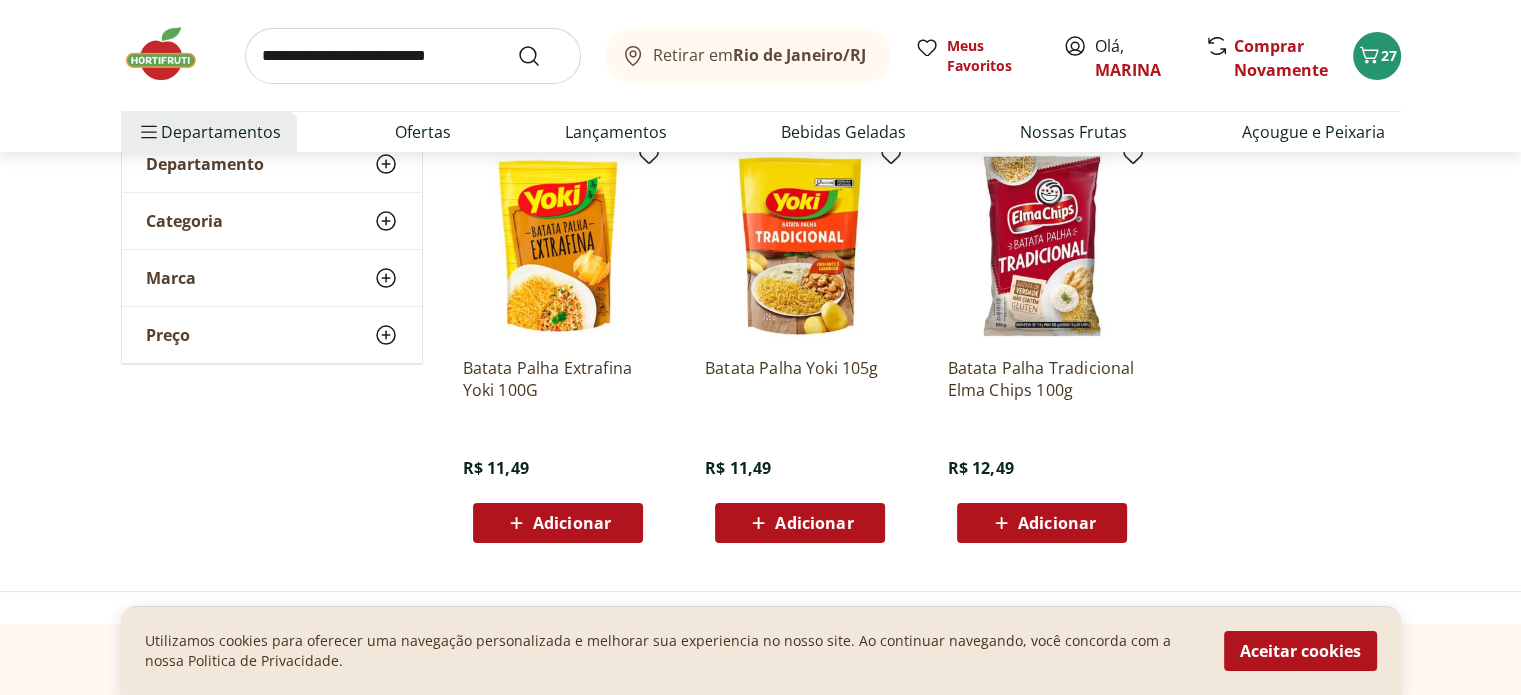 click on "Adicionar" at bounding box center (1057, 523) 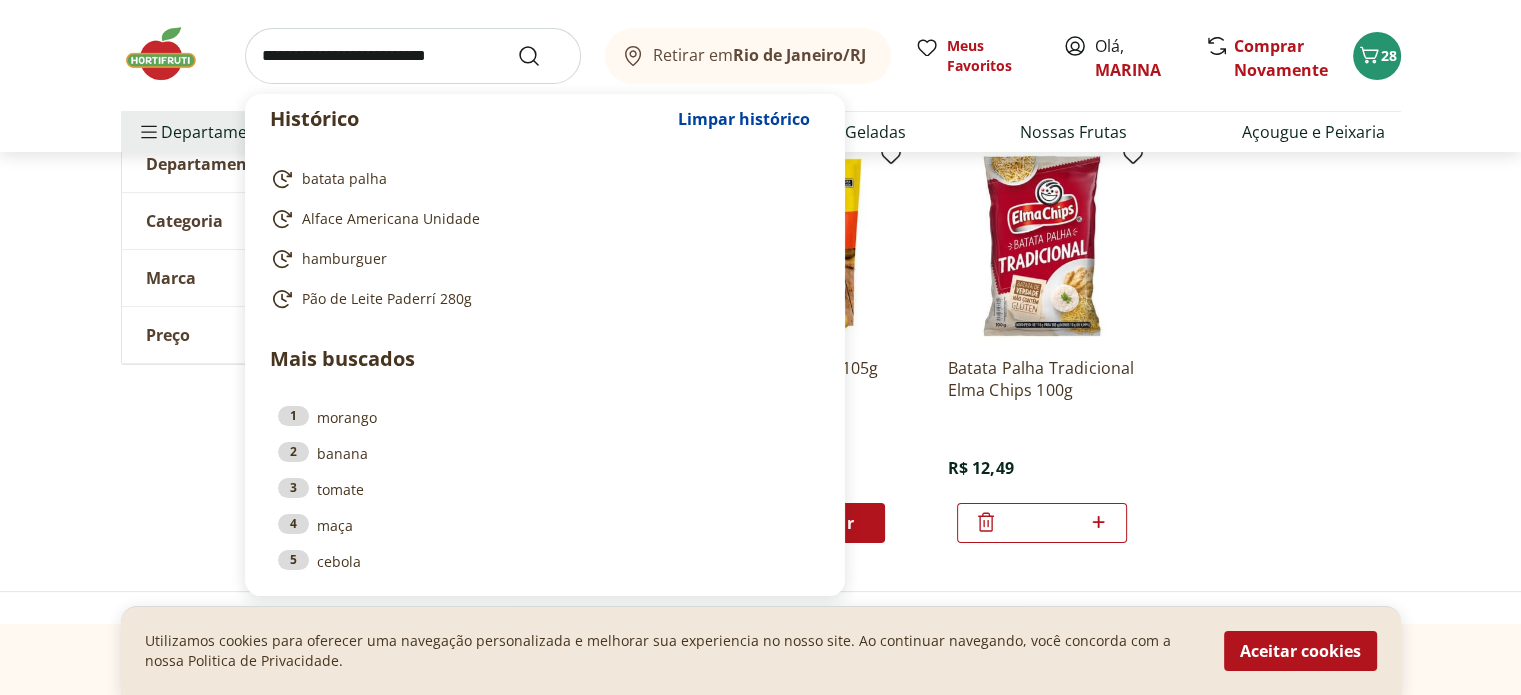 click at bounding box center (413, 56) 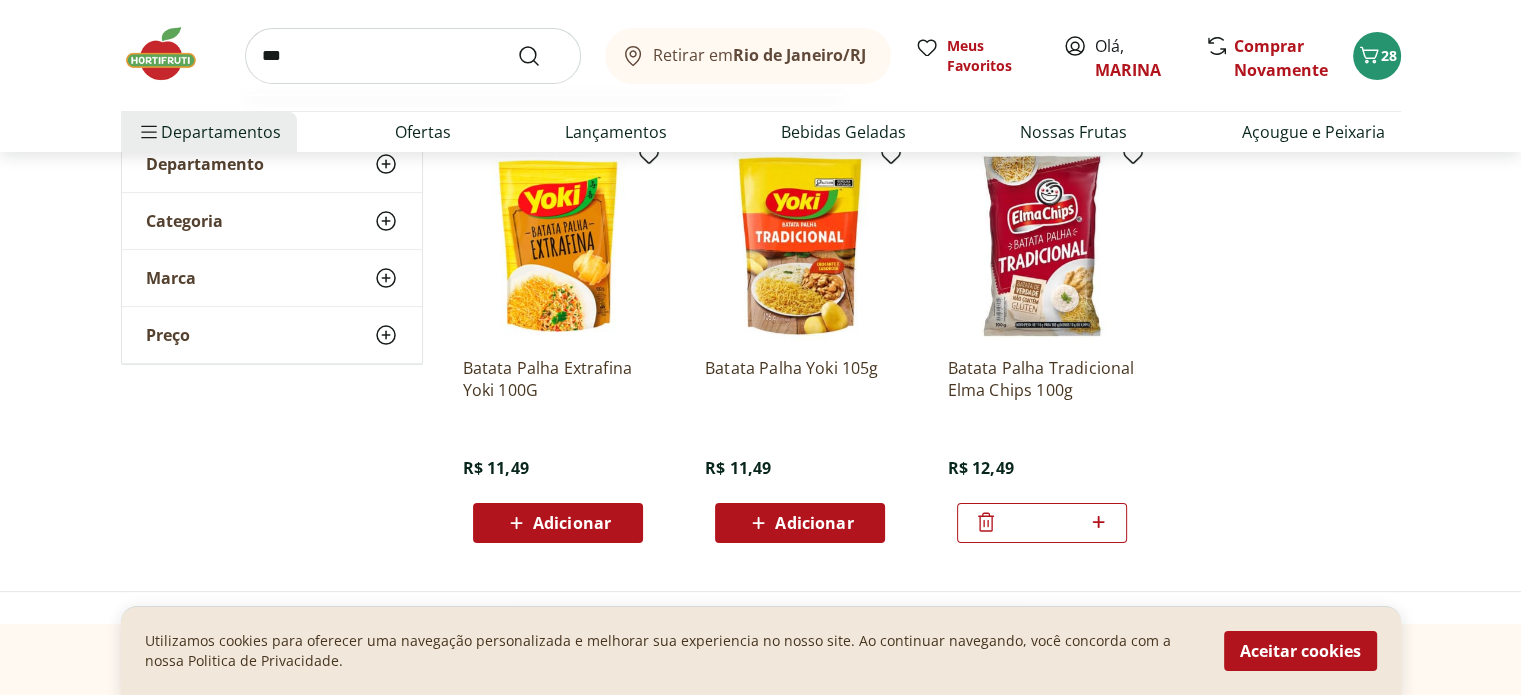 type on "***" 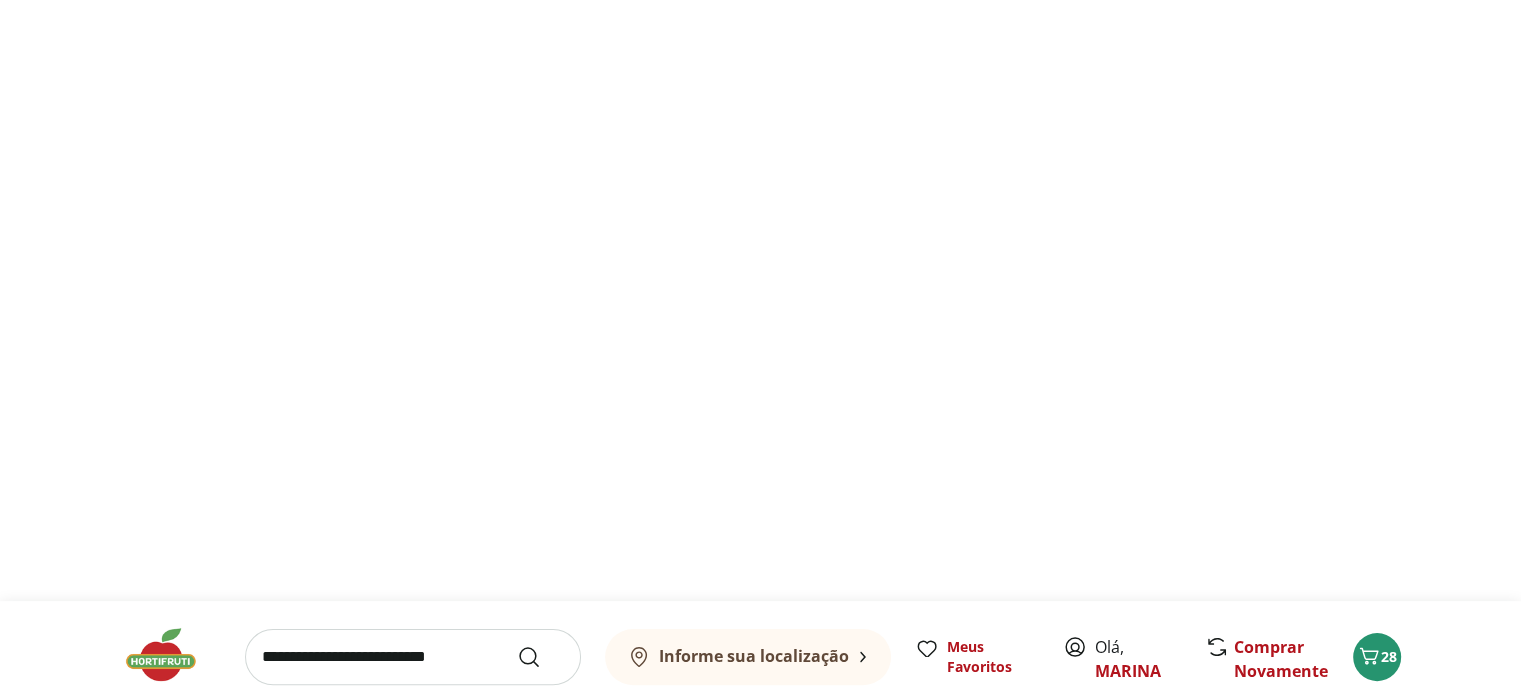 scroll, scrollTop: 0, scrollLeft: 0, axis: both 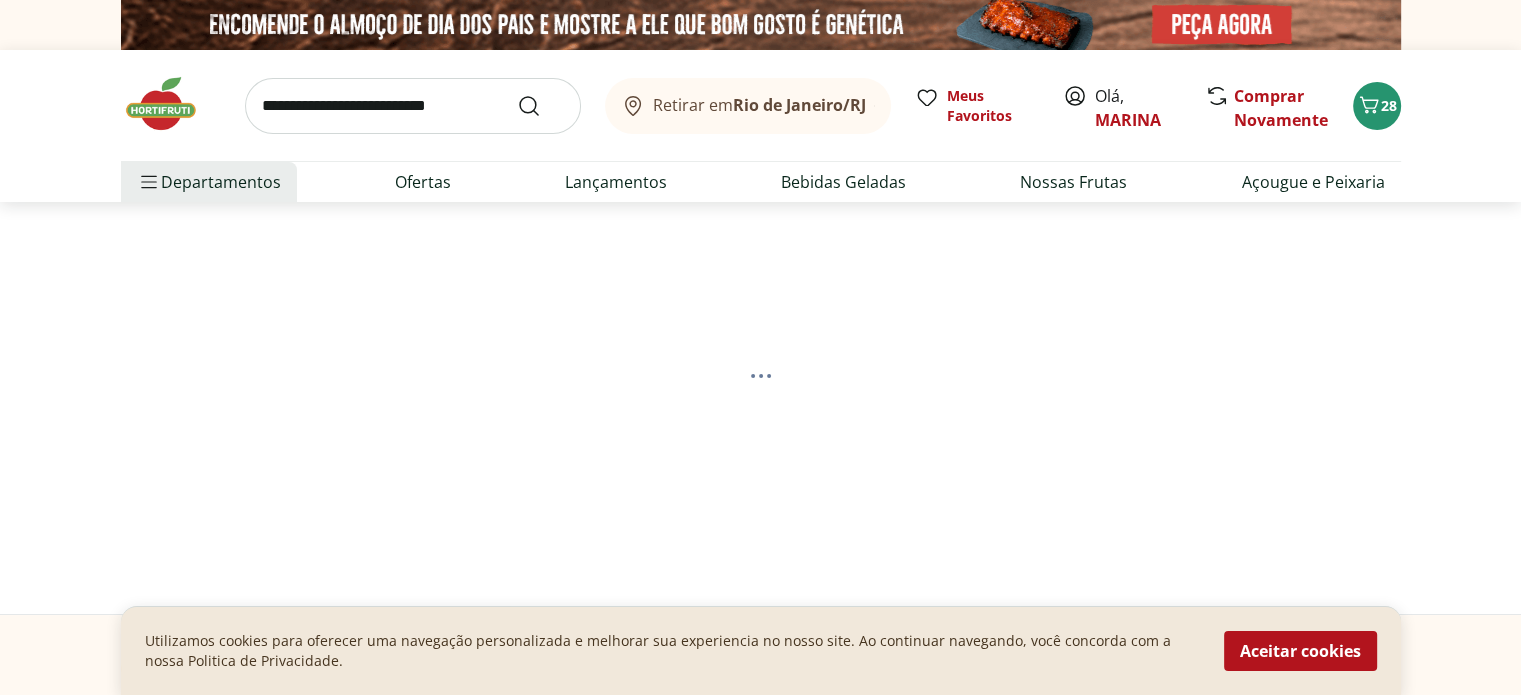 select on "**********" 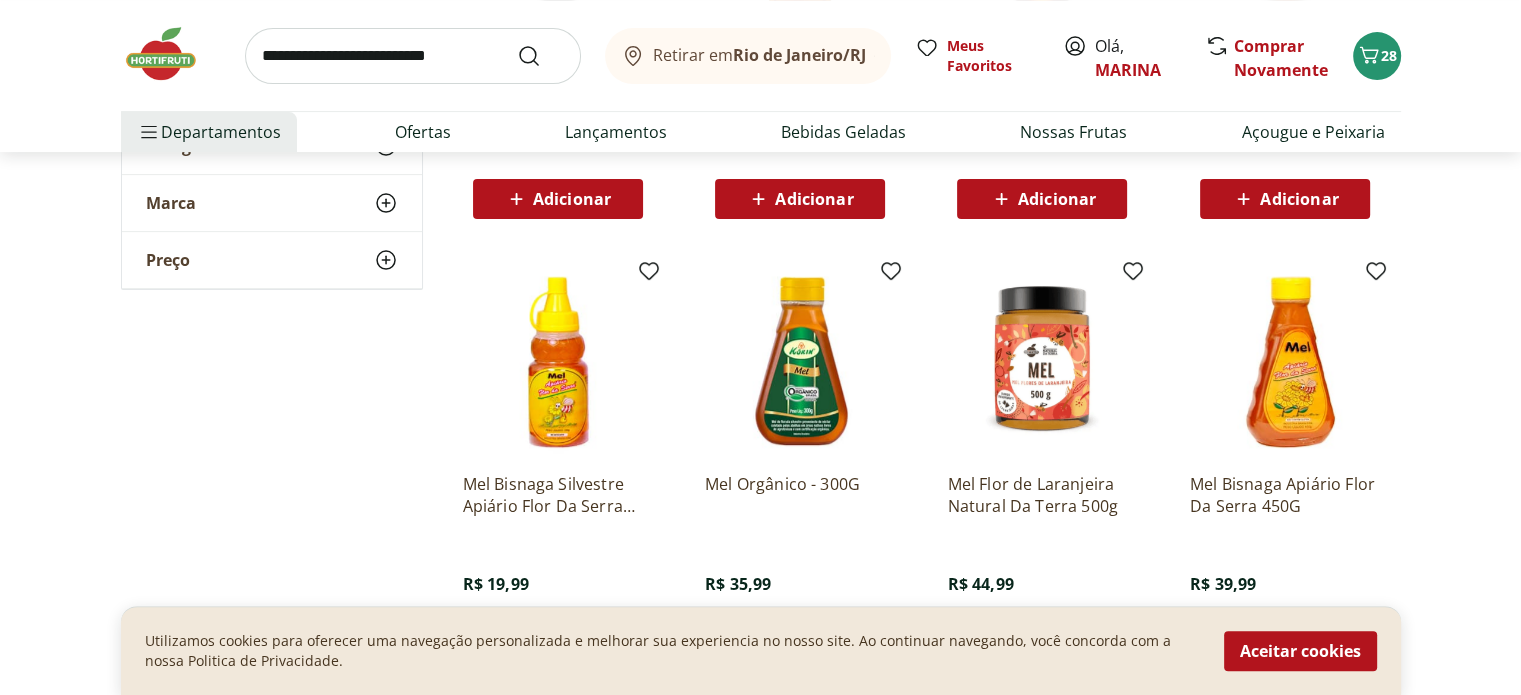 scroll, scrollTop: 615, scrollLeft: 0, axis: vertical 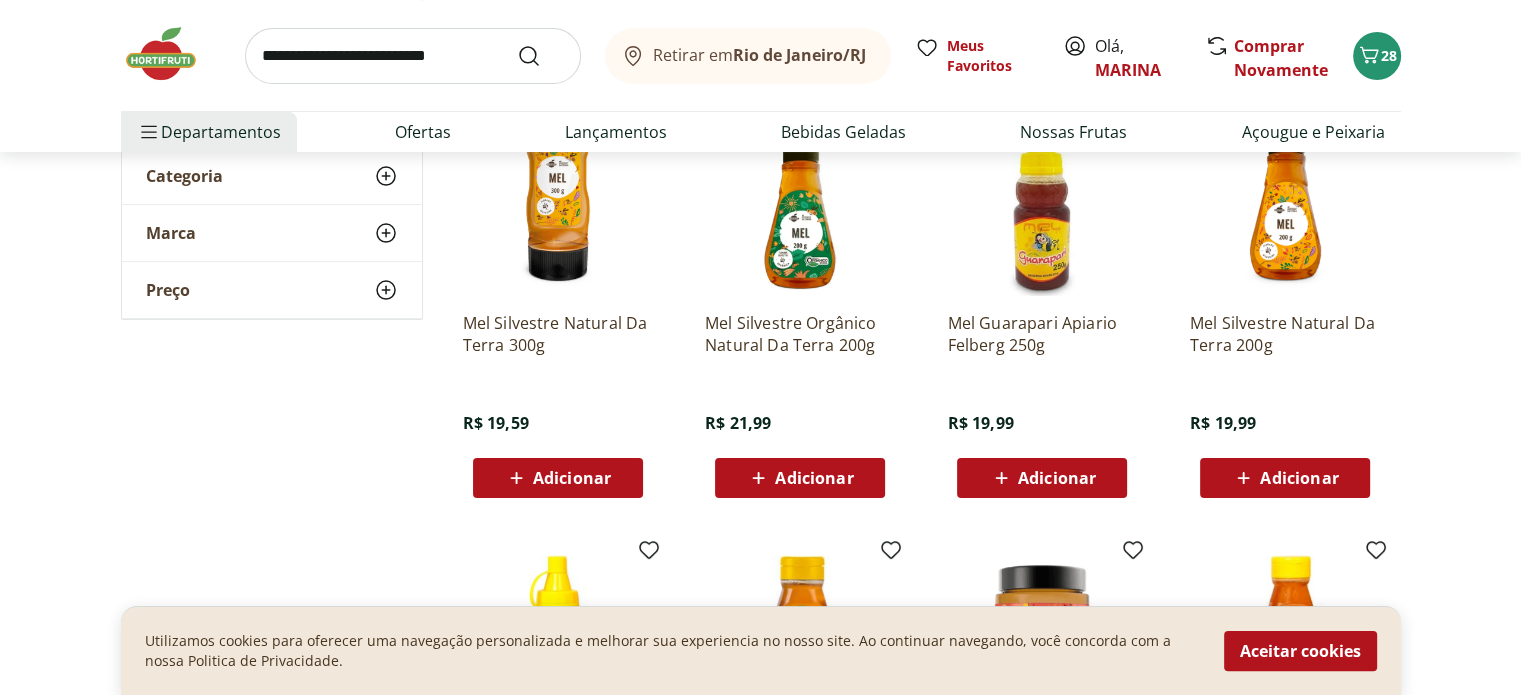 click on "Adicionar" at bounding box center (572, 478) 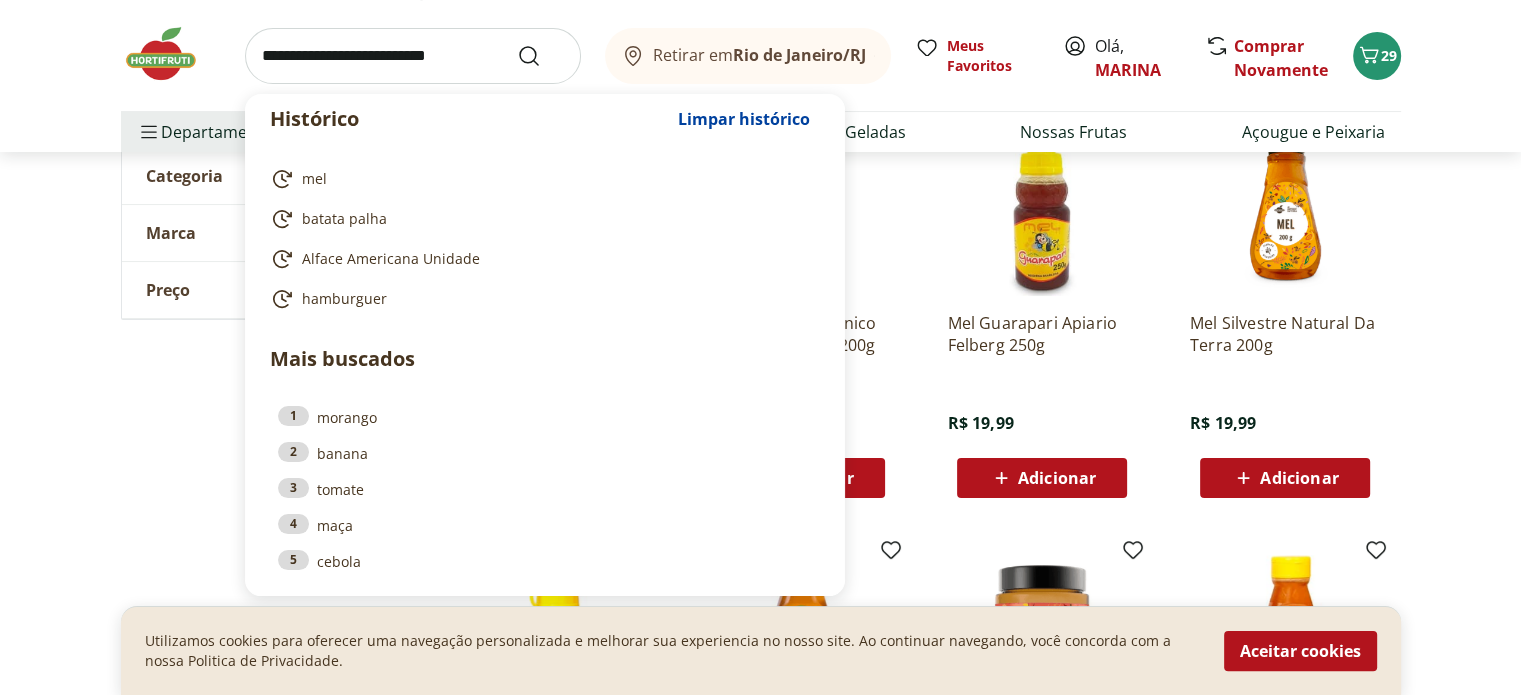click at bounding box center [413, 56] 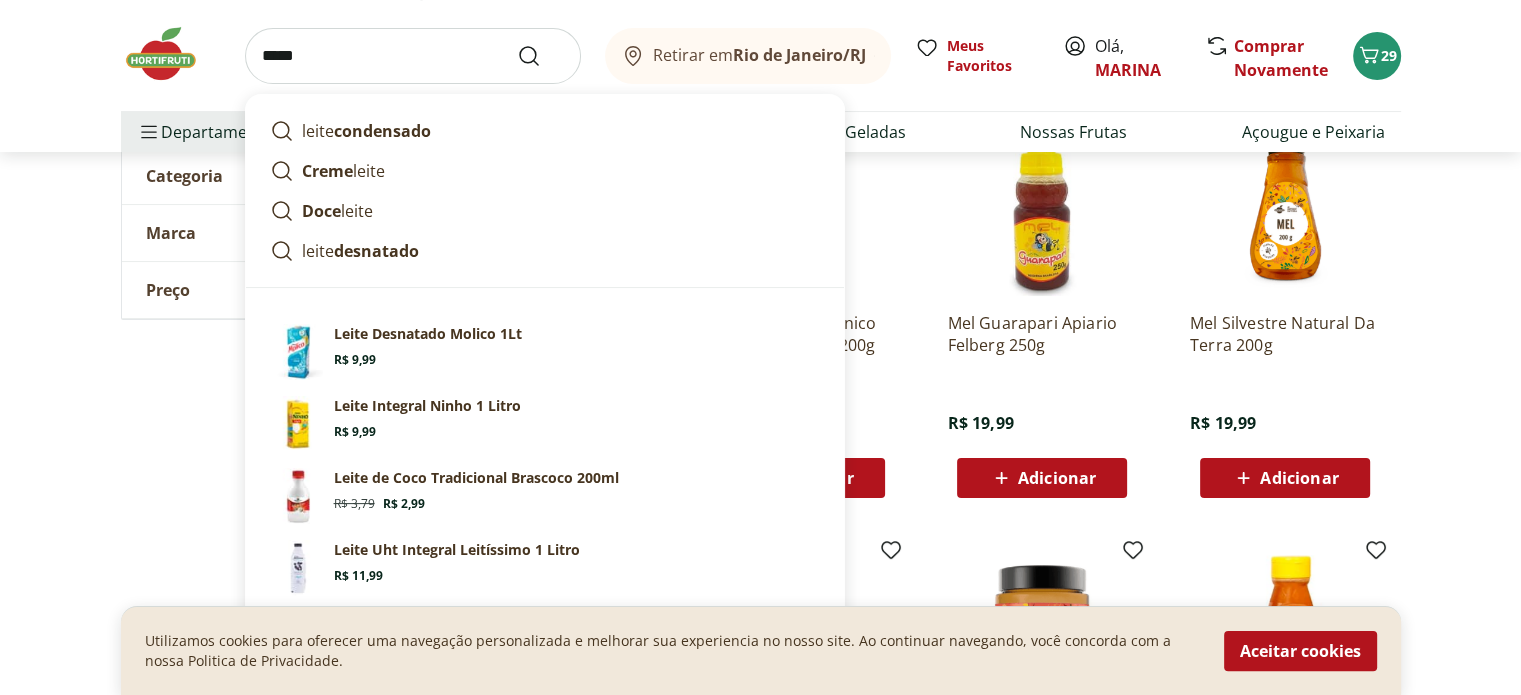 type on "*****" 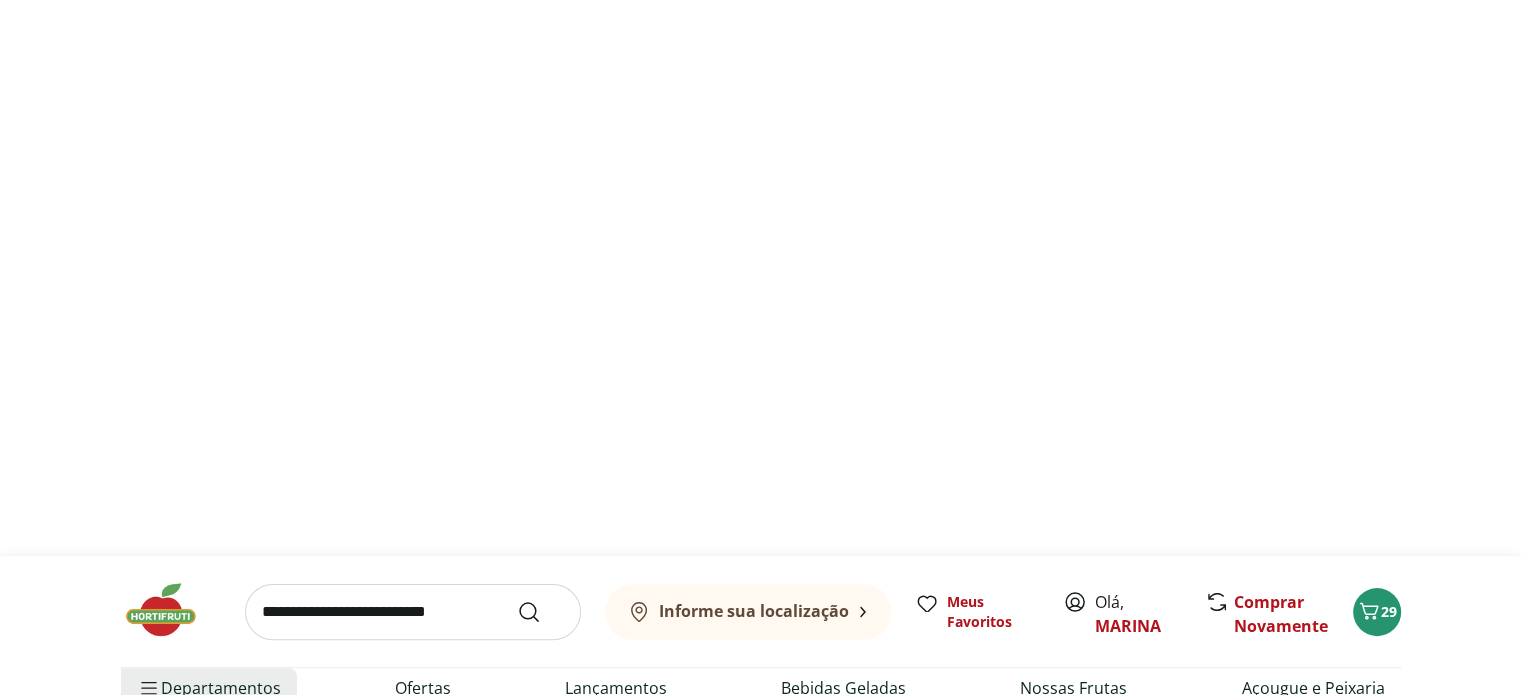 scroll, scrollTop: 0, scrollLeft: 0, axis: both 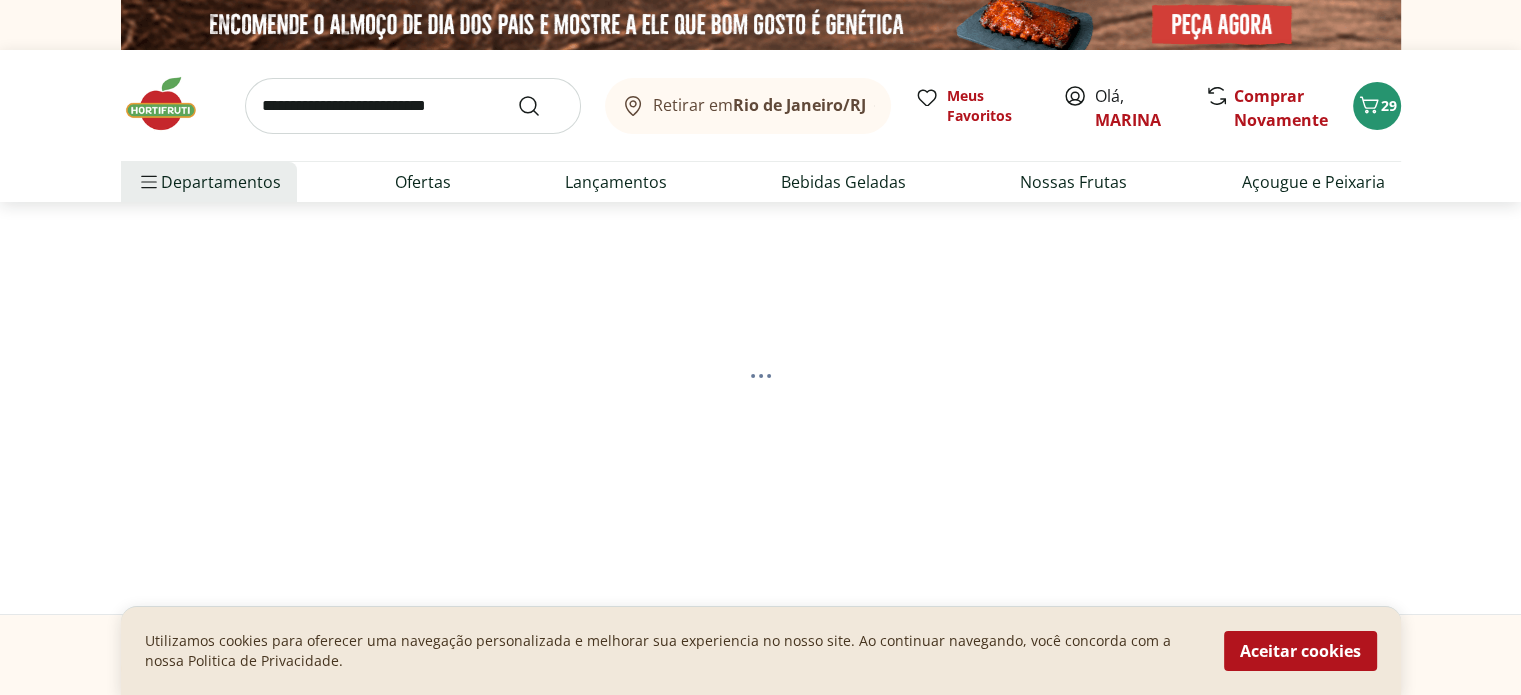 select on "**********" 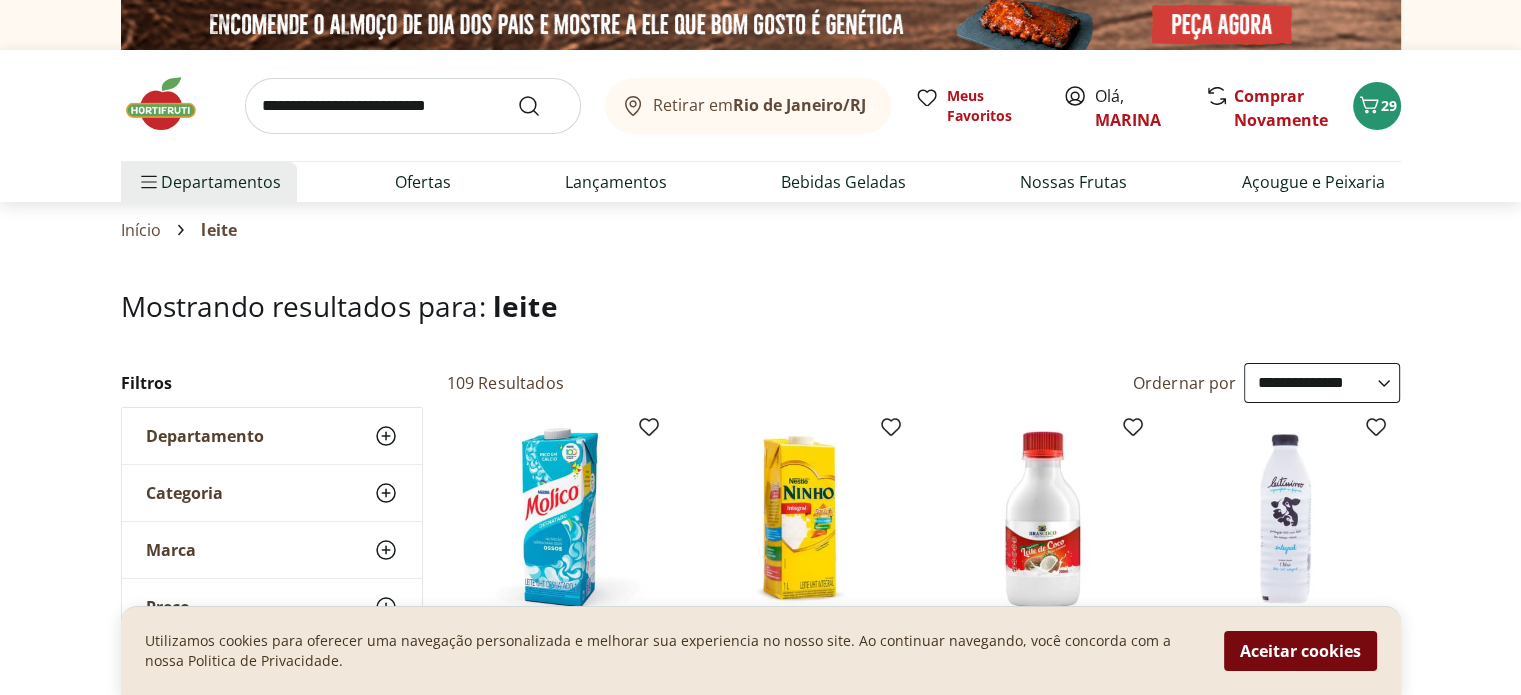 click on "Aceitar cookies" at bounding box center [1300, 651] 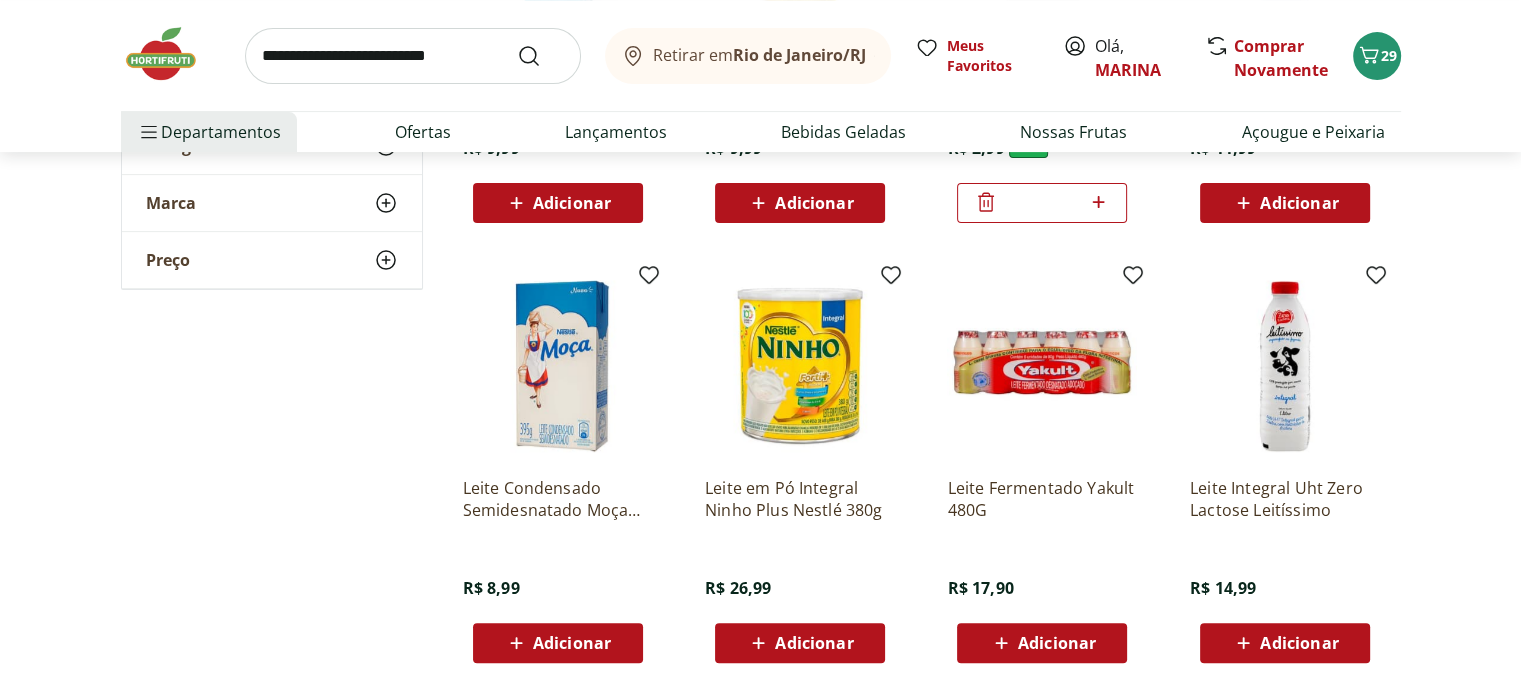 scroll, scrollTop: 599, scrollLeft: 0, axis: vertical 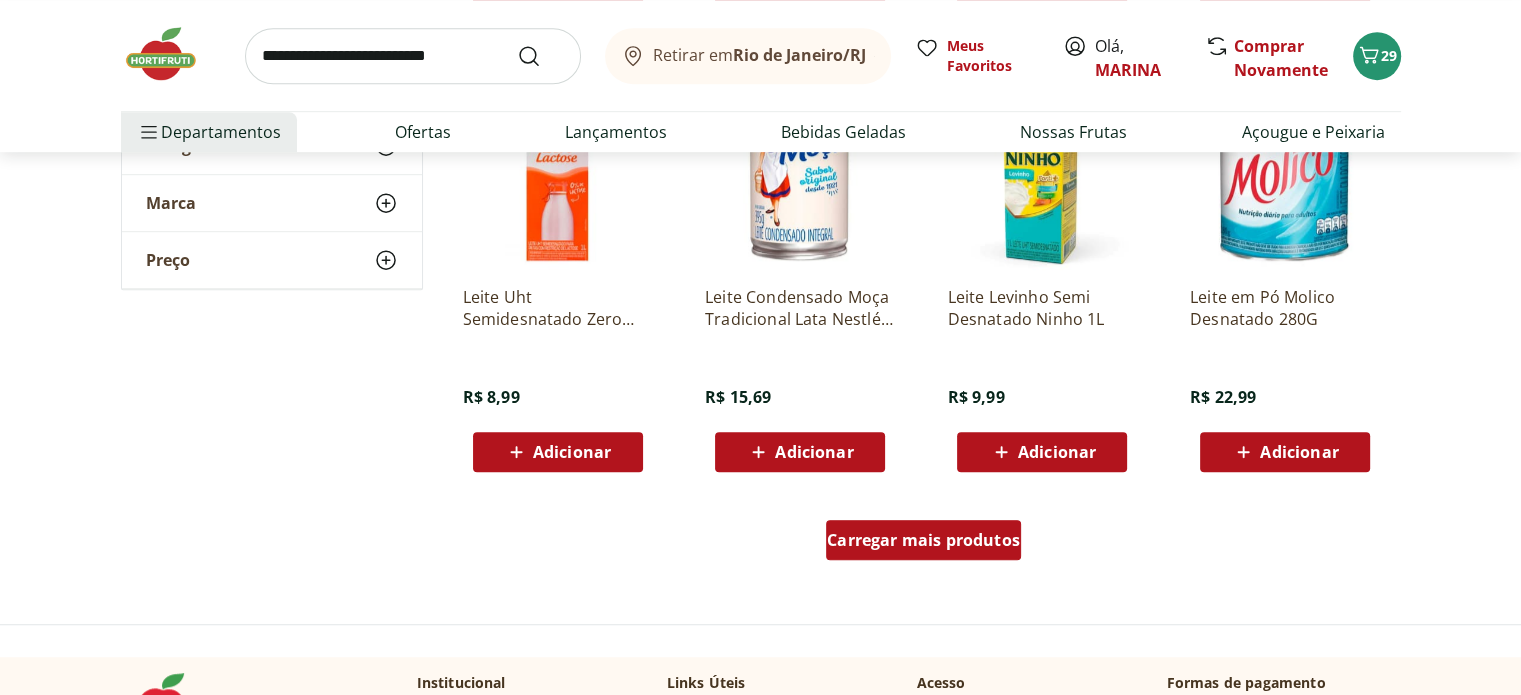 click on "Carregar mais produtos" at bounding box center (923, 540) 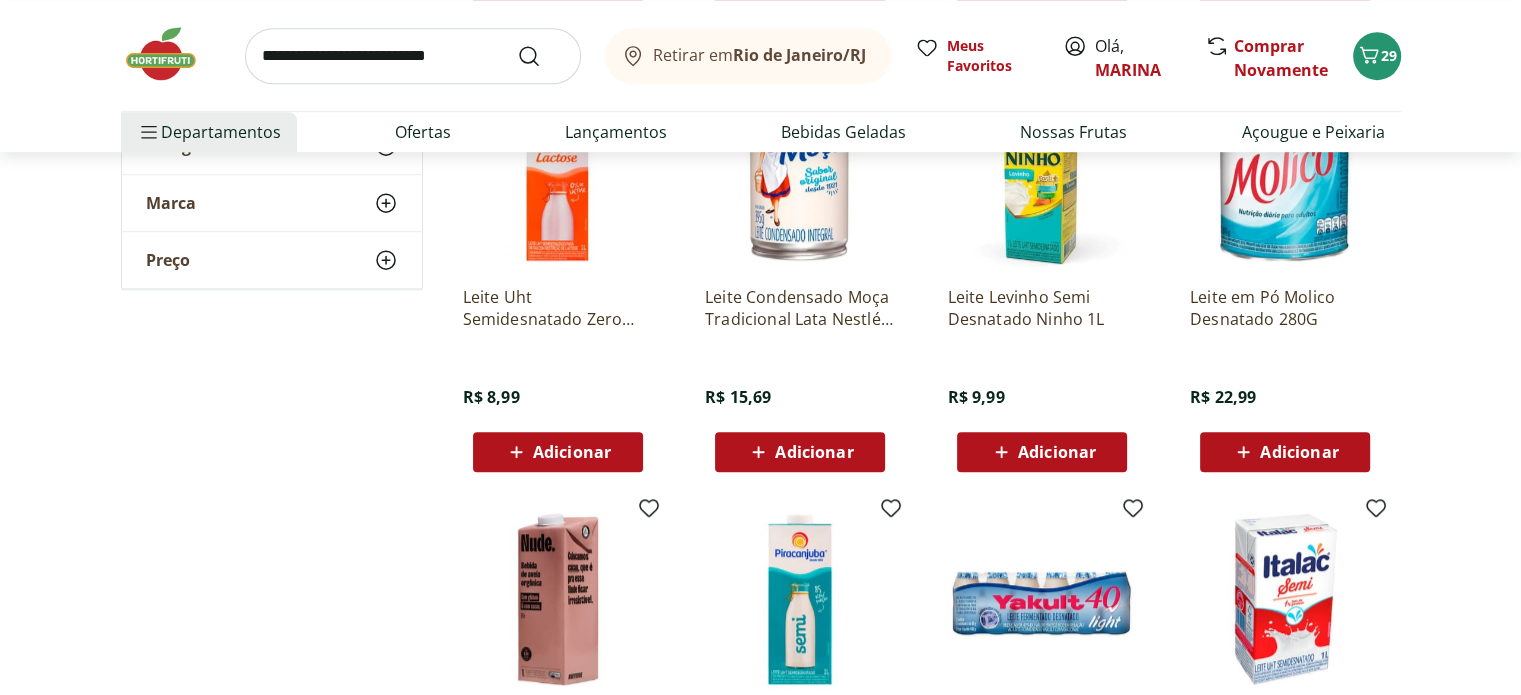scroll, scrollTop: 1831, scrollLeft: 0, axis: vertical 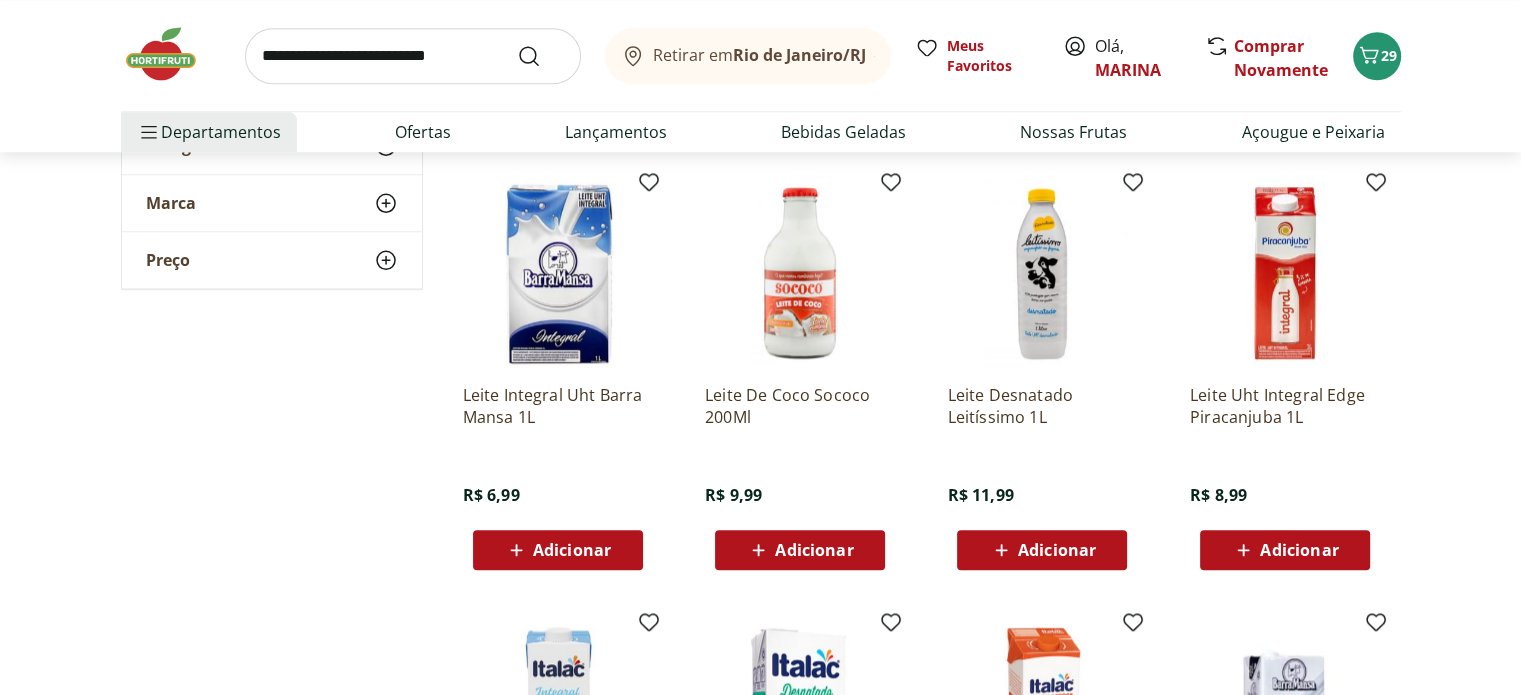 click on "Adicionar" at bounding box center [572, 550] 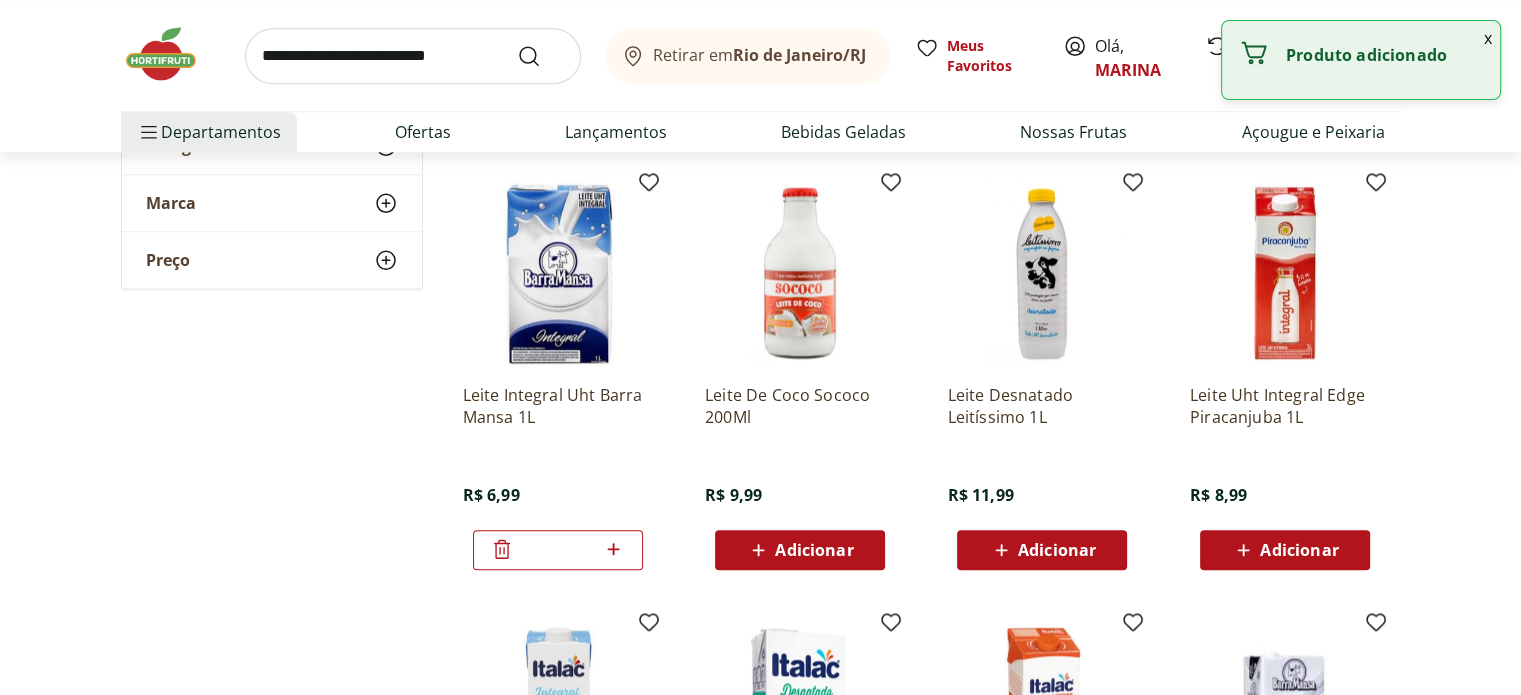 click 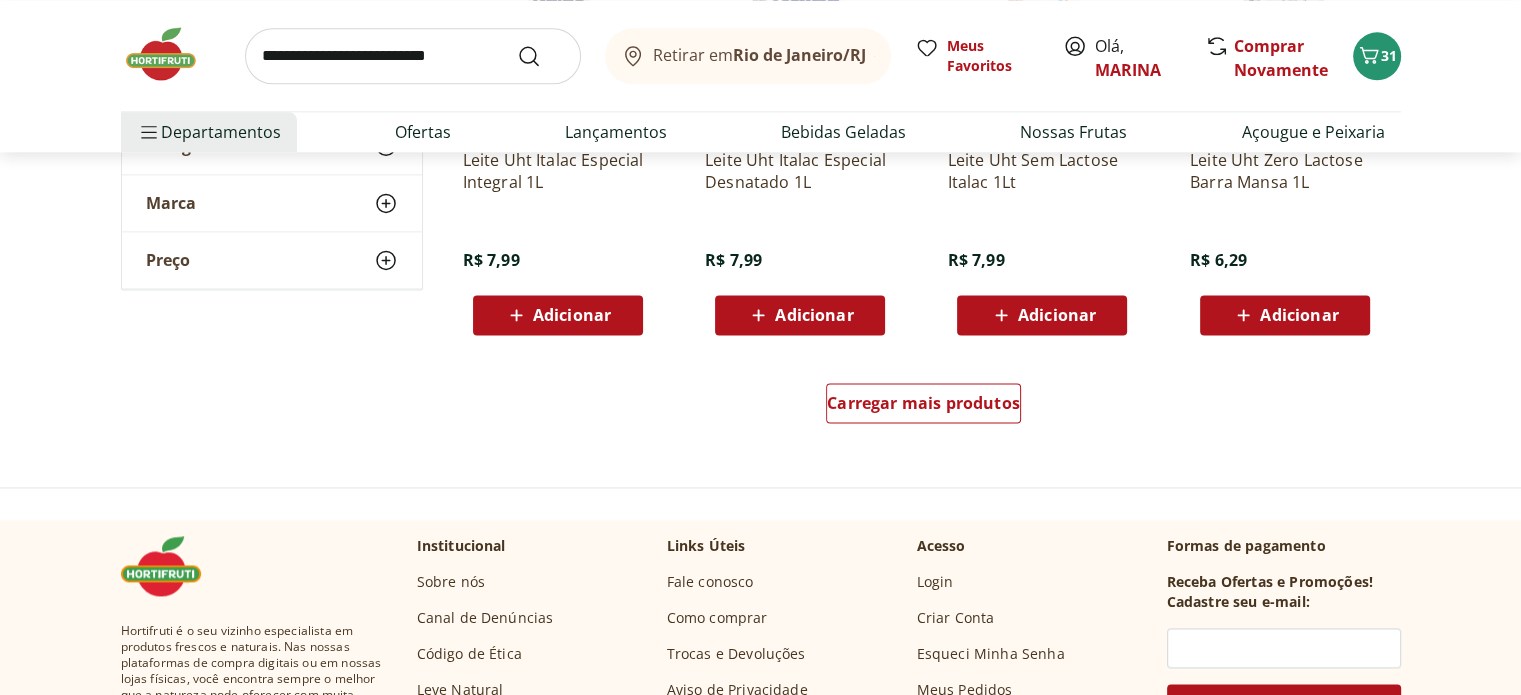 scroll, scrollTop: 2676, scrollLeft: 0, axis: vertical 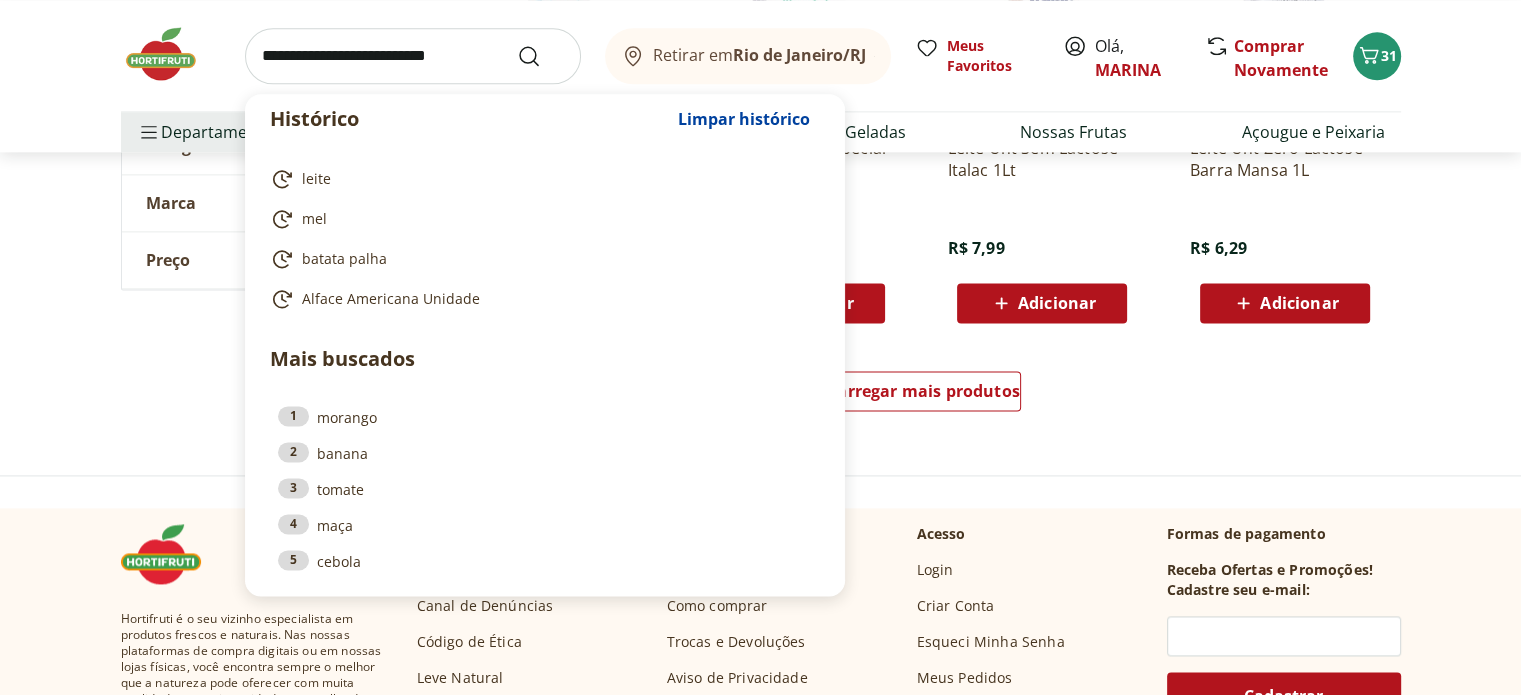 click at bounding box center (413, 56) 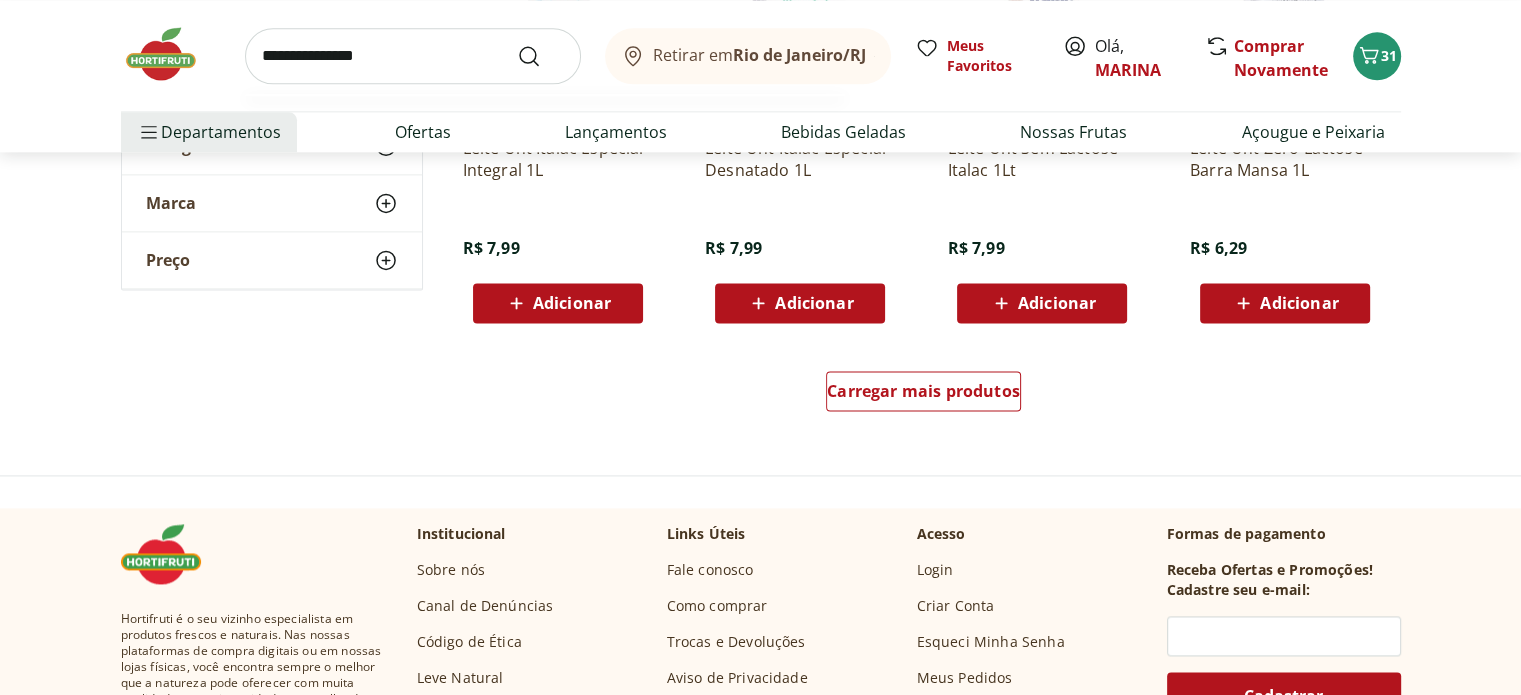 type on "**********" 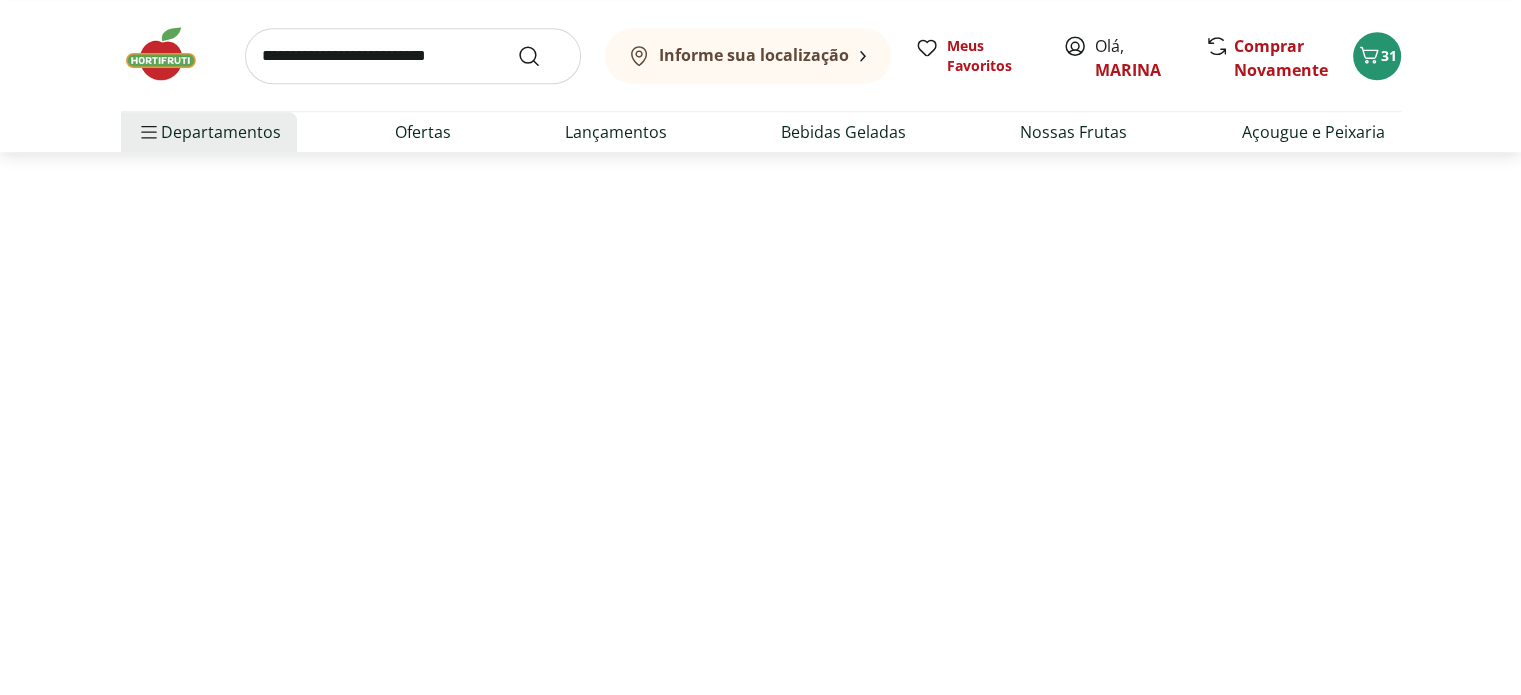 scroll, scrollTop: 0, scrollLeft: 0, axis: both 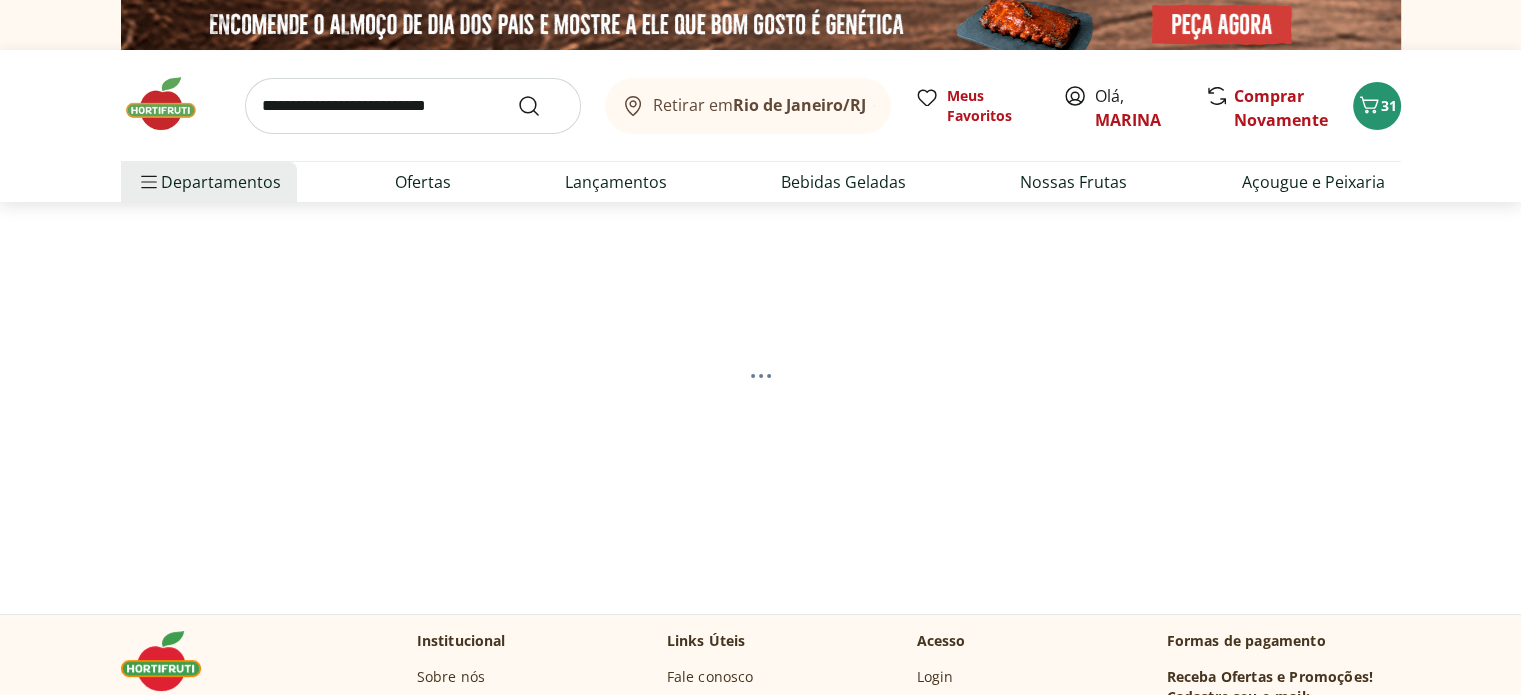 select on "**********" 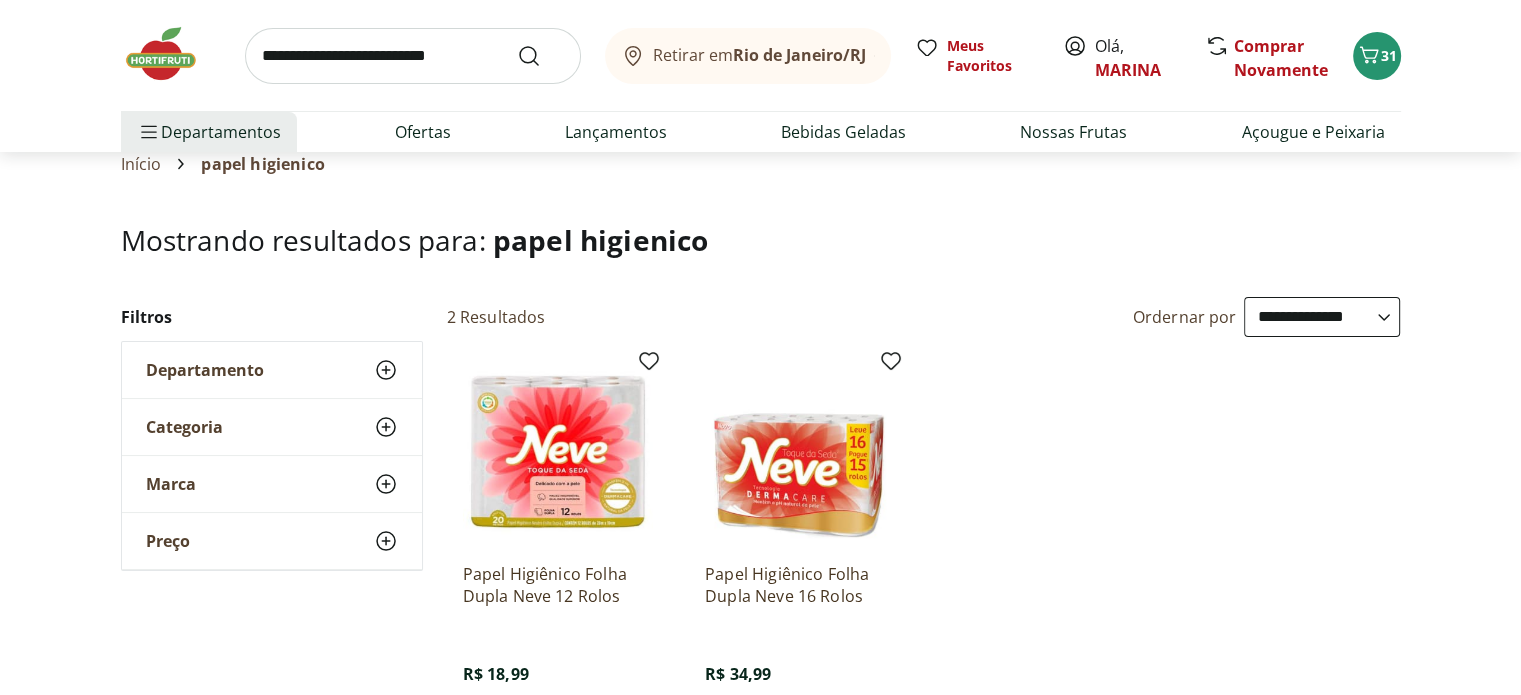 scroll, scrollTop: 86, scrollLeft: 0, axis: vertical 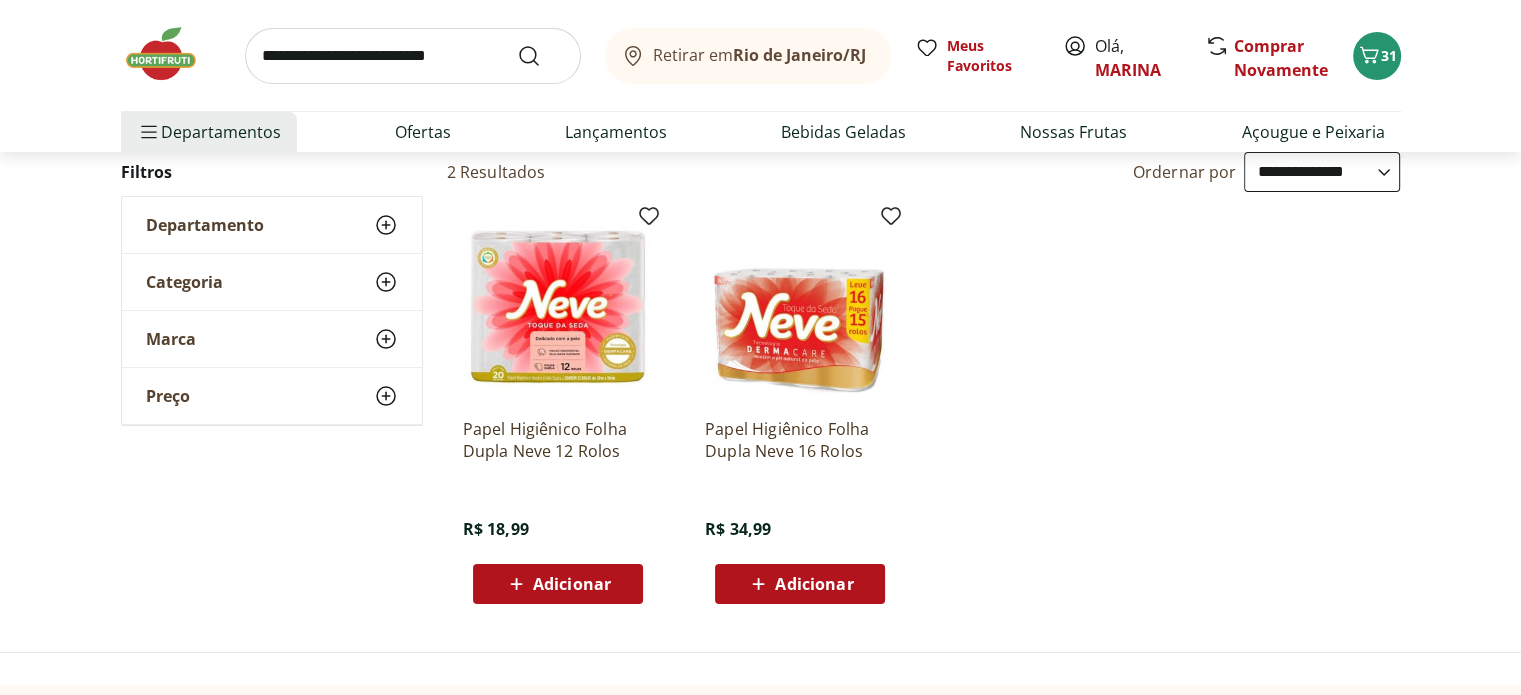 click on "Adicionar" at bounding box center (572, 584) 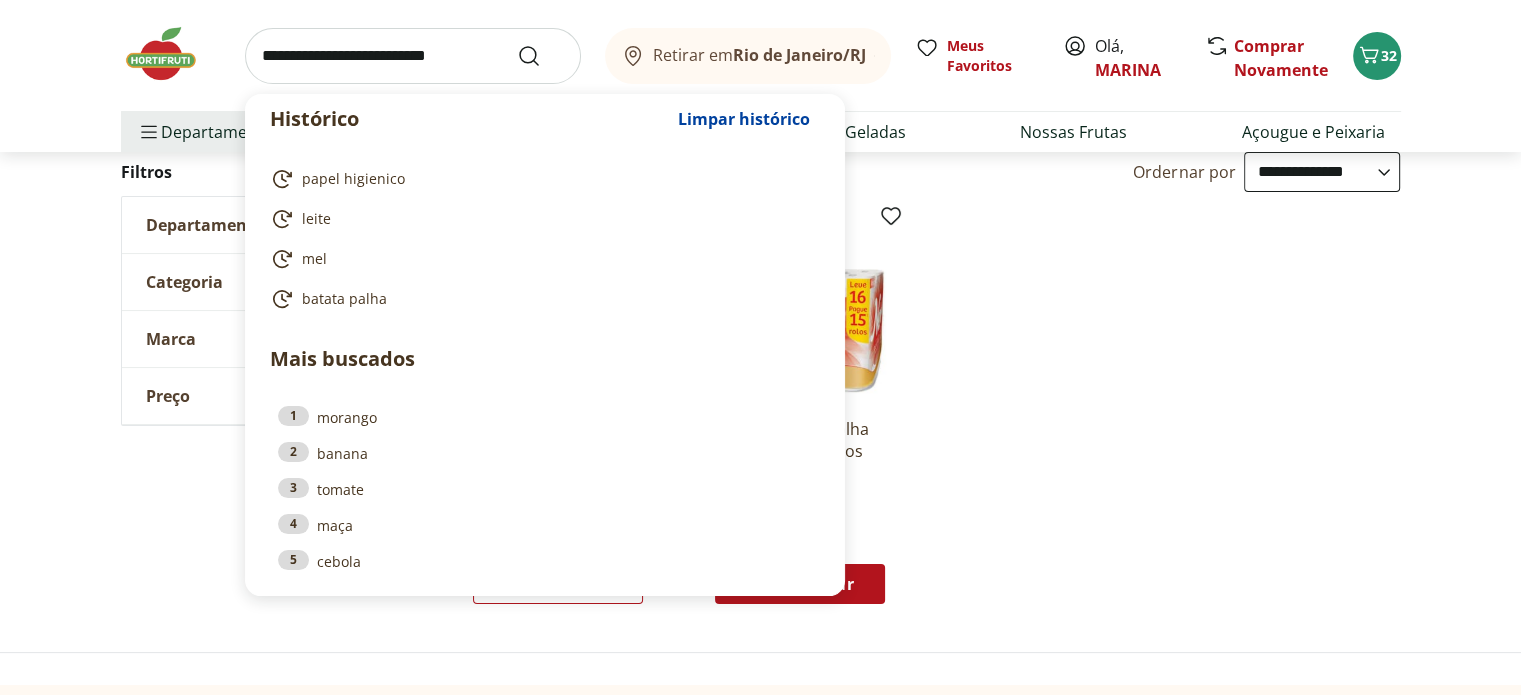 click at bounding box center (413, 56) 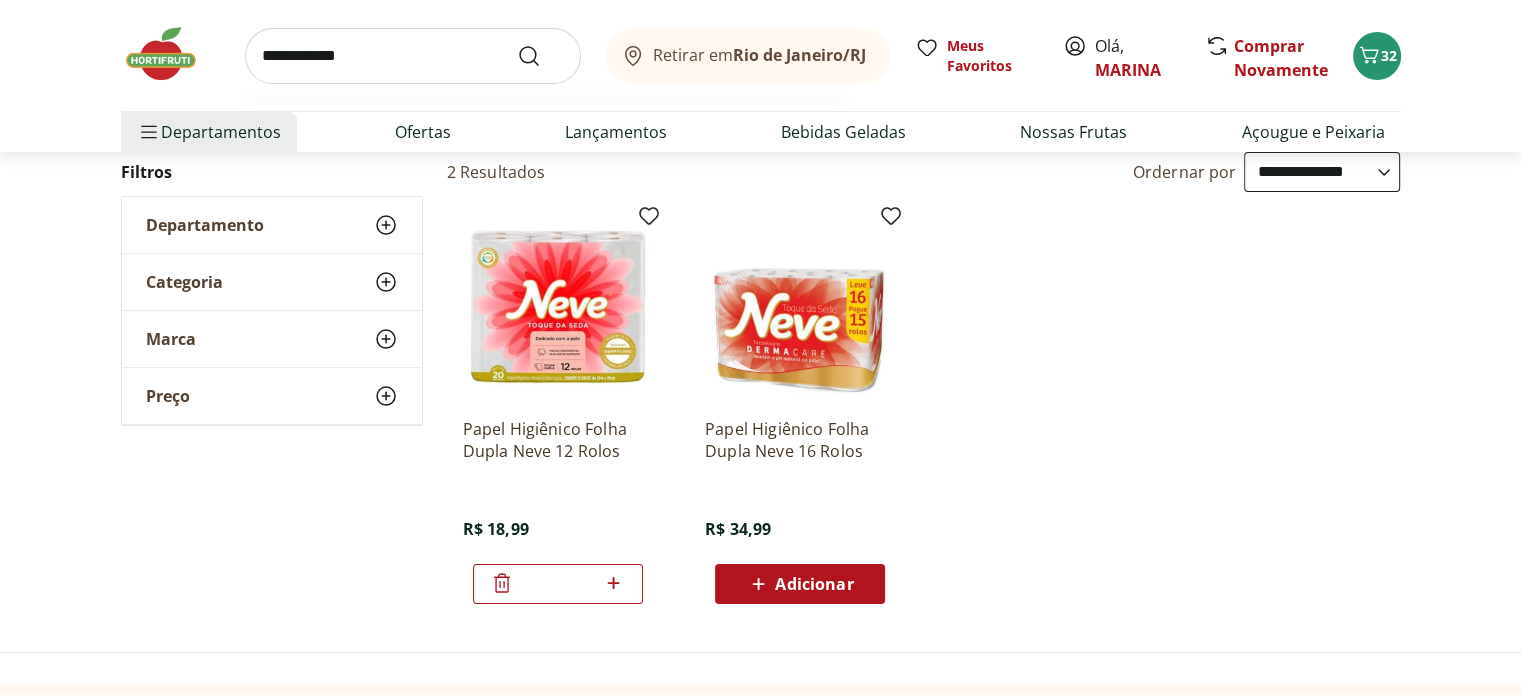 type on "**********" 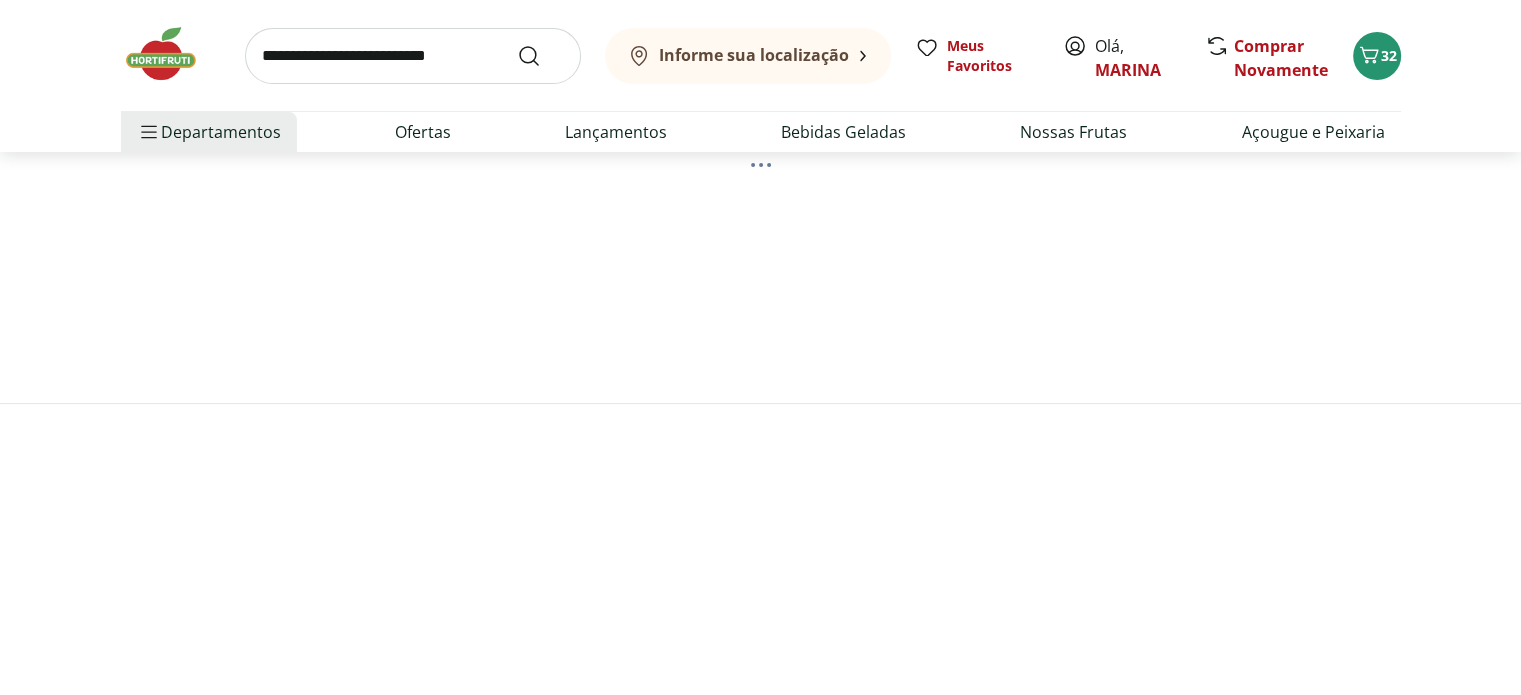 scroll, scrollTop: 0, scrollLeft: 0, axis: both 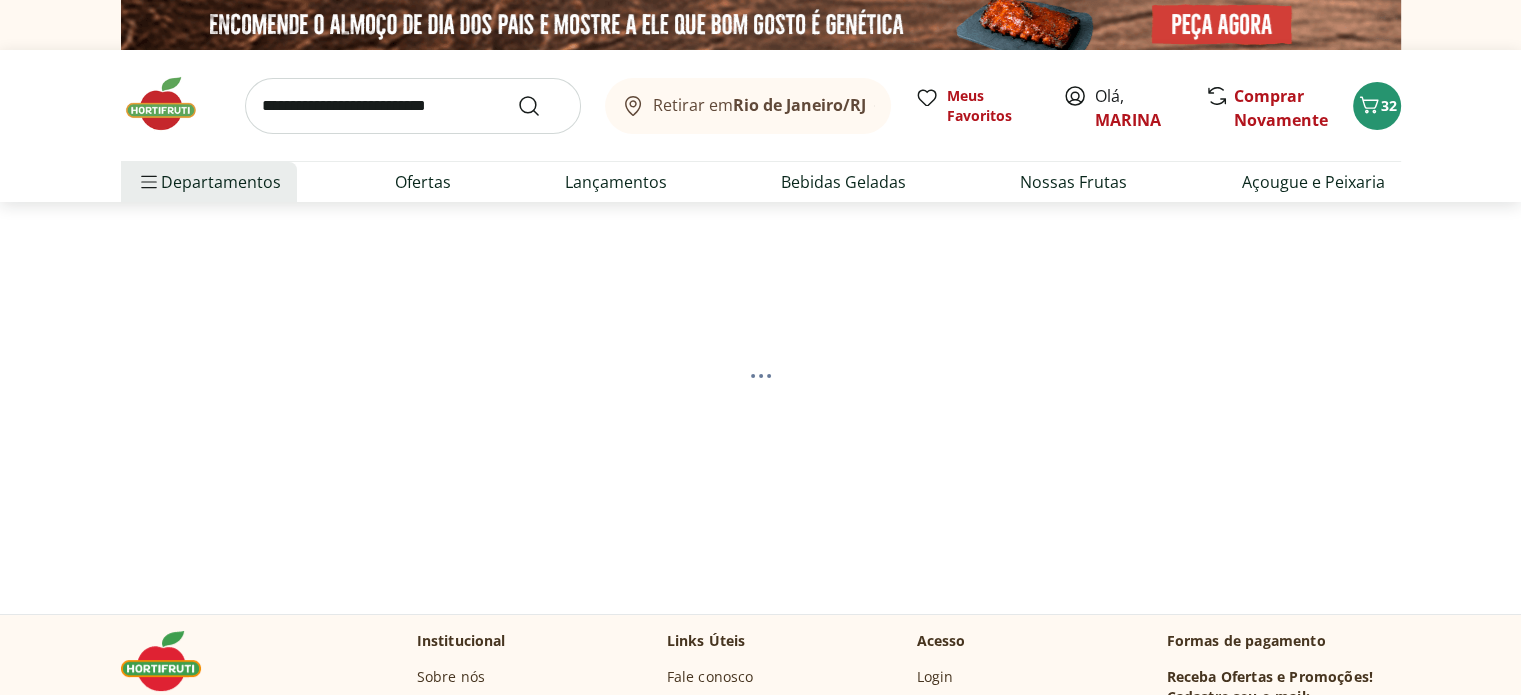 select on "**********" 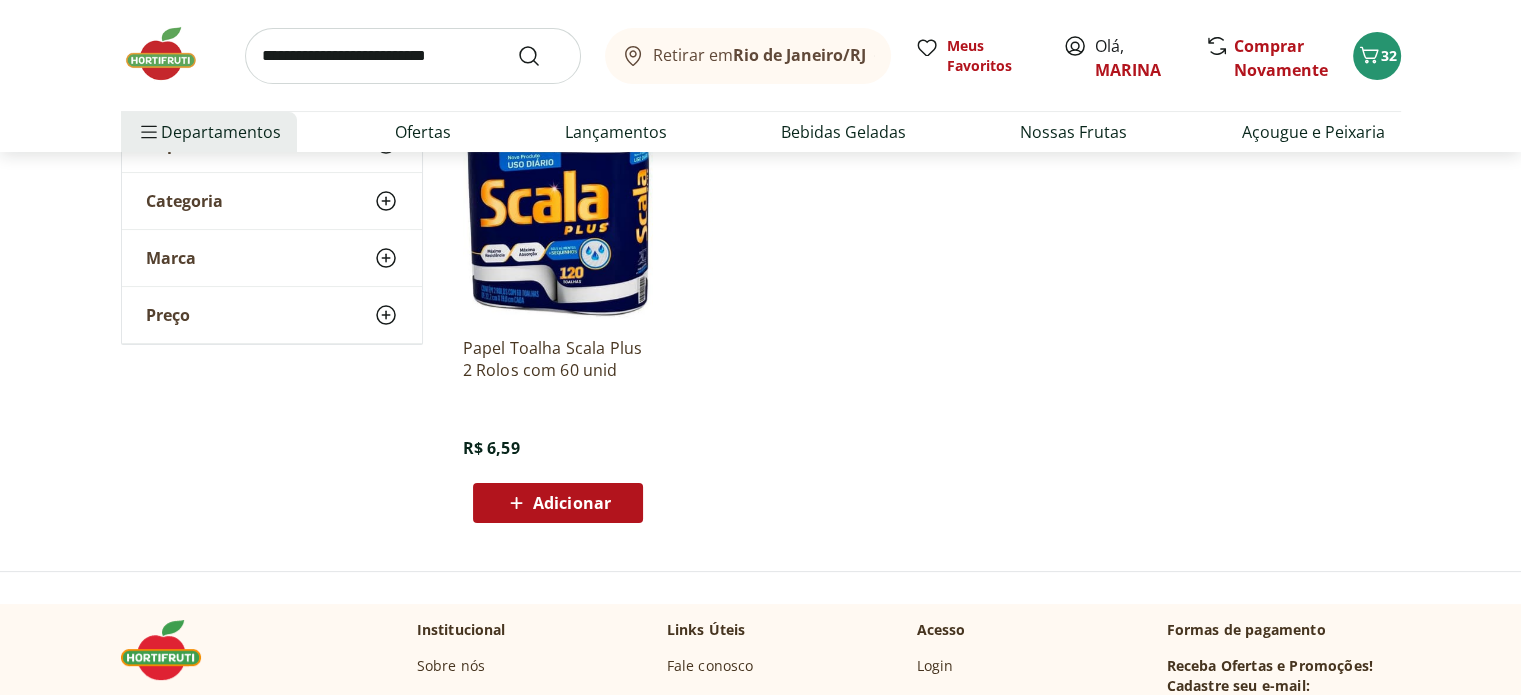 scroll, scrollTop: 294, scrollLeft: 0, axis: vertical 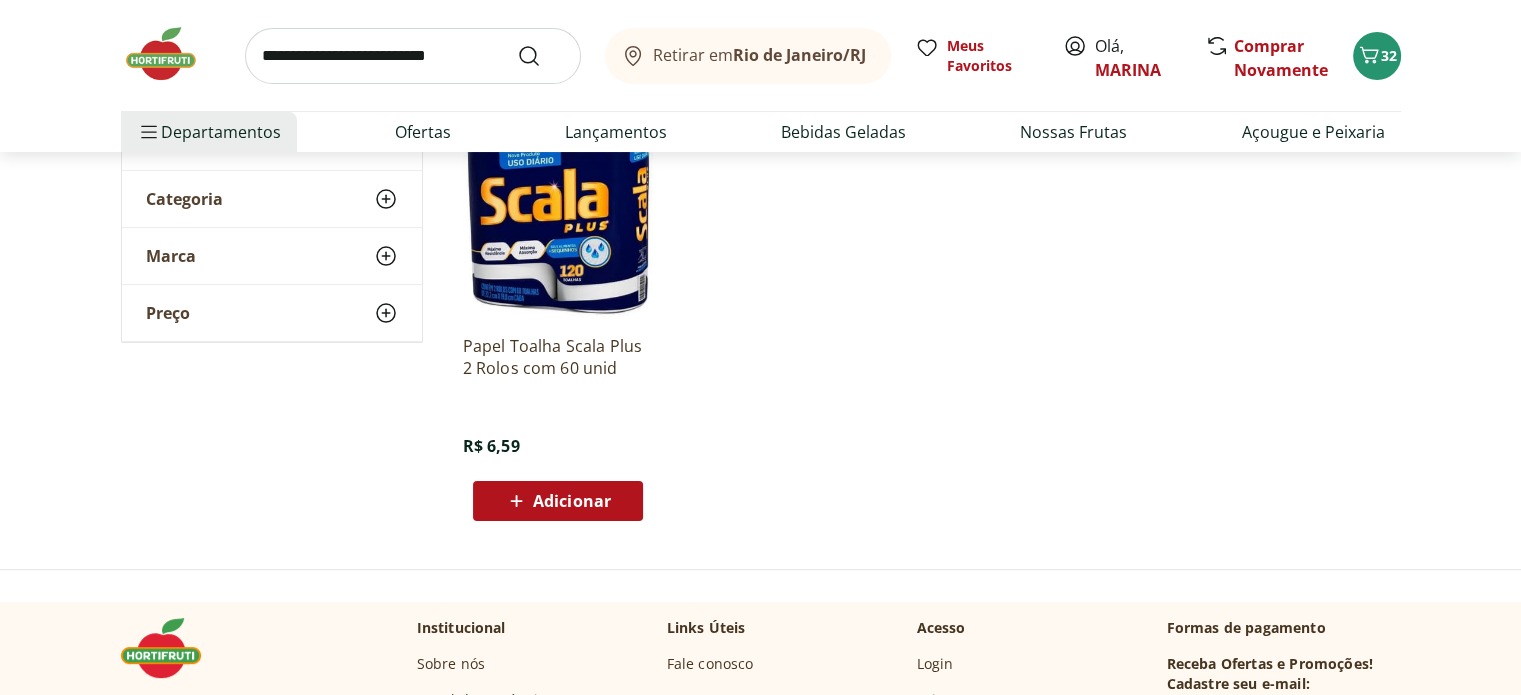 click on "Adicionar" at bounding box center (558, 501) 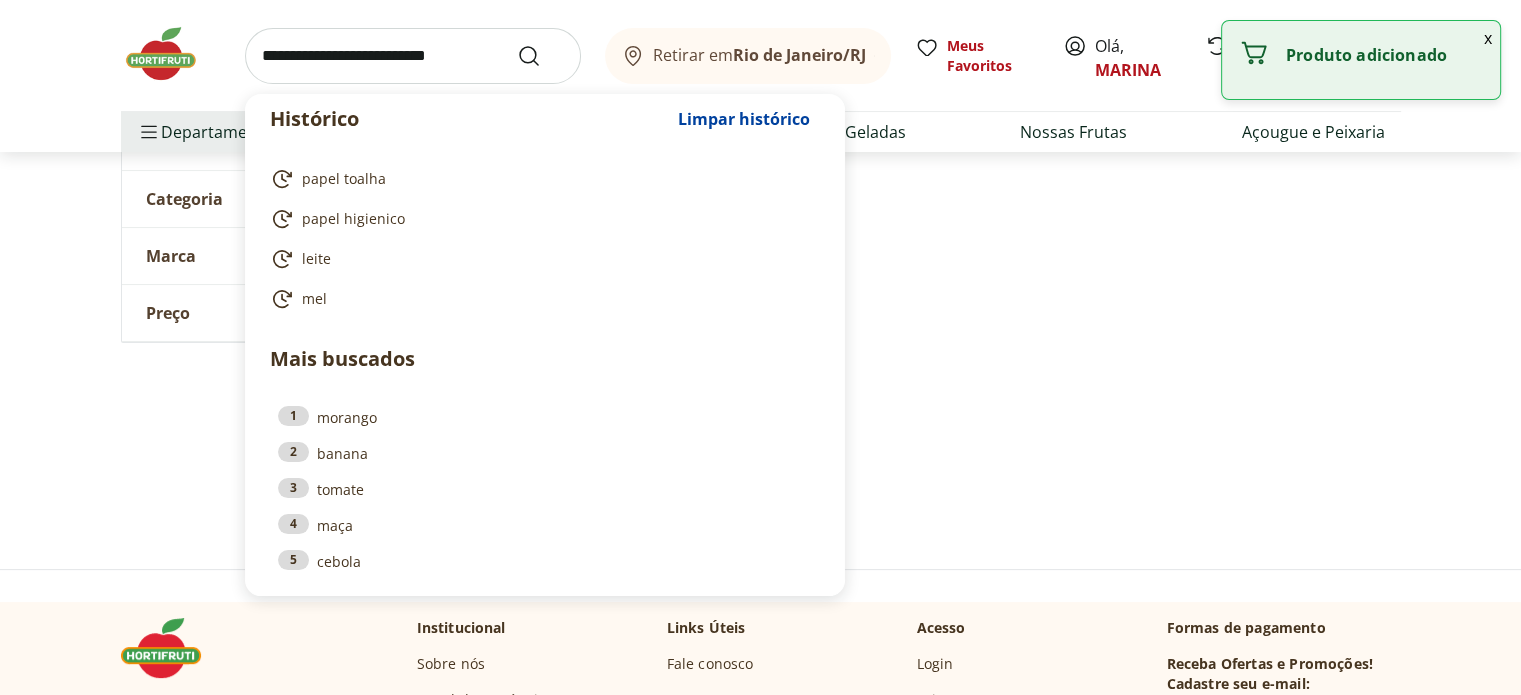 click at bounding box center [413, 56] 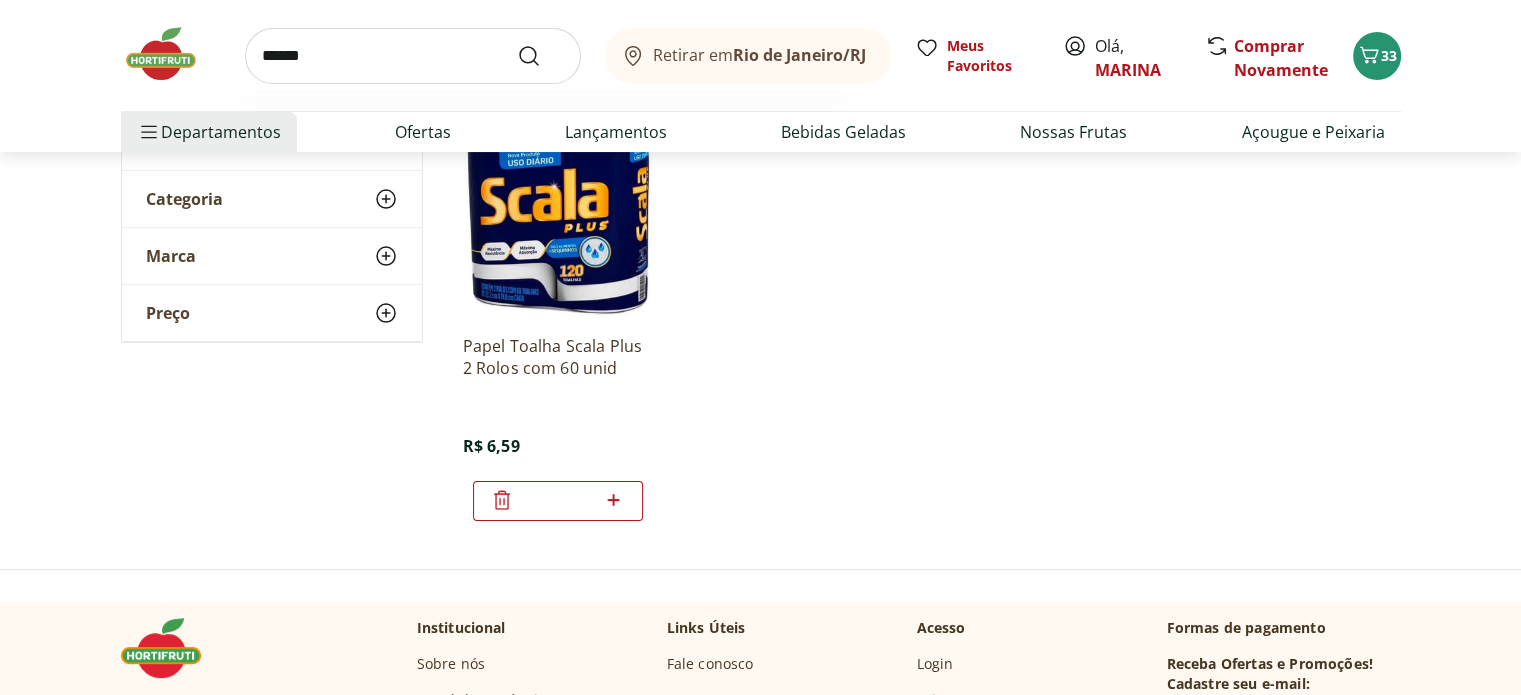 type on "******" 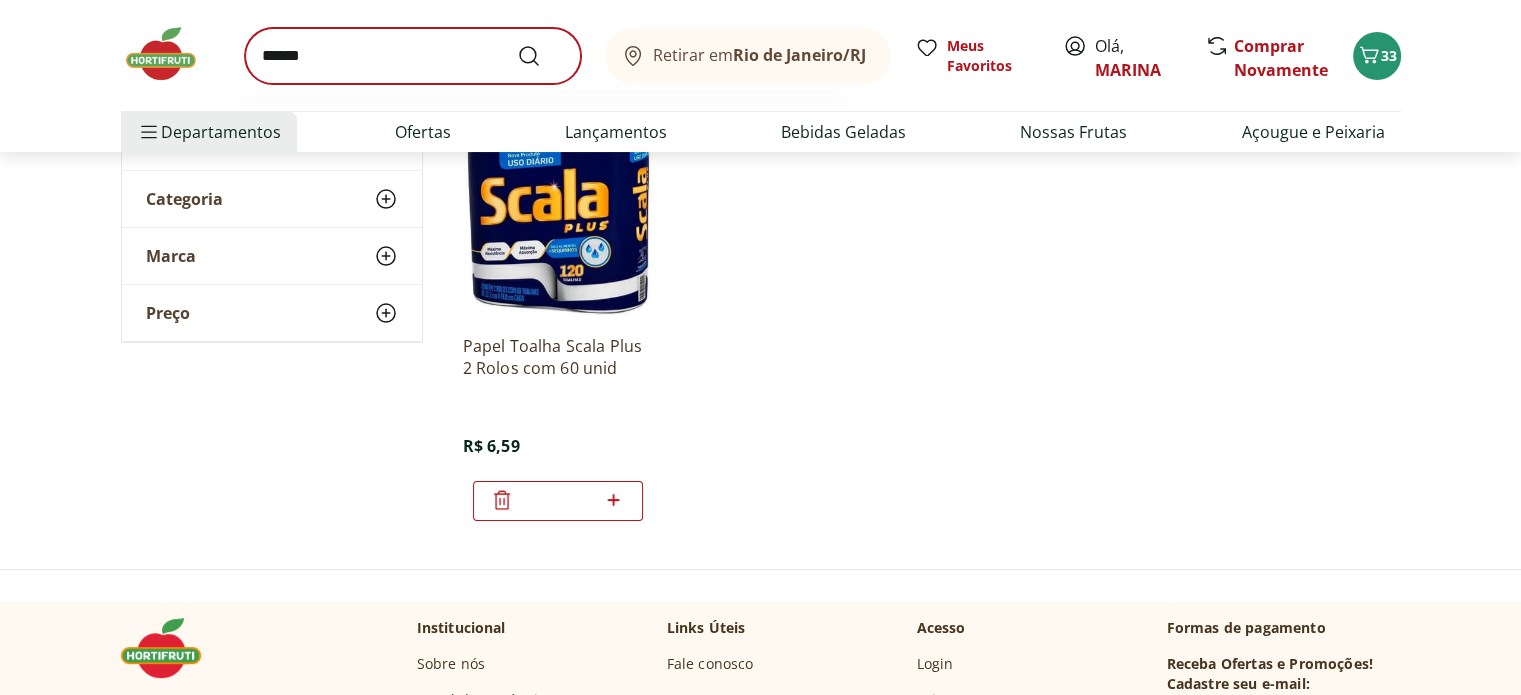 scroll, scrollTop: 0, scrollLeft: 0, axis: both 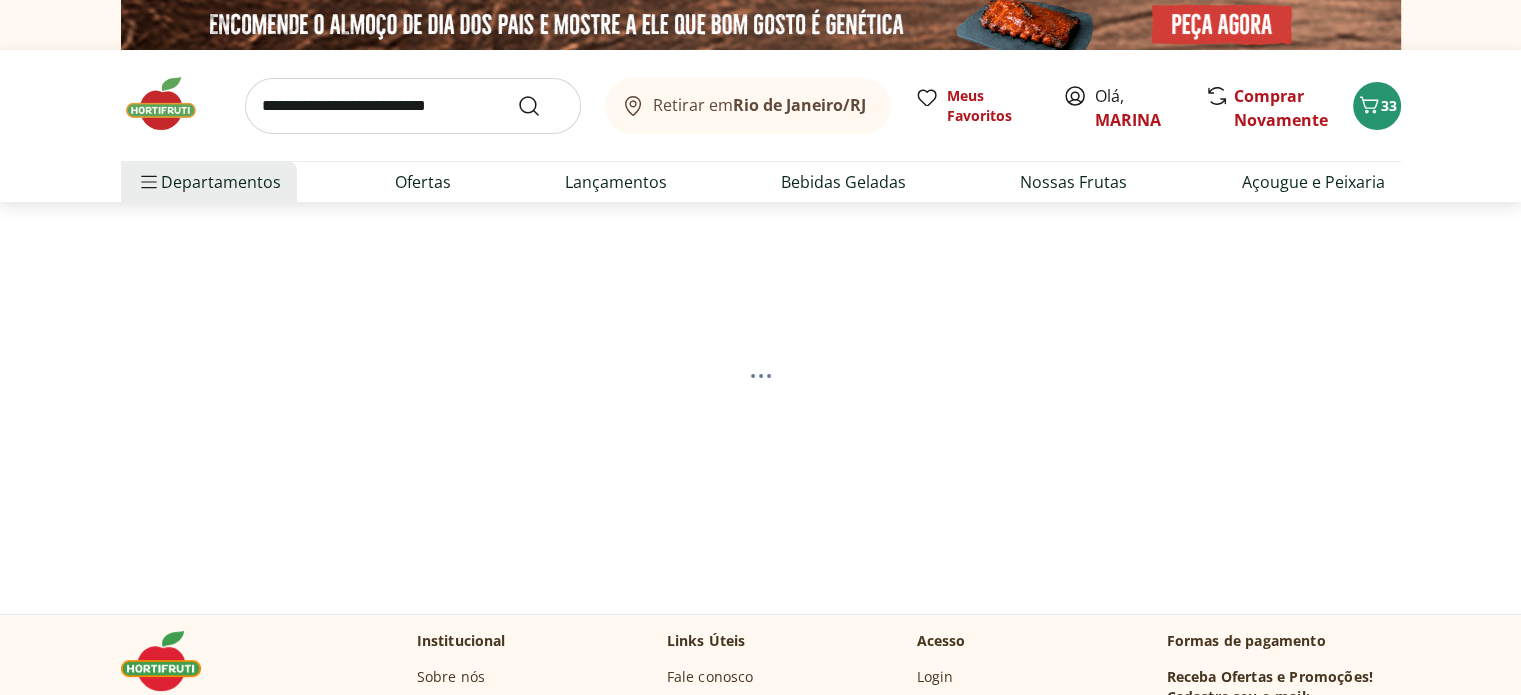 click at bounding box center [413, 106] 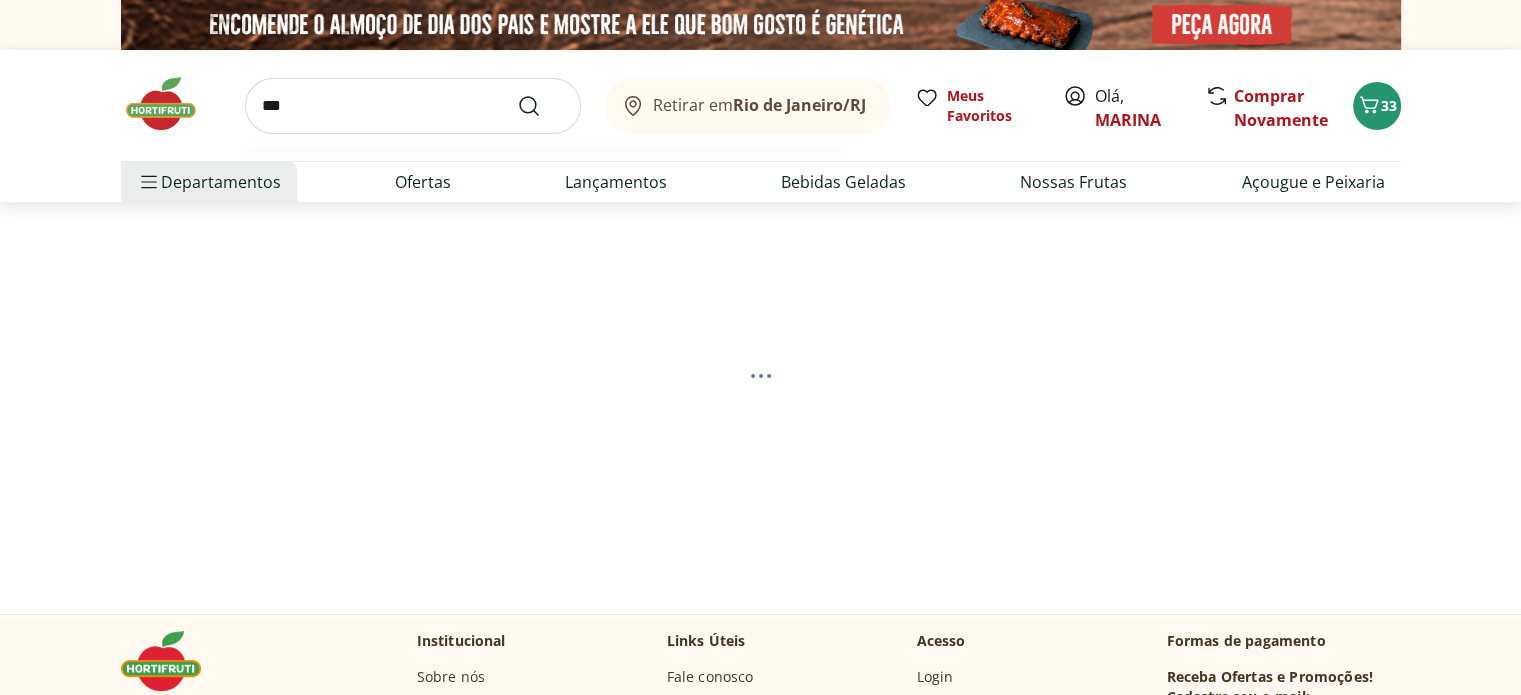 type on "****" 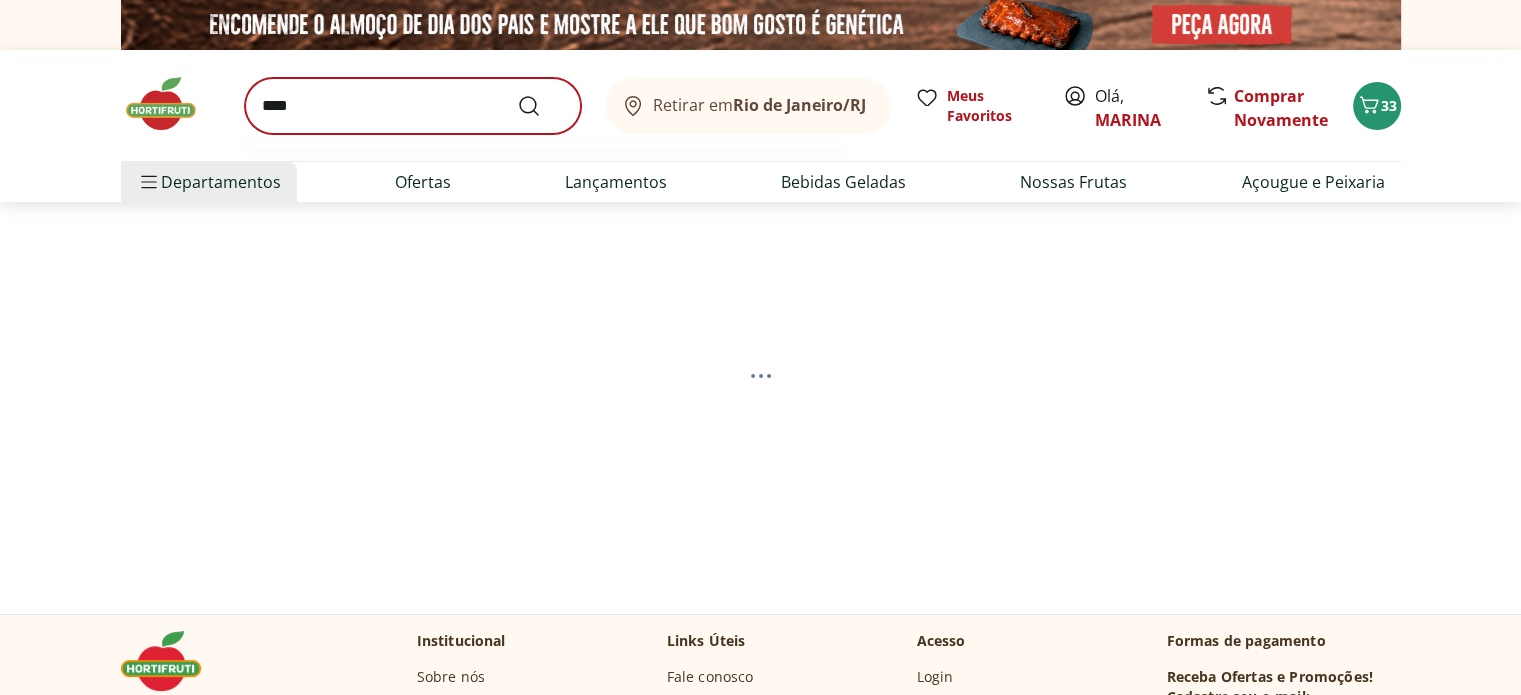 select on "**********" 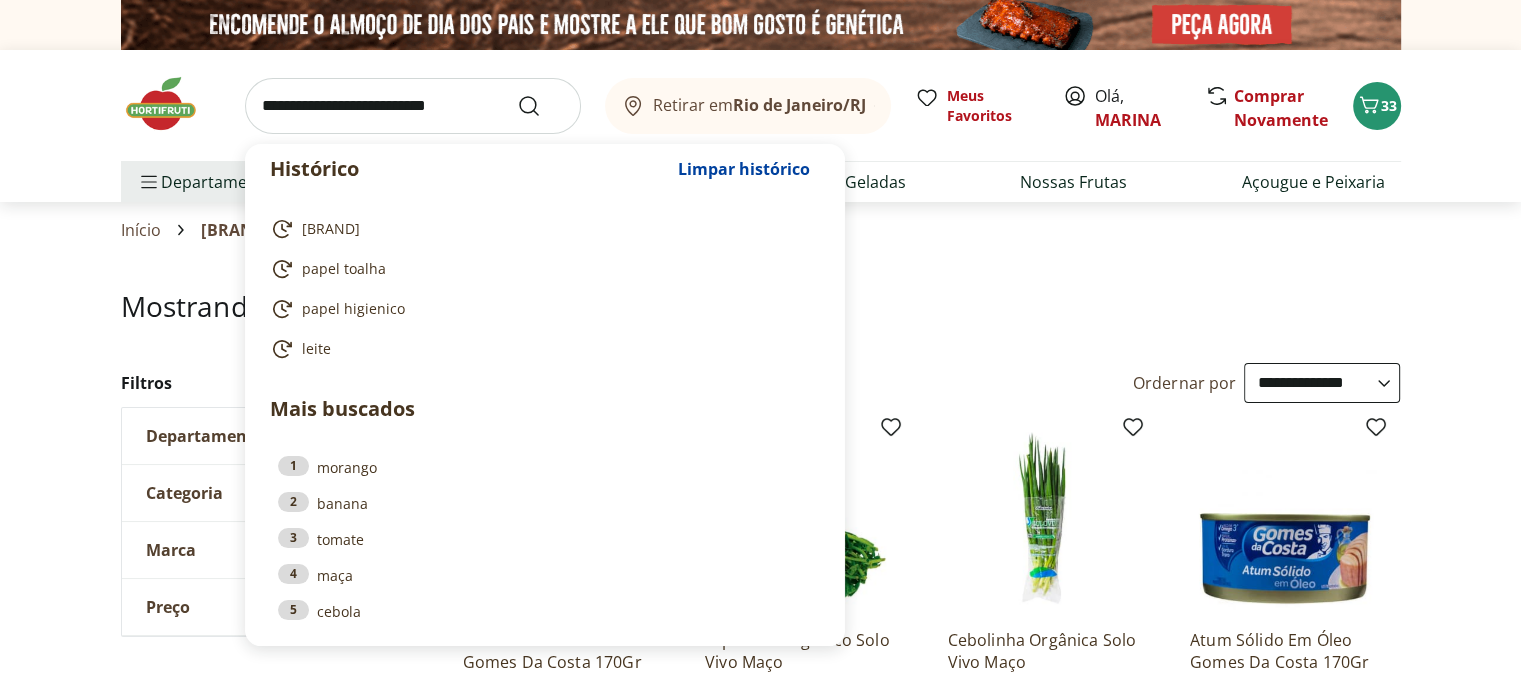 click at bounding box center (413, 106) 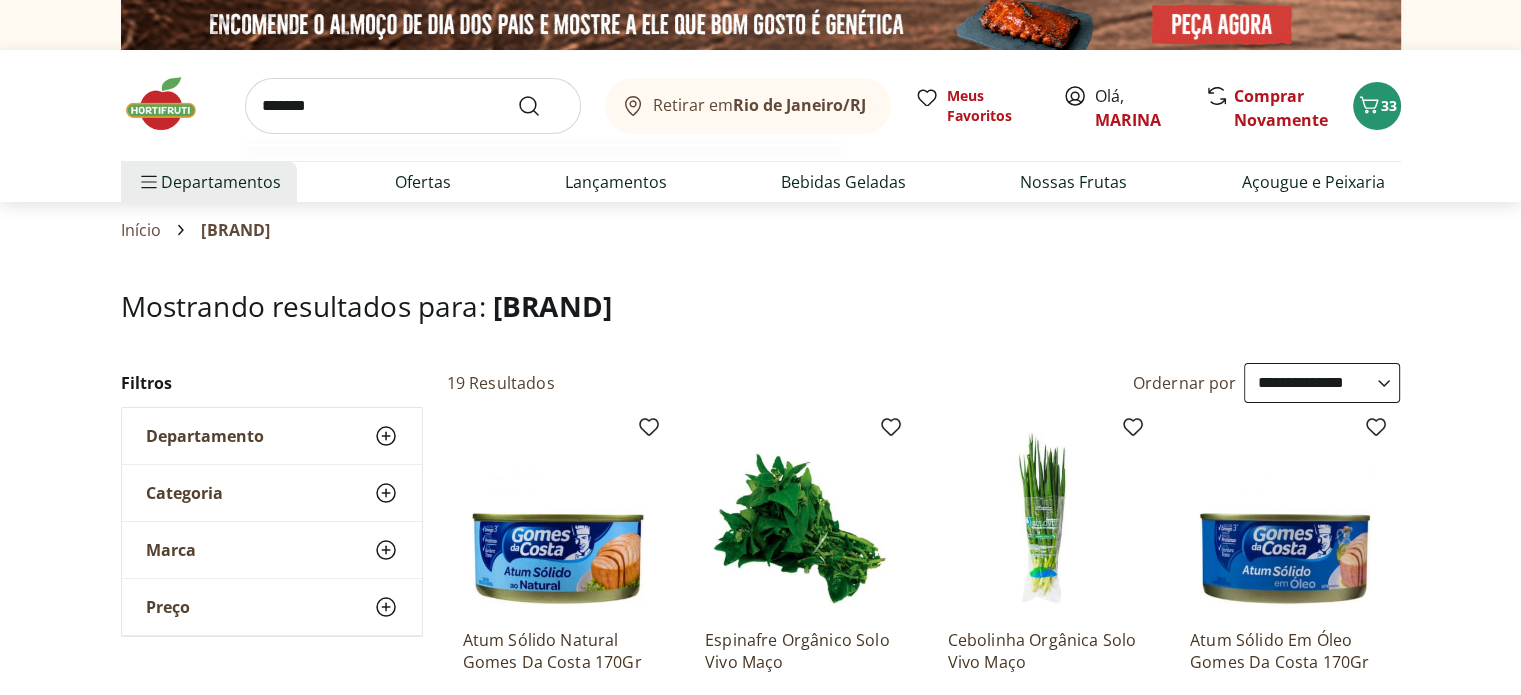 type on "*******" 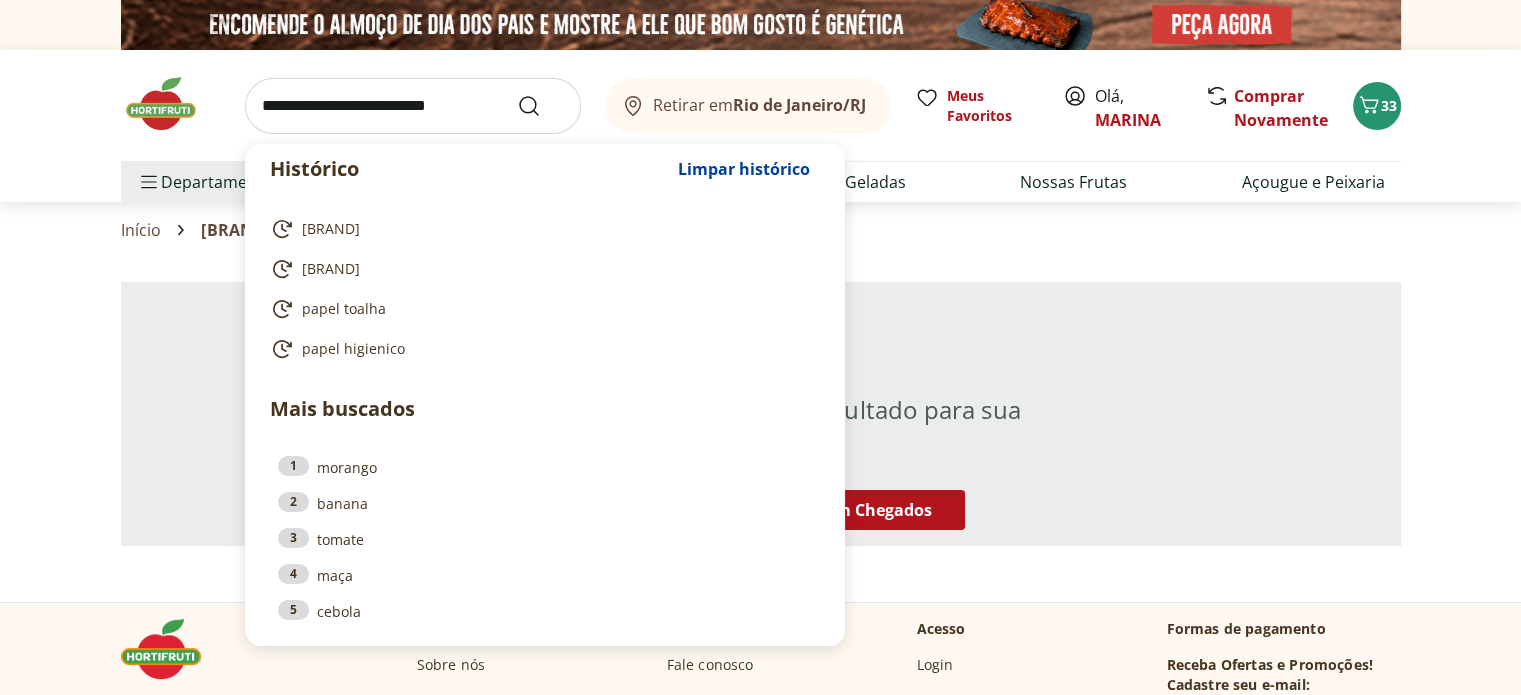 click at bounding box center [413, 106] 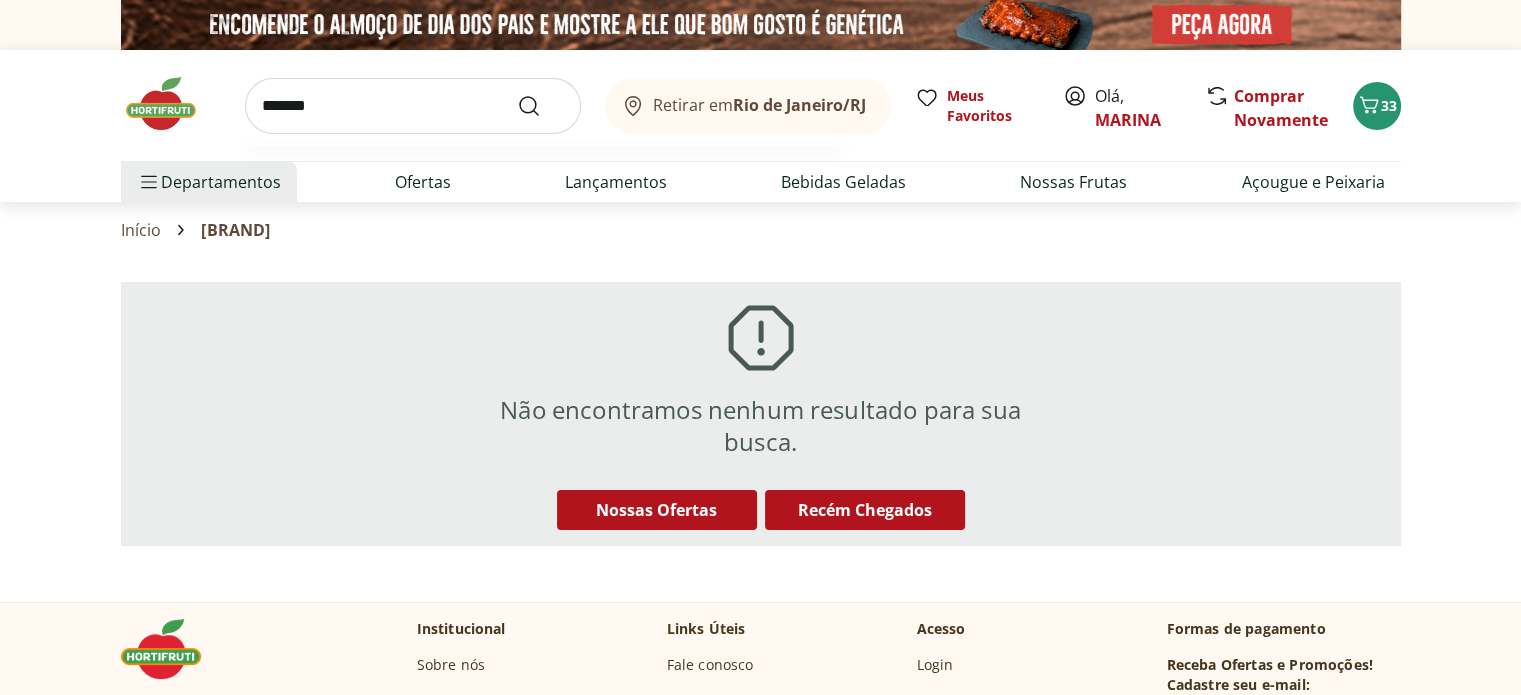 type on "*******" 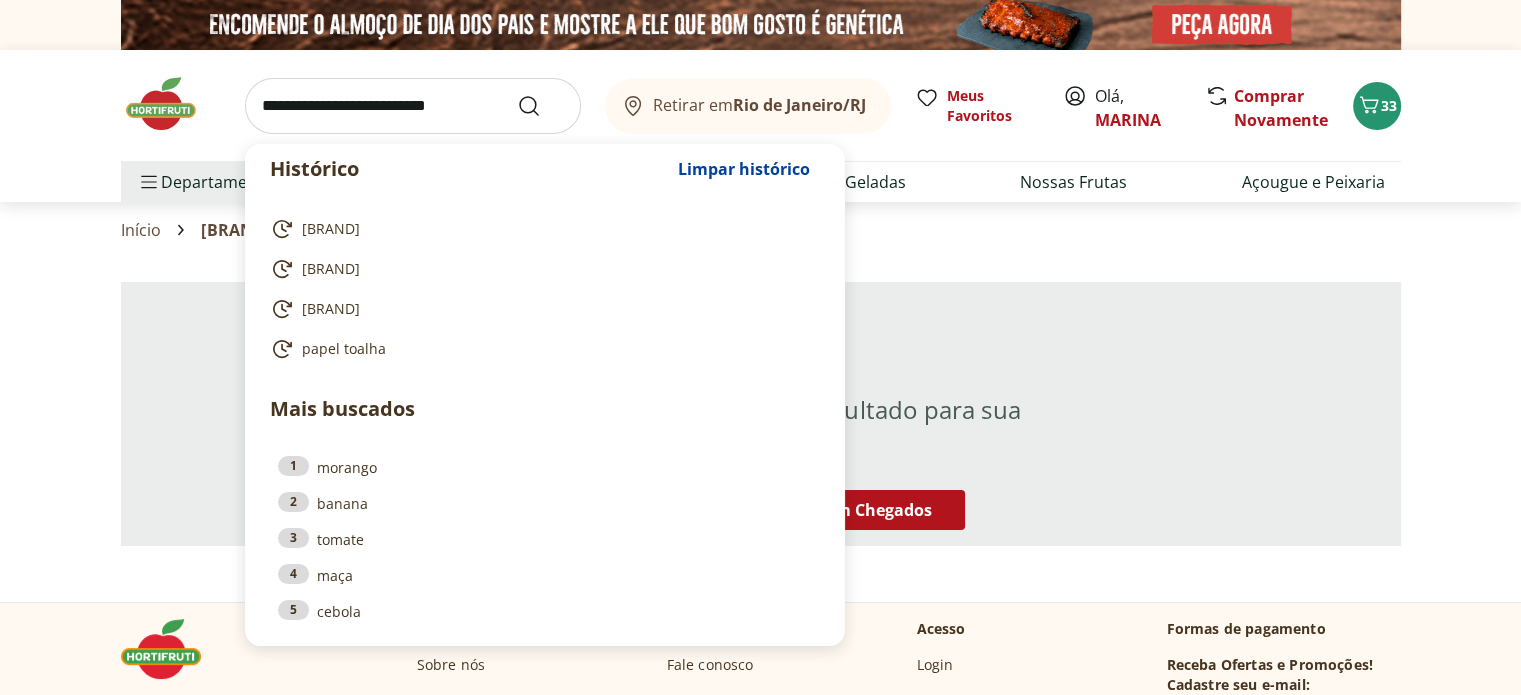 click at bounding box center (413, 106) 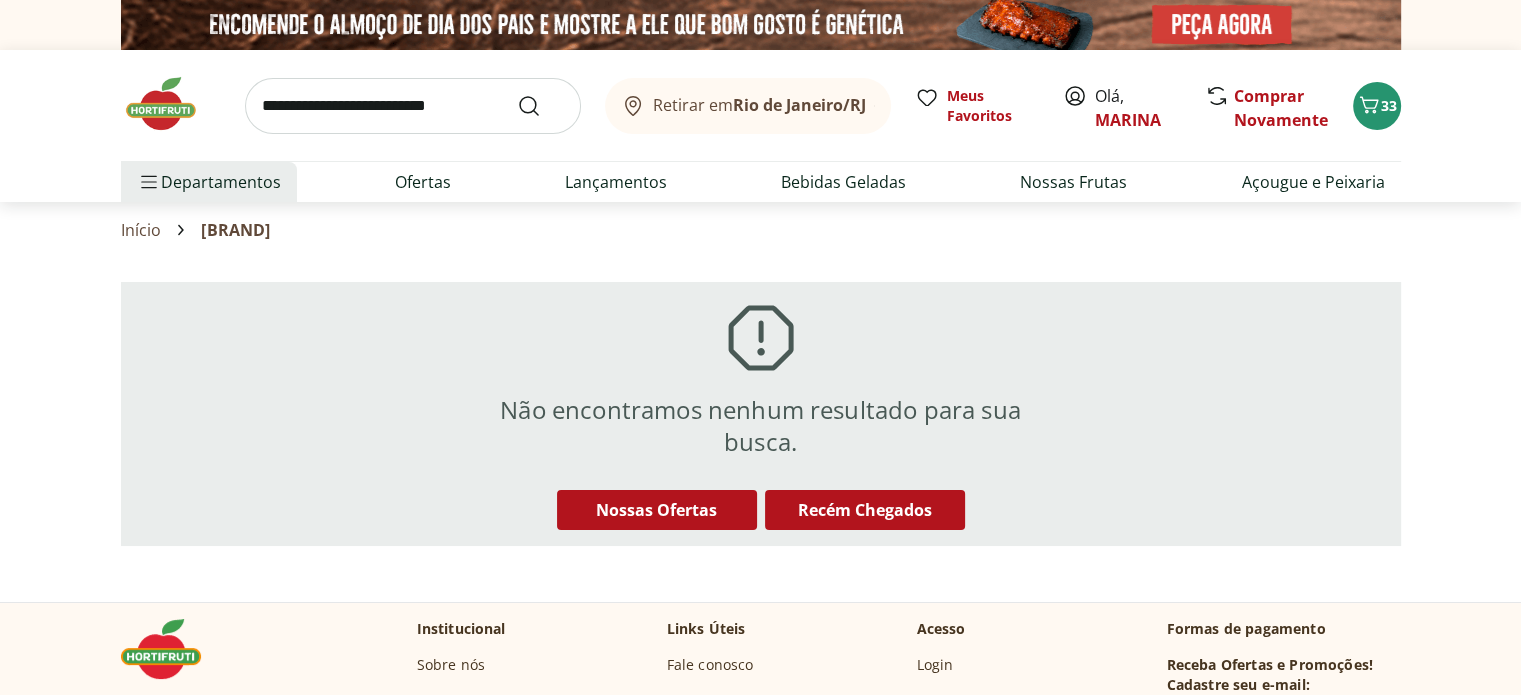 click at bounding box center [171, 104] 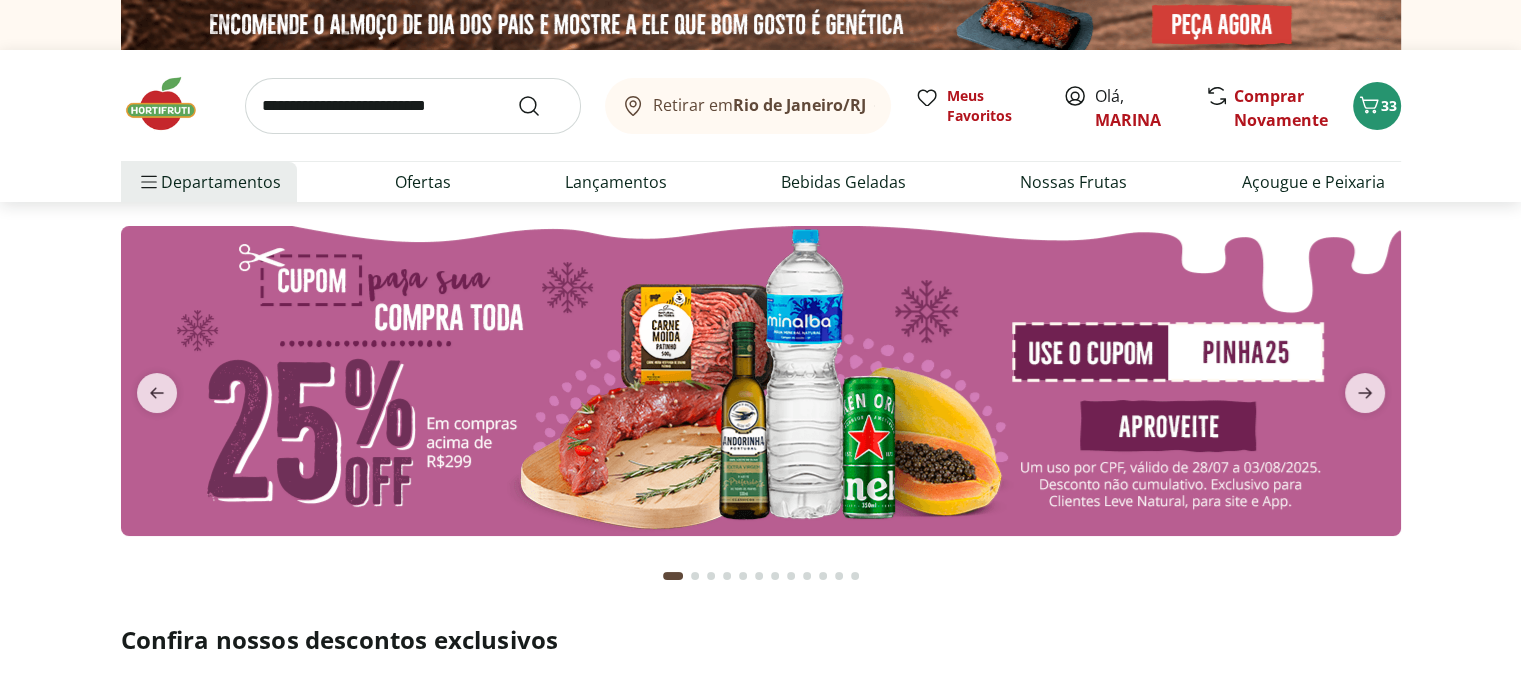 click at bounding box center [413, 106] 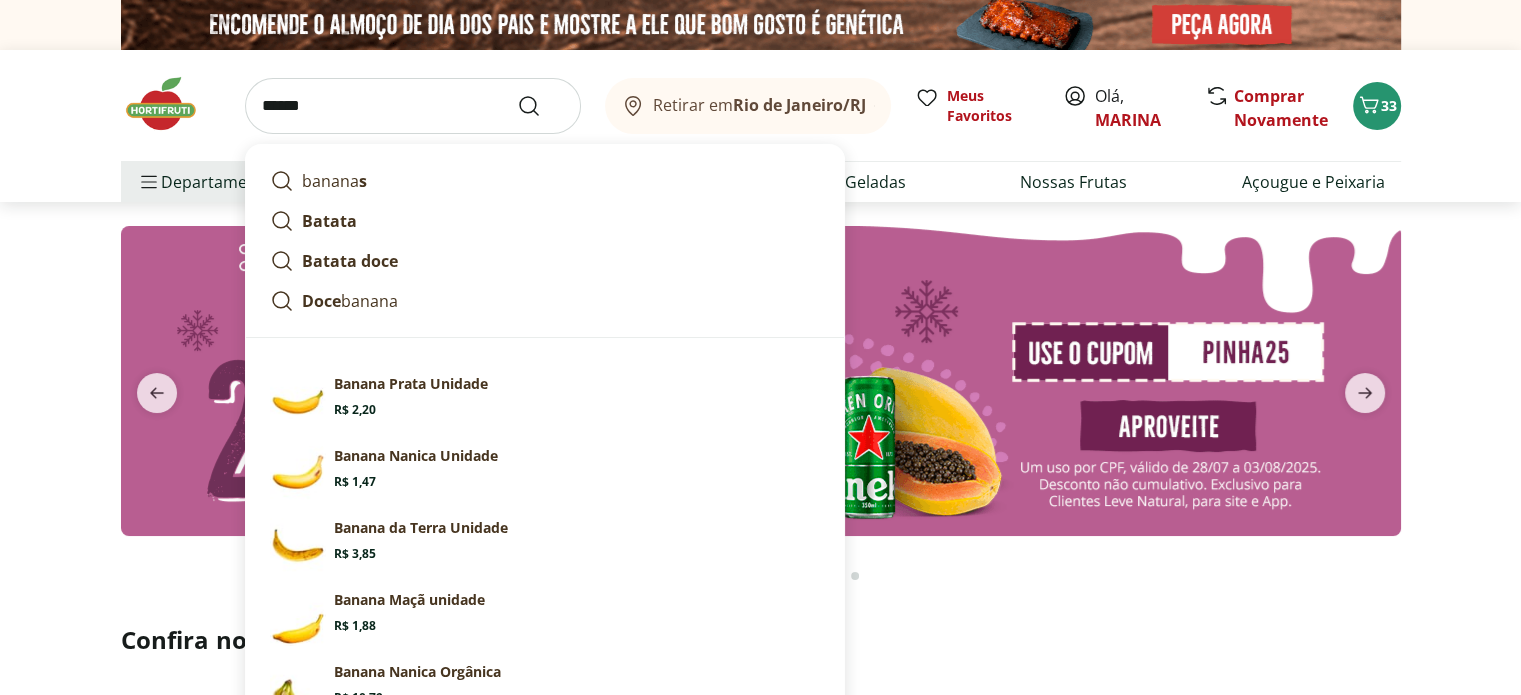 type on "******" 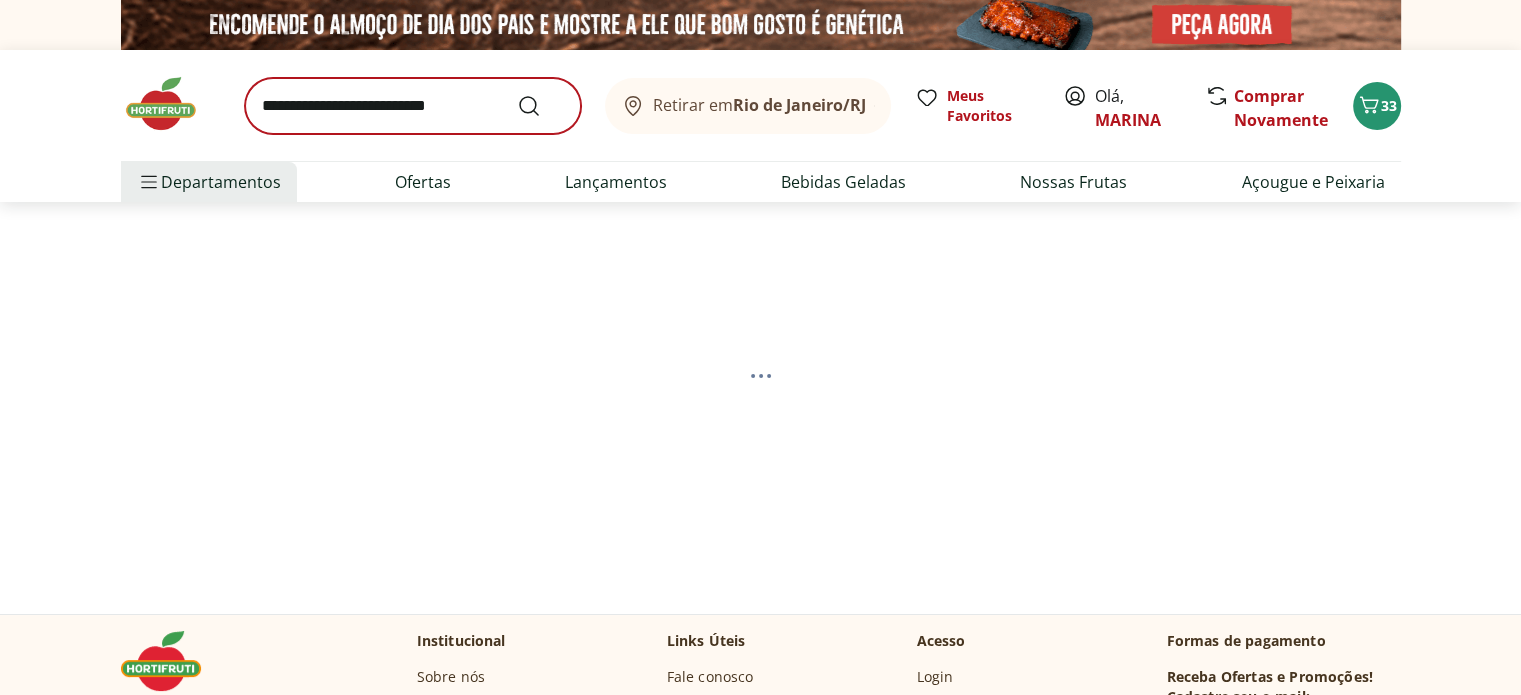 select on "**********" 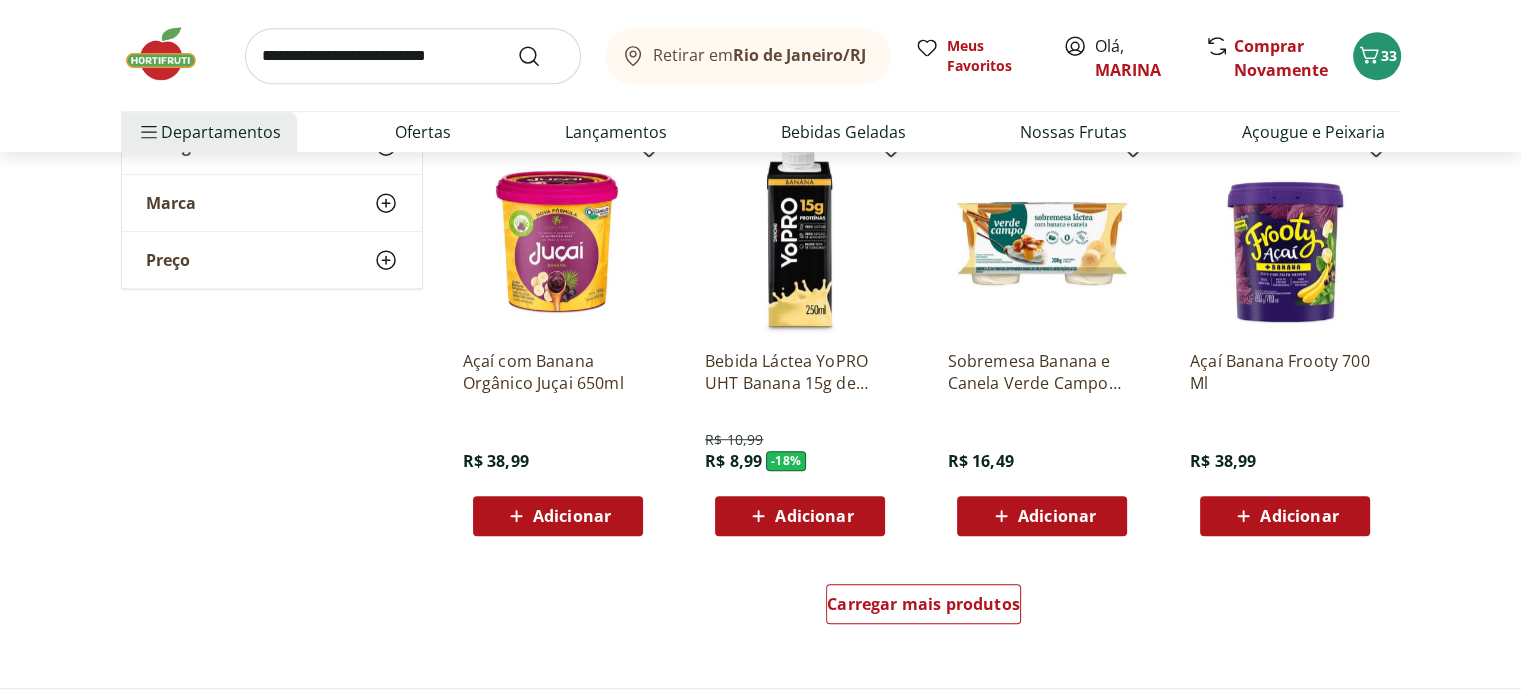 scroll, scrollTop: 1177, scrollLeft: 0, axis: vertical 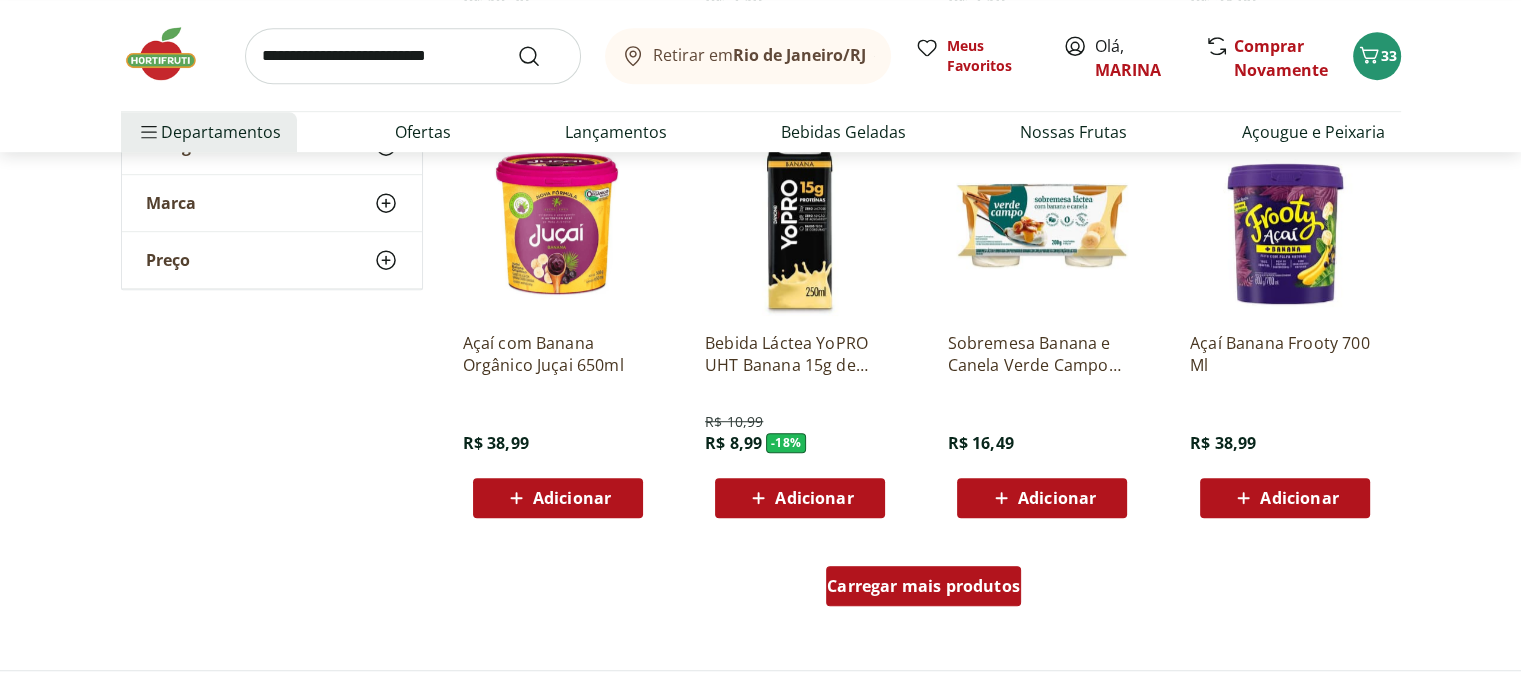 click on "Carregar mais produtos" at bounding box center (923, 586) 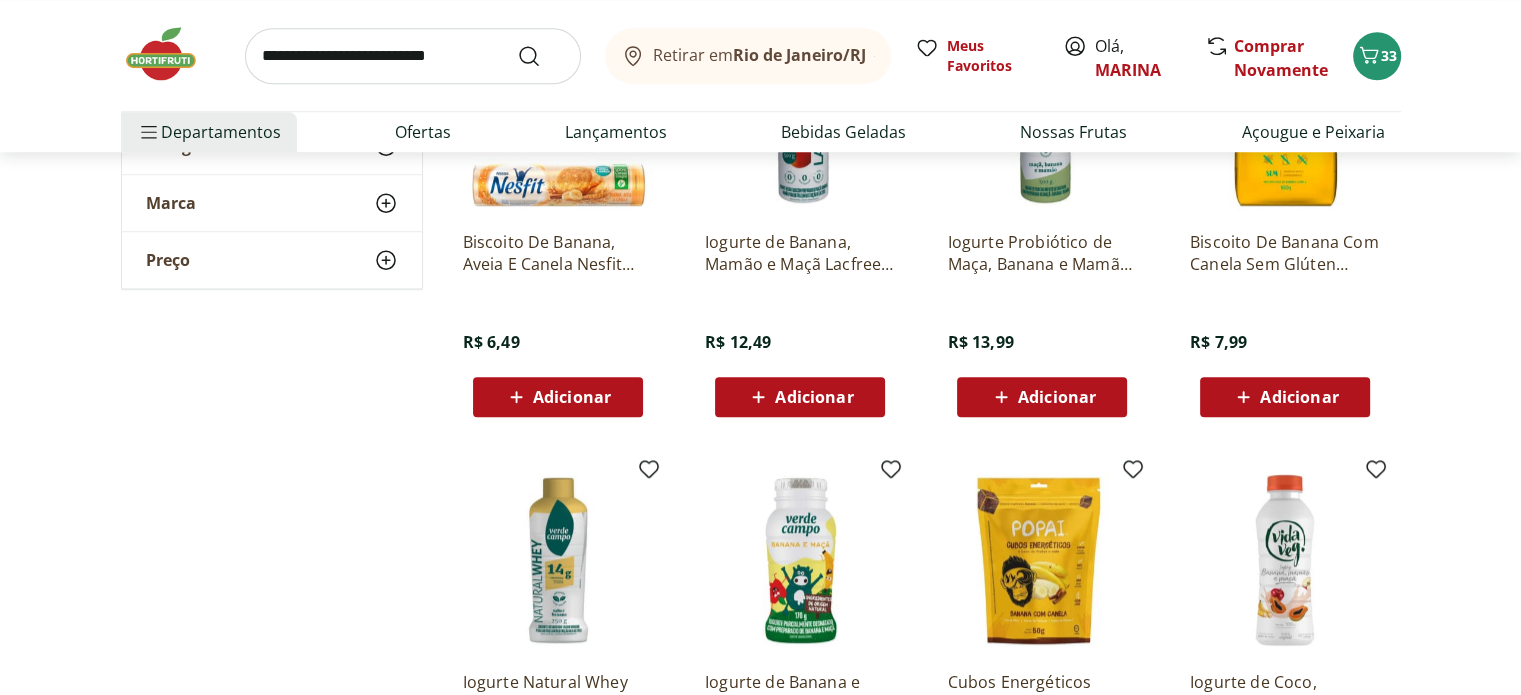 scroll, scrollTop: 1616, scrollLeft: 0, axis: vertical 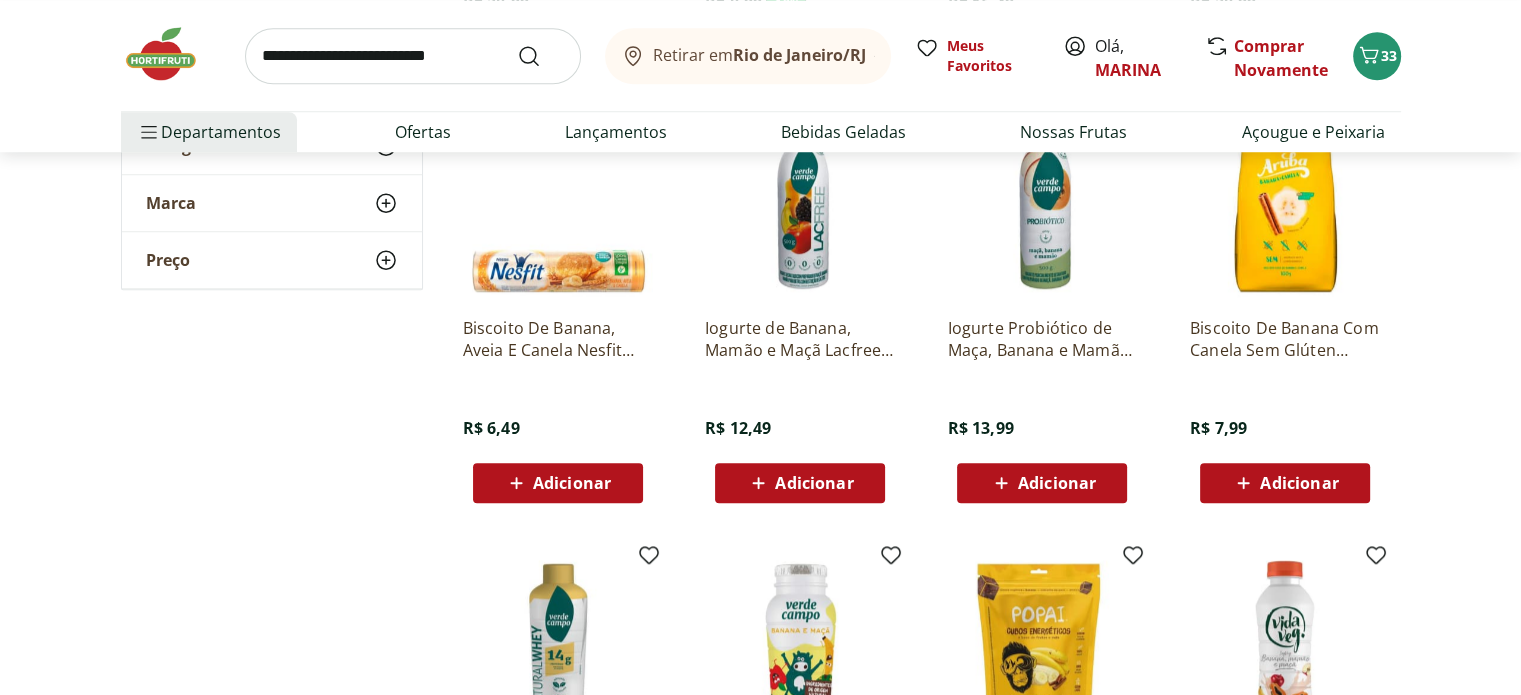 click on "Adicionar" at bounding box center [557, 483] 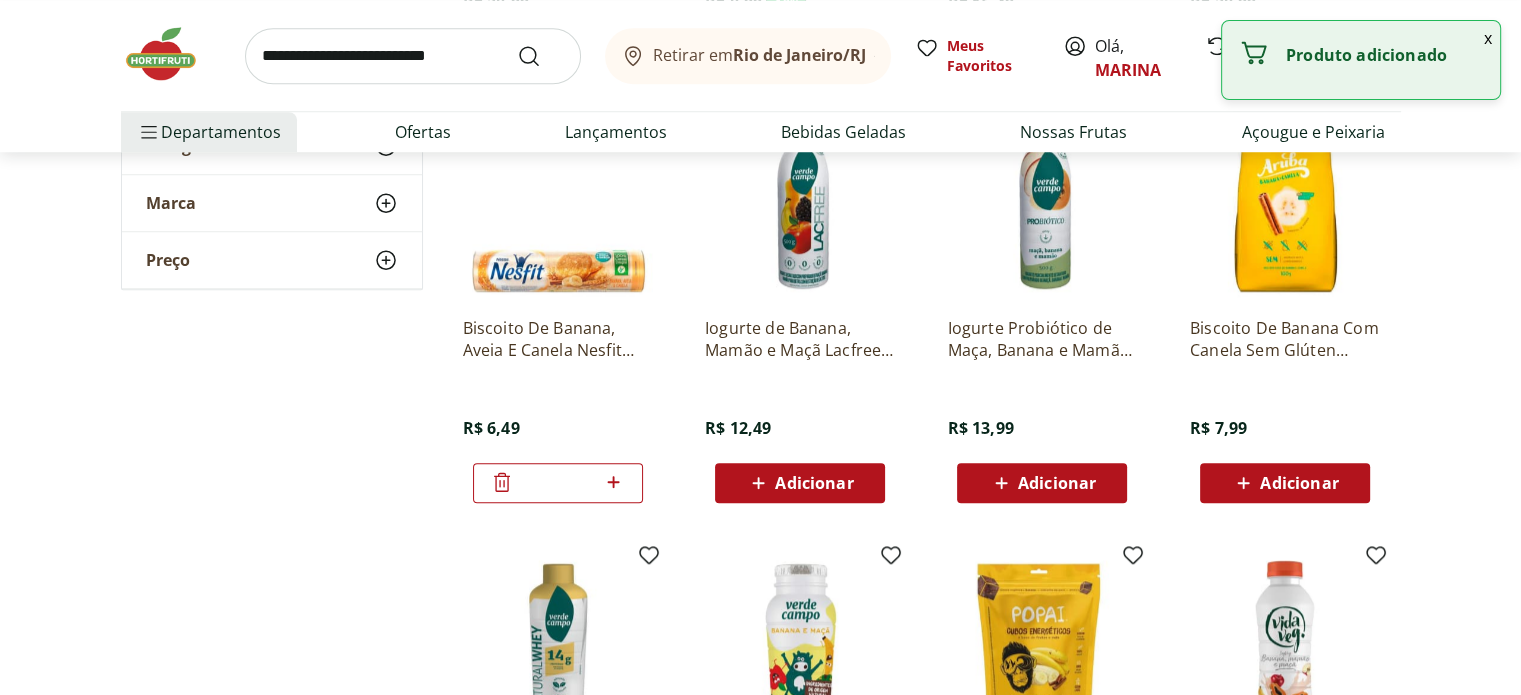 scroll, scrollTop: 1820, scrollLeft: 0, axis: vertical 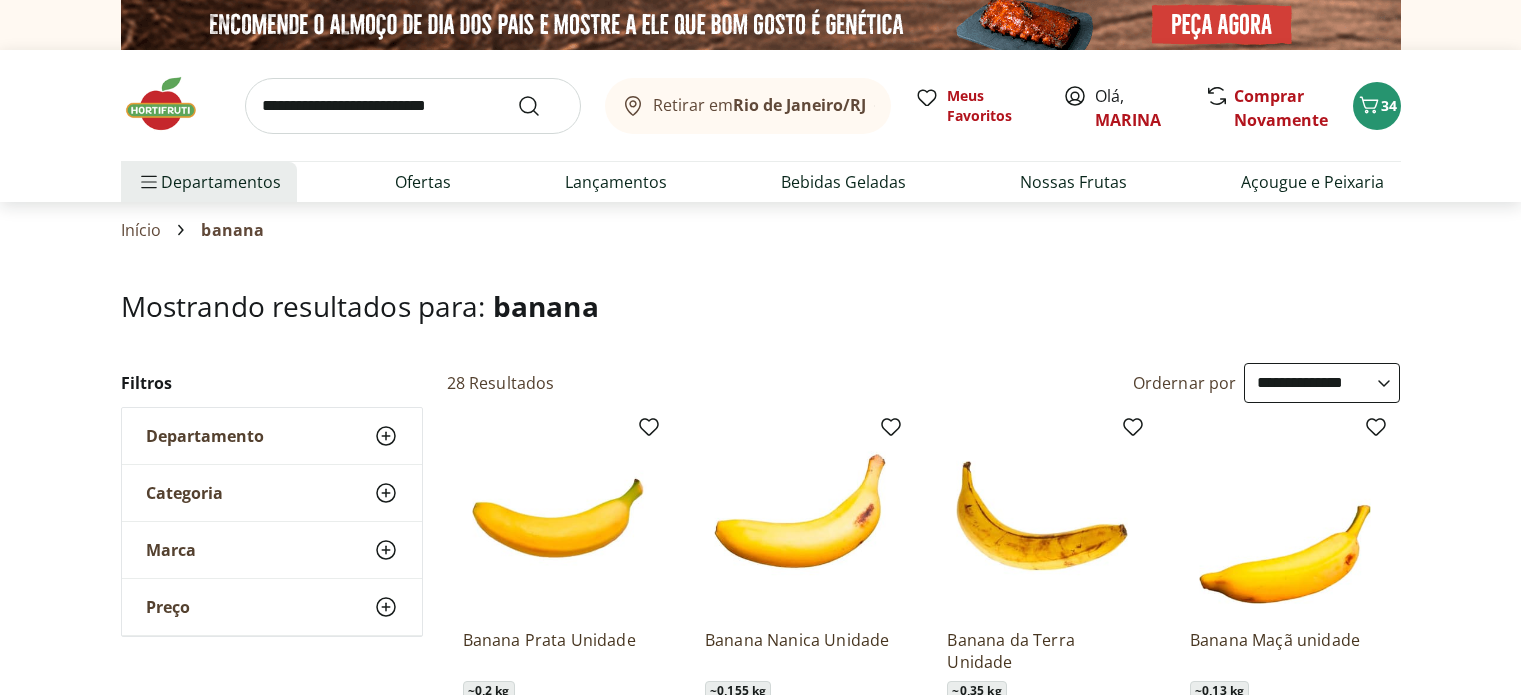 select on "**********" 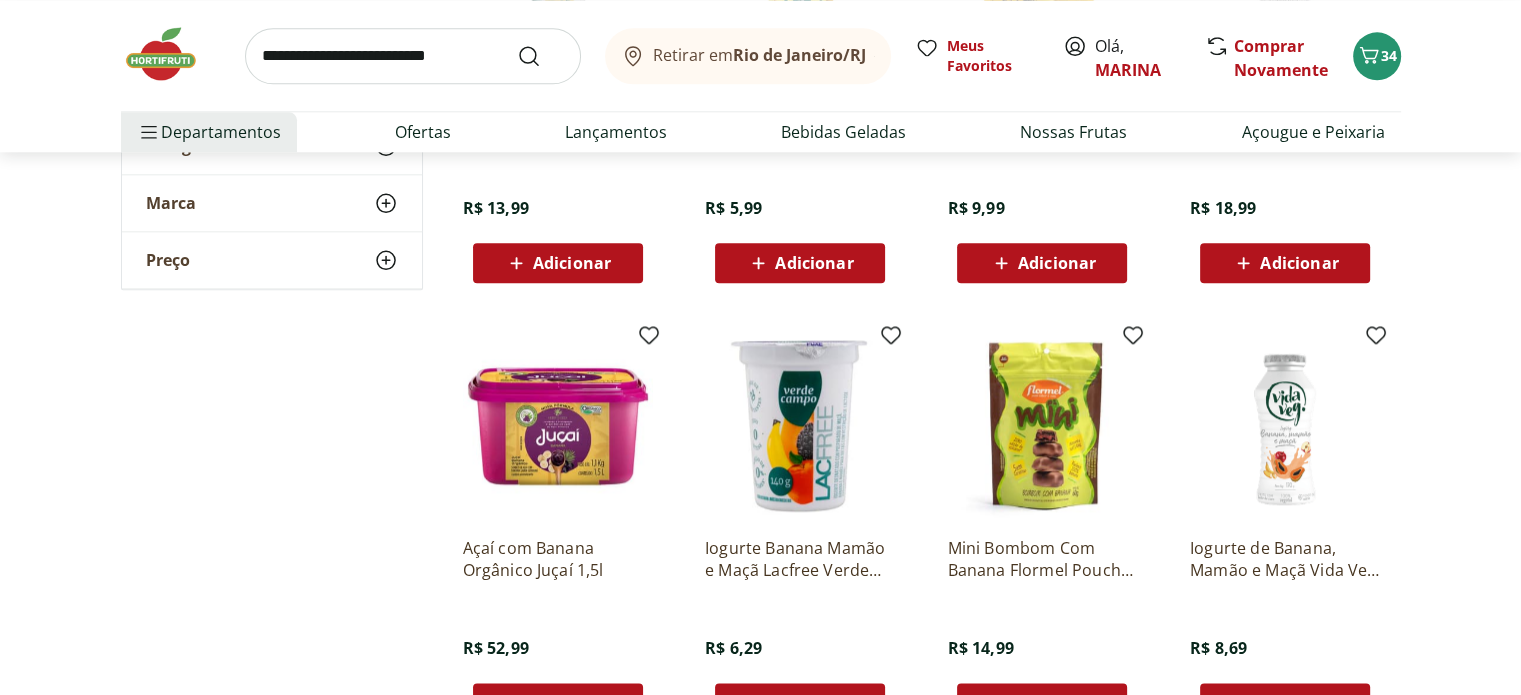 scroll, scrollTop: 0, scrollLeft: 0, axis: both 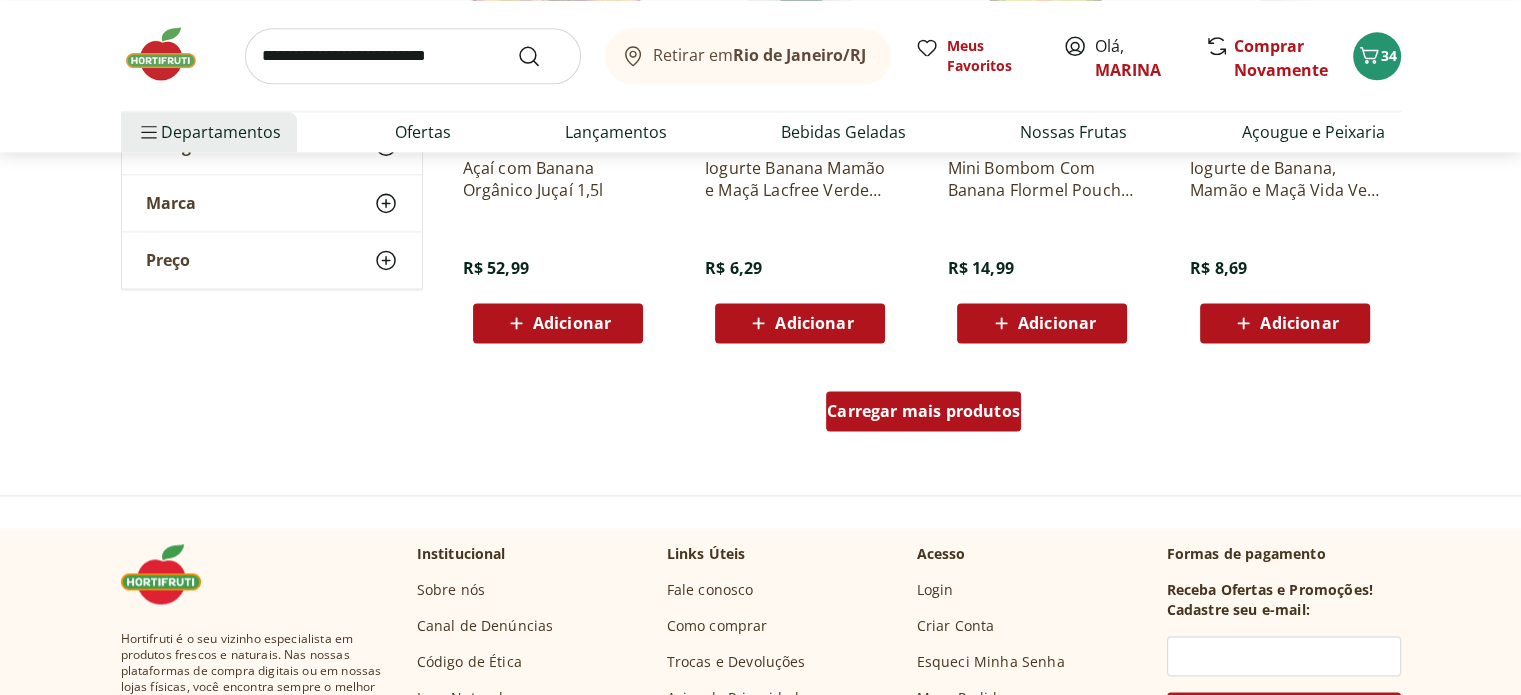click on "Carregar mais produtos" at bounding box center (923, 411) 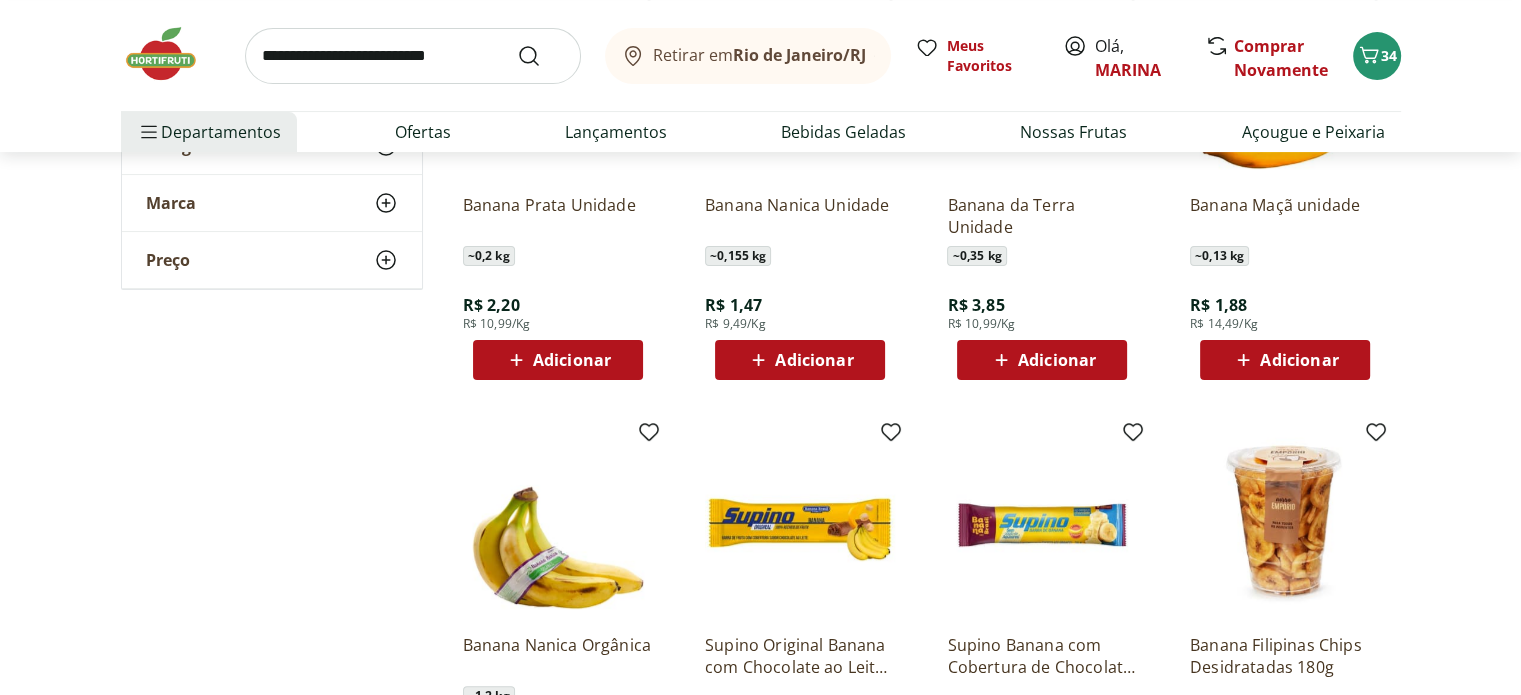 scroll, scrollTop: 441, scrollLeft: 0, axis: vertical 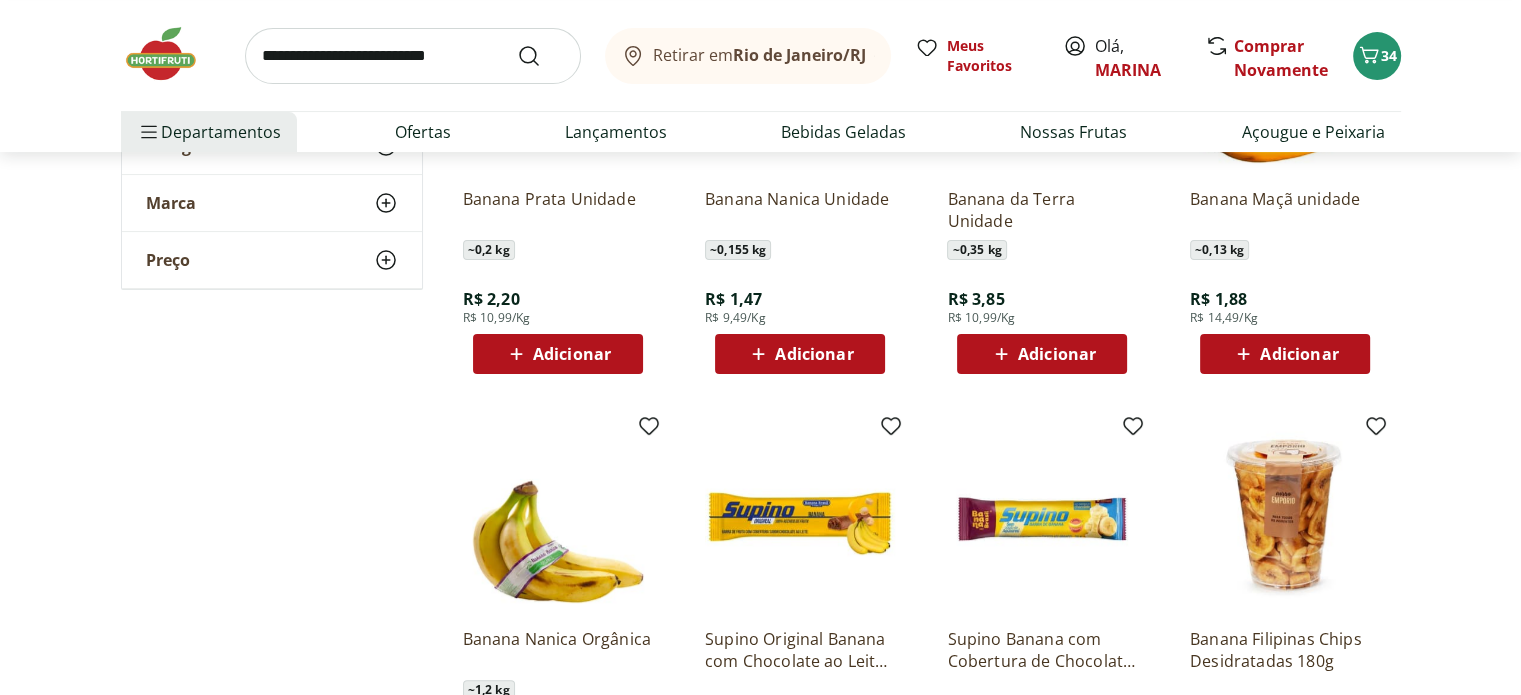 click on "Adicionar" at bounding box center (572, 354) 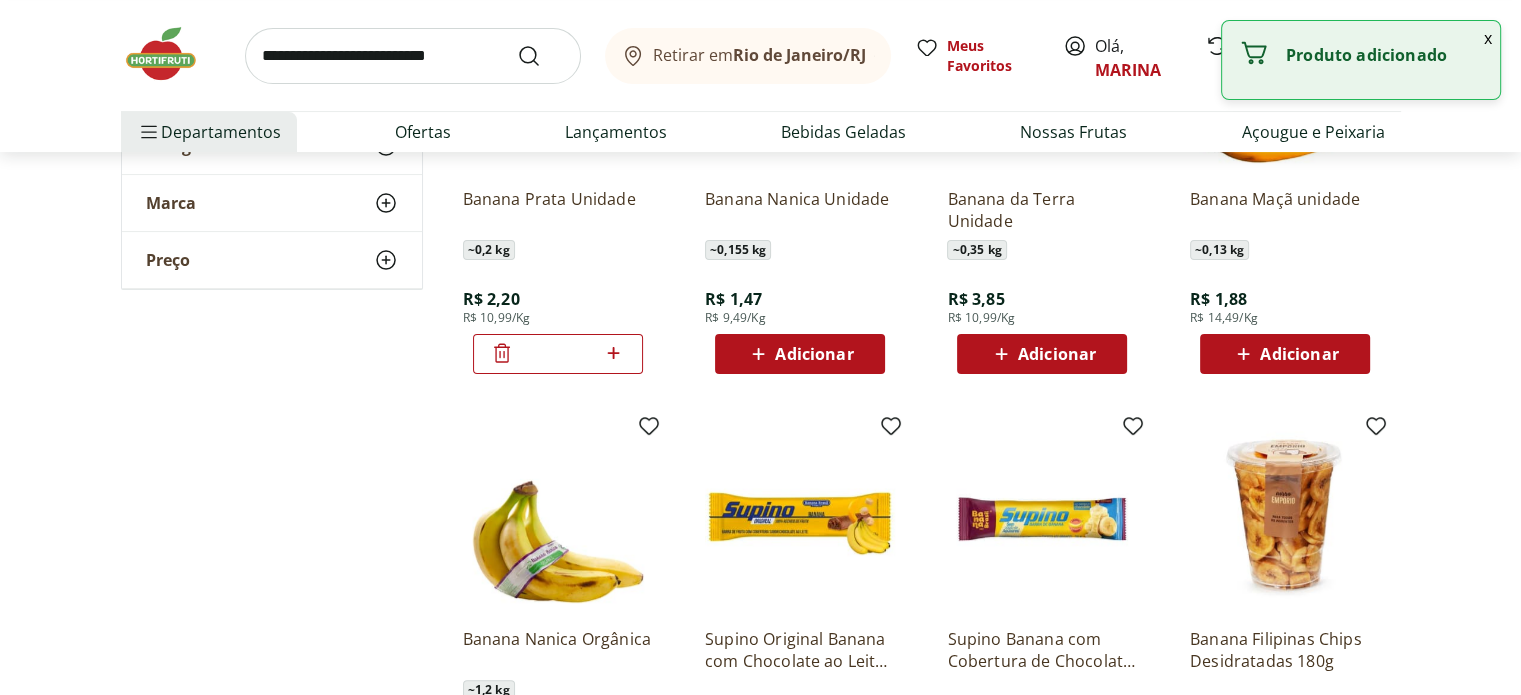 click 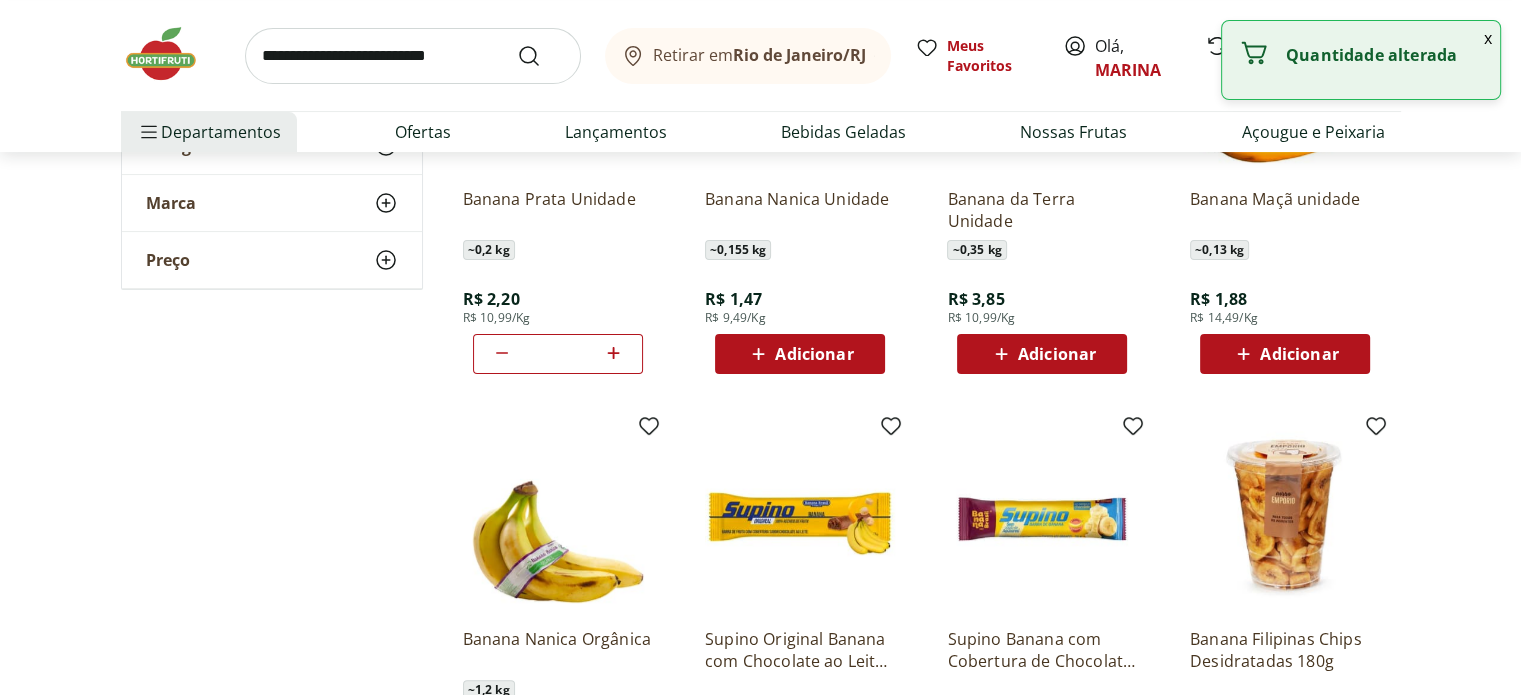 click 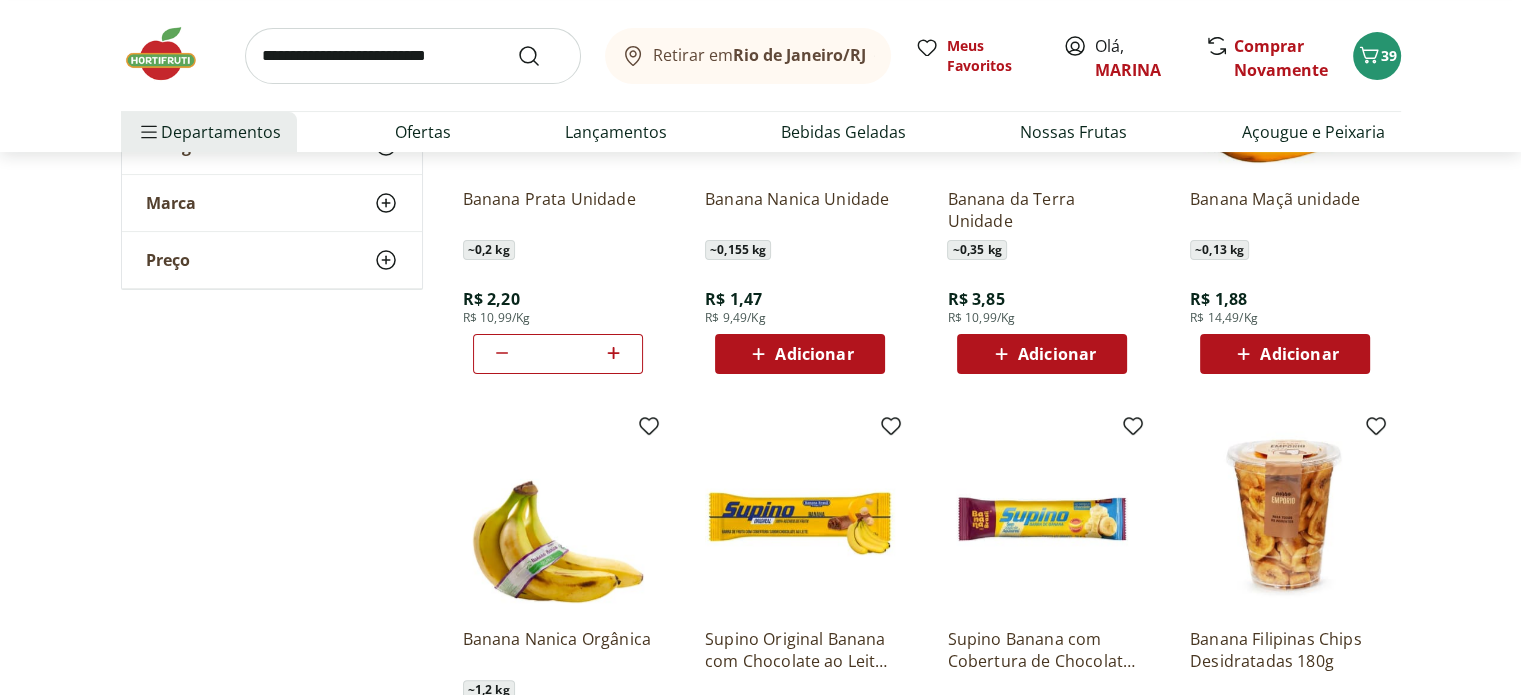 click 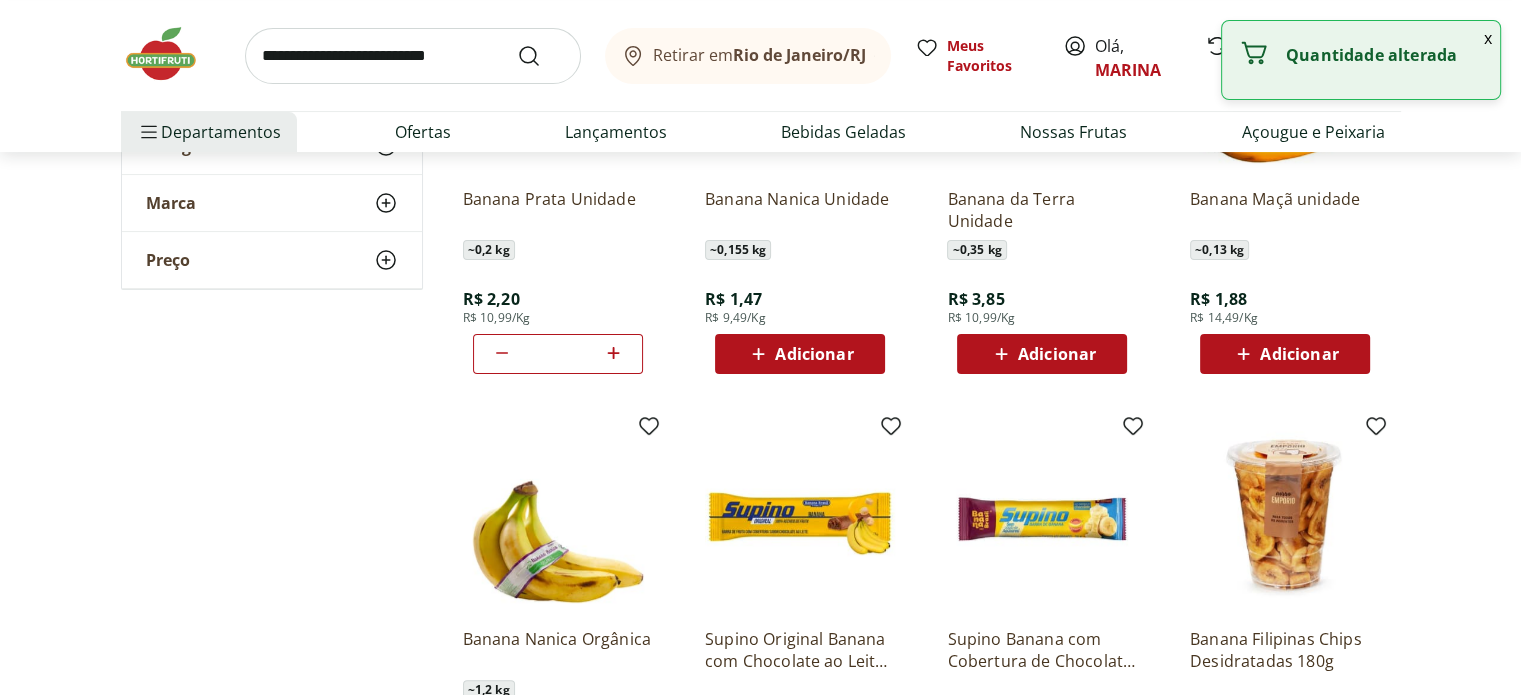 click 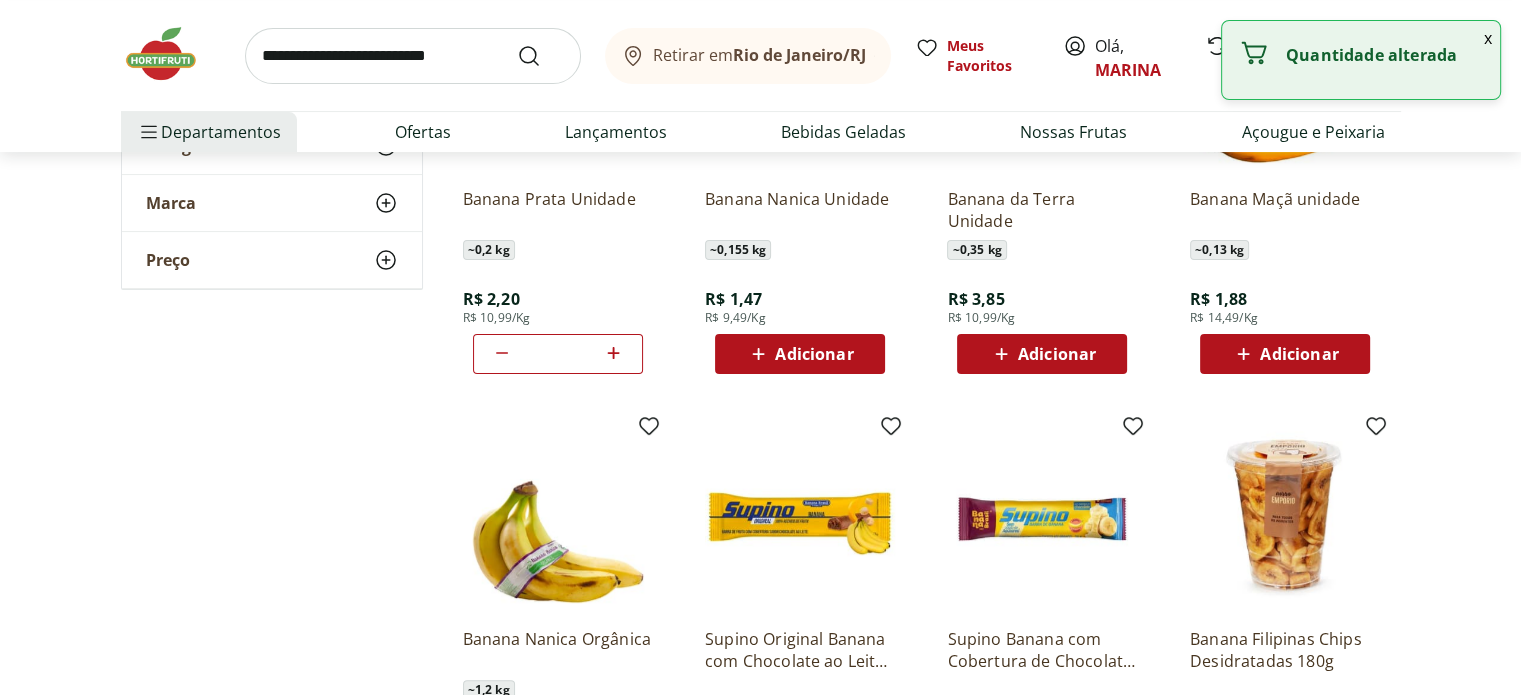 click 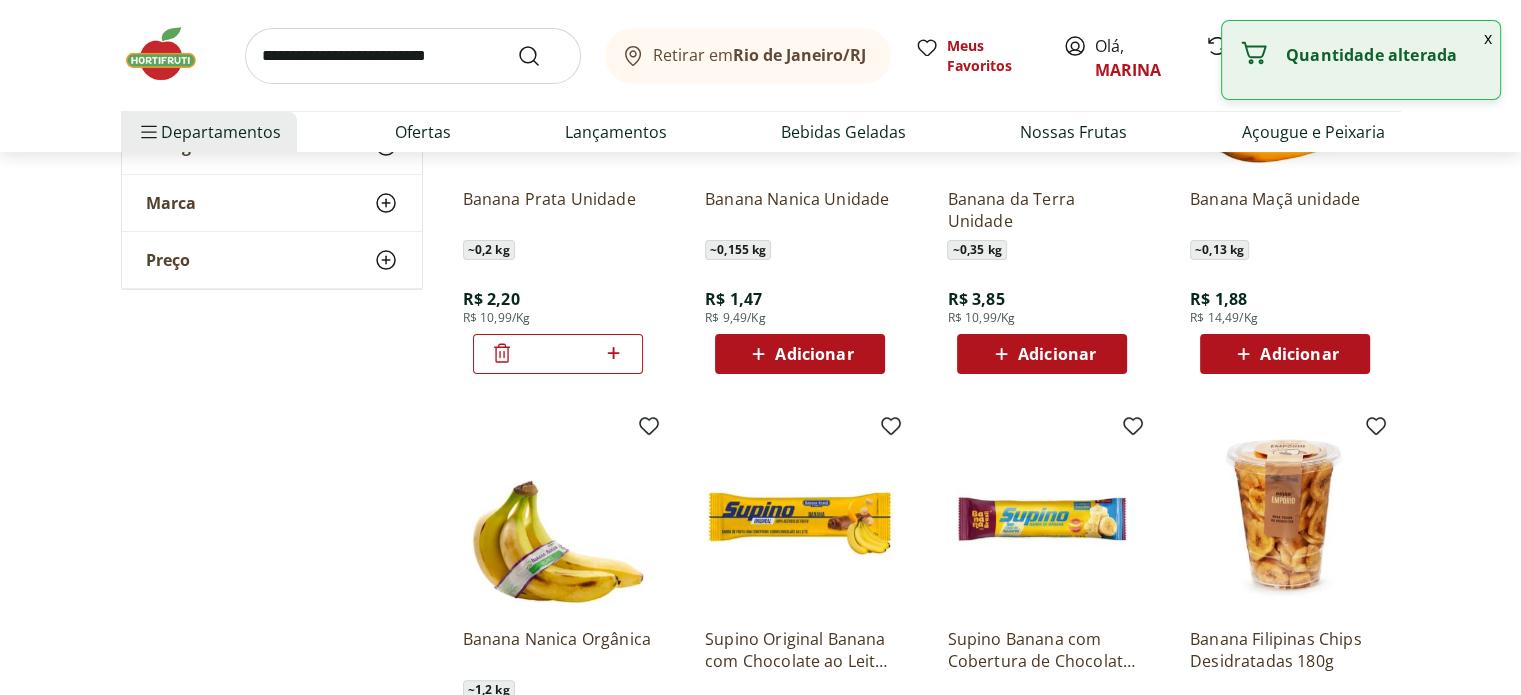 click 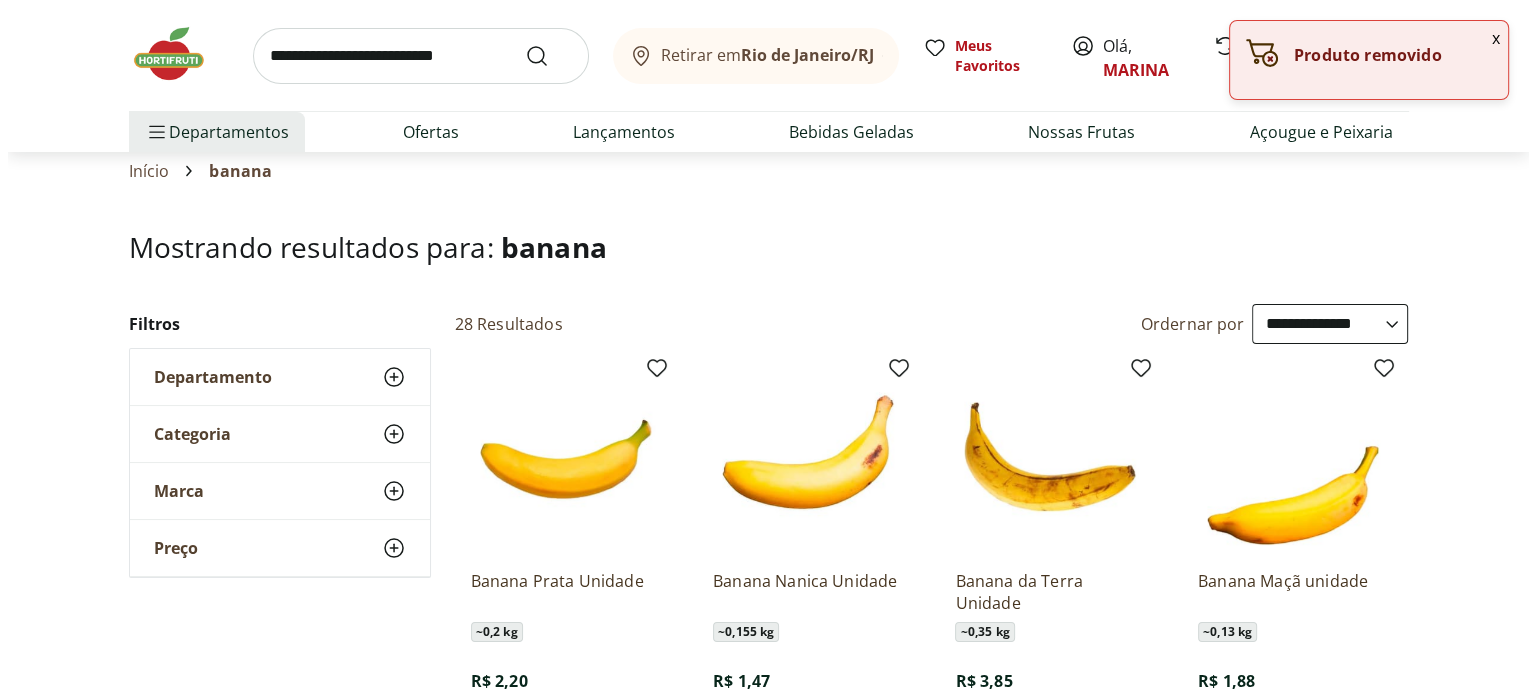 scroll, scrollTop: 0, scrollLeft: 0, axis: both 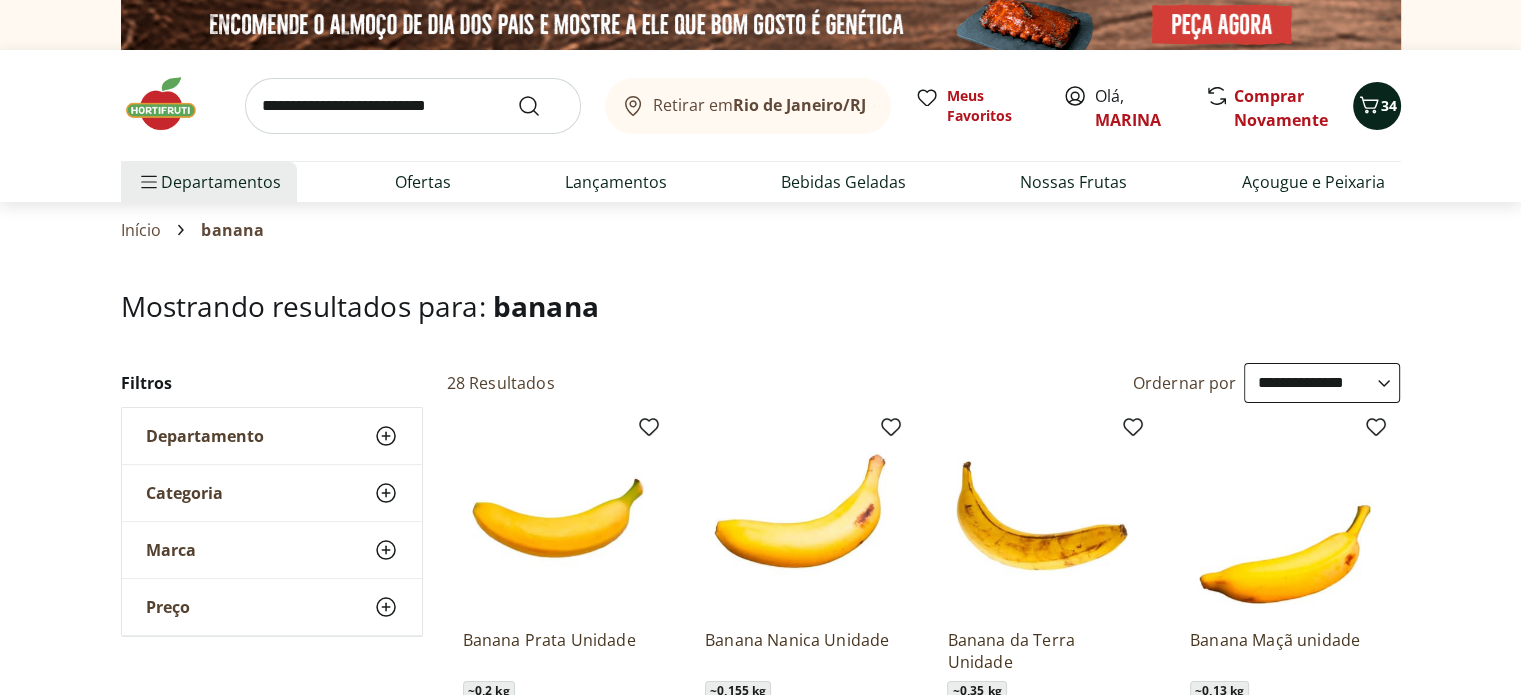 click 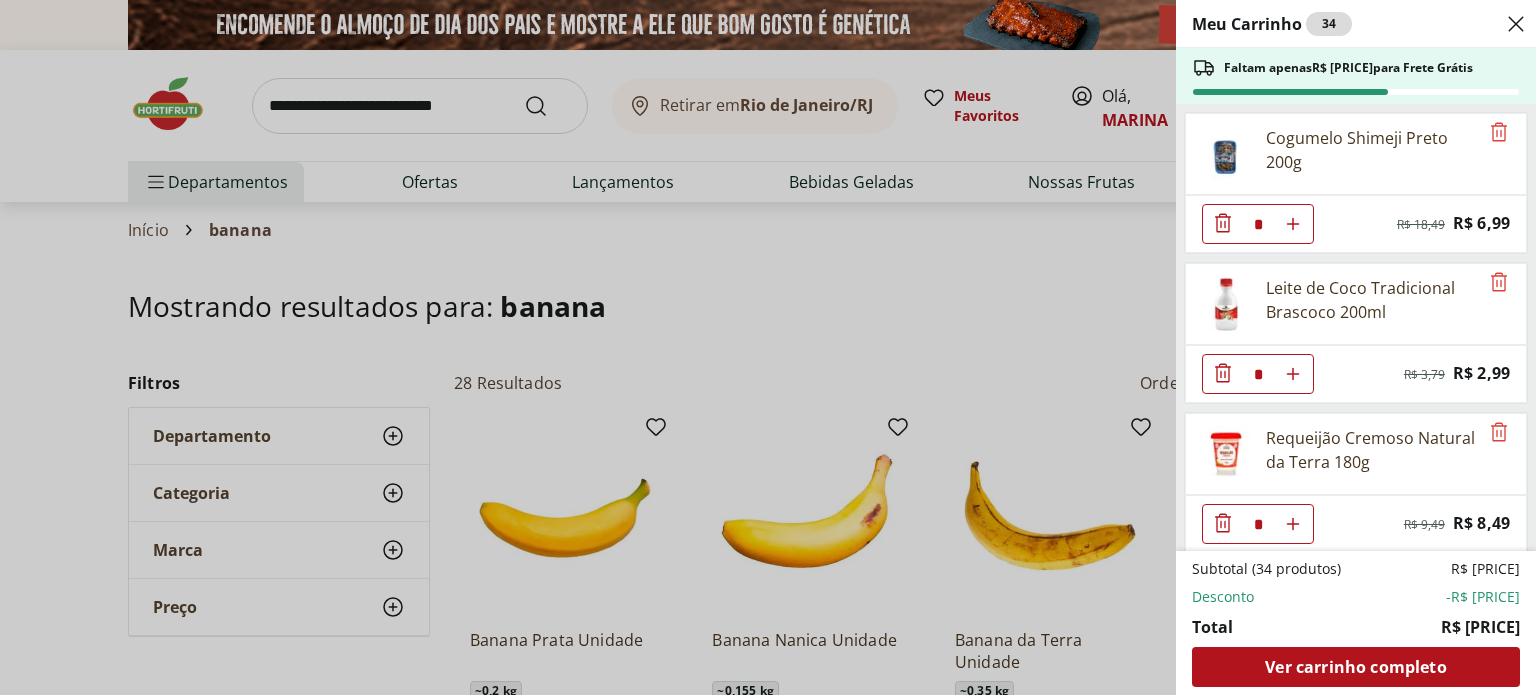 scroll, scrollTop: 5, scrollLeft: 0, axis: vertical 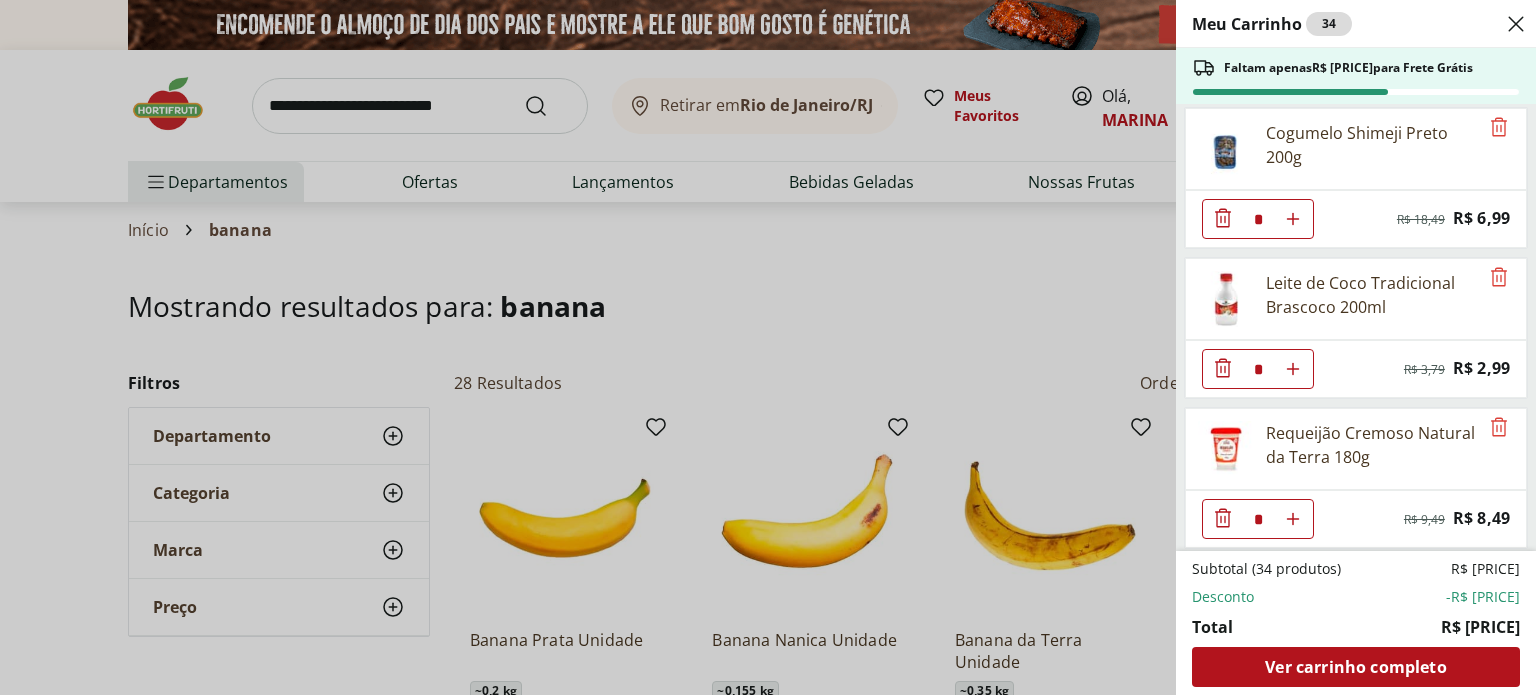 click 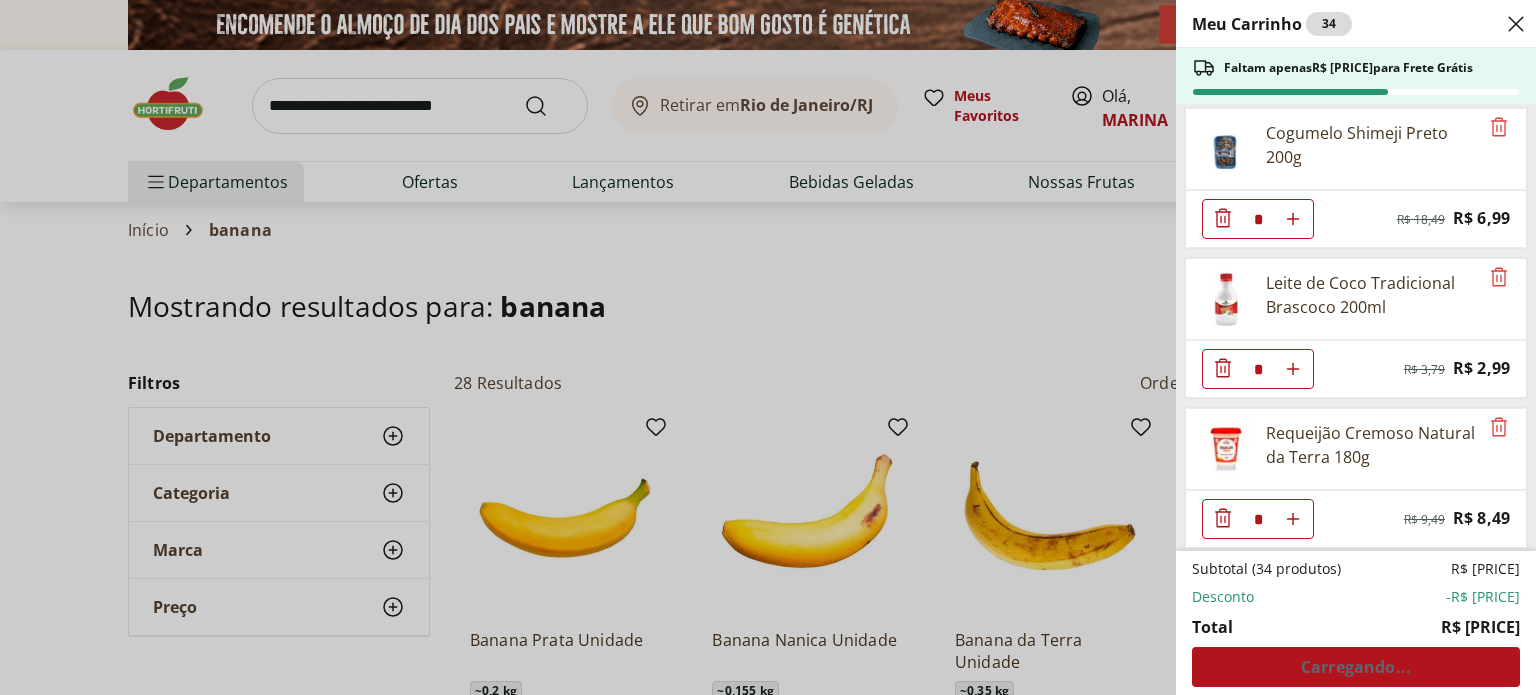 click 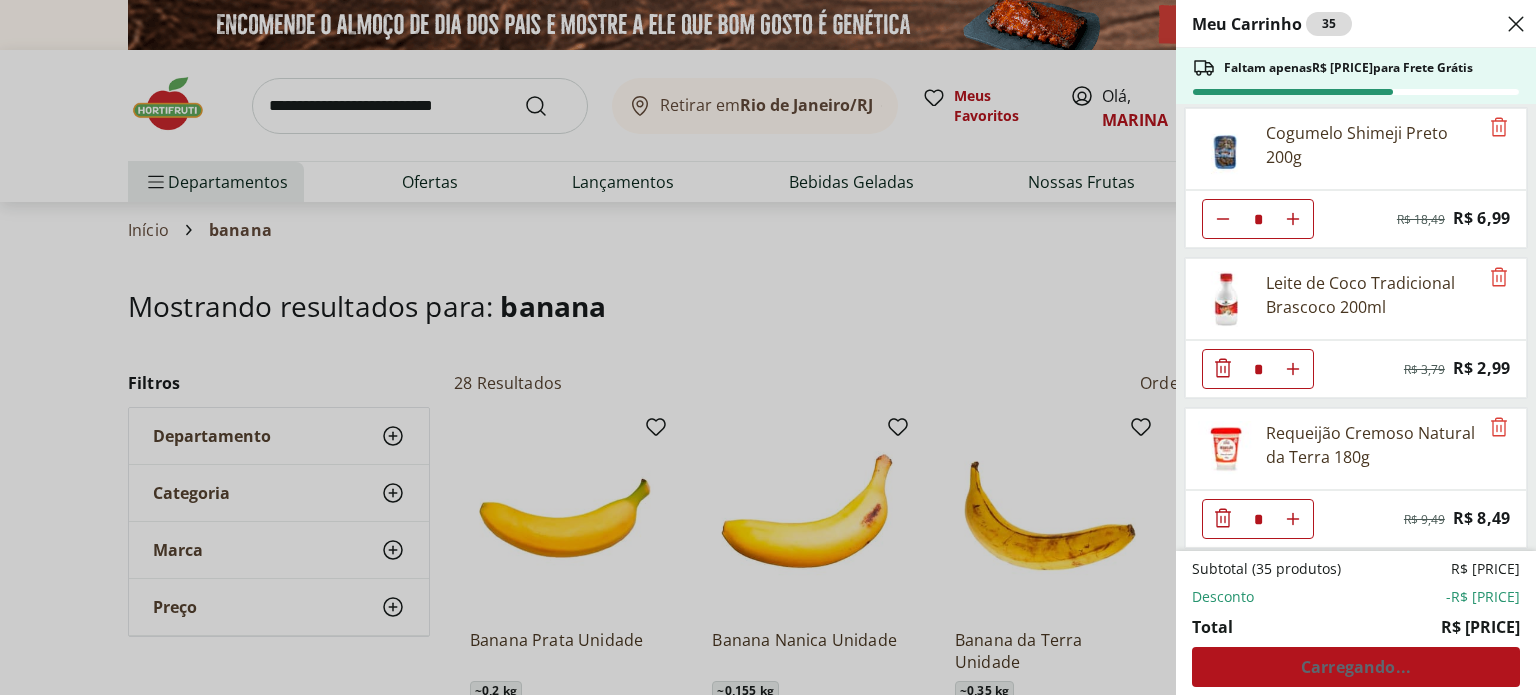 type on "*" 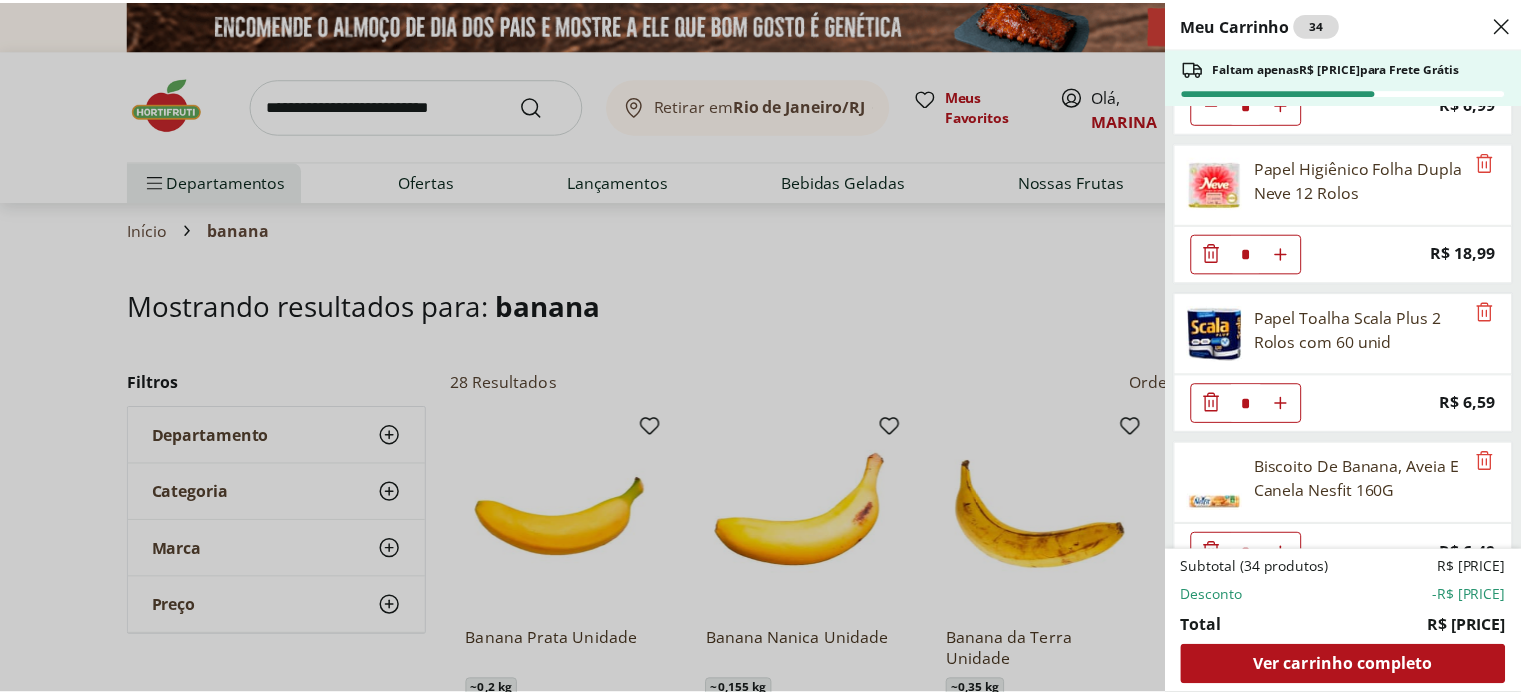 scroll, scrollTop: 2536, scrollLeft: 0, axis: vertical 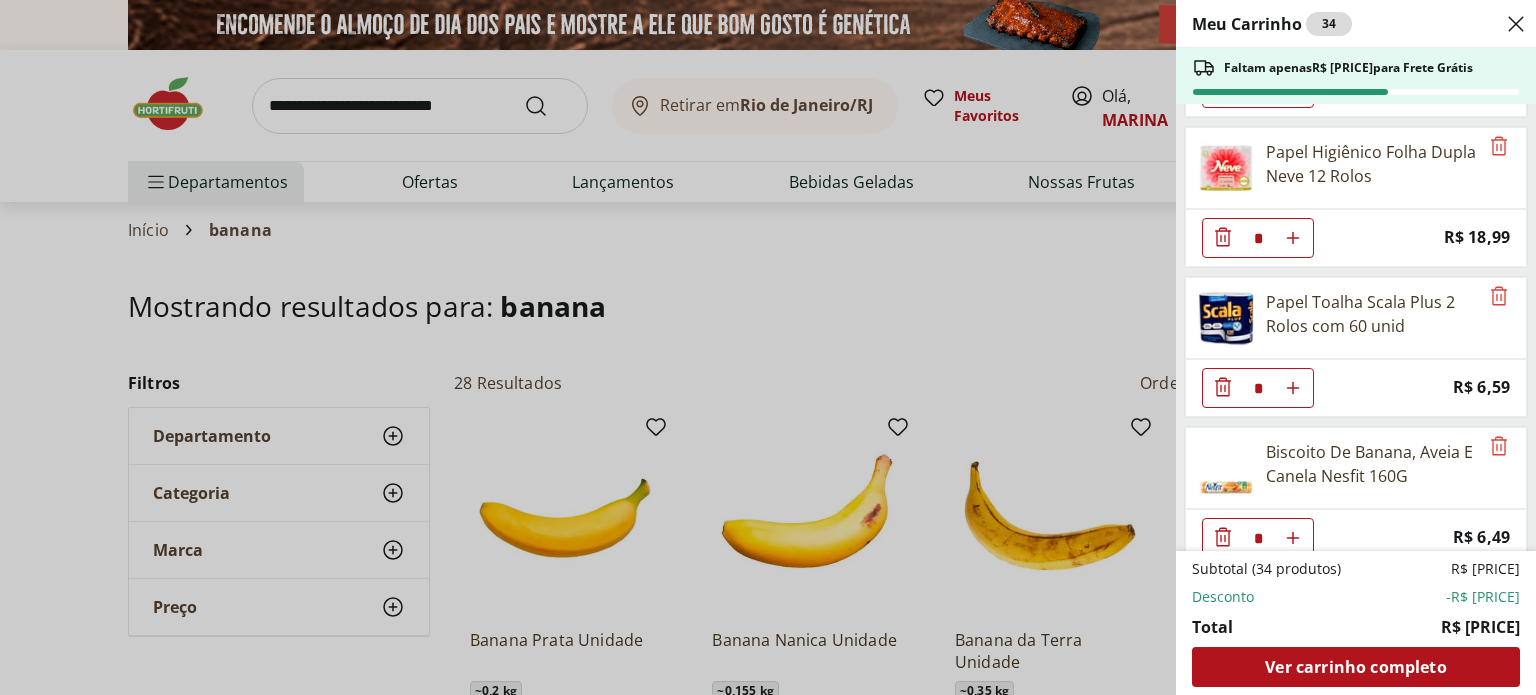 click on "Meu Carrinho 34 Faltam apenas  R$ 160,90  para Frete Grátis Cogumelo Shimeji Preto 200g * Original price: R$ 18,49 Price: R$ 6,99 Leite de Coco Tradicional Brascoco 200ml * Original price: R$ 3,79 Price: R$ 2,99 Requeijão Cremoso Natural da Terra 180g * Original price: R$ 9,49 Price: R$ 8,49 Pão Frances * Price: R$ 1,49 Pão de Leite Paderrí 280g * Price: R$ 14,99 Abóbora Madura Frutifique 400g * Price: R$ 11,99 Aipim Frutifique 400g * Price: R$ 9,99 Farinha de Trigo Dona Benta Com Fermento 1Kg * Price: R$ 11,39 Achocolatado Orgânico Native 400G * Price: R$ 31,99 Cebola Nacional Unidade * Price: R$ 1,00 Tomate Italiano * Price: R$ 1,15 Cebolinha Unidade * Price: R$ 3,49 Hamburguer de Frango Wessel 360g * Price: R$ 19,99 Alface Americana Unidade * Price: R$ 3,99 Batata Palha Tradicional Elma Chips 100g * Price: R$ 12,49 Mel Silvestre Natural Da Terra 300g * Price: R$ 19,59 Leite Integral Uht Barra Mansa 1L * Price: R$ 6,99 Papel Higiênico Folha Dupla Neve 12 Rolos * Price: R$ 18,99" at bounding box center [768, 347] 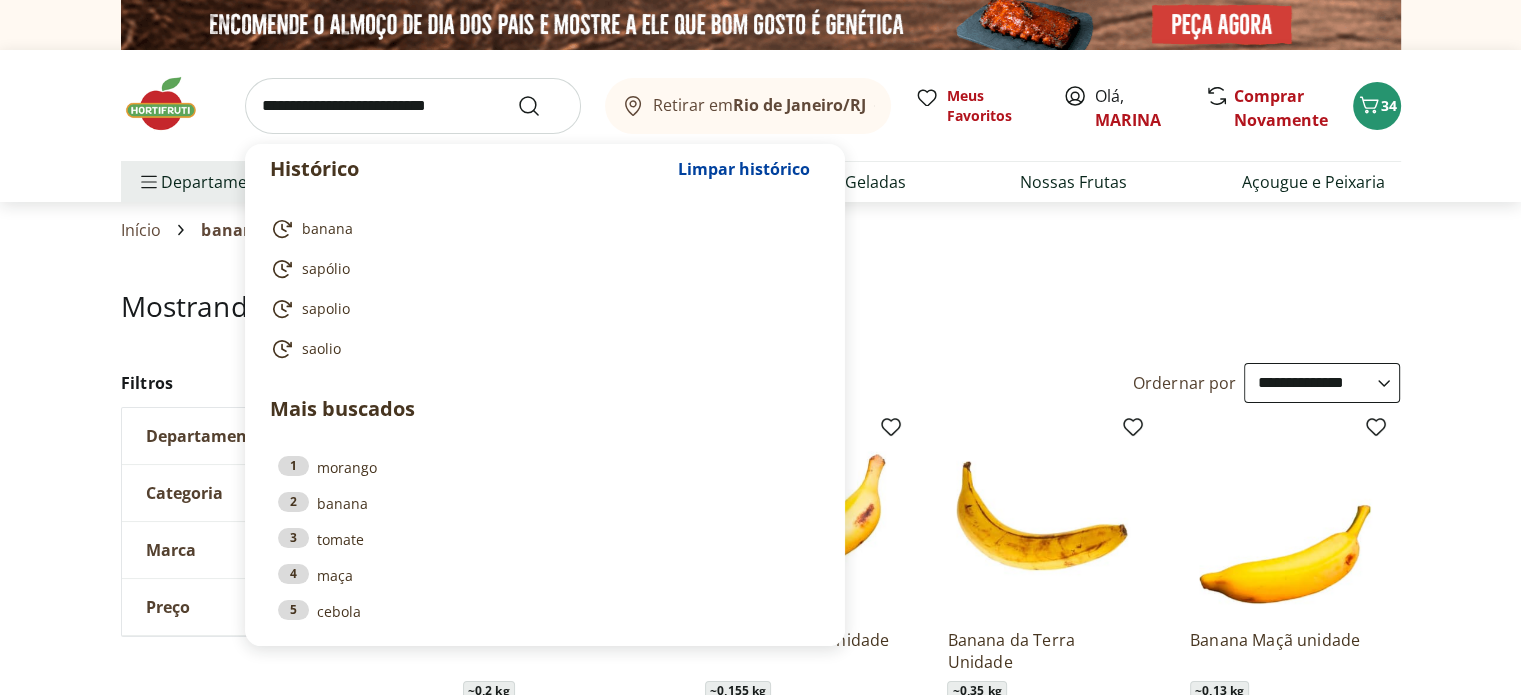 click at bounding box center (413, 106) 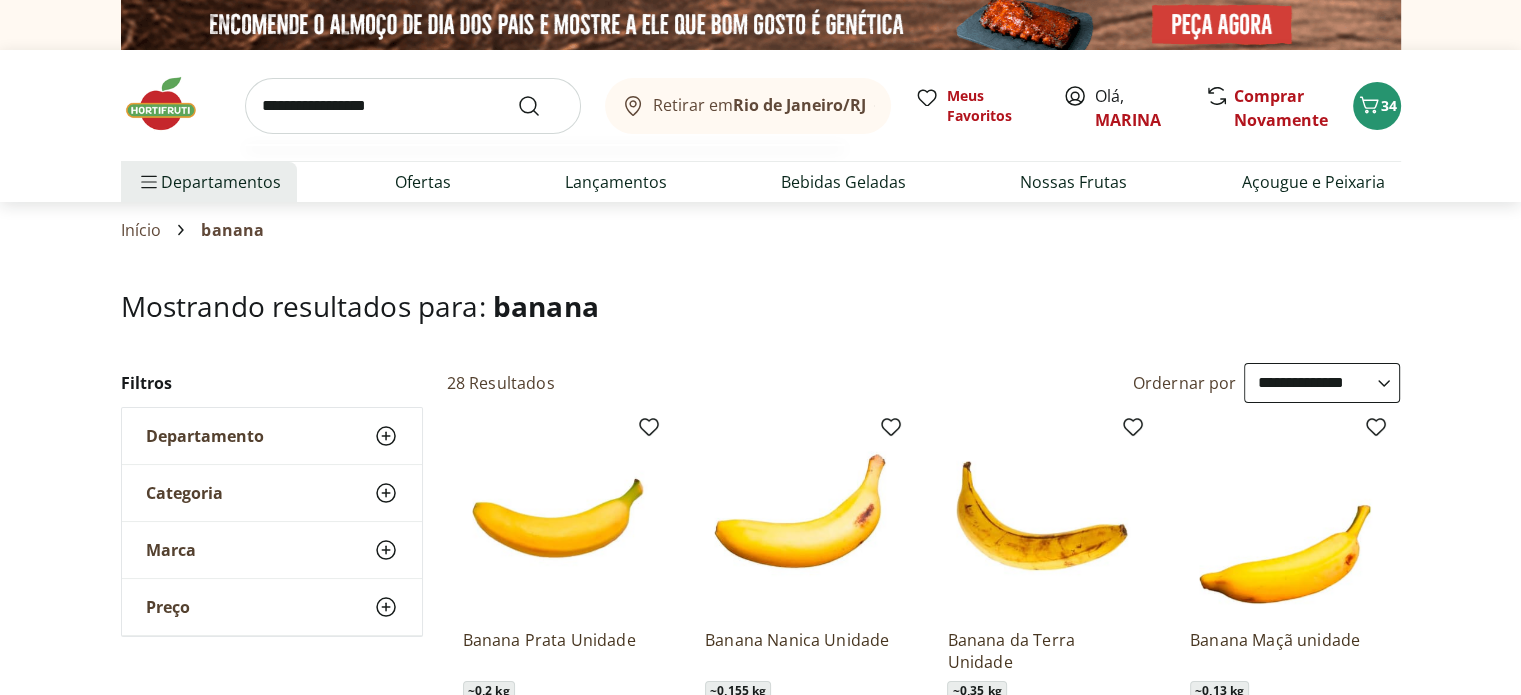 type on "**********" 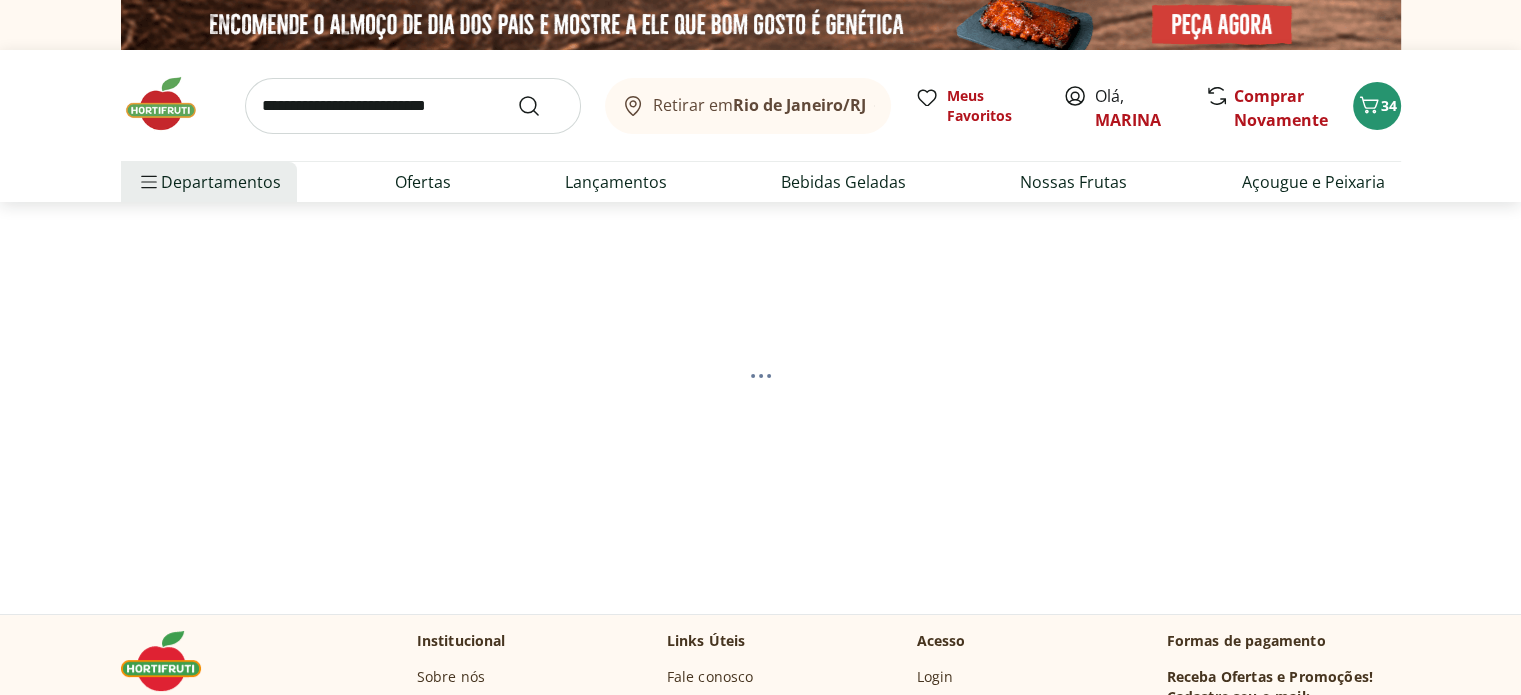 select on "**********" 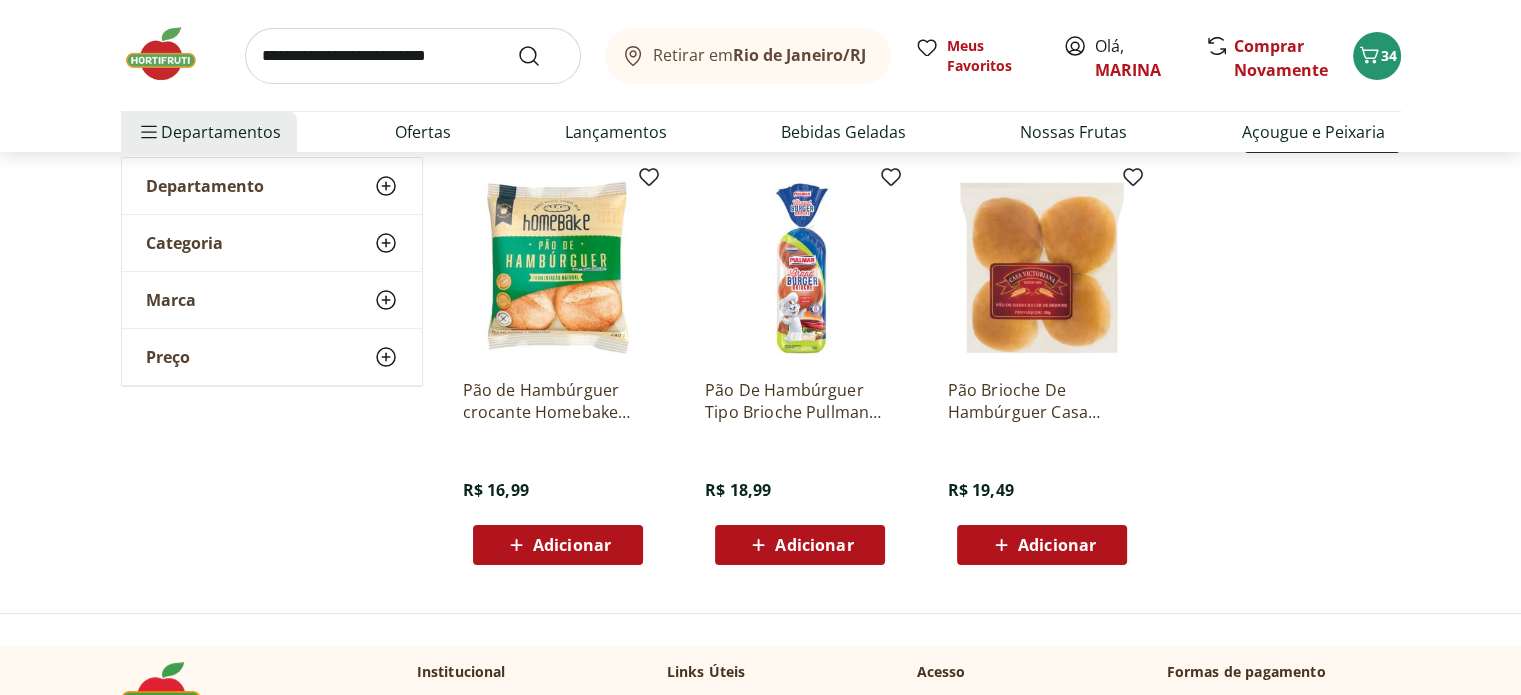 scroll, scrollTop: 283, scrollLeft: 0, axis: vertical 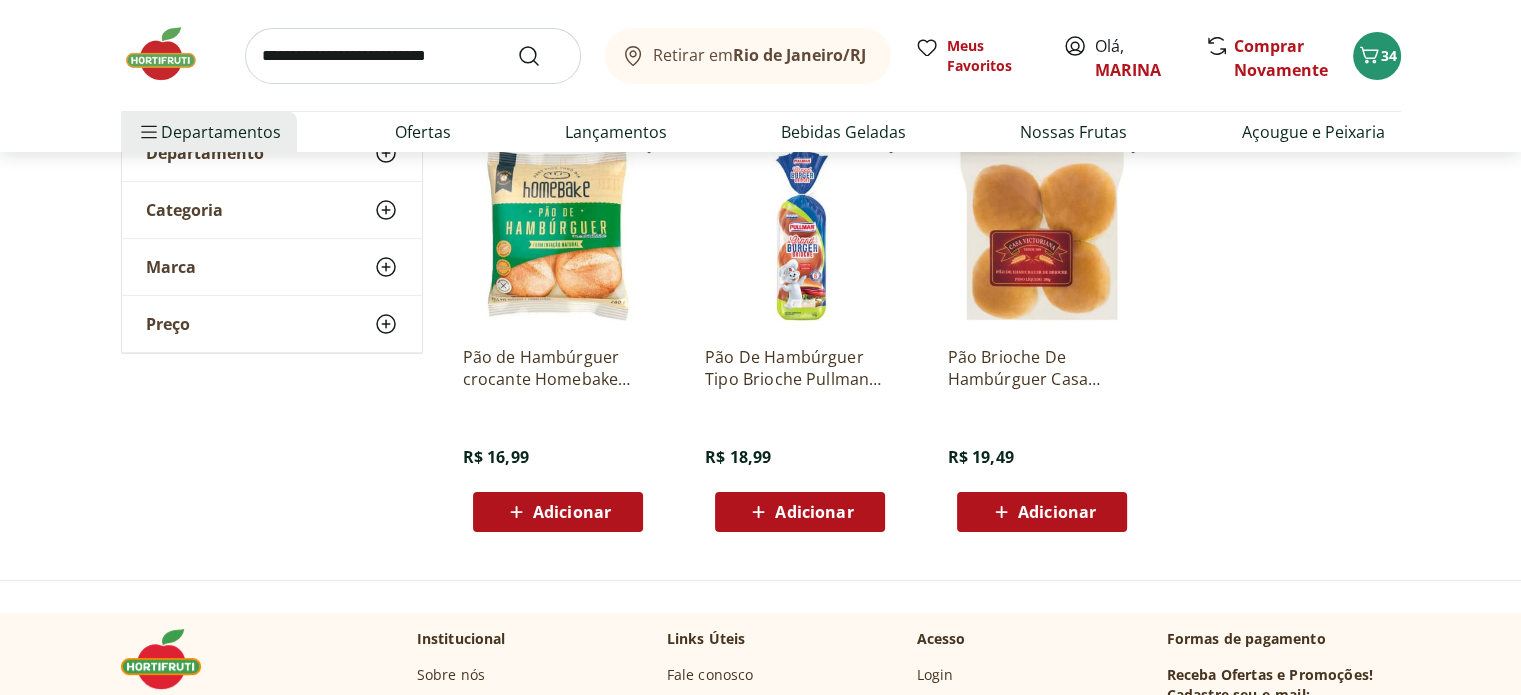 click at bounding box center (558, 235) 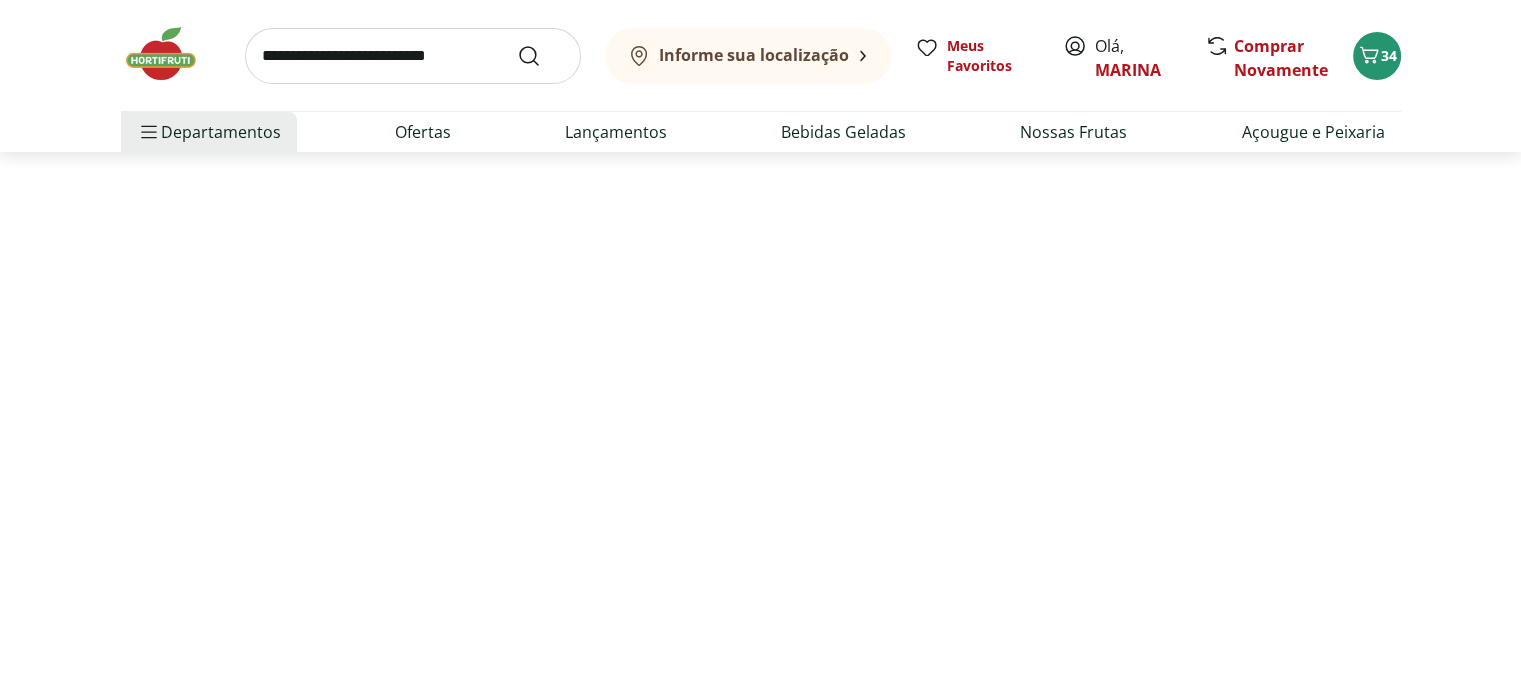 scroll, scrollTop: 0, scrollLeft: 0, axis: both 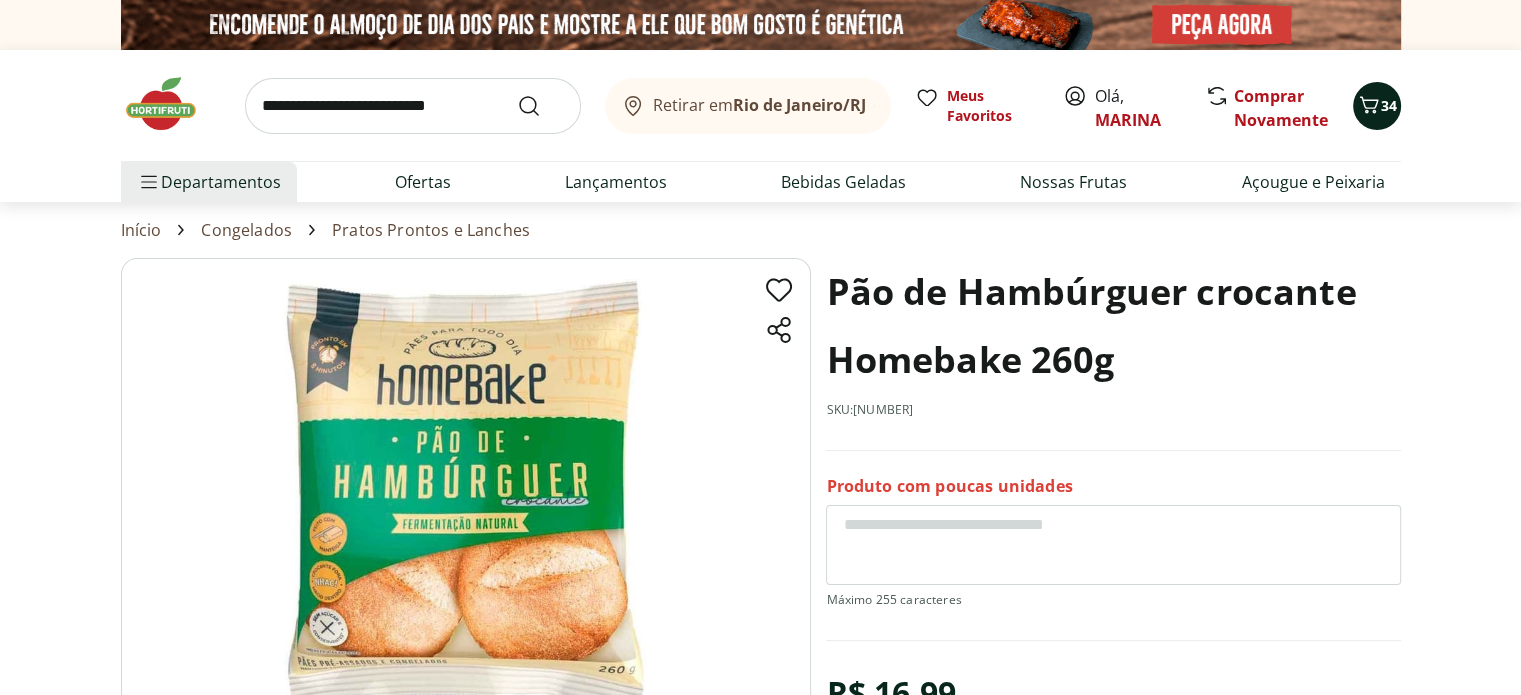 click 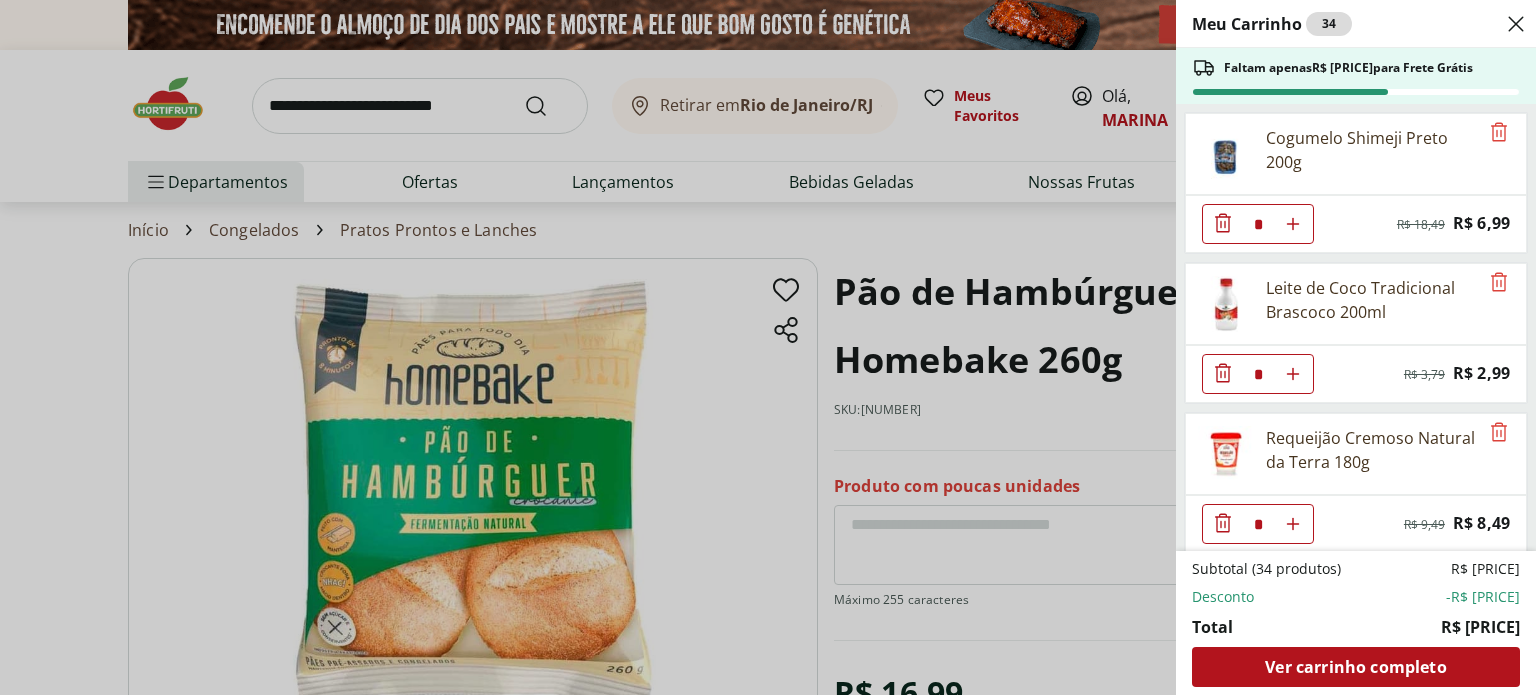 scroll, scrollTop: 116, scrollLeft: 0, axis: vertical 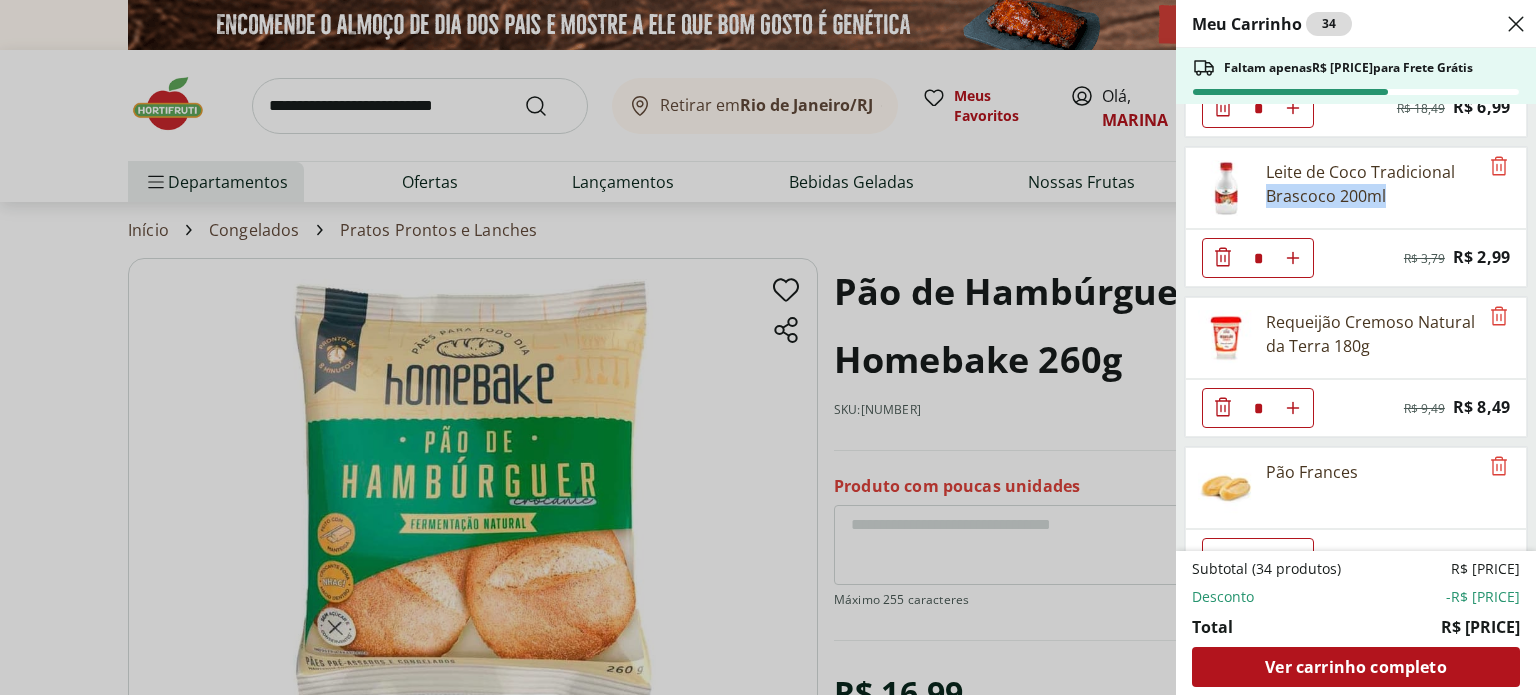 drag, startPoint x: 1532, startPoint y: 151, endPoint x: 1535, endPoint y: 187, distance: 36.124783 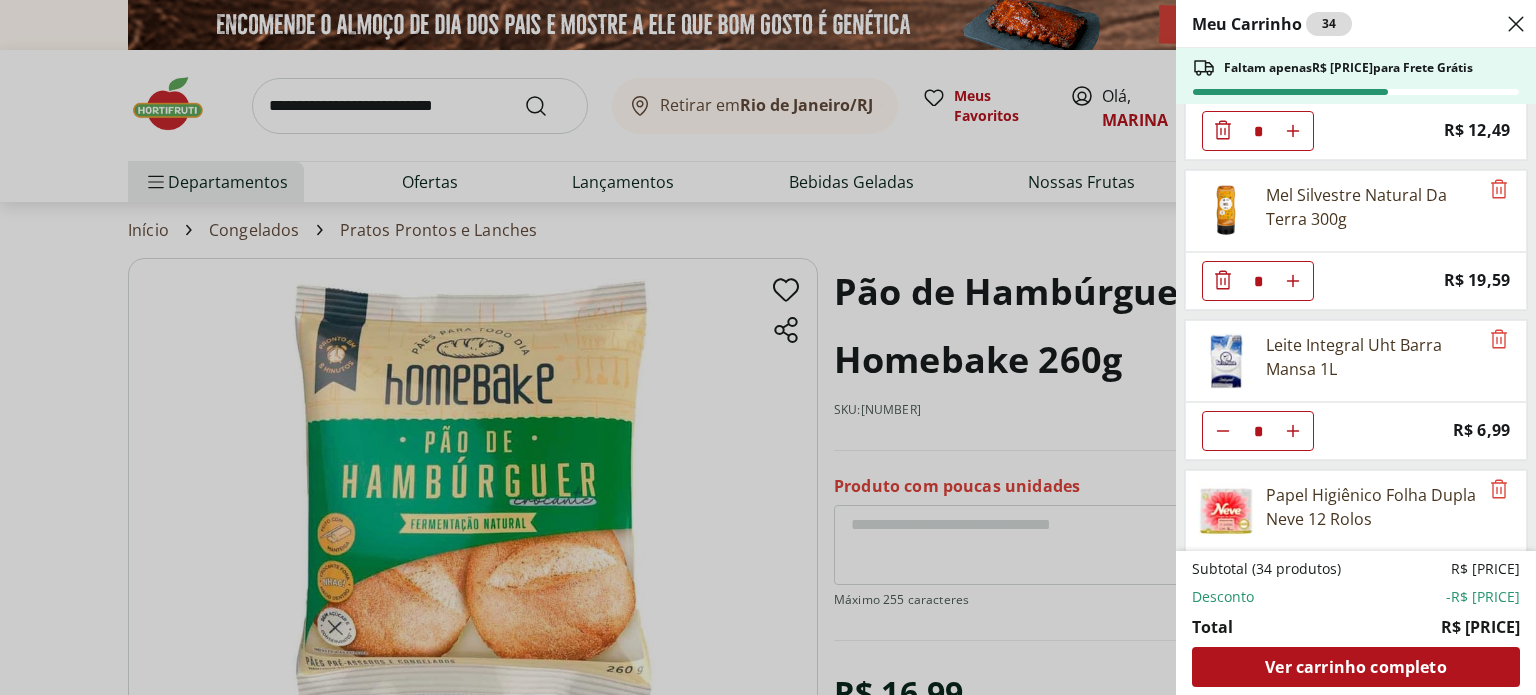 scroll, scrollTop: 2198, scrollLeft: 0, axis: vertical 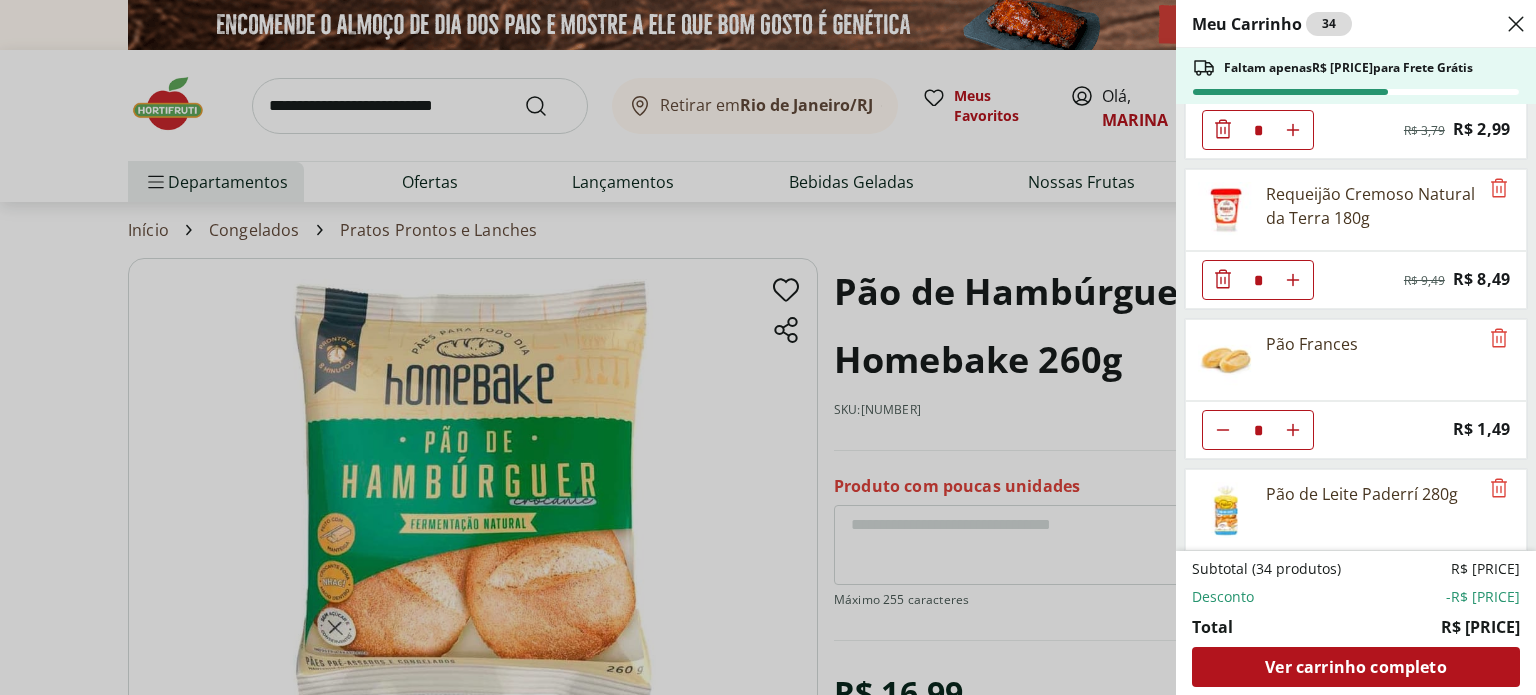 click on "Meu Carrinho 34 Faltam apenas  R$ 160,90  para Frete Grátis Cogumelo Shimeji Preto 200g * Original price: R$ 18,49 Price: R$ 6,99 Leite de Coco Tradicional Brascoco 200ml * Original price: R$ 3,79 Price: R$ 2,99 Requeijão Cremoso Natural da Terra 180g * Original price: R$ 9,49 Price: R$ 8,49 Pão Frances * Price: R$ 1,49 Pão de Leite Paderrí 280g * Price: R$ 14,99 Abóbora Madura Frutifique 400g * Price: R$ 11,99 Aipim Frutifique 400g * Price: R$ 9,99 Farinha de Trigo Dona Benta Com Fermento 1Kg * Price: R$ 11,39 Achocolatado Orgânico Native 400G * Price: R$ 31,99 Cebola Nacional Unidade * Price: R$ 1,00 Tomate Italiano * Price: R$ 1,15 Cebolinha Unidade * Price: R$ 3,49 Hamburguer de Frango Wessel 360g * Price: R$ 19,99 Alface Americana Unidade * Price: R$ 3,99 Batata Palha Tradicional Elma Chips 100g * Price: R$ 12,49 Mel Silvestre Natural Da Terra 300g * Price: R$ 19,59 Leite Integral Uht Barra Mansa 1L * Price: R$ 6,99 Papel Higiênico Folha Dupla Neve 12 Rolos * Price: R$ 18,99" at bounding box center [768, 347] 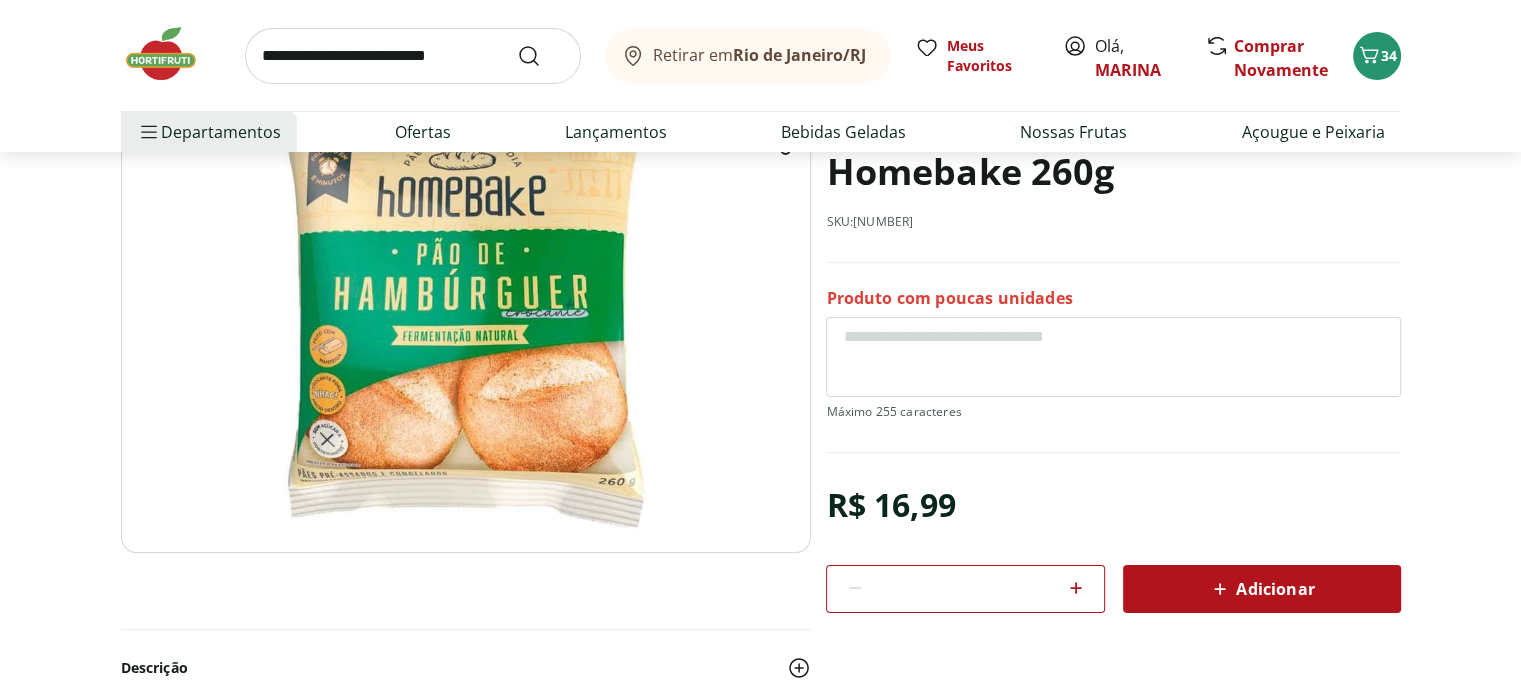 scroll, scrollTop: 204, scrollLeft: 0, axis: vertical 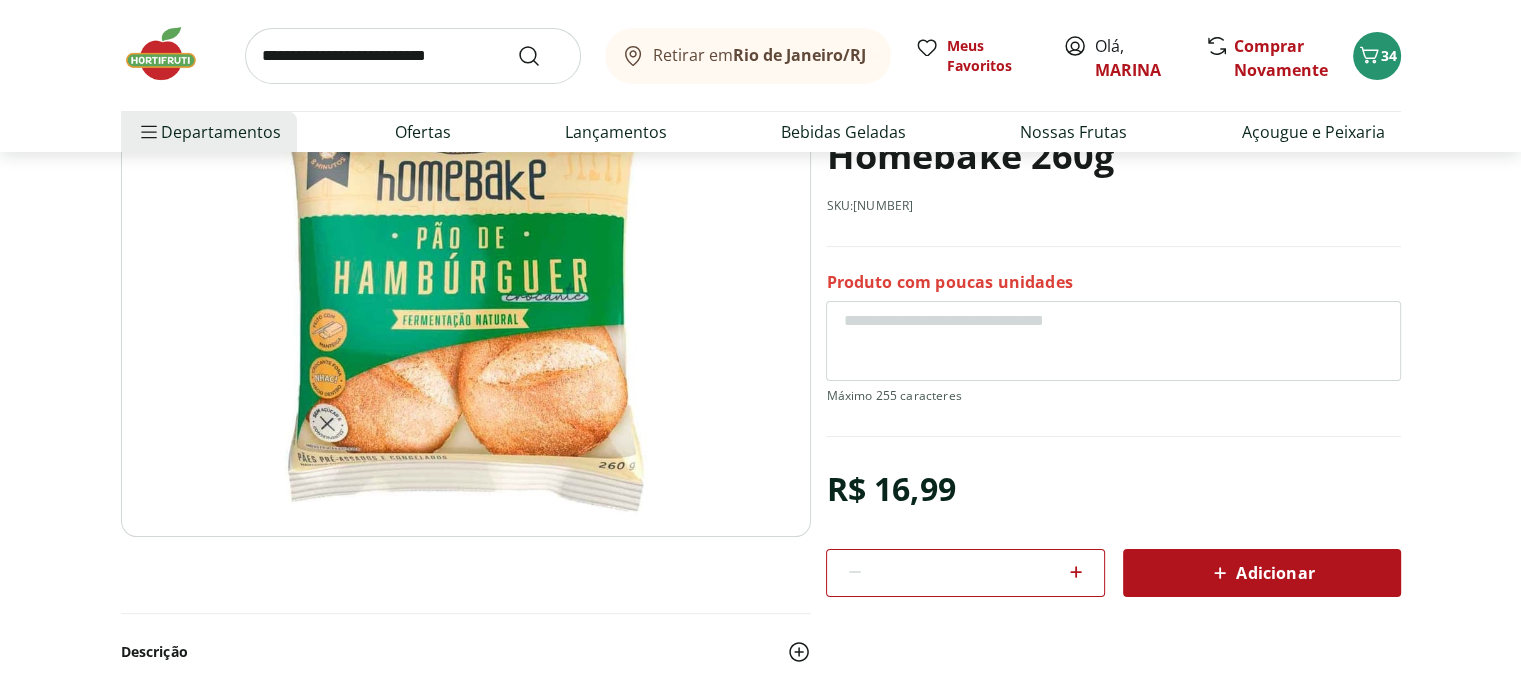 click 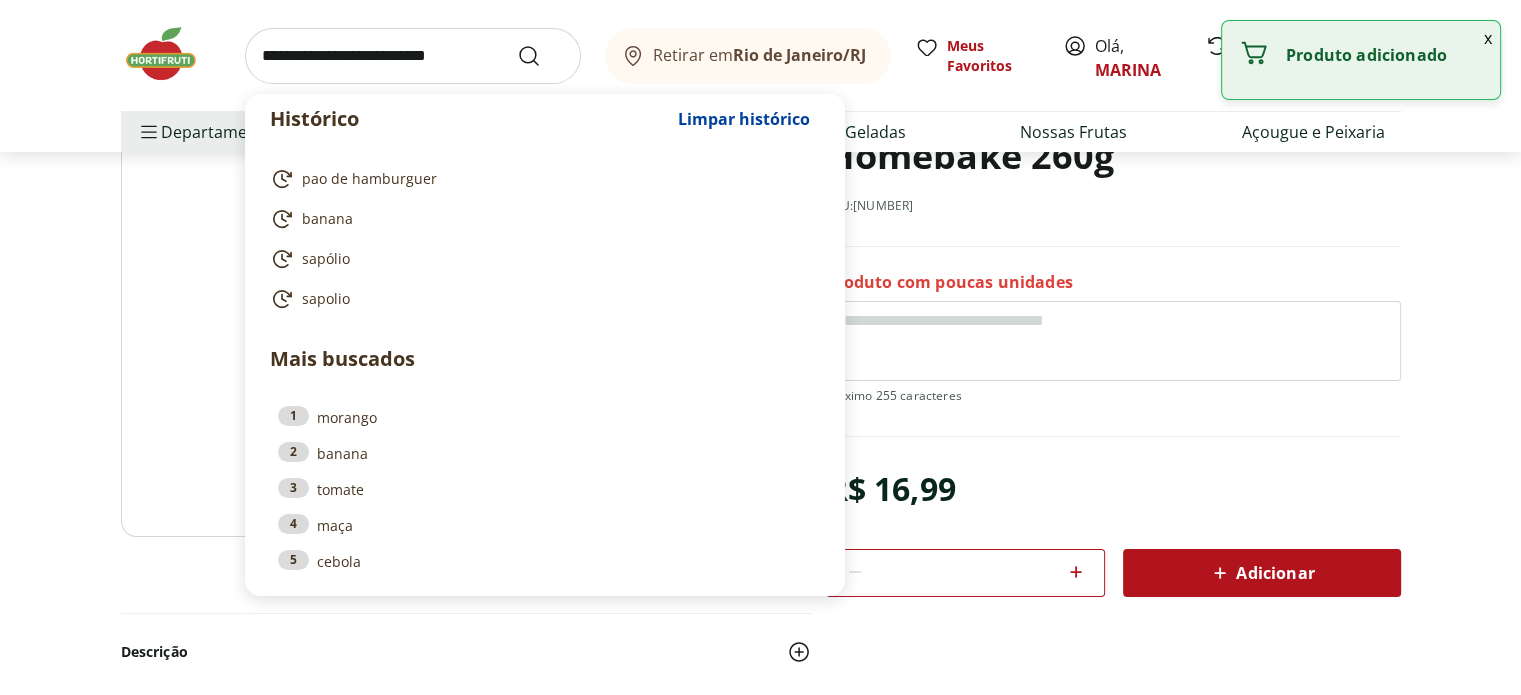 click at bounding box center (413, 56) 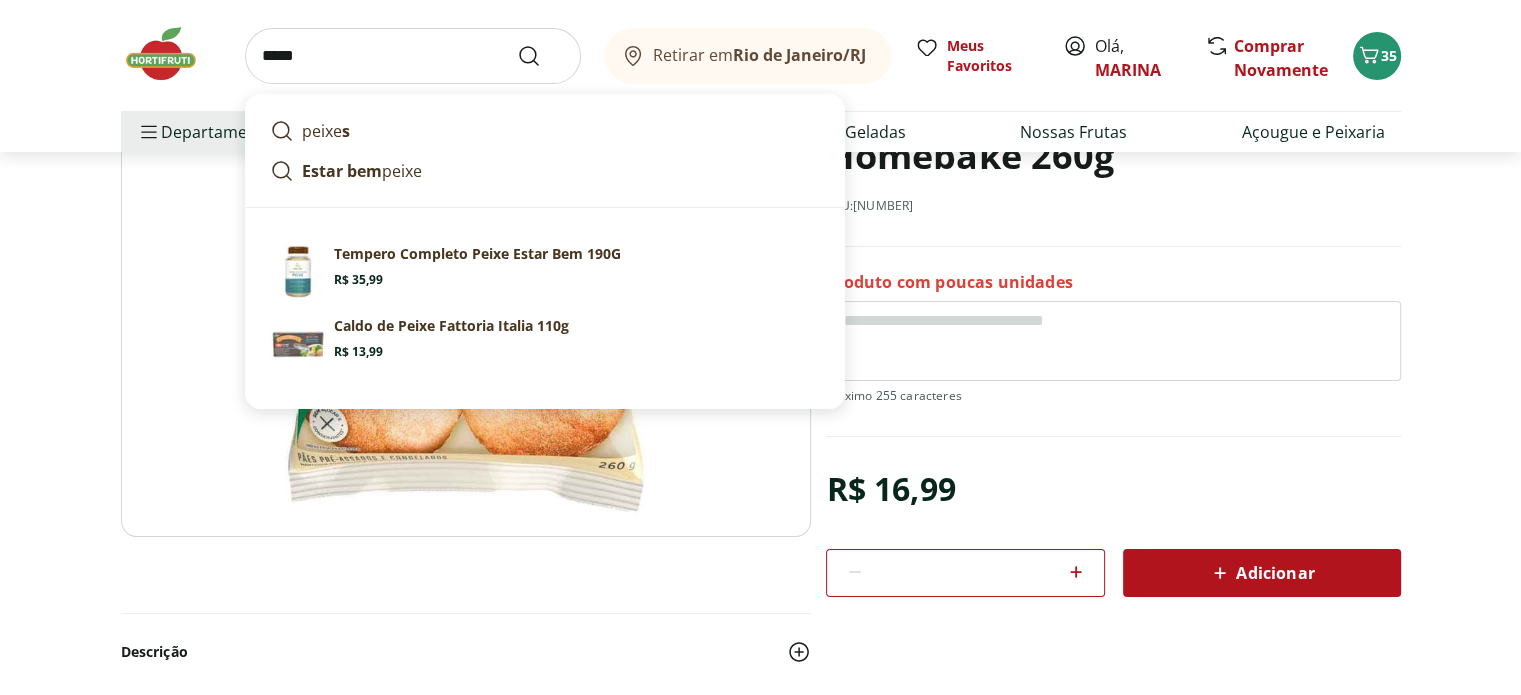 type on "*****" 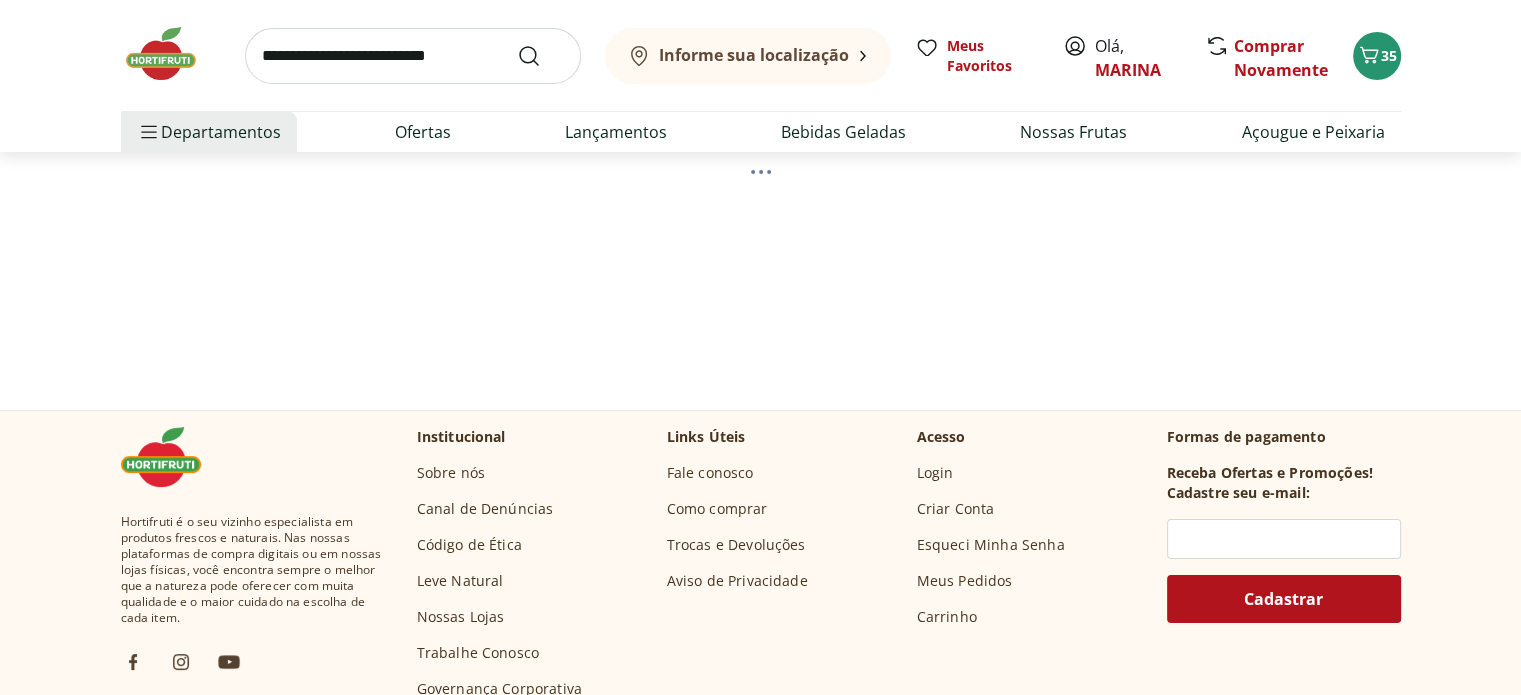 scroll, scrollTop: 0, scrollLeft: 0, axis: both 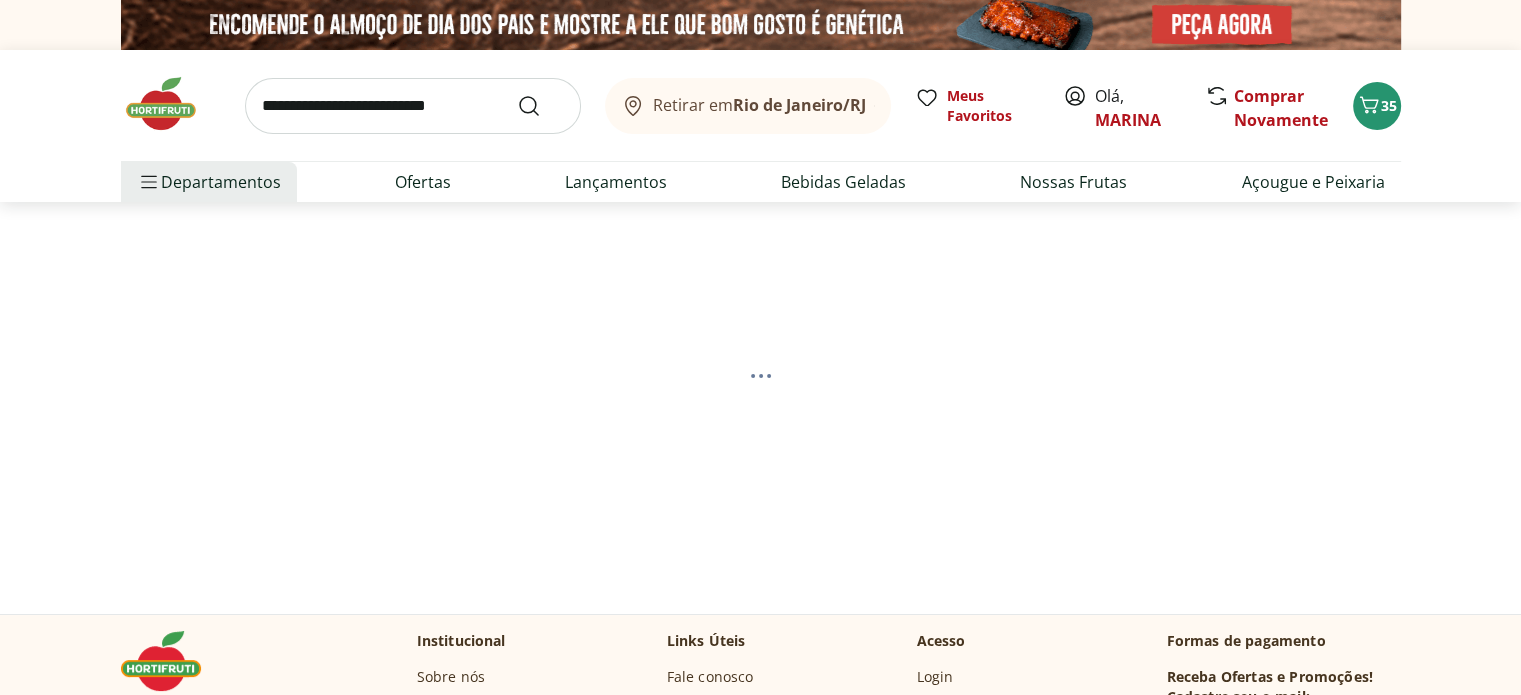 select on "**********" 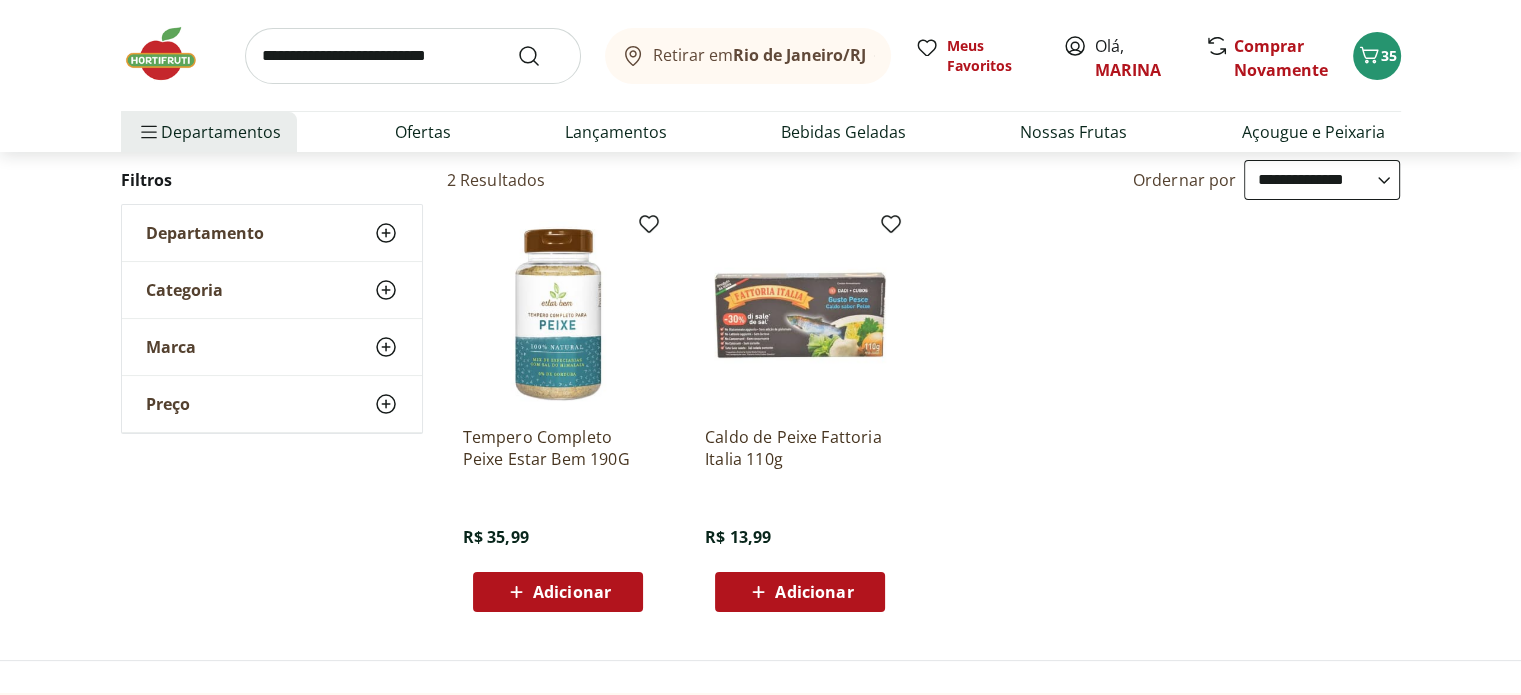 scroll, scrollTop: 0, scrollLeft: 0, axis: both 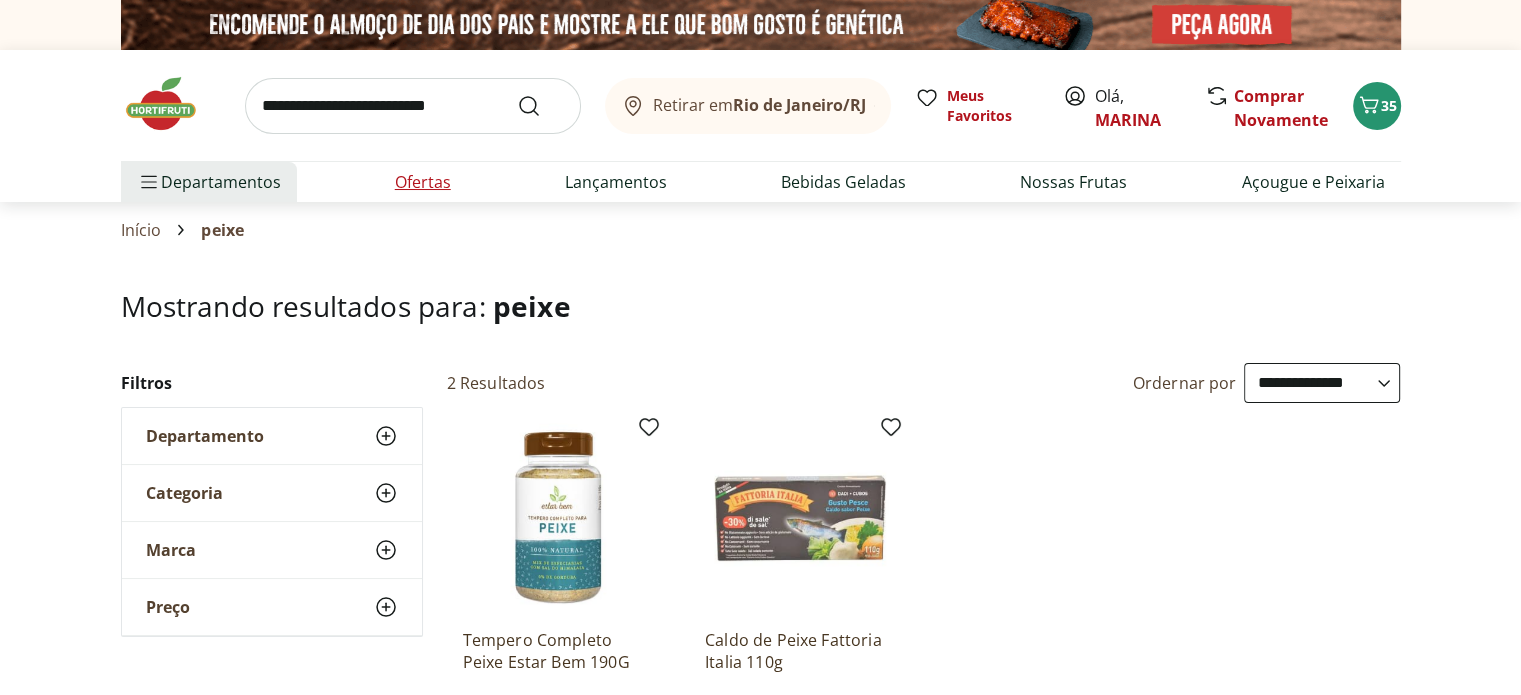 click on "Ofertas" at bounding box center [423, 182] 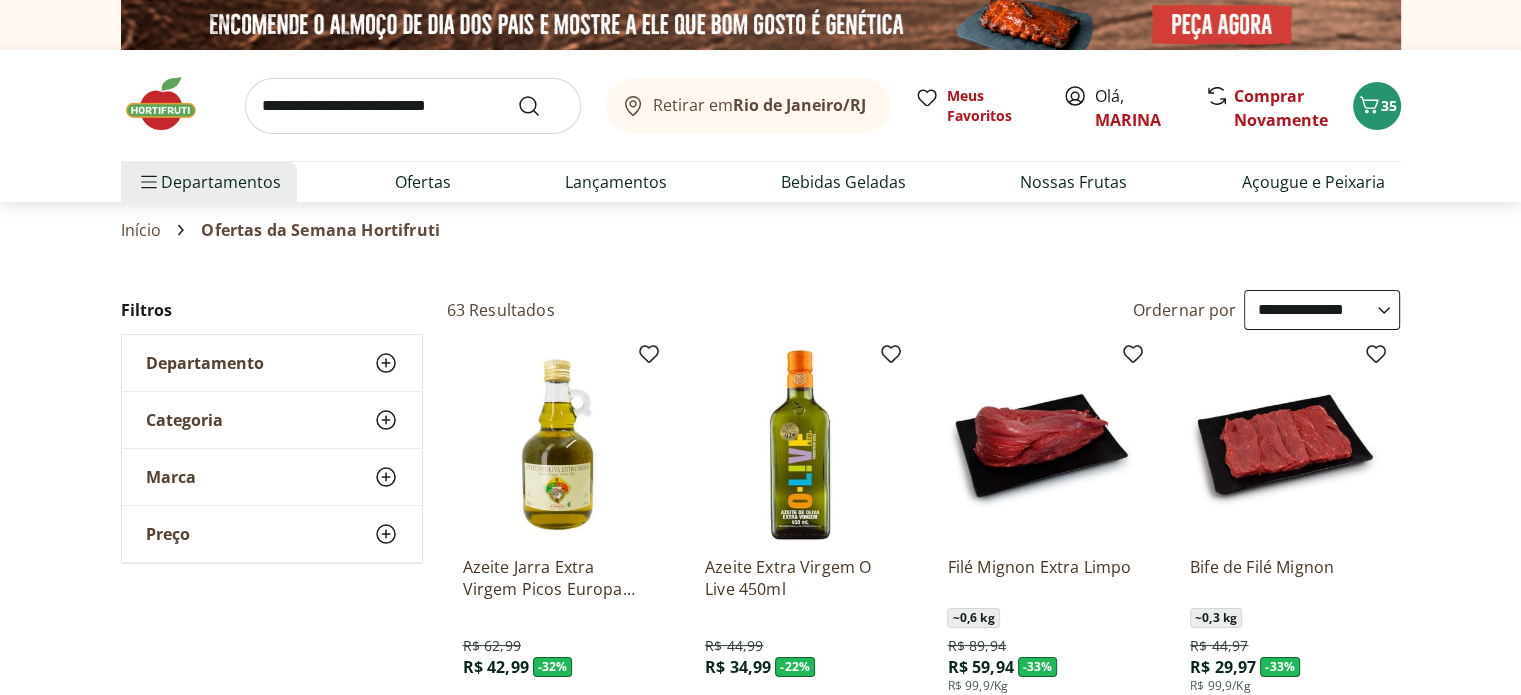 click at bounding box center [171, 104] 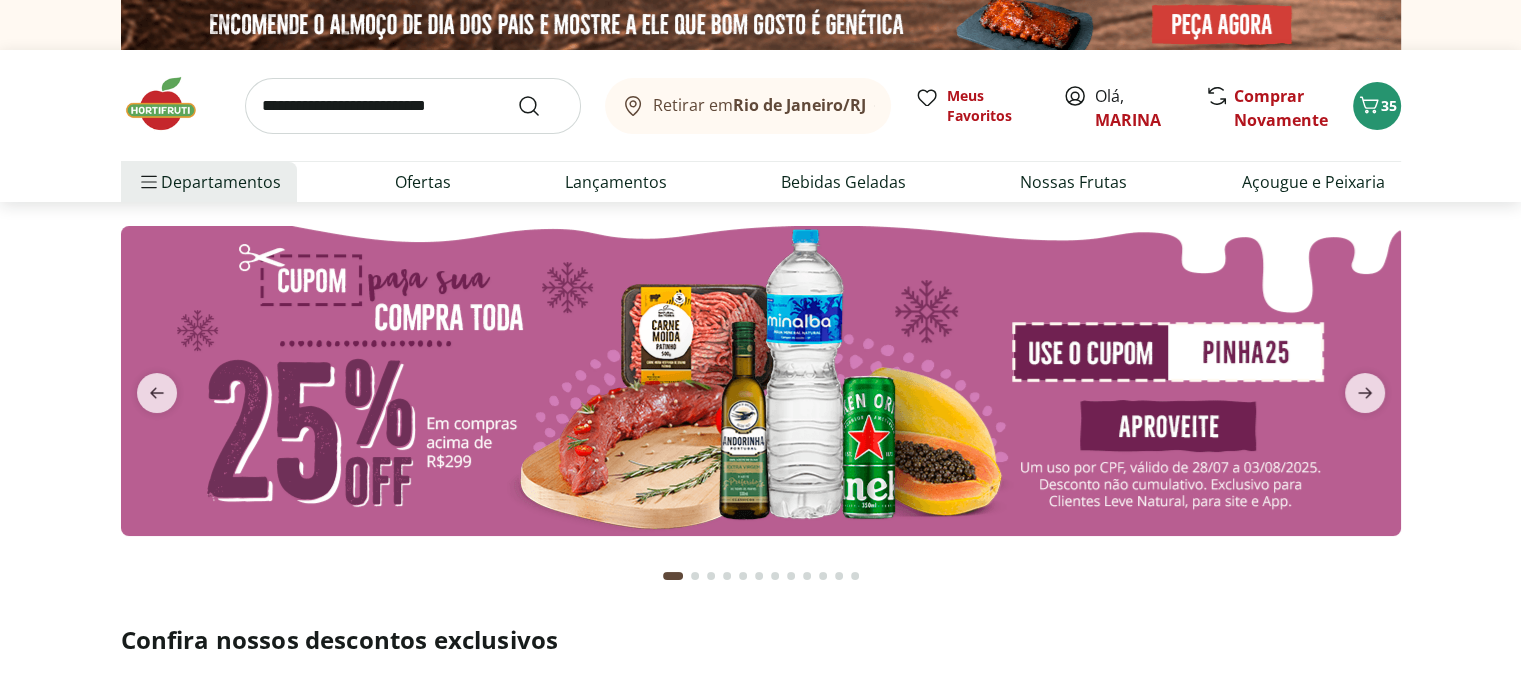 click at bounding box center [761, 381] 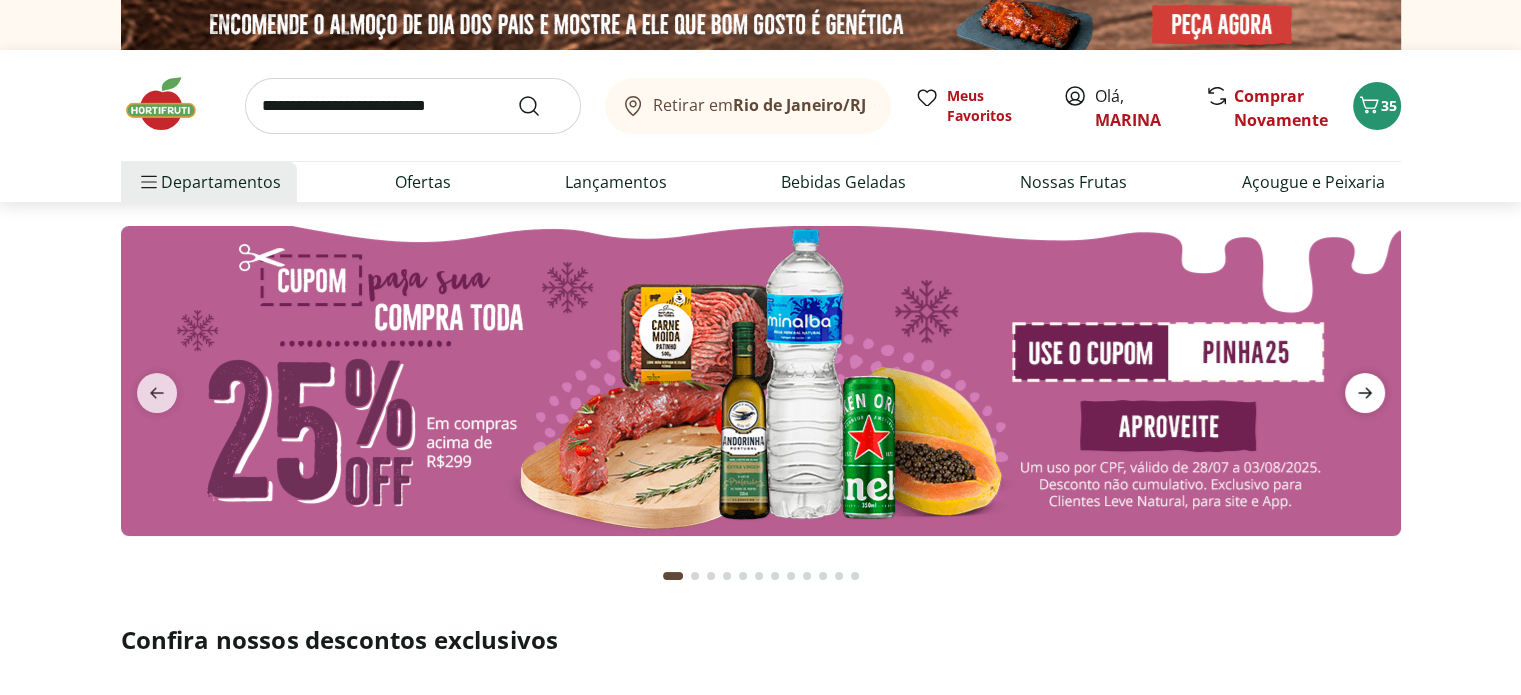 click at bounding box center [1365, 393] 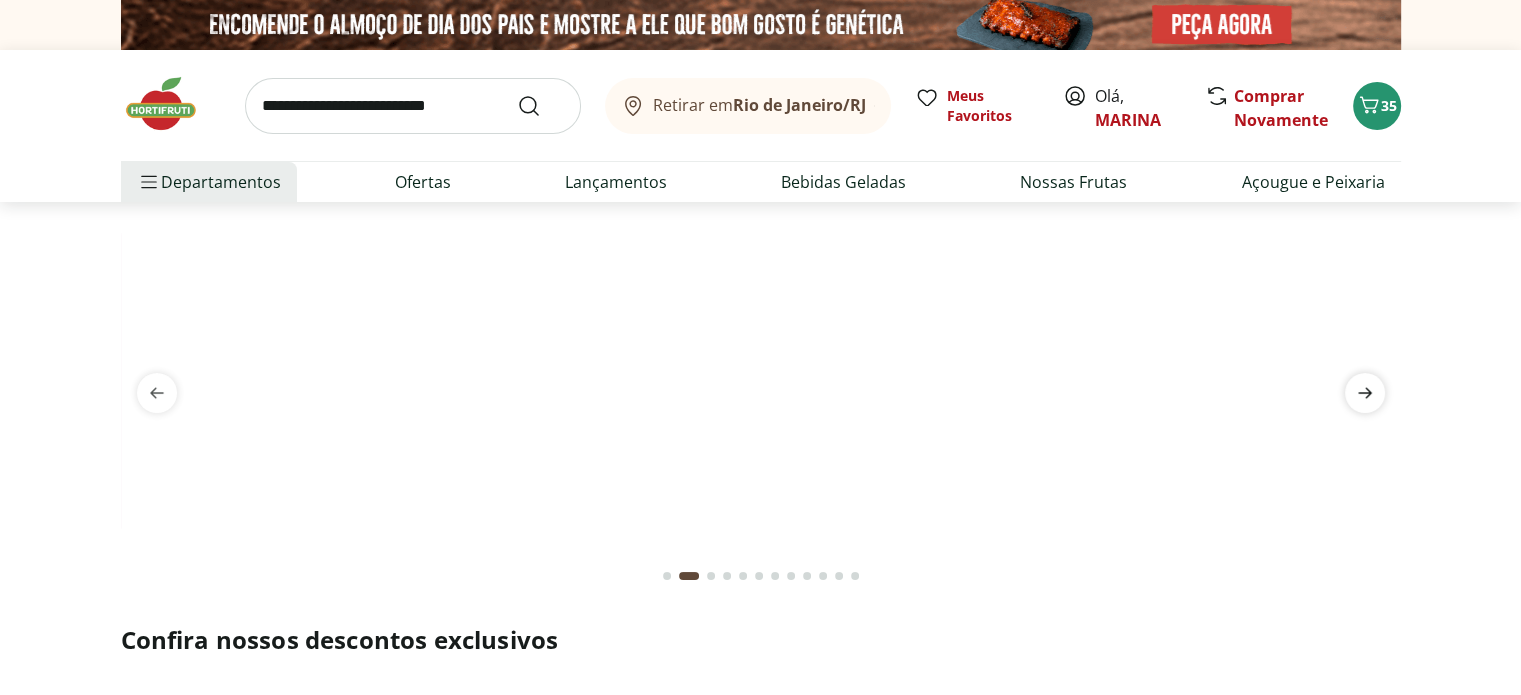 click at bounding box center (1365, 393) 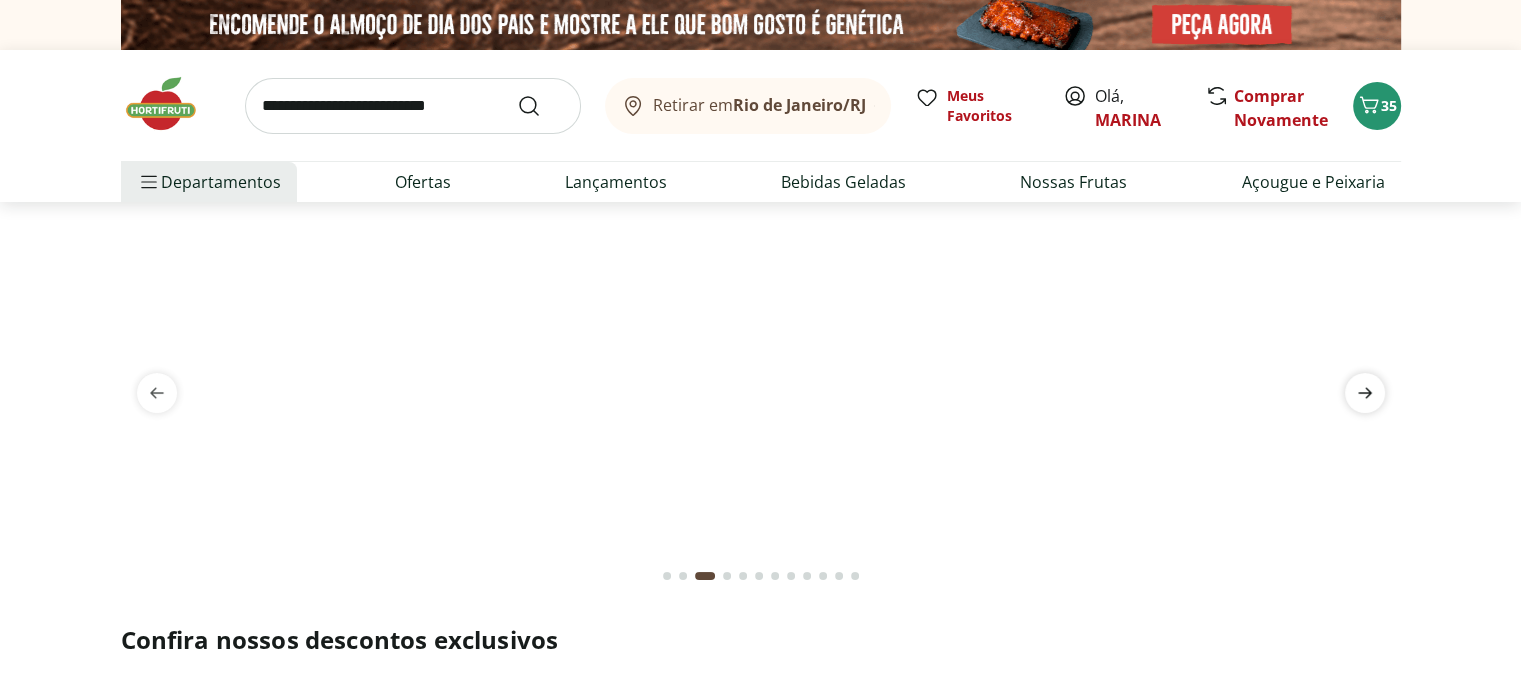 click at bounding box center (1365, 393) 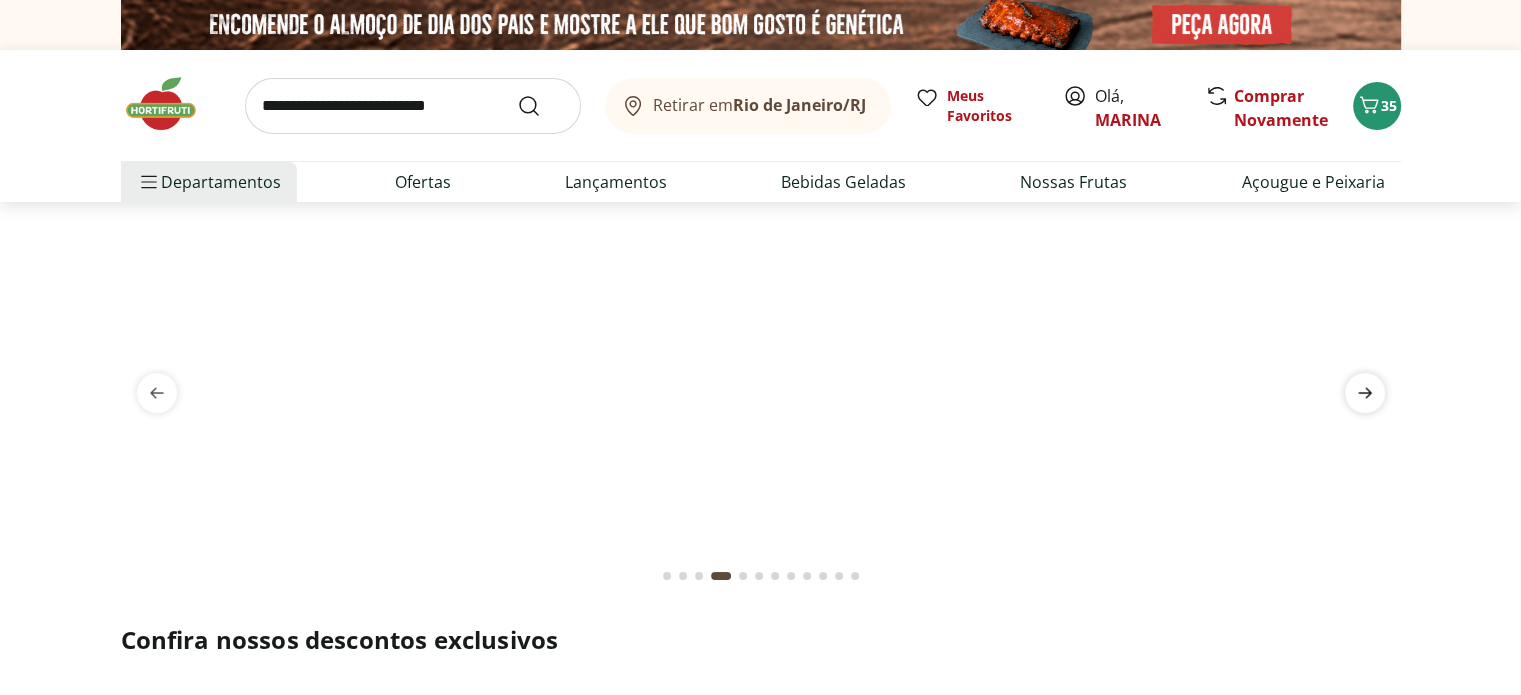 click at bounding box center [1365, 393] 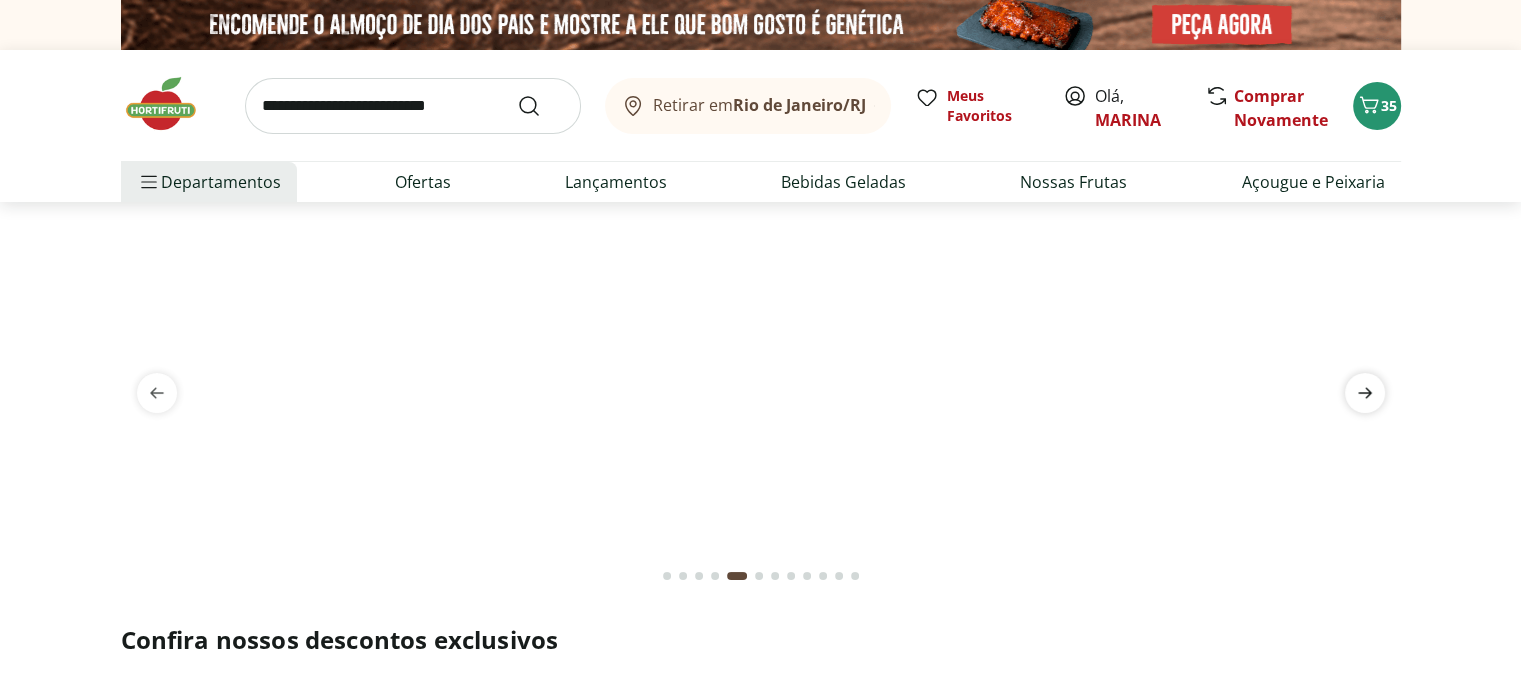 click at bounding box center (1365, 393) 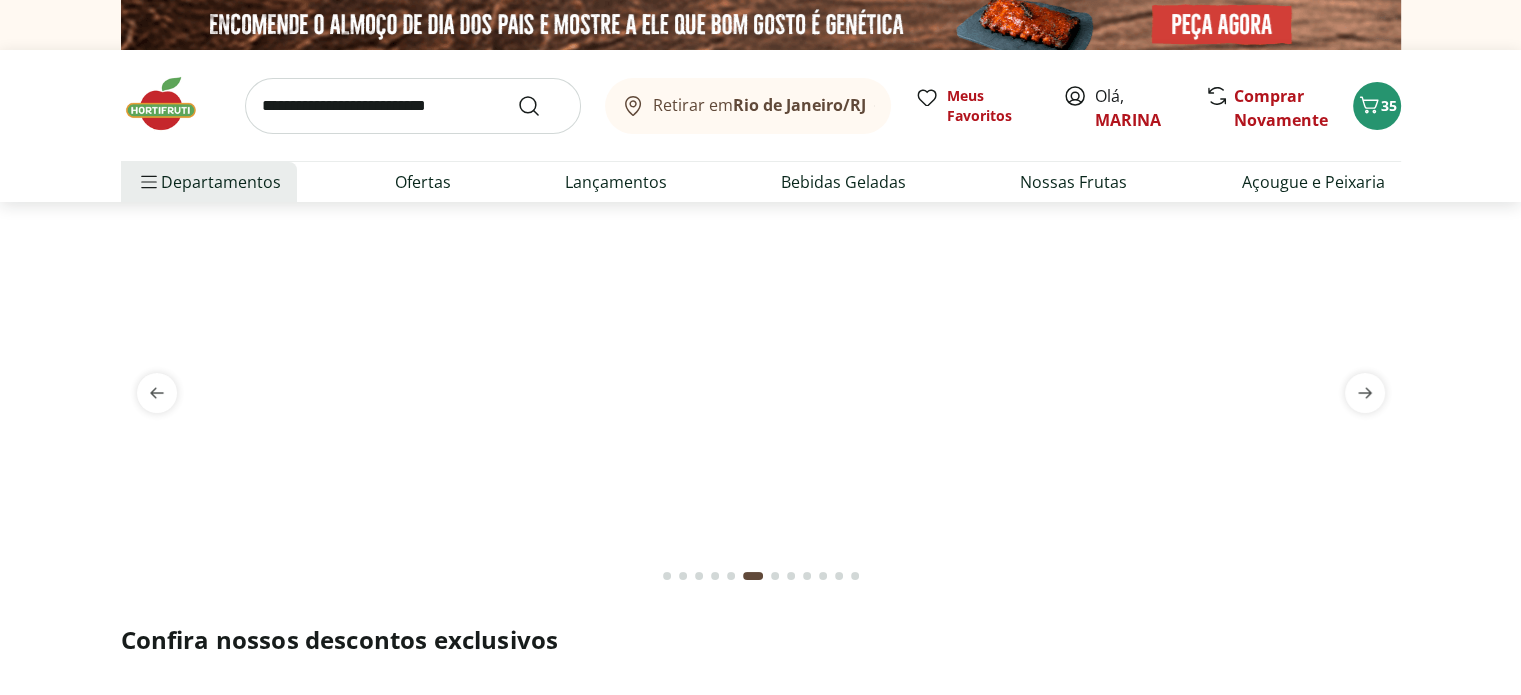 click at bounding box center [760, 226] 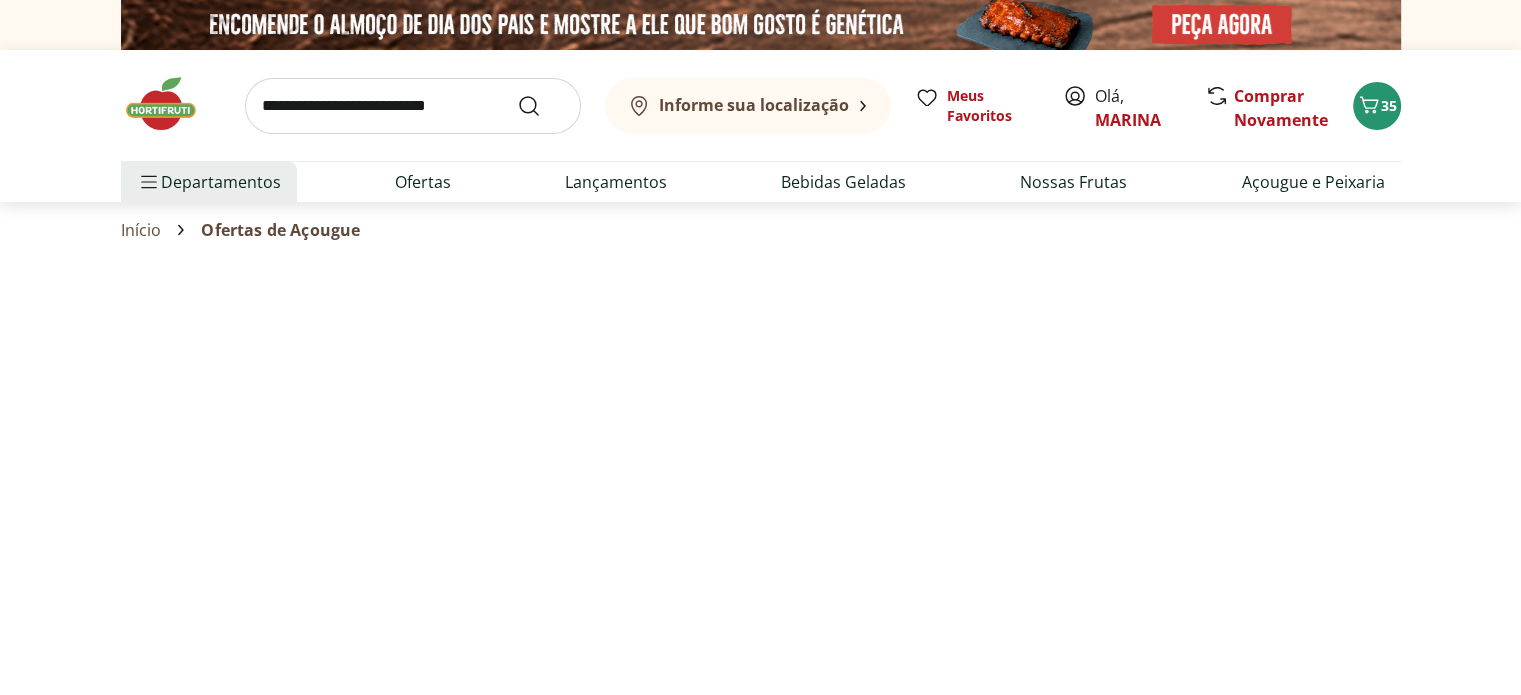 select on "**********" 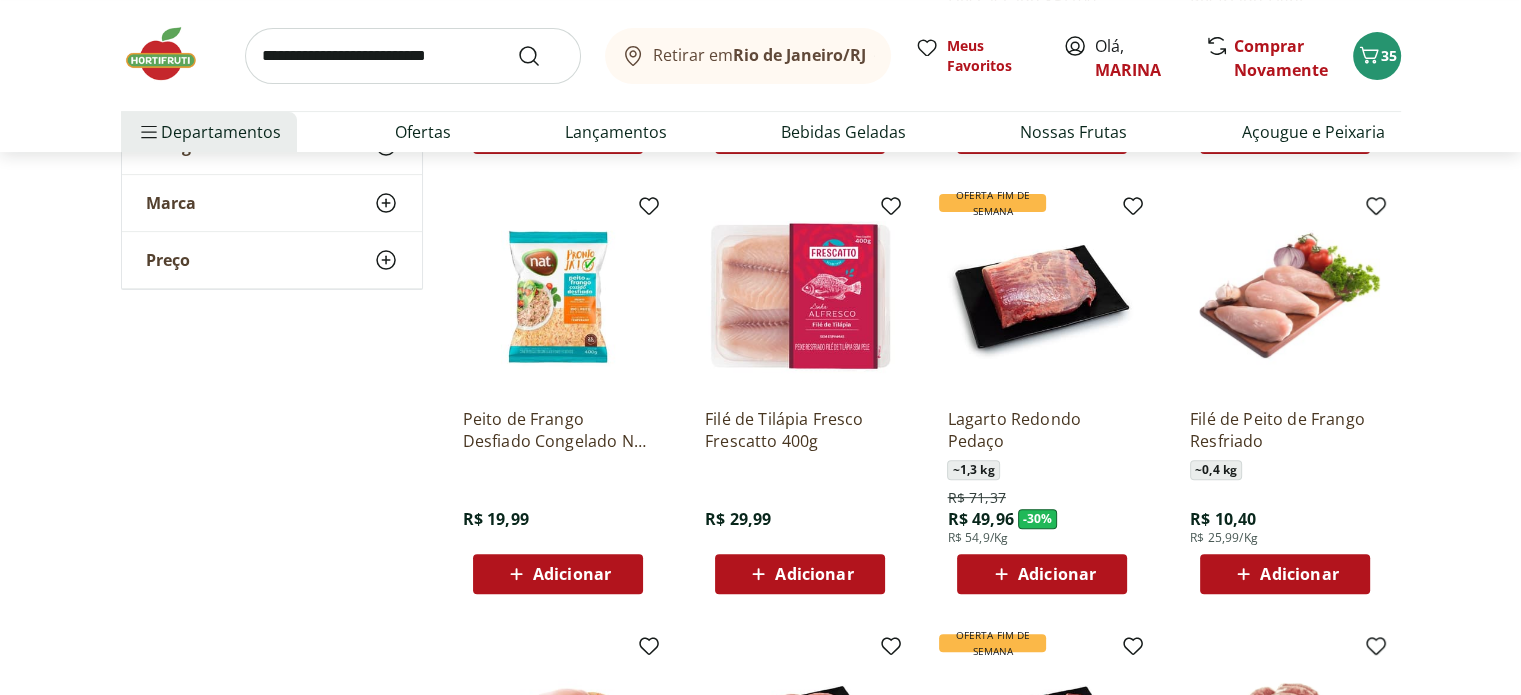 scroll, scrollTop: 580, scrollLeft: 0, axis: vertical 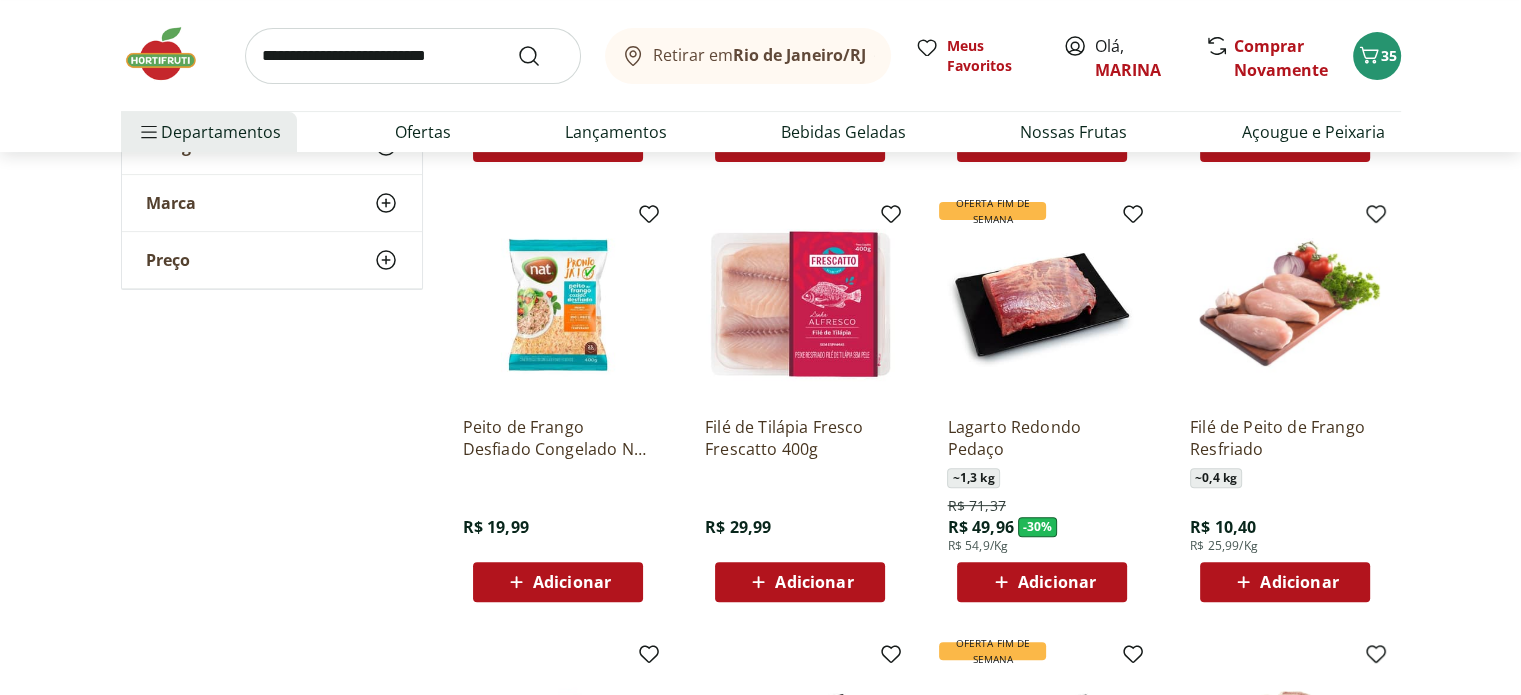 click on "Adicionar" at bounding box center (799, 582) 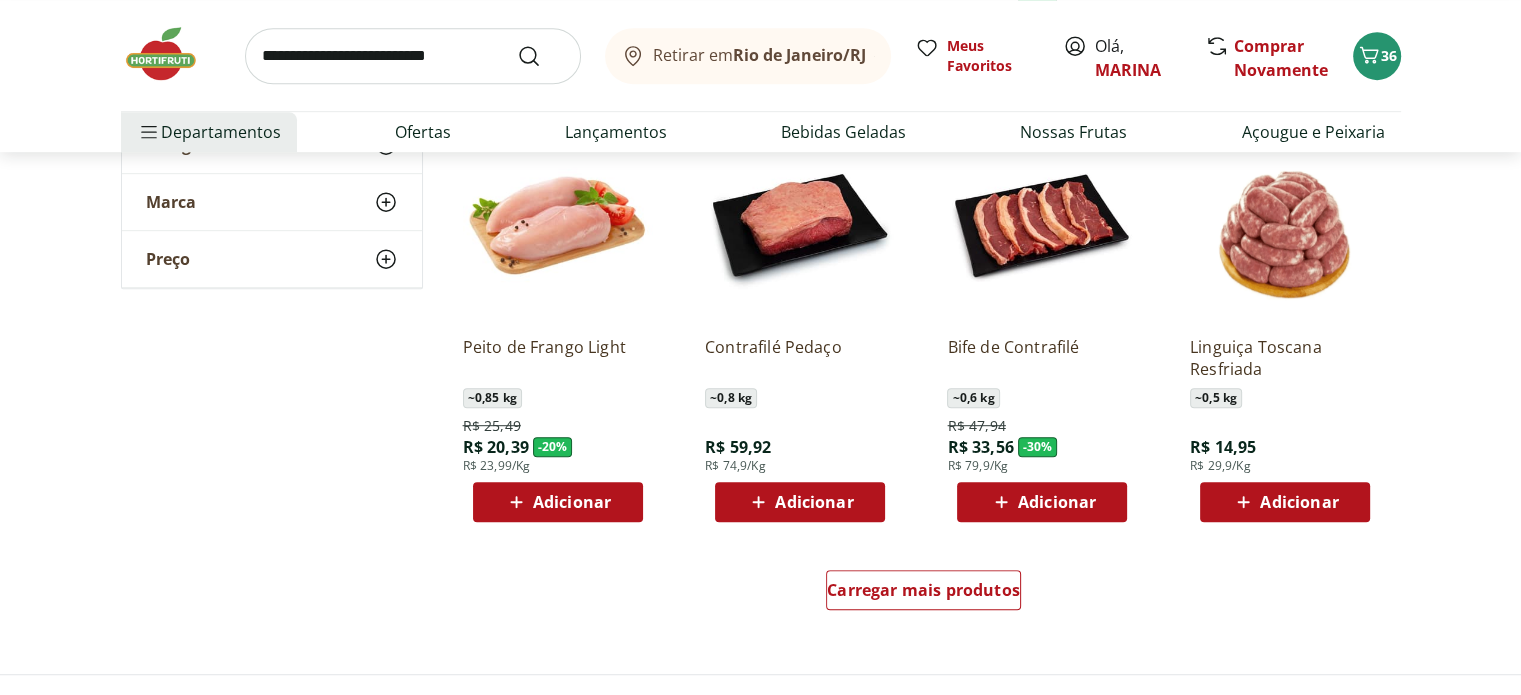 scroll, scrollTop: 1108, scrollLeft: 0, axis: vertical 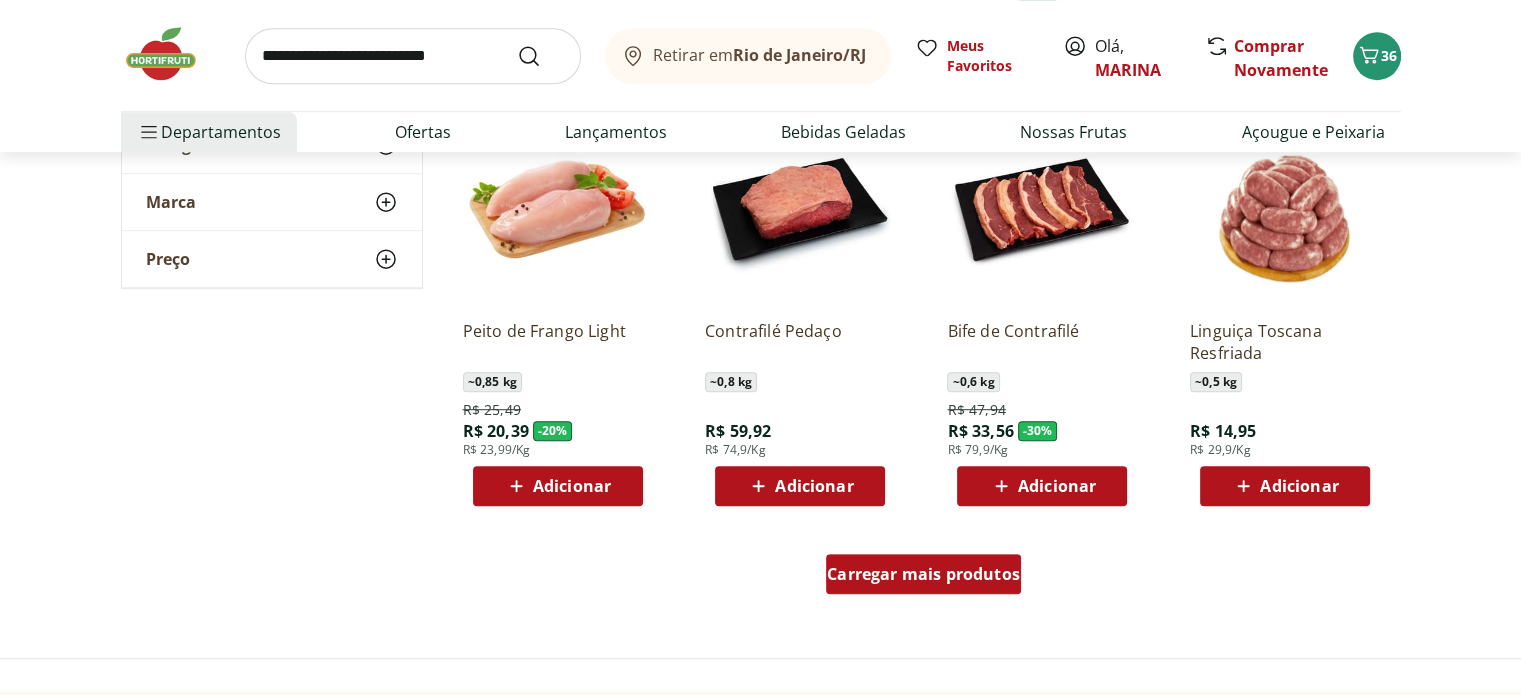 click on "Carregar mais produtos" at bounding box center (923, 574) 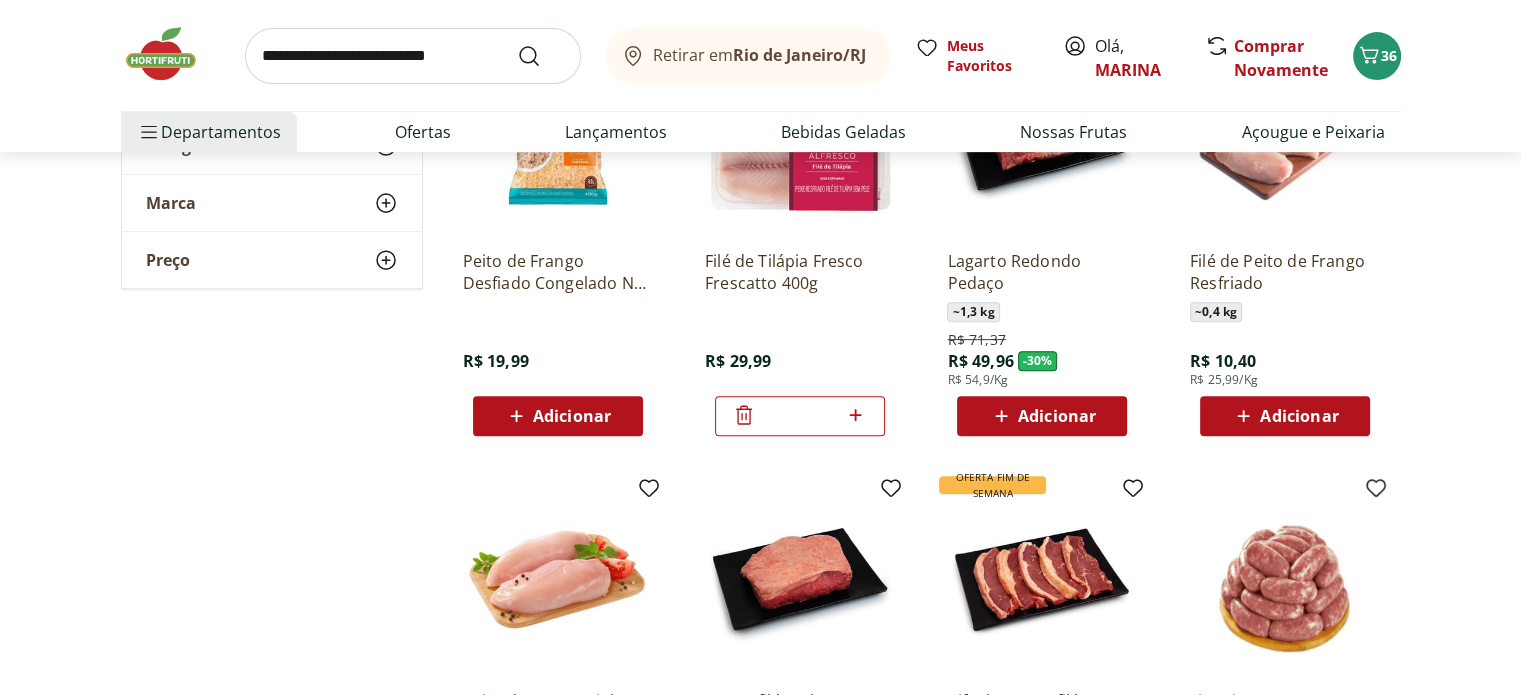 scroll, scrollTop: 723, scrollLeft: 0, axis: vertical 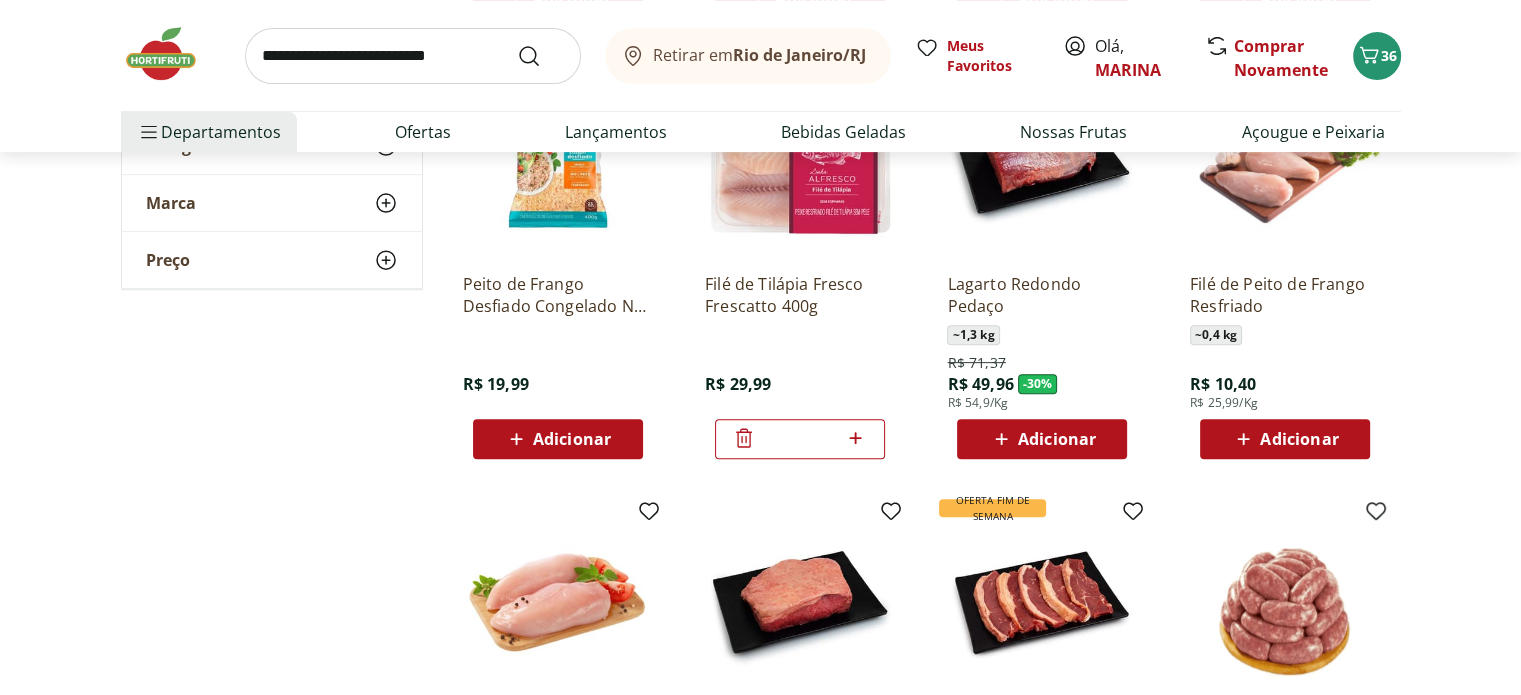 click 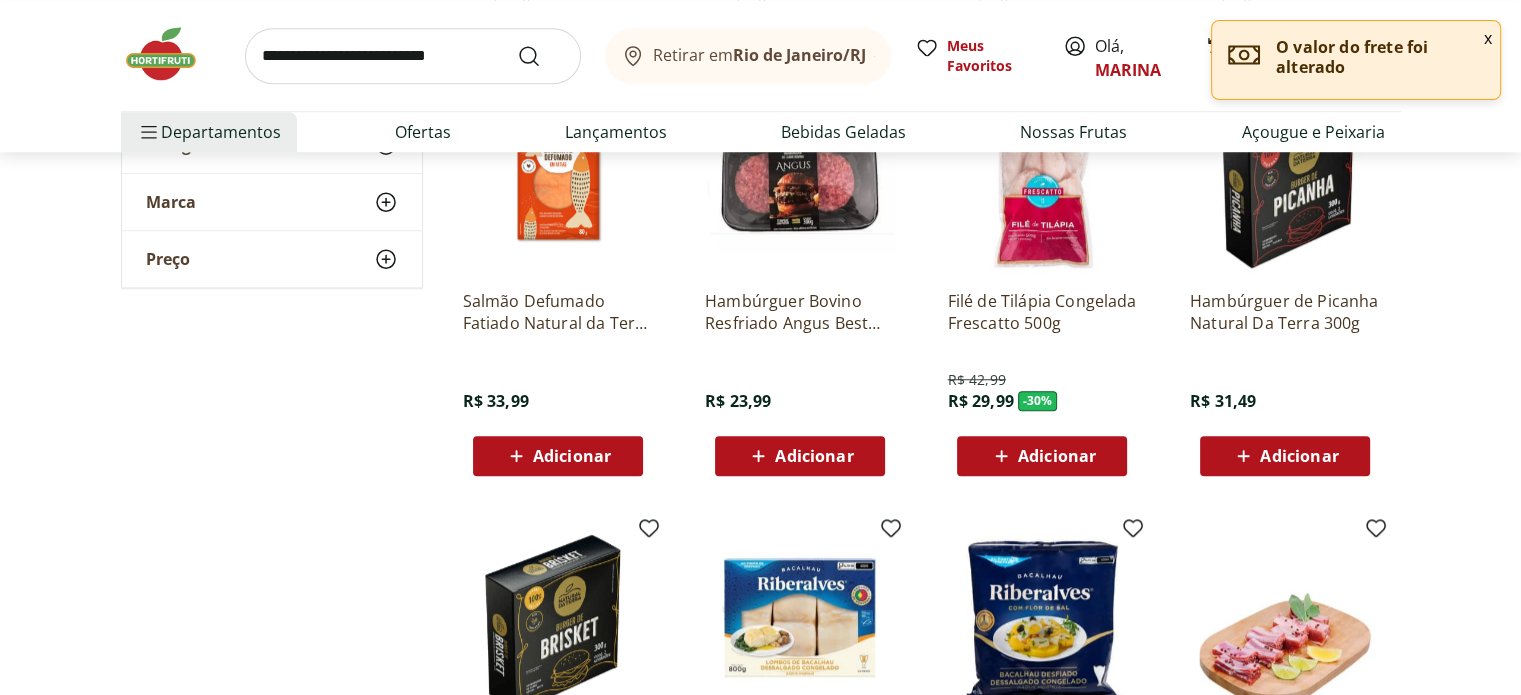 scroll, scrollTop: 1593, scrollLeft: 0, axis: vertical 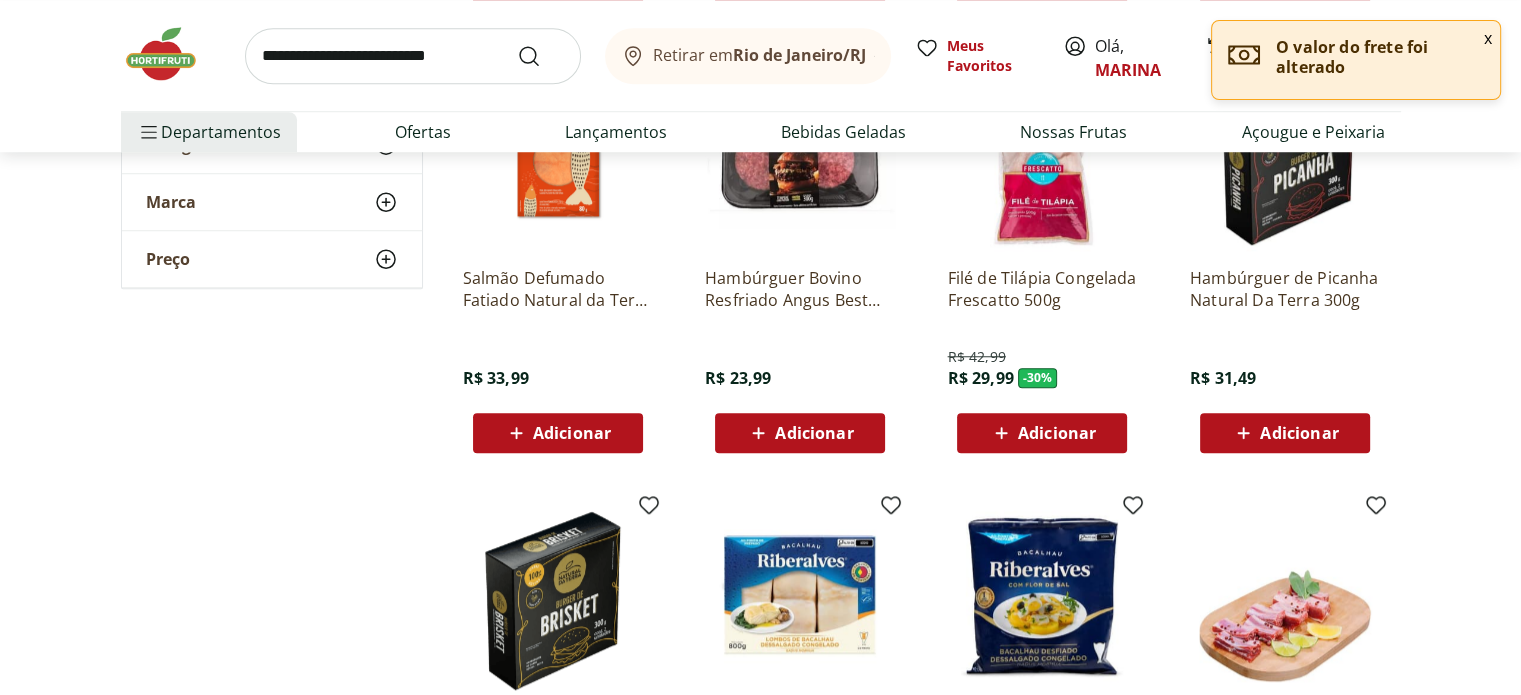 click on "Adicionar" at bounding box center (1057, 433) 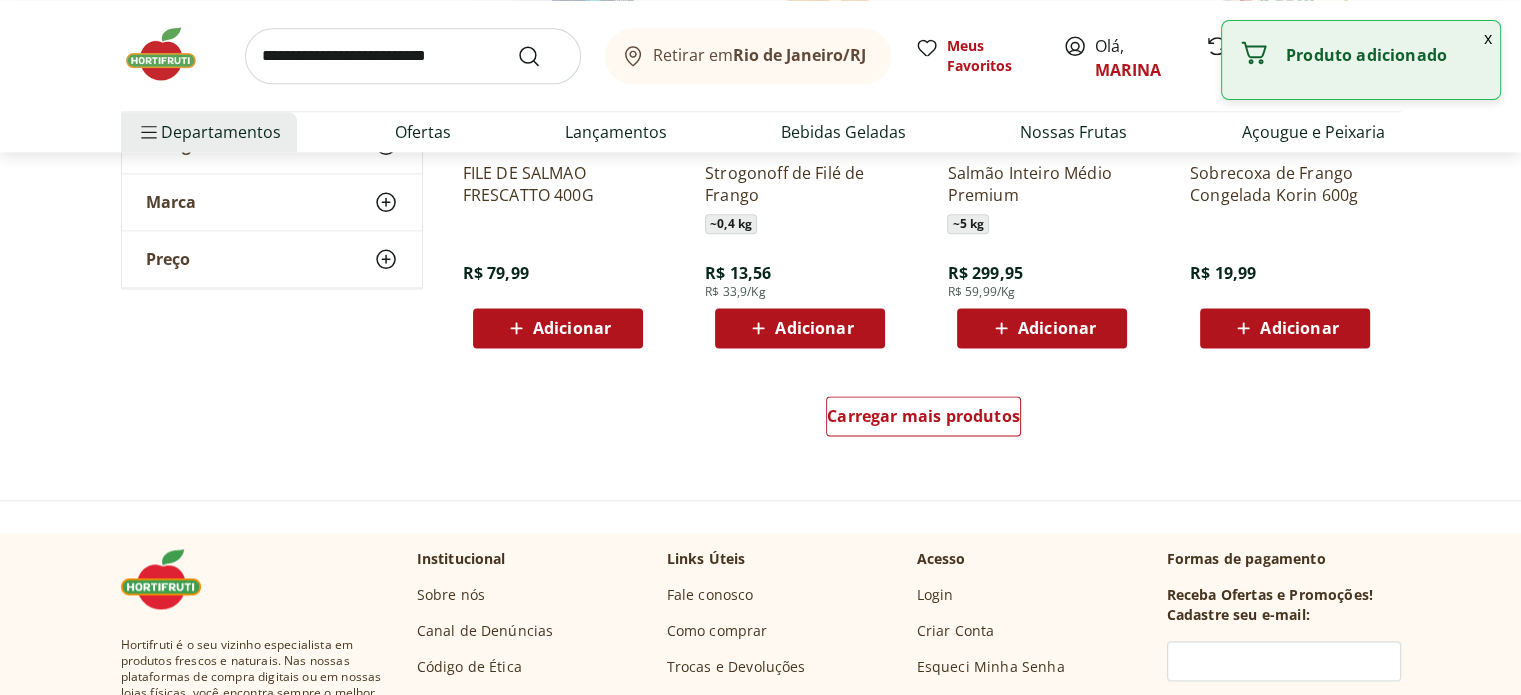 scroll, scrollTop: 2584, scrollLeft: 0, axis: vertical 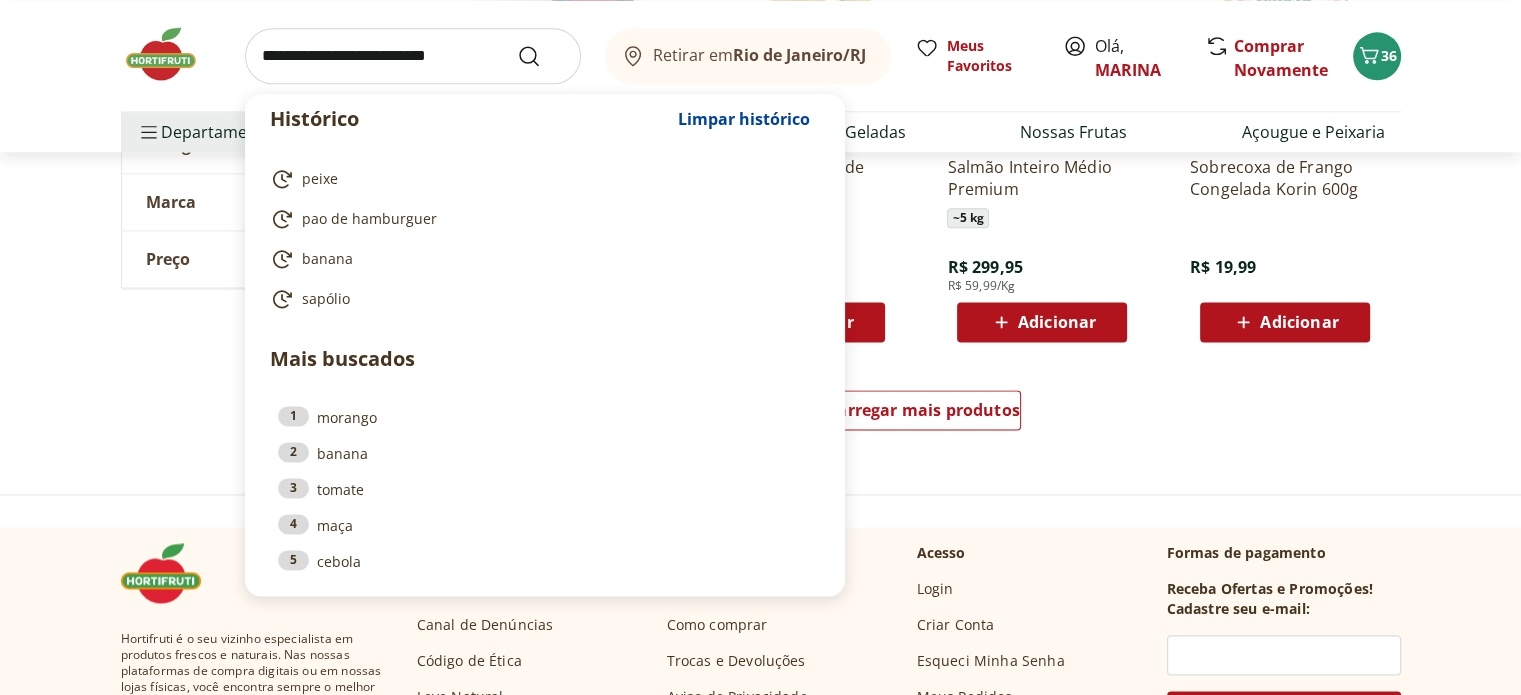 click at bounding box center [413, 56] 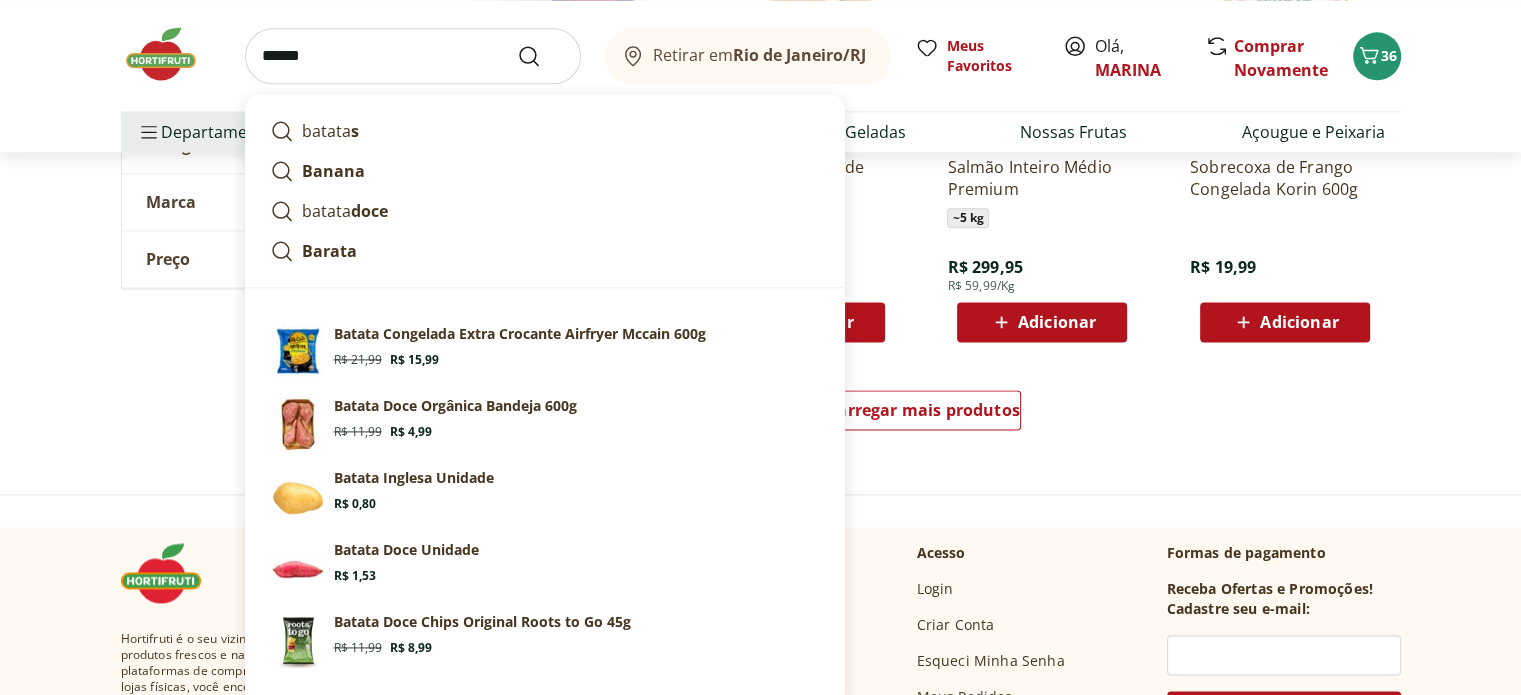 type on "******" 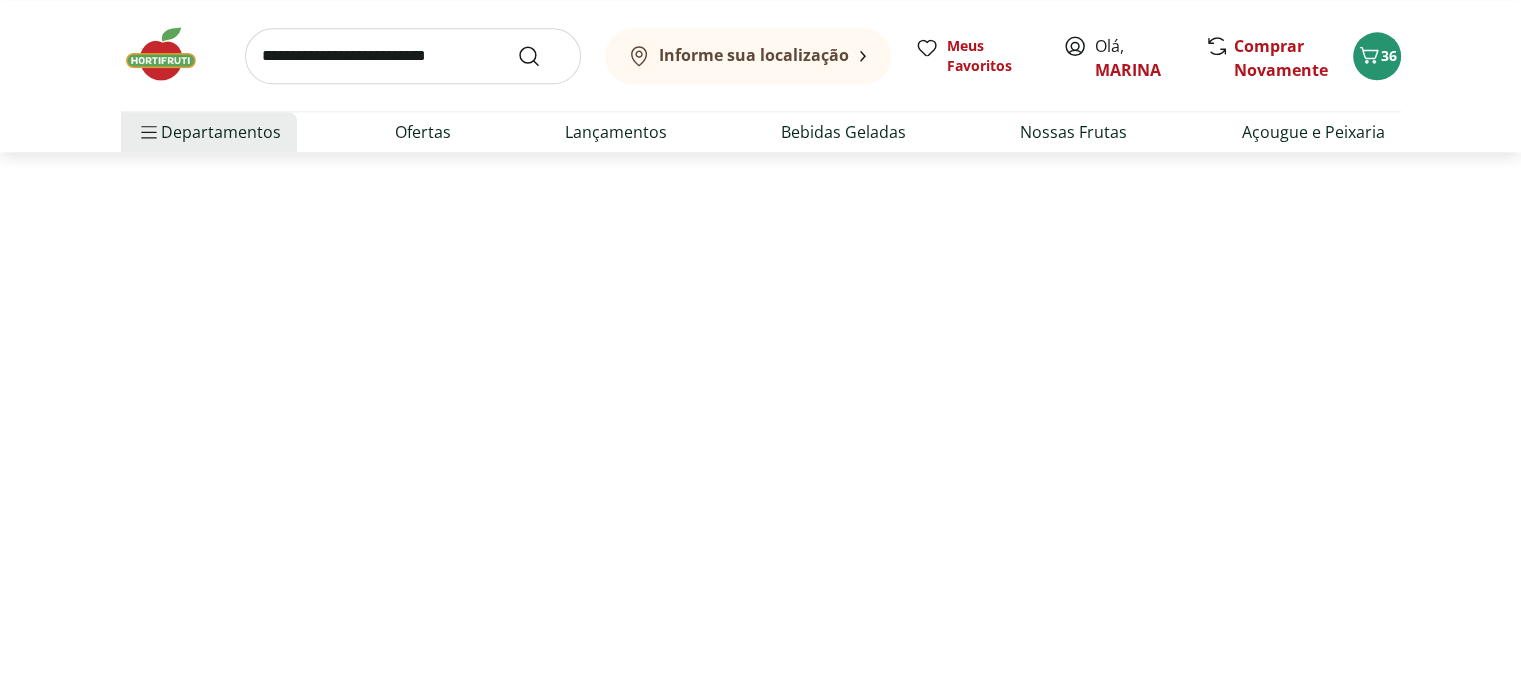 scroll, scrollTop: 0, scrollLeft: 0, axis: both 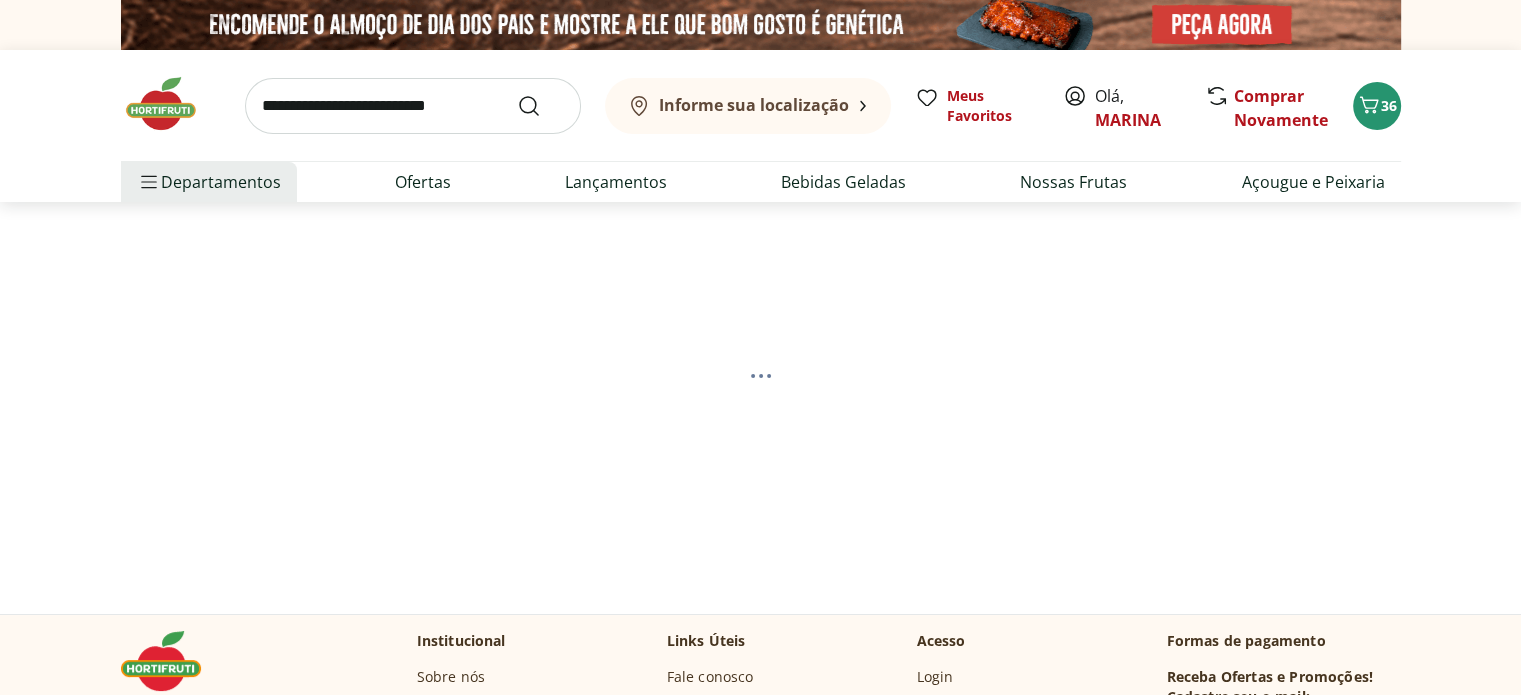 select on "**********" 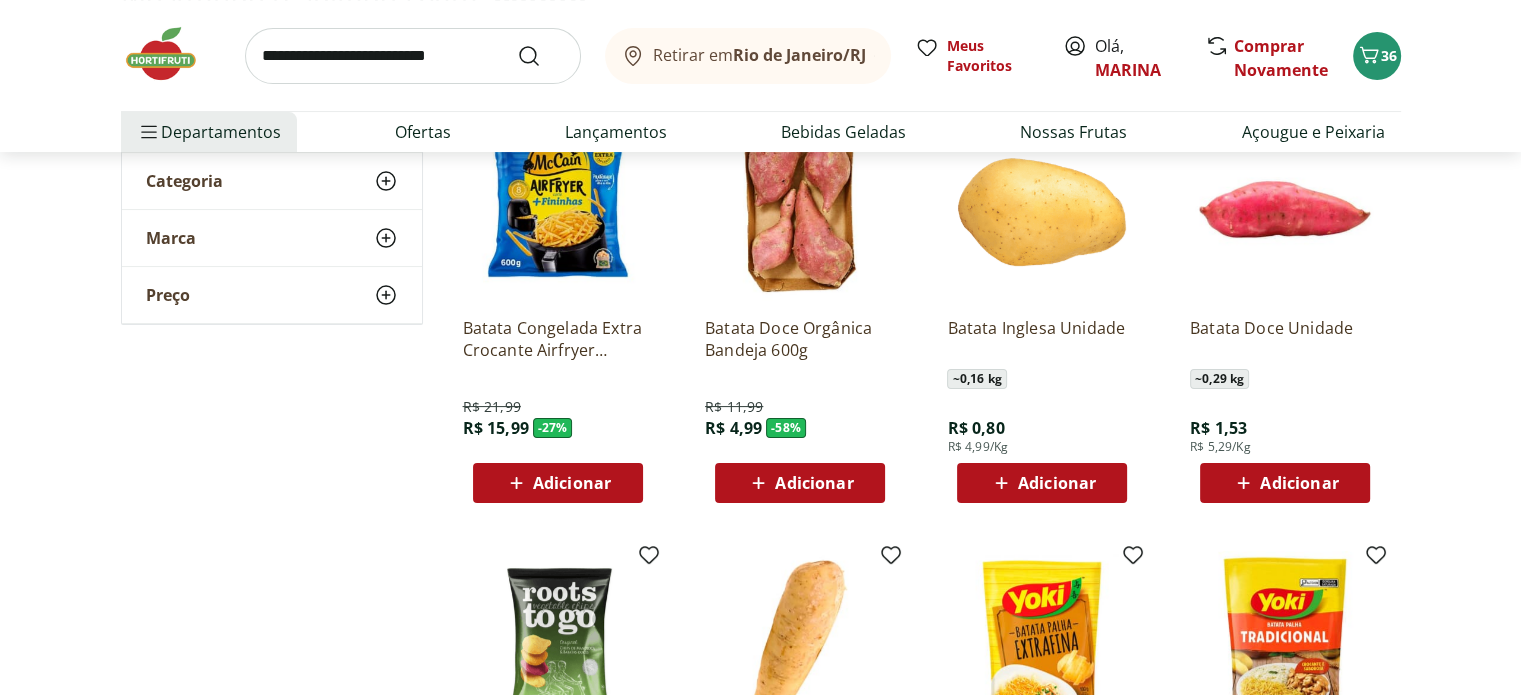 scroll, scrollTop: 319, scrollLeft: 0, axis: vertical 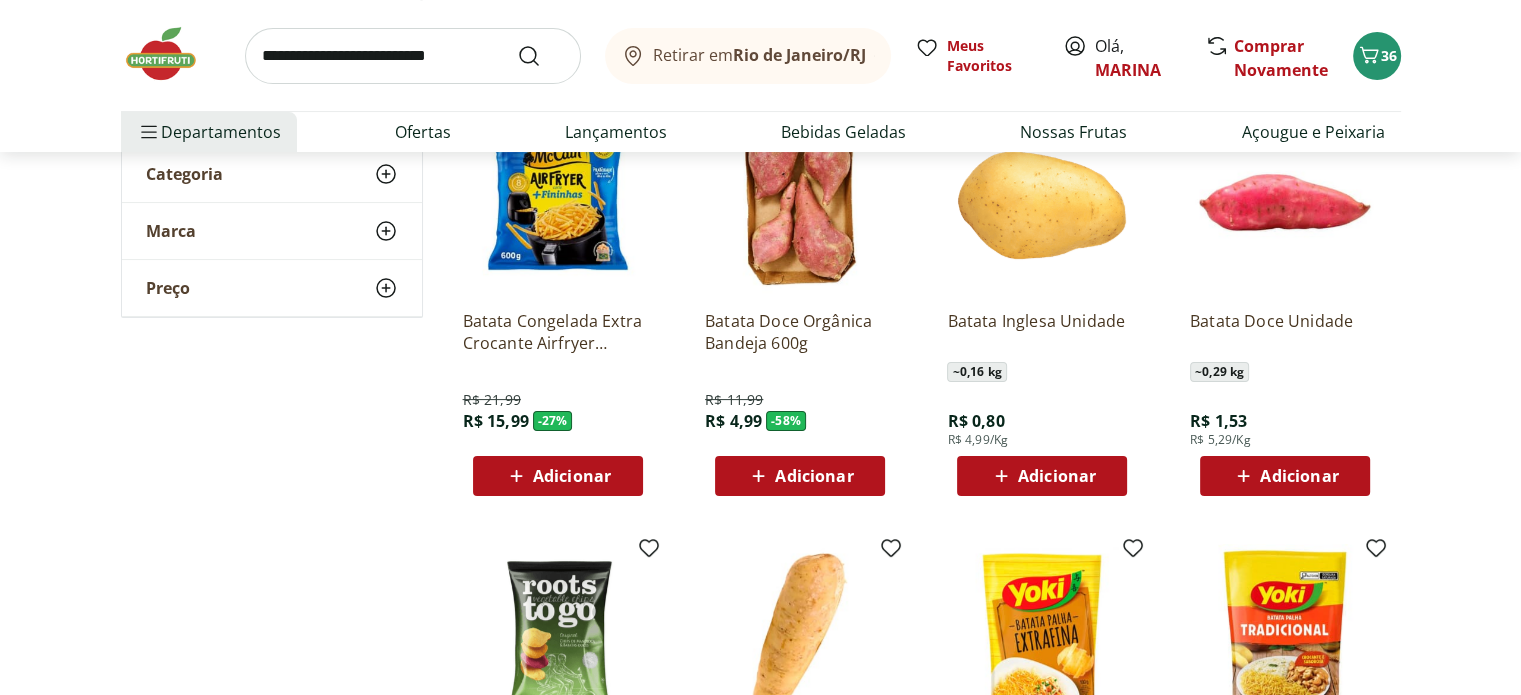 click 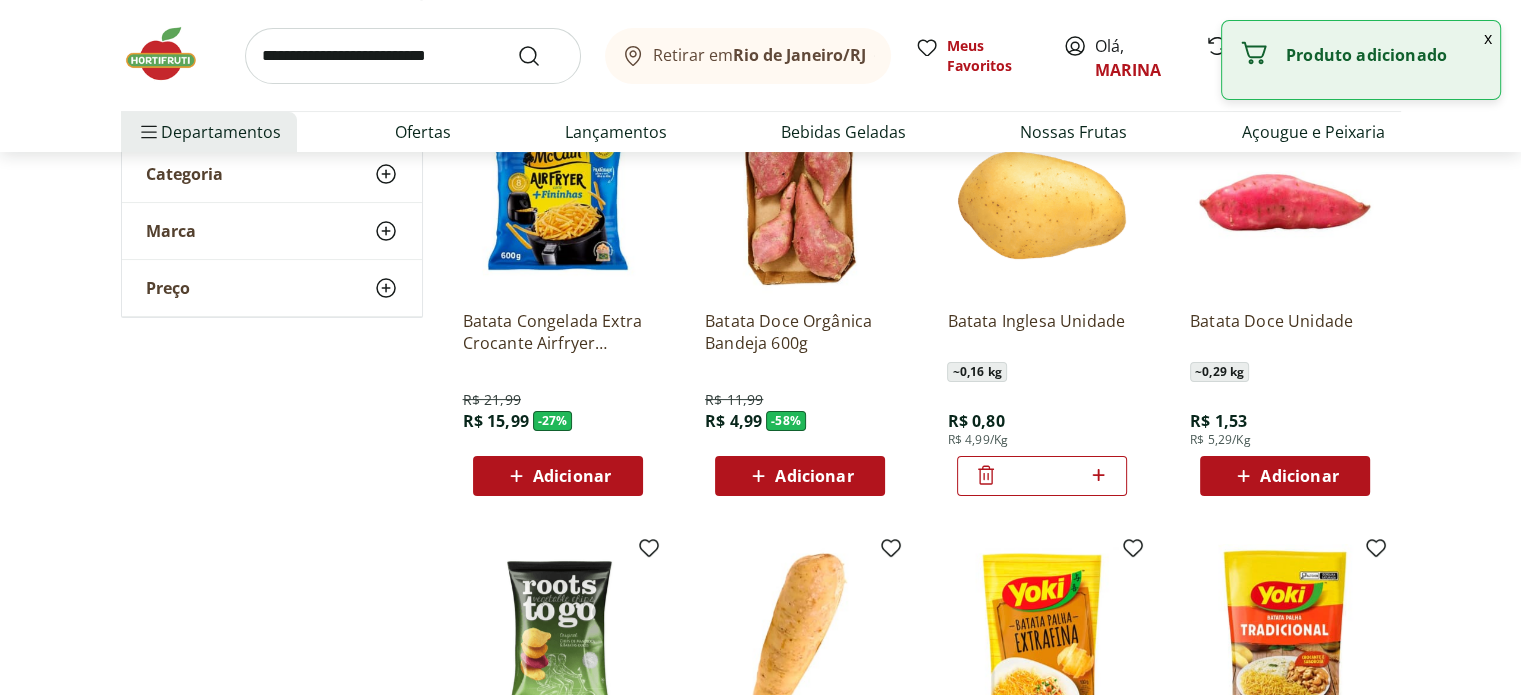 click 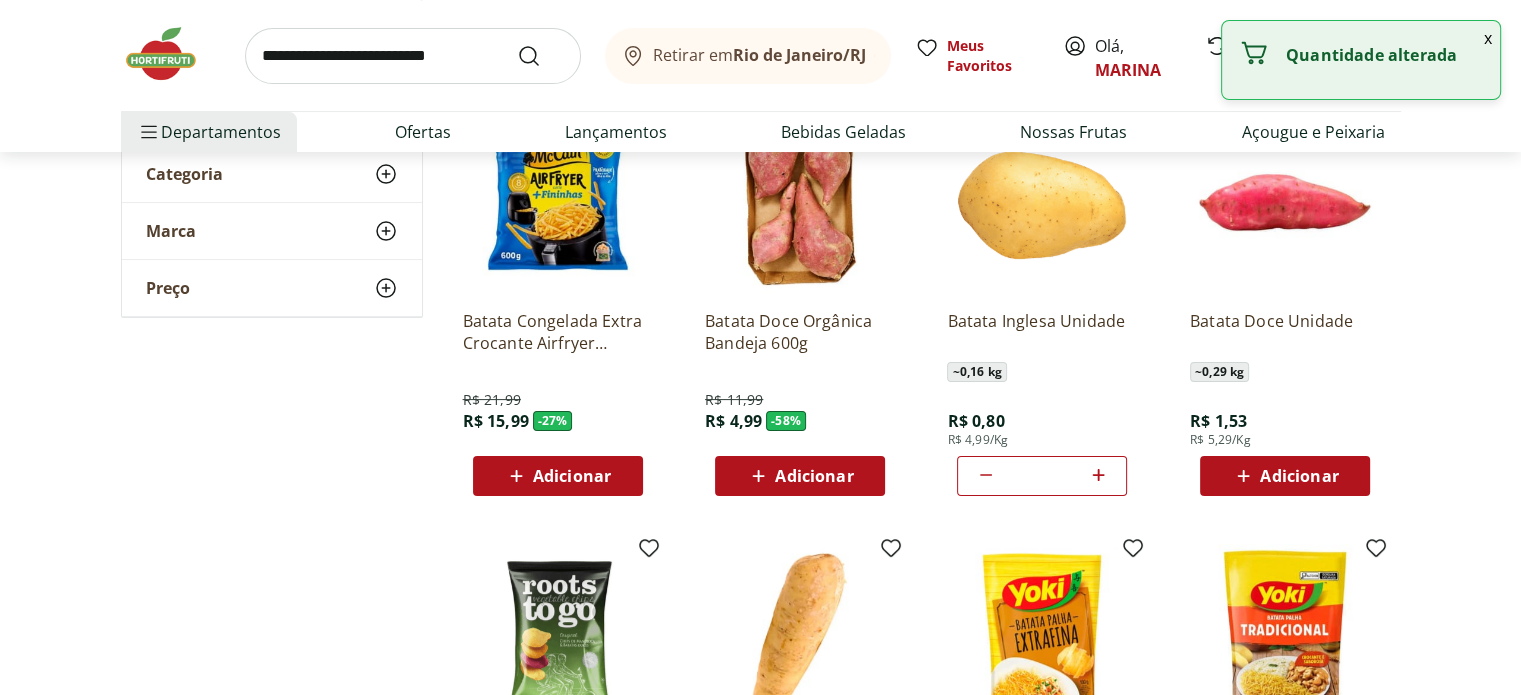 click 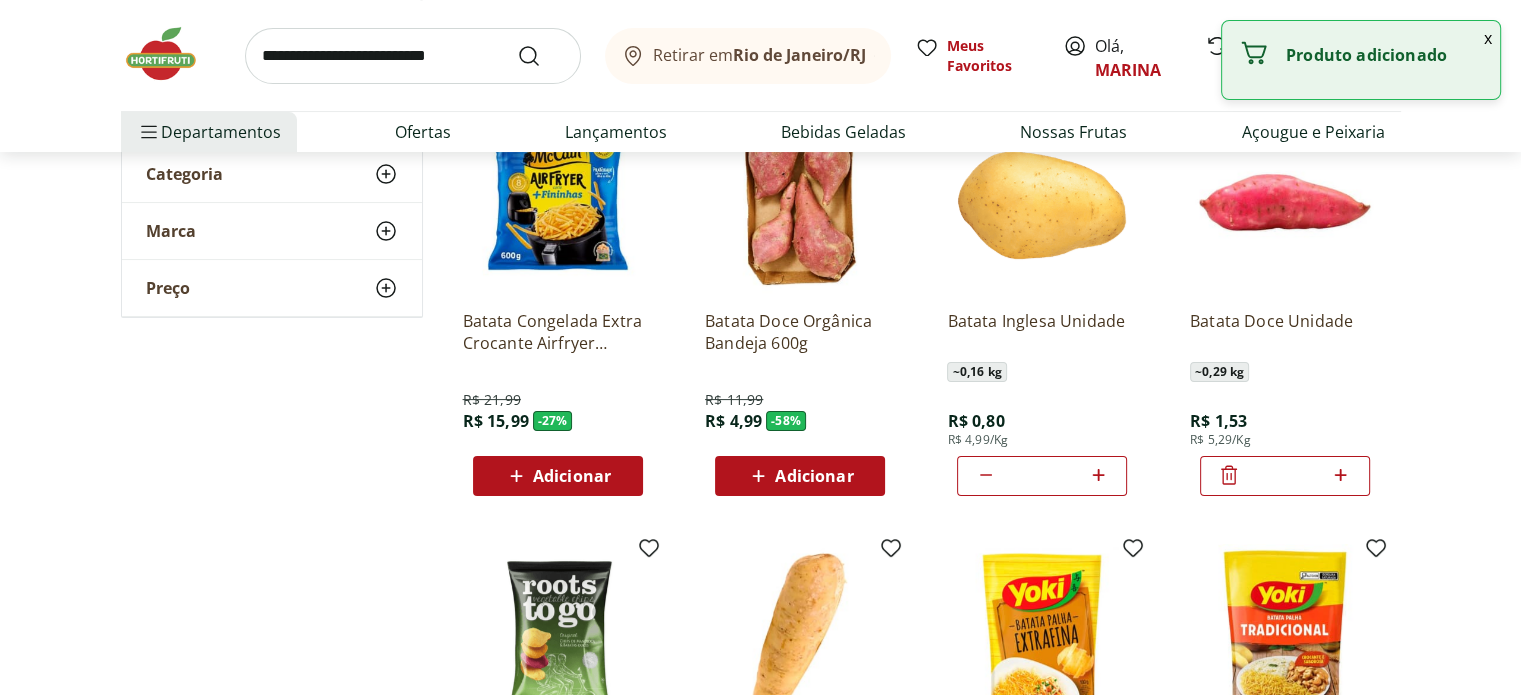 click 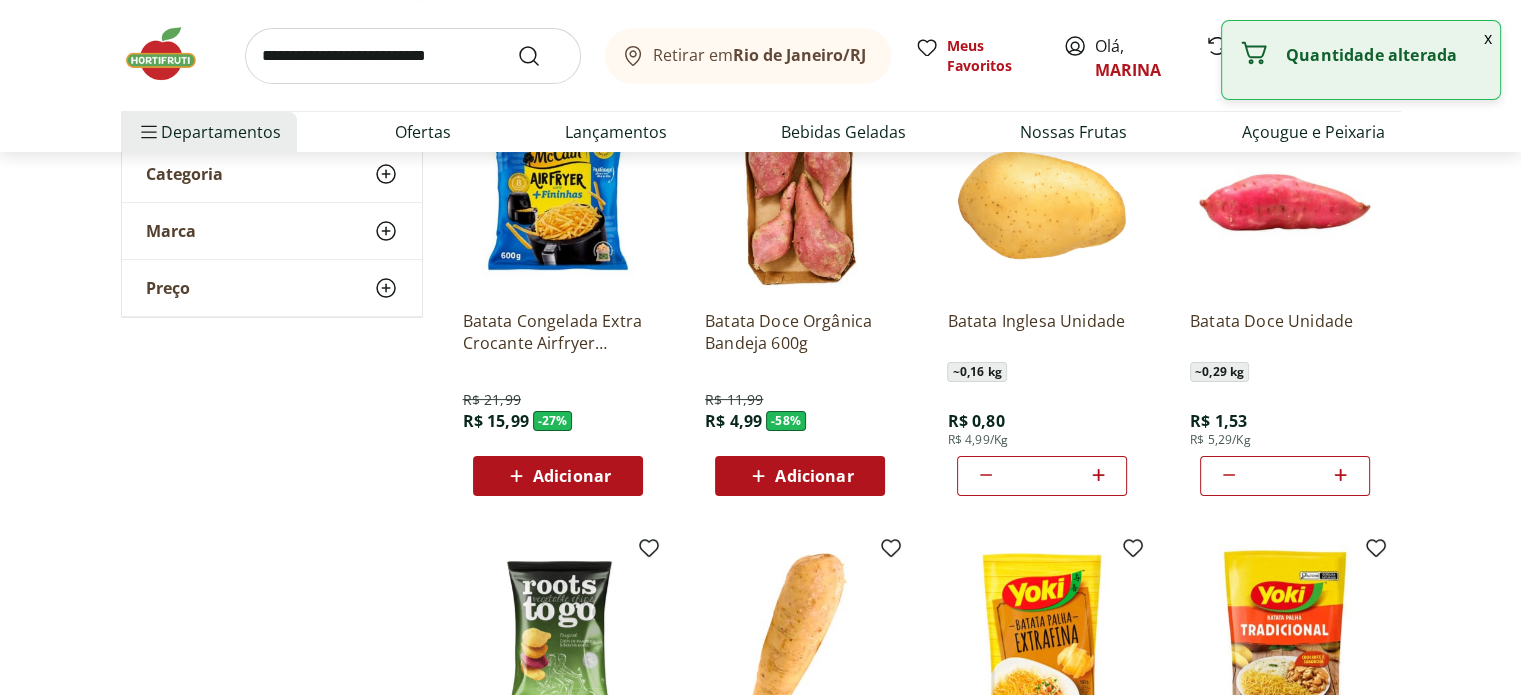 click 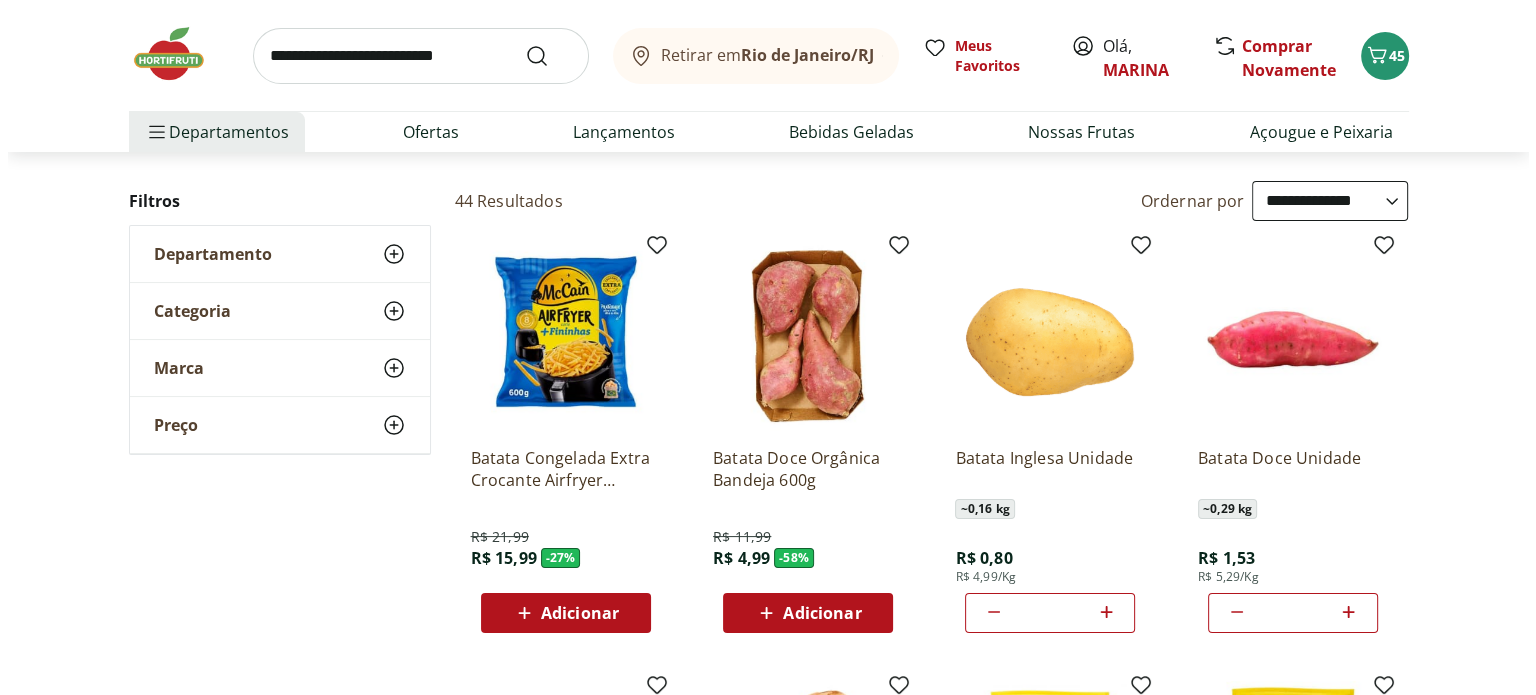 scroll, scrollTop: 0, scrollLeft: 0, axis: both 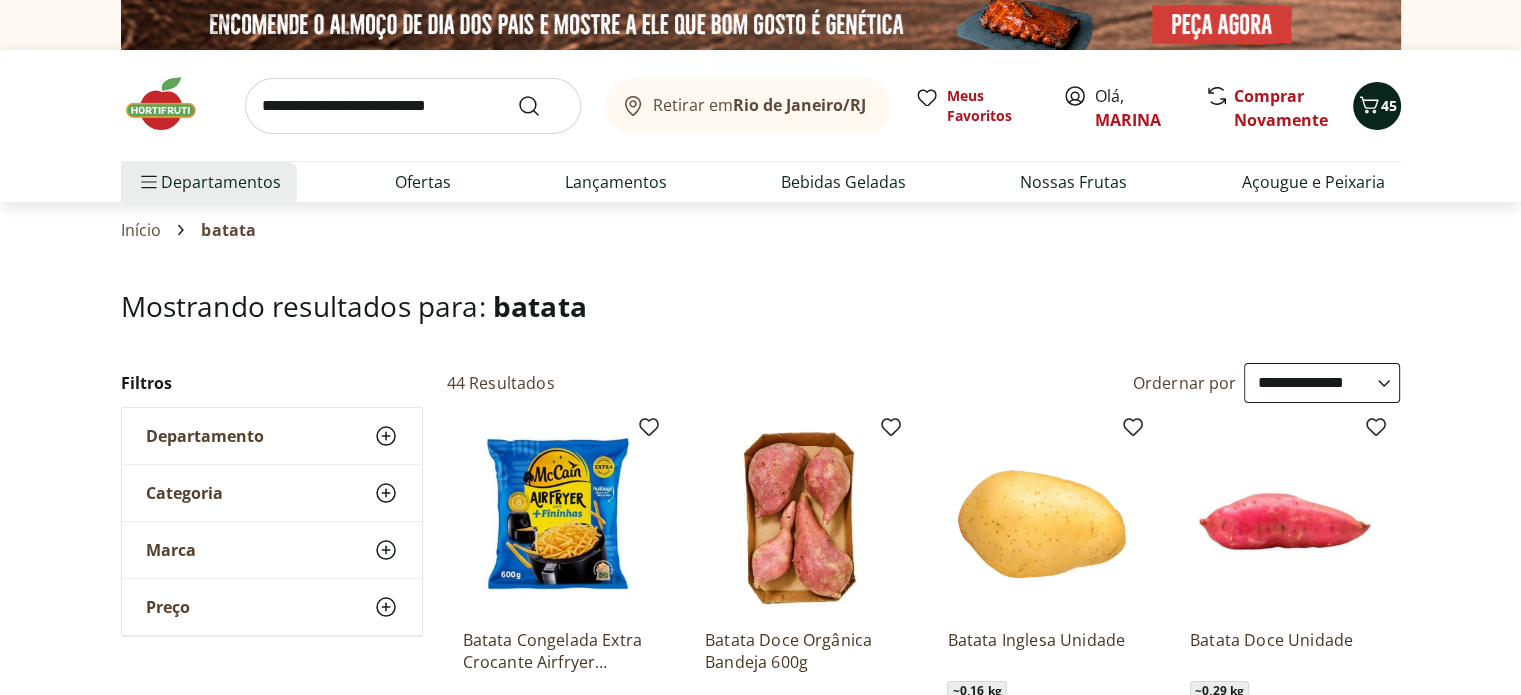 click 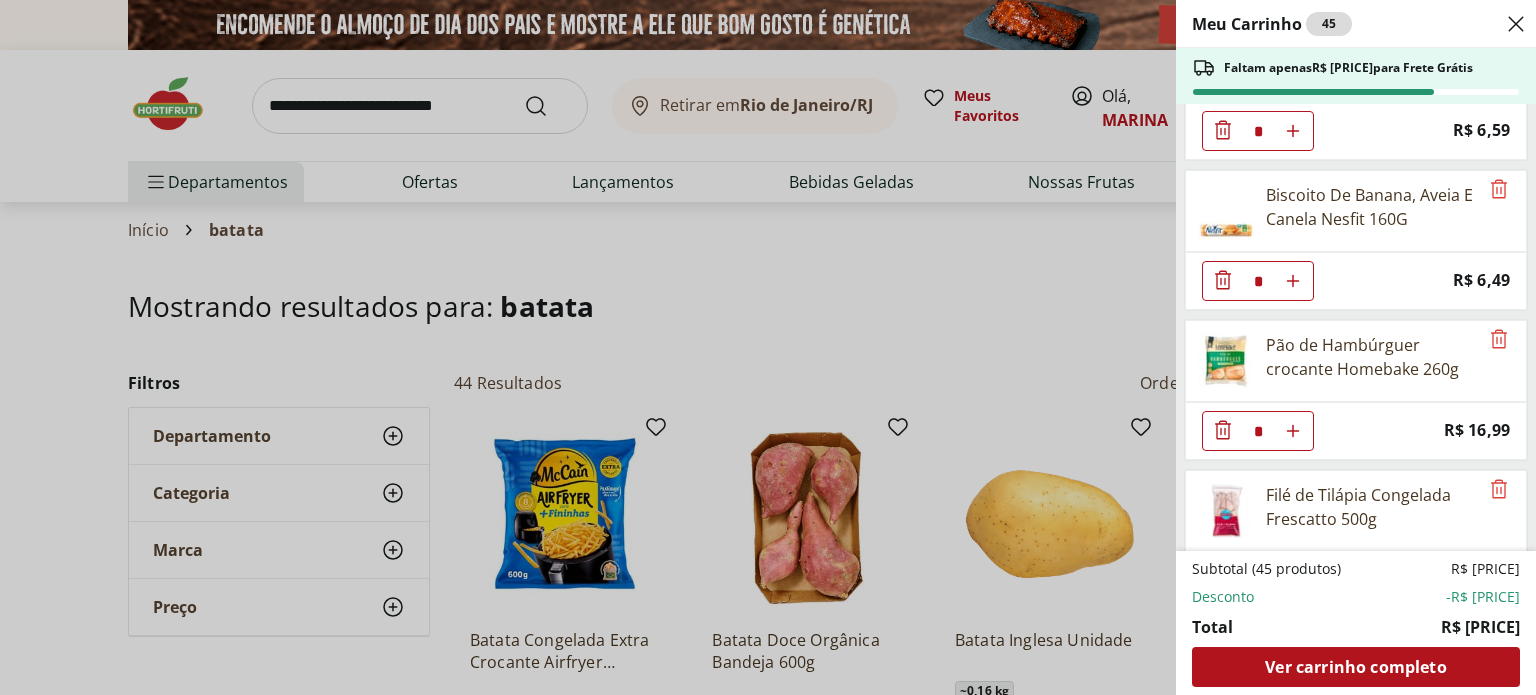 scroll, scrollTop: 2807, scrollLeft: 0, axis: vertical 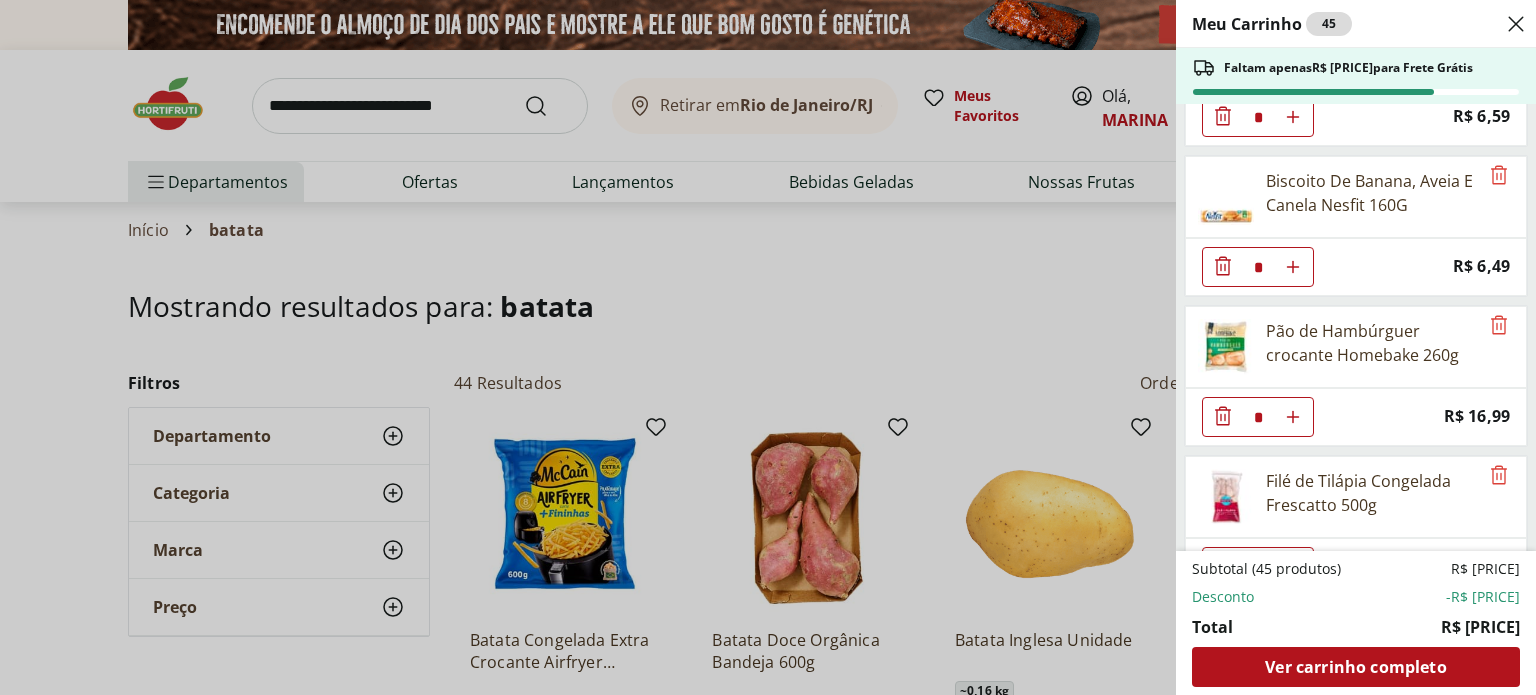 drag, startPoint x: 1532, startPoint y: 451, endPoint x: 1532, endPoint y: 463, distance: 12 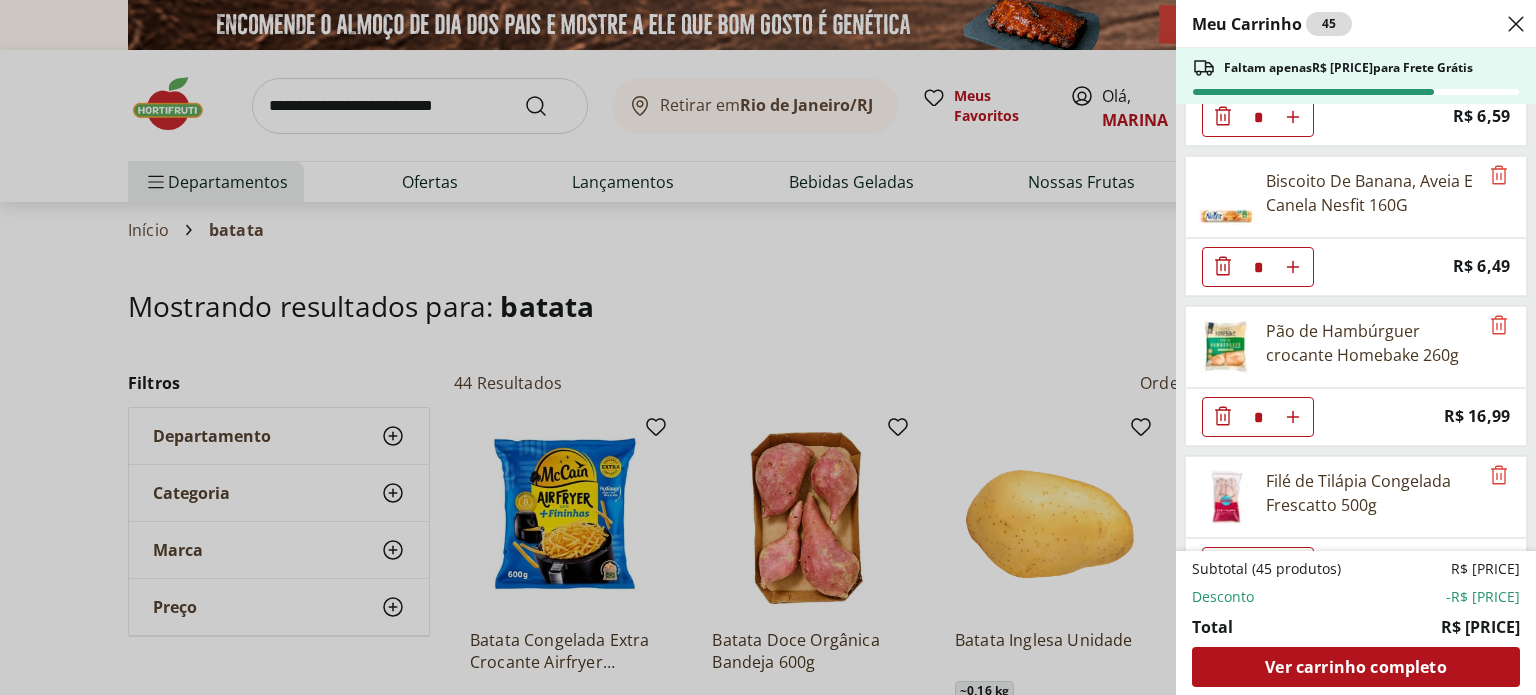 click on "Meu Carrinho 45 Faltam apenas  R$ 104,53  para Frete Grátis Cogumelo Shimeji Preto 200g * Original price: R$ 18,49 Price: R$ 6,99 Leite de Coco Tradicional Brascoco 200ml * Original price: R$ 3,79 Price: R$ 2,99 Requeijão Cremoso Natural da Terra 180g * Original price: R$ 9,49 Price: R$ 8,49 Pão Frances * Price: R$ 1,49 Pão de Leite Paderrí 280g * Price: R$ 14,99 Abóbora Madura Frutifique 400g * Price: R$ 11,99 Aipim Frutifique 400g * Price: R$ 9,99 Farinha de Trigo Dona Benta Com Fermento 1Kg * Price: R$ 11,39 Achocolatado Orgânico Native 400G * Price: R$ 31,99 Cebola Nacional Unidade * Price: R$ 1,00 Tomate Italiano * Price: R$ 1,15 Cebolinha Unidade * Price: R$ 3,49 Hamburguer de Frango Wessel 360g * Price: R$ 19,99 Alface Americana Unidade * Price: R$ 3,99 Batata Palha Tradicional Elma Chips 100g * Price: R$ 12,49 Mel Silvestre Natural Da Terra 300g * Price: R$ 19,59 Leite Integral Uht Barra Mansa 1L * Price: R$ 6,99 Papel Higiênico Folha Dupla Neve 12 Rolos * Price: R$ 18,99" at bounding box center (1356, 347) 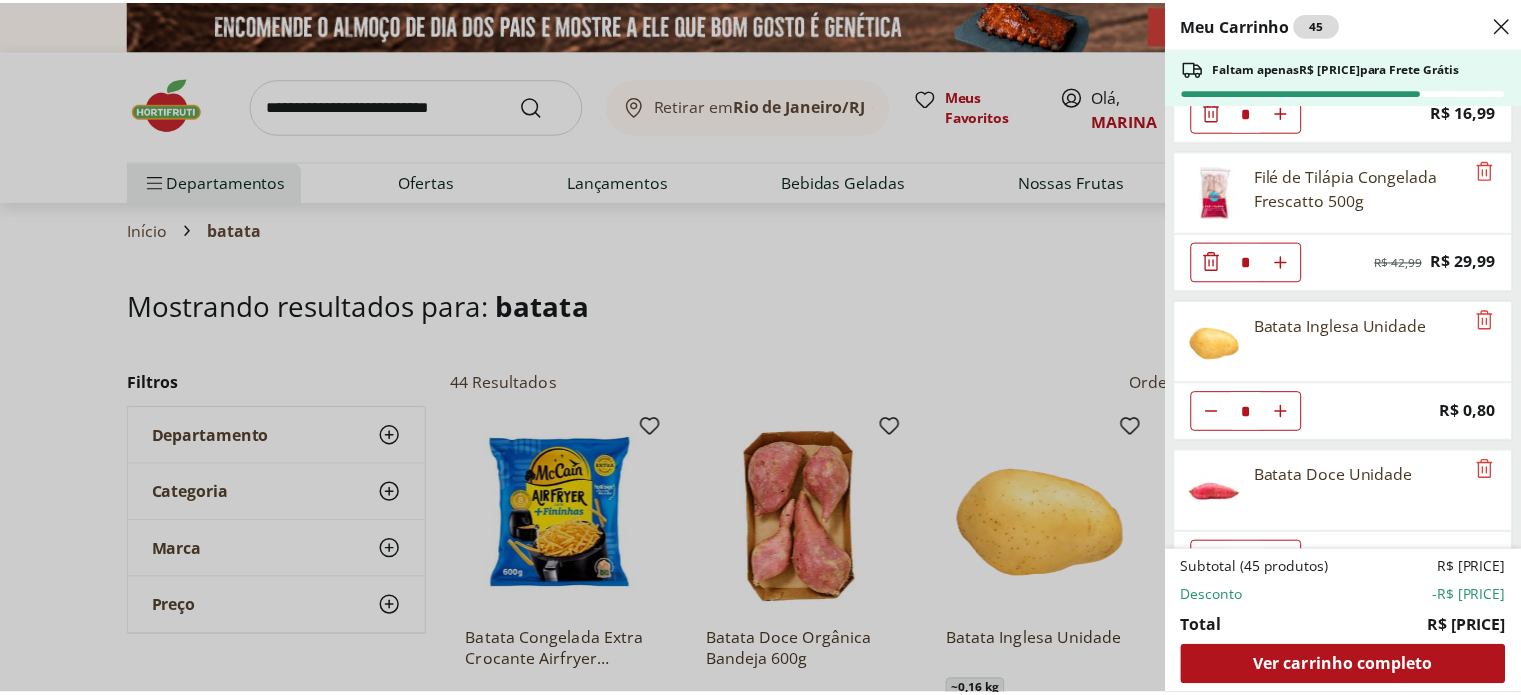 scroll, scrollTop: 3132, scrollLeft: 0, axis: vertical 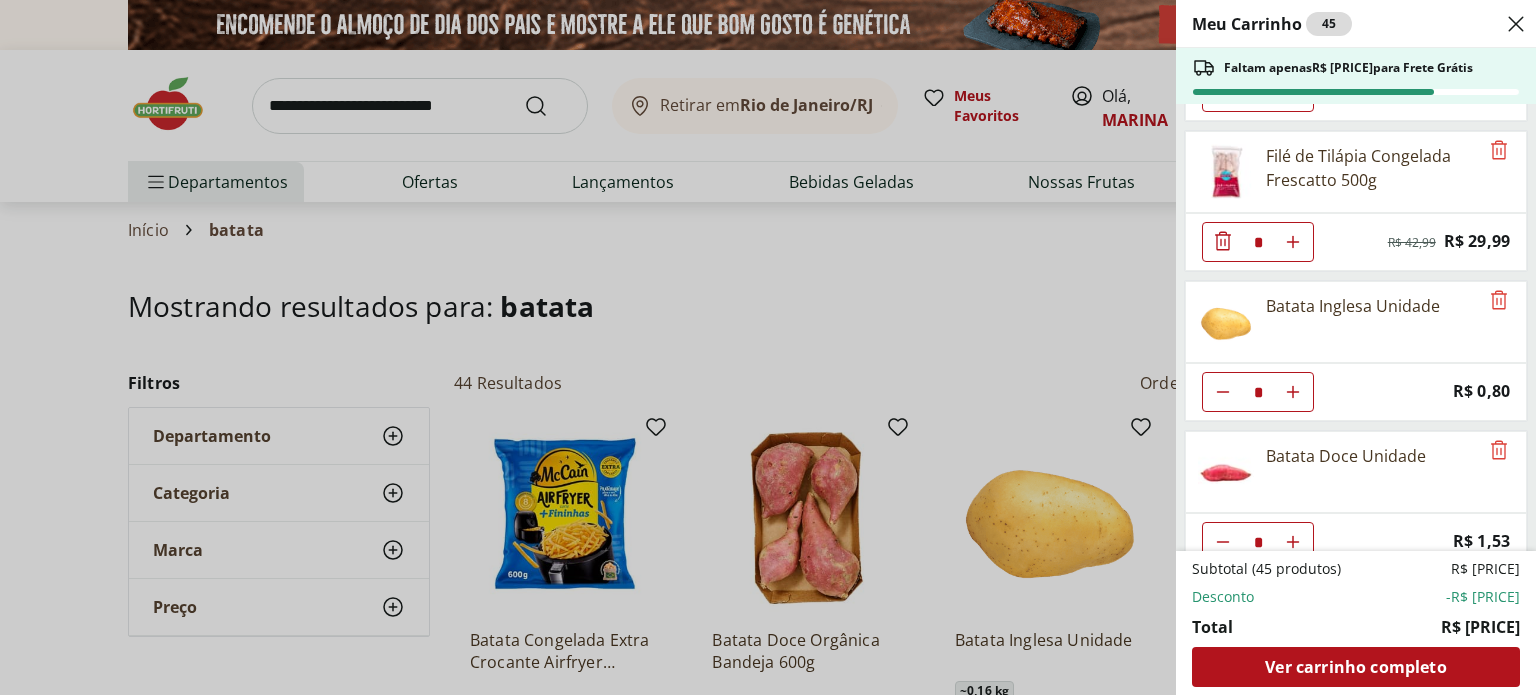 click on "Meu Carrinho 45 Faltam apenas  R$ 104,53  para Frete Grátis Cogumelo Shimeji Preto 200g * Original price: R$ 18,49 Price: R$ 6,99 Leite de Coco Tradicional Brascoco 200ml * Original price: R$ 3,79 Price: R$ 2,99 Requeijão Cremoso Natural da Terra 180g * Original price: R$ 9,49 Price: R$ 8,49 Pão Frances * Price: R$ 1,49 Pão de Leite Paderrí 280g * Price: R$ 14,99 Abóbora Madura Frutifique 400g * Price: R$ 11,99 Aipim Frutifique 400g * Price: R$ 9,99 Farinha de Trigo Dona Benta Com Fermento 1Kg * Price: R$ 11,39 Achocolatado Orgânico Native 400G * Price: R$ 31,99 Cebola Nacional Unidade * Price: R$ 1,00 Tomate Italiano * Price: R$ 1,15 Cebolinha Unidade * Price: R$ 3,49 Hamburguer de Frango Wessel 360g * Price: R$ 19,99 Alface Americana Unidade * Price: R$ 3,99 Batata Palha Tradicional Elma Chips 100g * Price: R$ 12,49 Mel Silvestre Natural Da Terra 300g * Price: R$ 19,59 Leite Integral Uht Barra Mansa 1L * Price: R$ 6,99 Papel Higiênico Folha Dupla Neve 12 Rolos * Price: R$ 18,99" at bounding box center (768, 347) 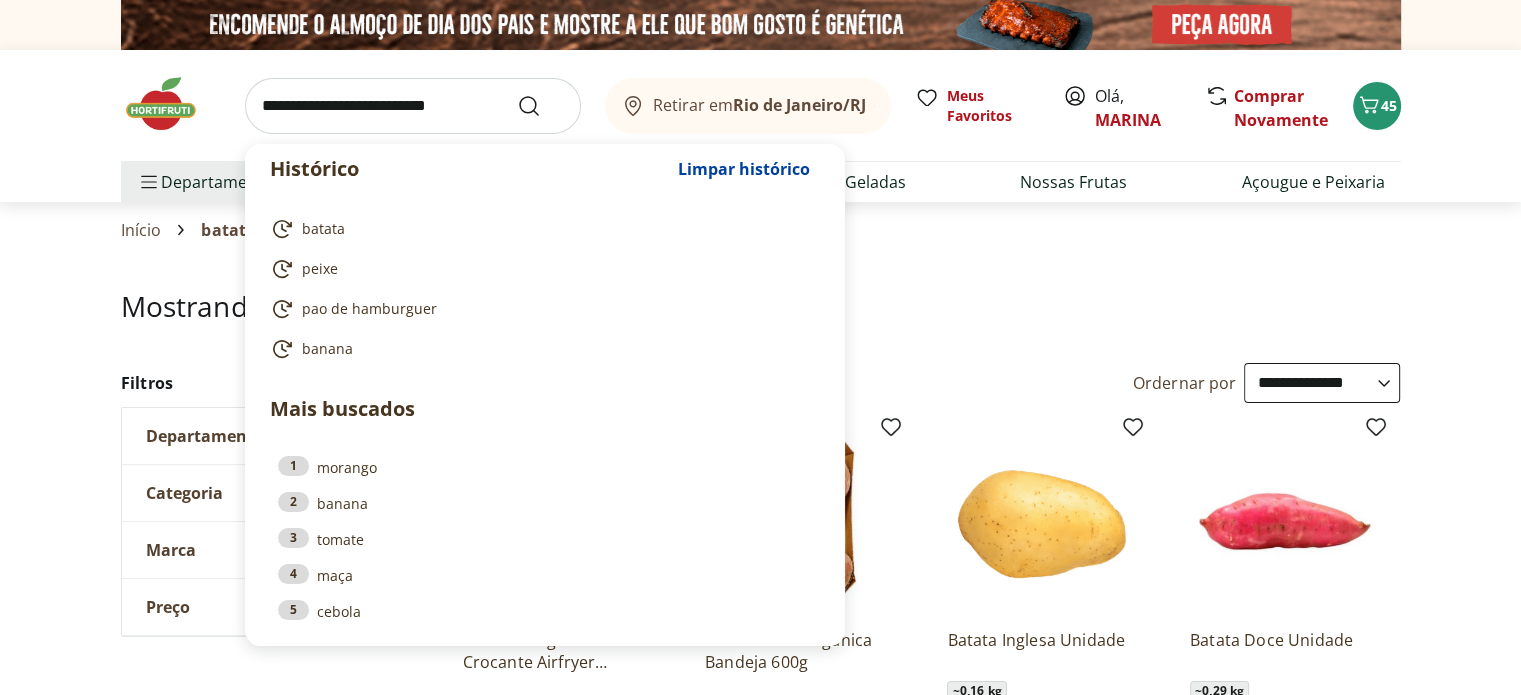 click at bounding box center [413, 106] 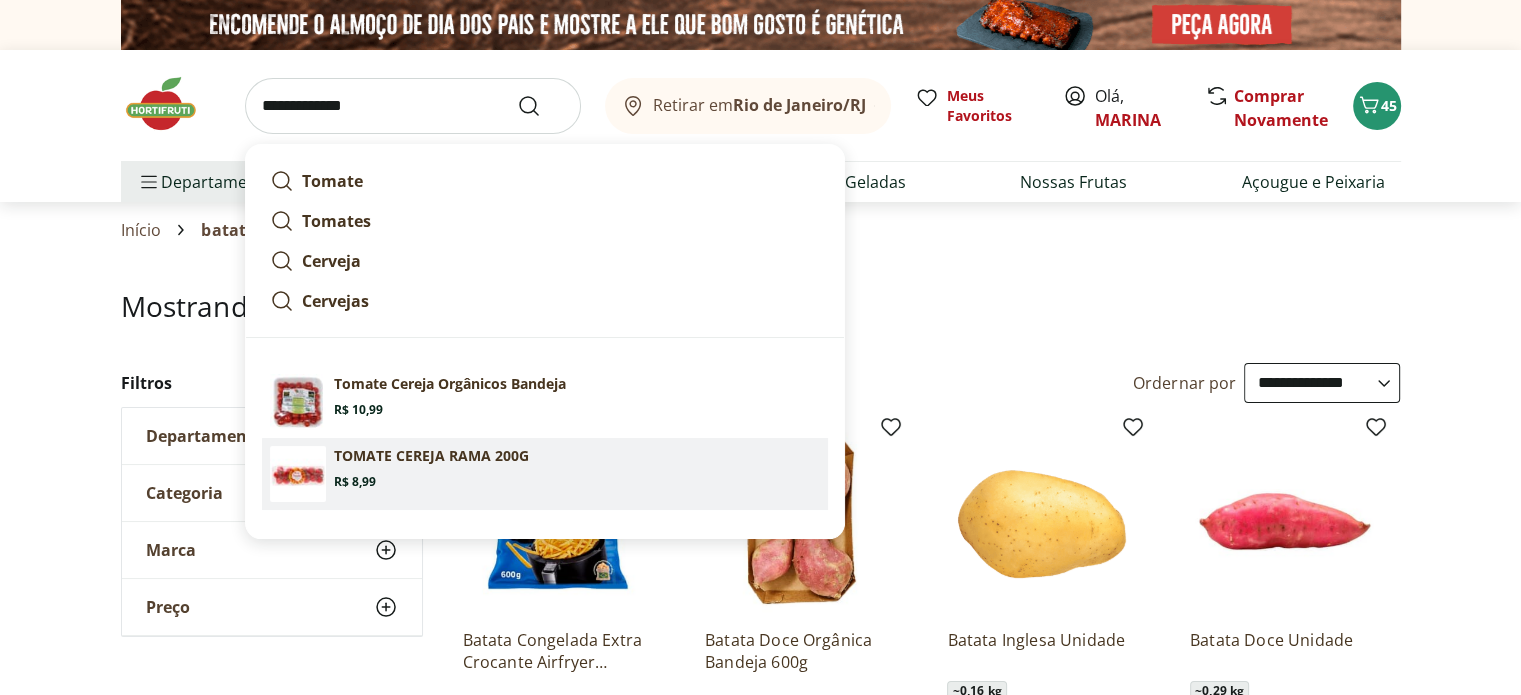 click on "TOMATE CEREJA RAMA 200G" at bounding box center (431, 456) 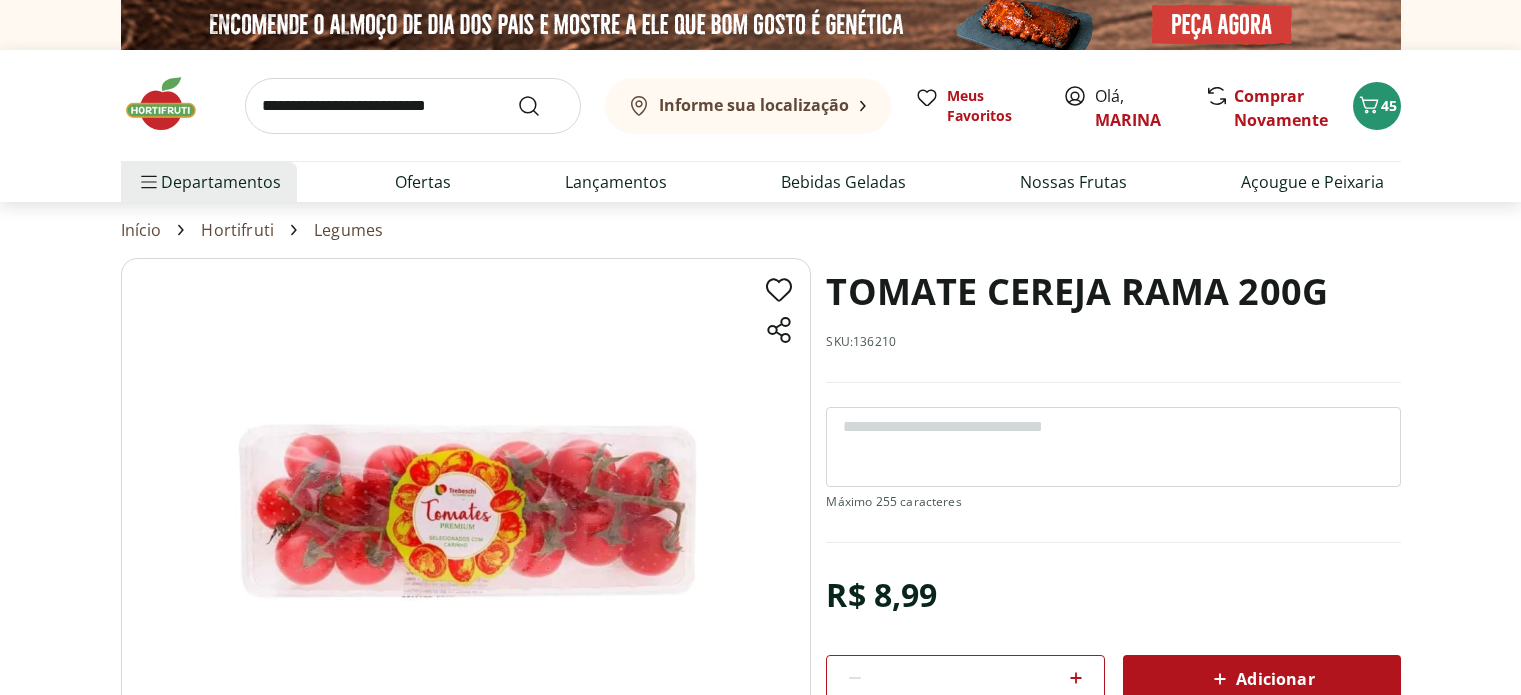 scroll, scrollTop: 0, scrollLeft: 0, axis: both 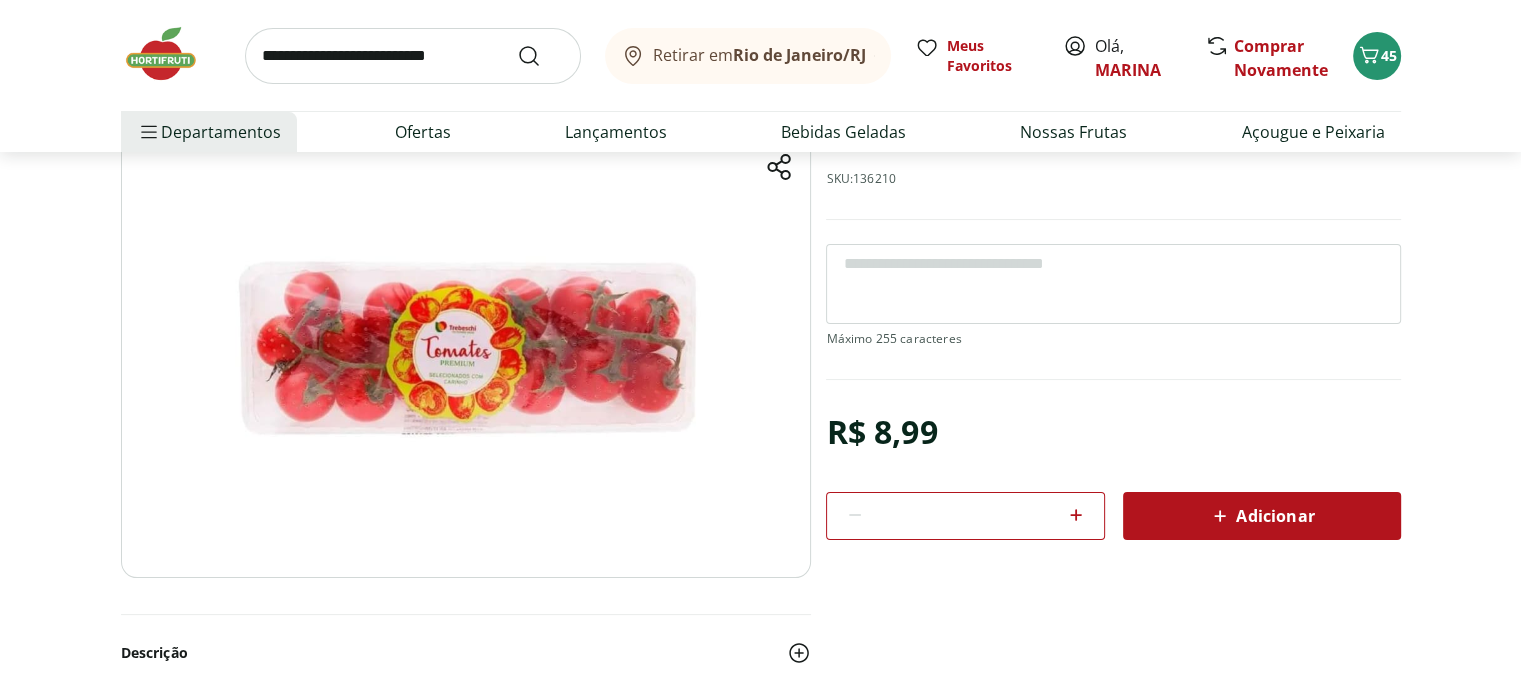 click on "Adicionar" at bounding box center [1261, 516] 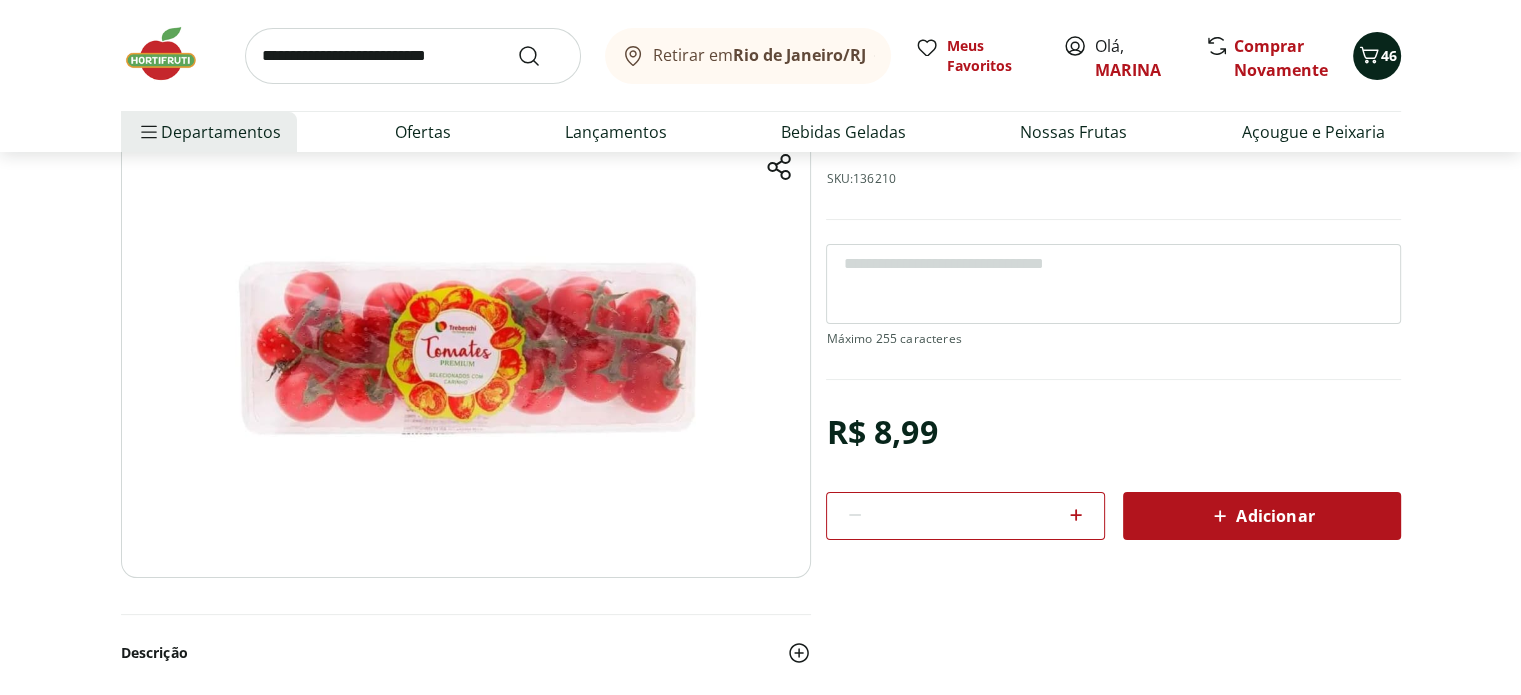 click 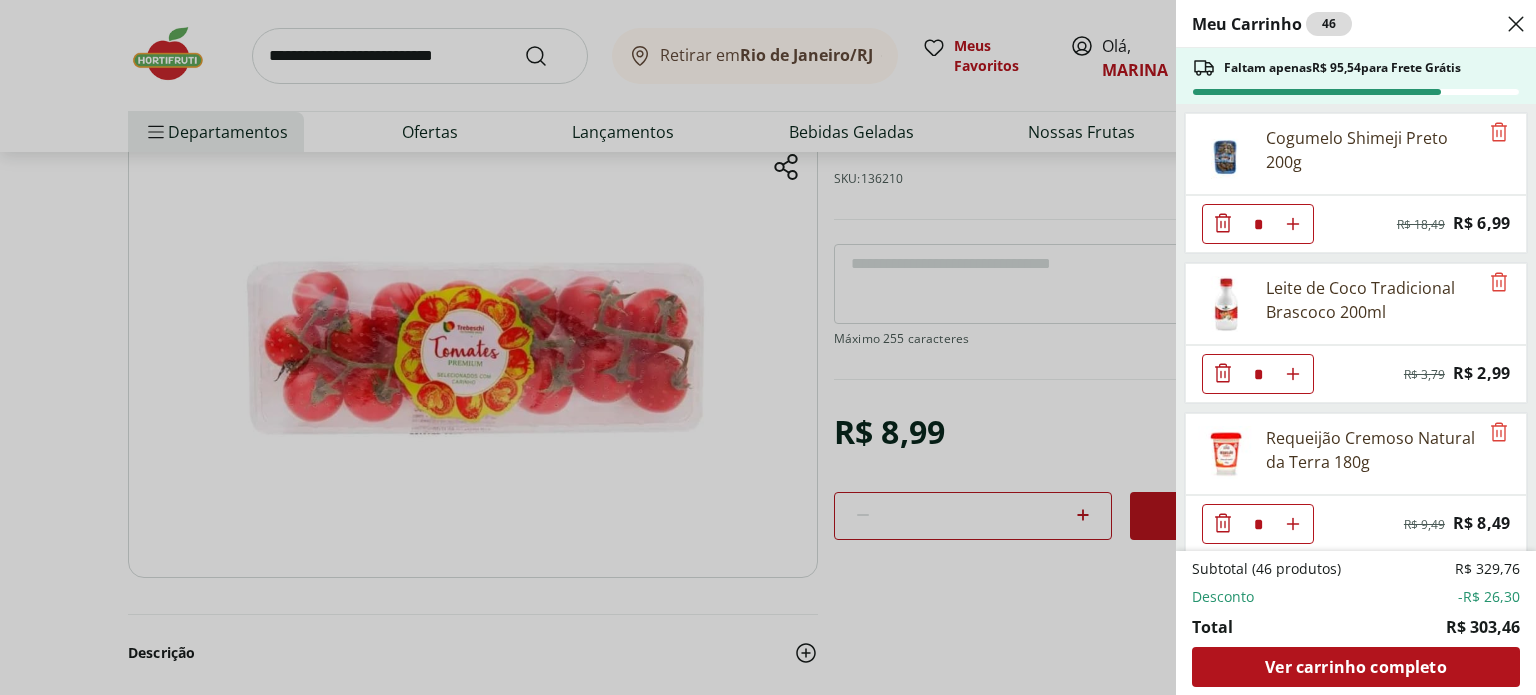 click on "Meu Carrinho 46 Faltam apenas  [PRICE] para Frete Grátis Cogumelo Shimeji Preto 200g * Original price: [PRICE] Price: [PRICE] Leite de Coco Tradicional Brascoco 200ml * Original price: [PRICE] Price: [PRICE] Requeijão Cremoso Natural da Terra 180g * Original price: [PRICE] Price: [PRICE] Pão Frances * Price: [PRICE] Pão de Leite Paderrí 280g * Price: [PRICE] Abóbora Madura Frutifique 400g * Price: [PRICE] Aipim Frutifique 400g * Price: [PRICE] Farinha de Trigo Dona Benta Com Fermento 1Kg * Price: [PRICE] Achocolatado Orgânico Native 400G * Price: [PRICE] Cebola Nacional Unidade * Price: [PRICE] Tomate Italiano * Price: [PRICE] Cebolinha Unidade * Price: [PRICE] Hamburguer de Frango Wessel 360g * Price: [PRICE] Alface Americana Unidade * Price: [PRICE] Batata Palha Tradicional Elma Chips 100g * Price: [PRICE] Mel Silvestre Natural Da Terra 300g * Price: [PRICE] Leite Integral Uht Barra Mansa 1L * Price: [PRICE] Papel Higiênico Folha Dupla Neve 12 Rolos * Price: [PRICE]" at bounding box center (768, 347) 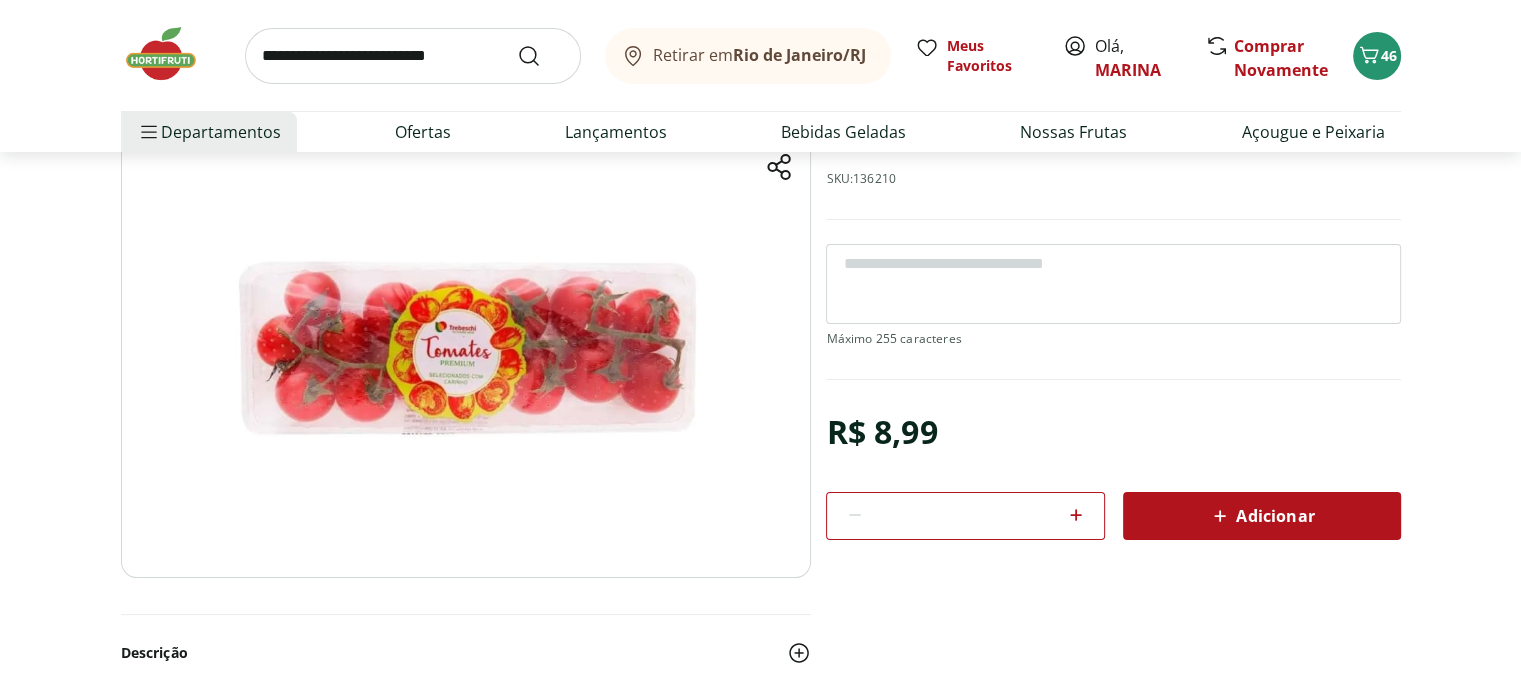 click at bounding box center (171, 54) 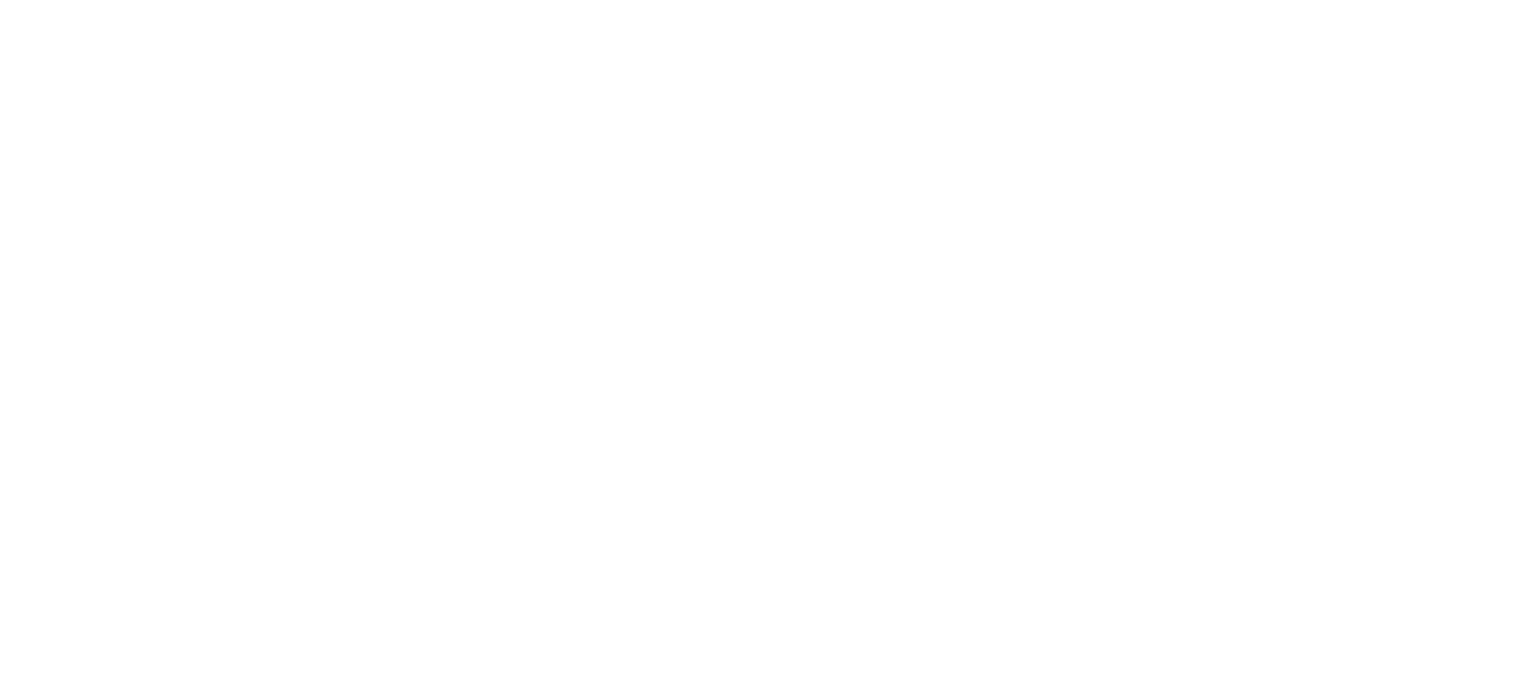 scroll, scrollTop: 0, scrollLeft: 0, axis: both 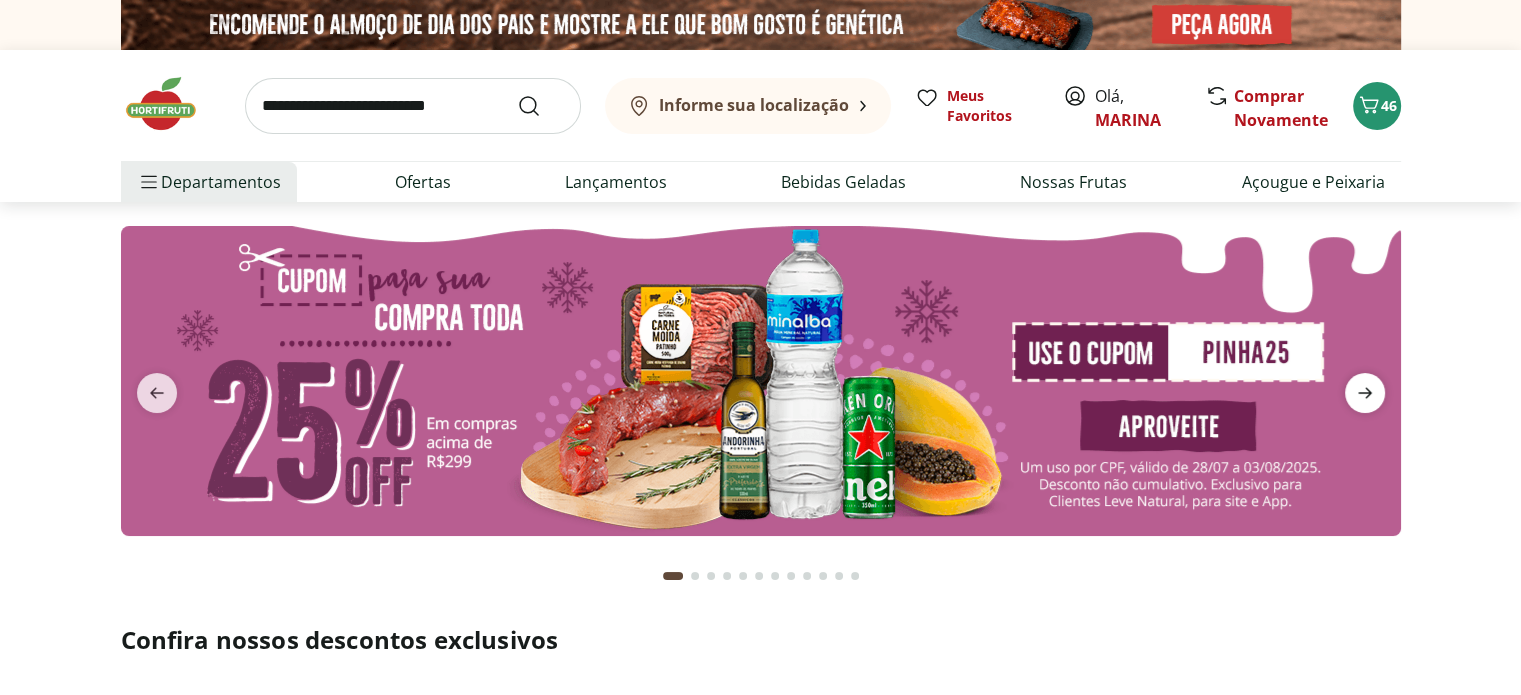 click 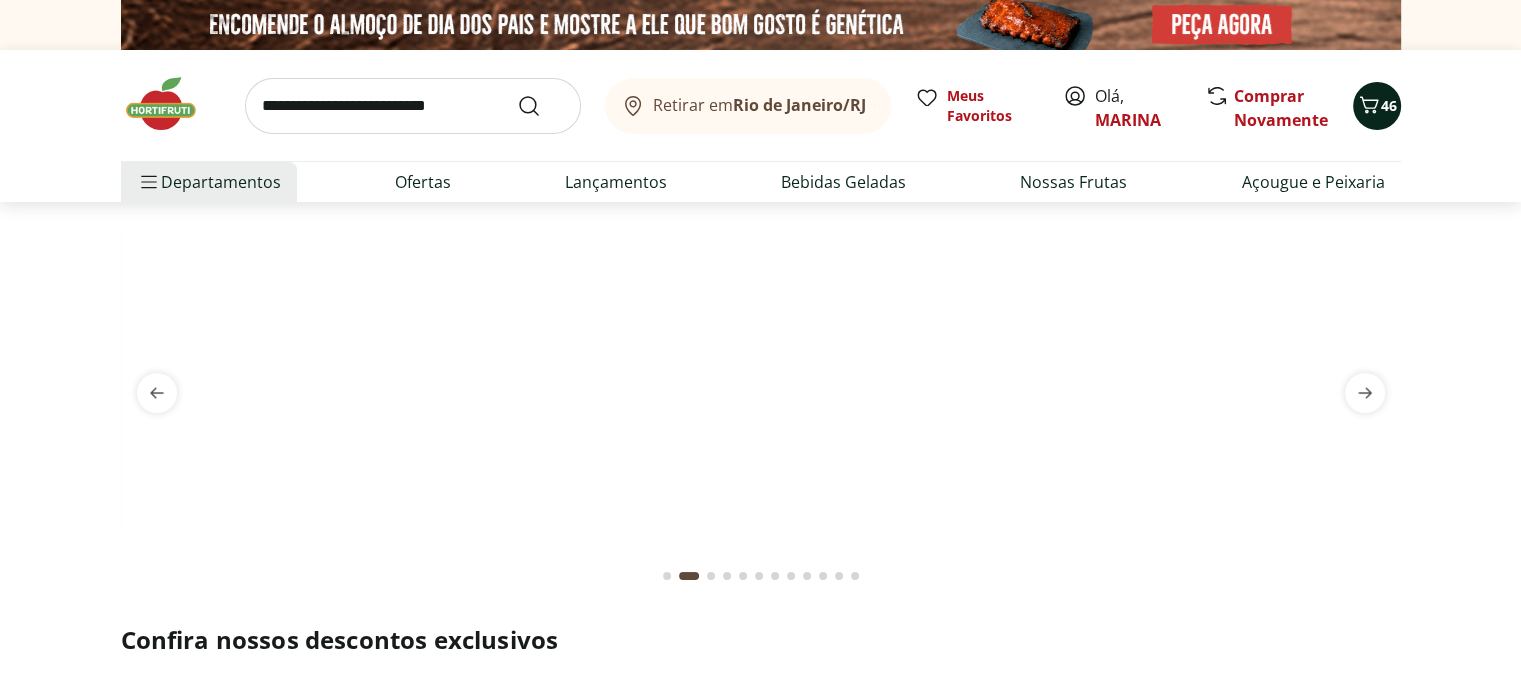 click on "46" at bounding box center [1389, 105] 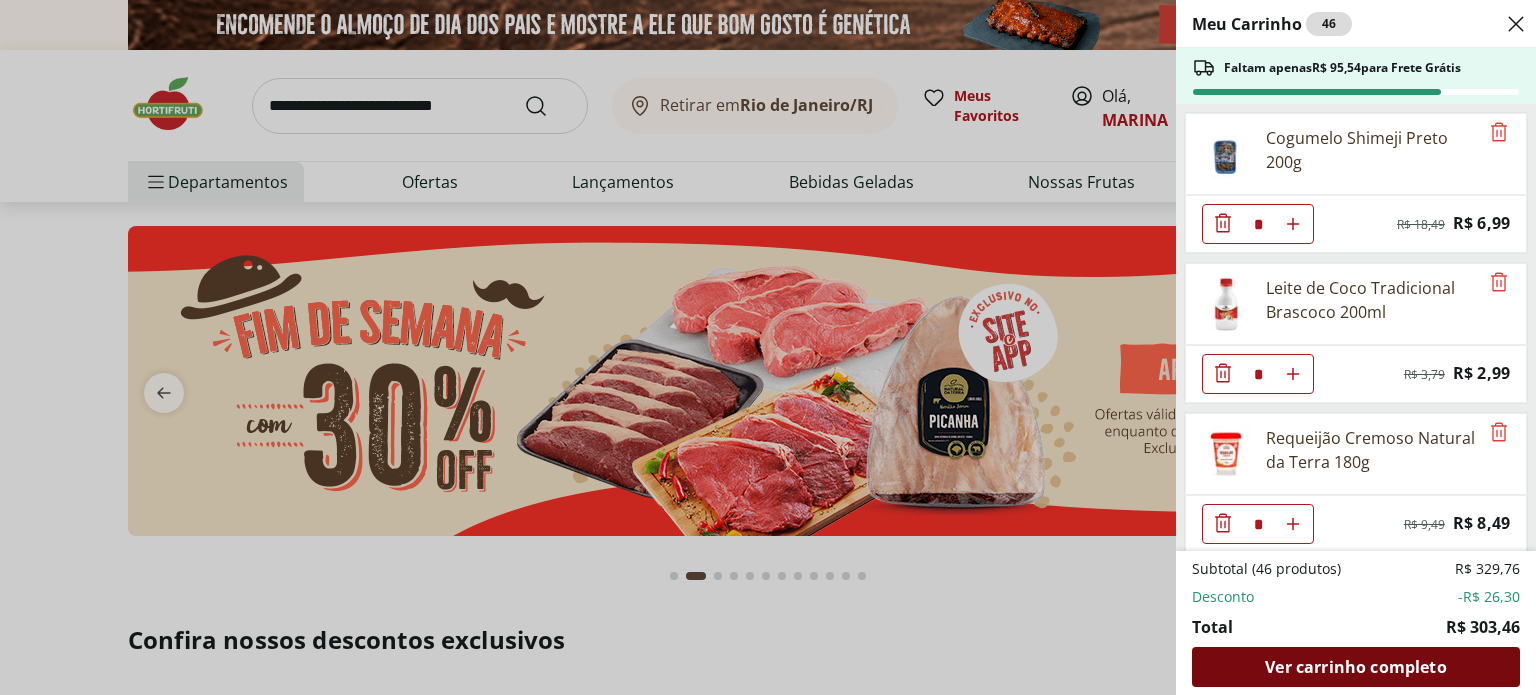 click on "Ver carrinho completo" at bounding box center (1355, 667) 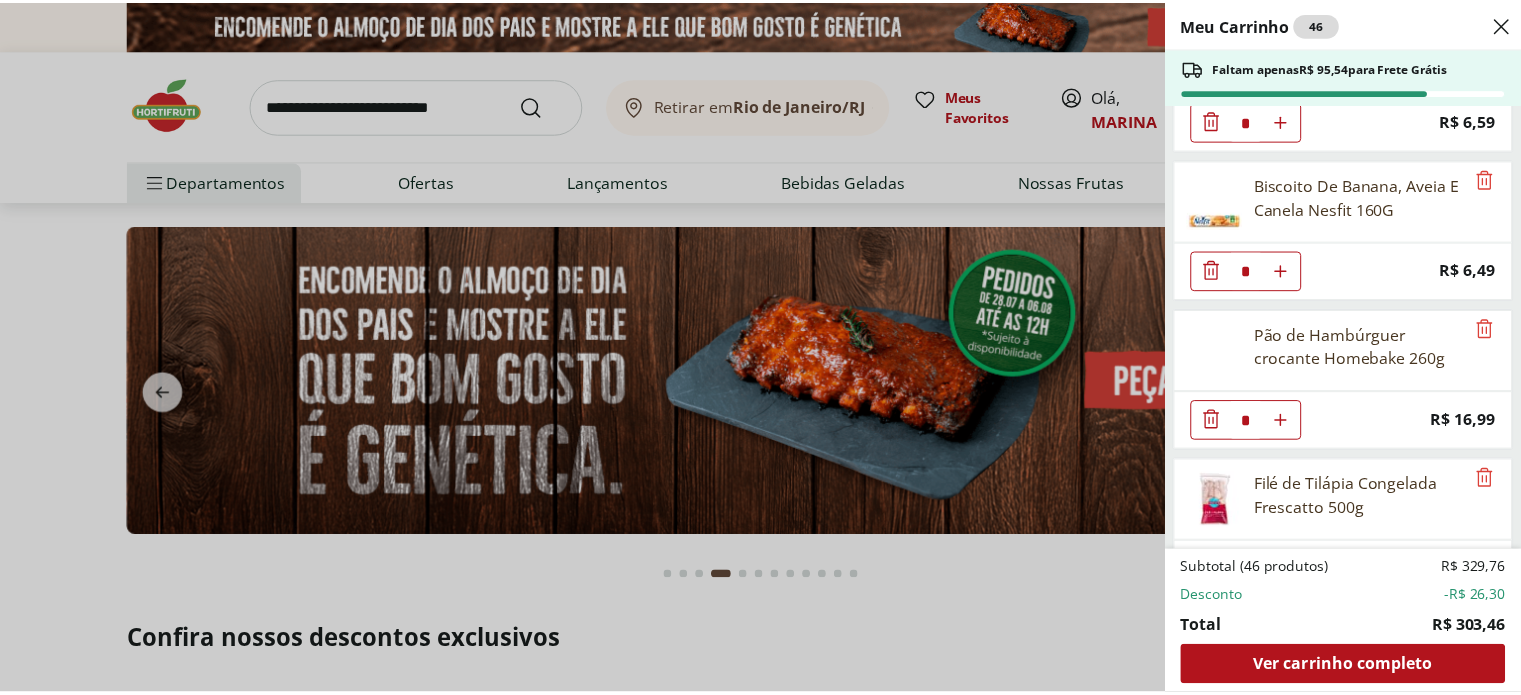 scroll, scrollTop: 3280, scrollLeft: 0, axis: vertical 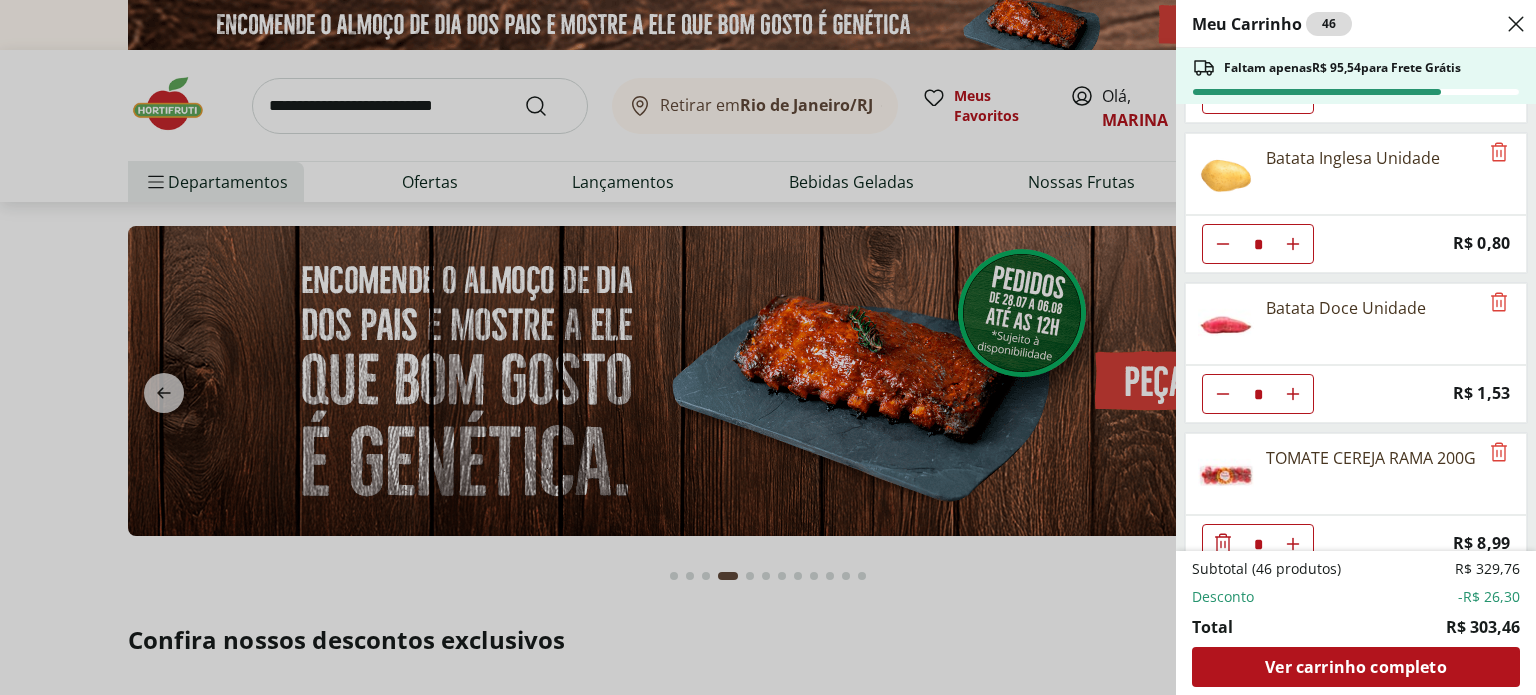 click on "Desconto" at bounding box center (1223, 597) 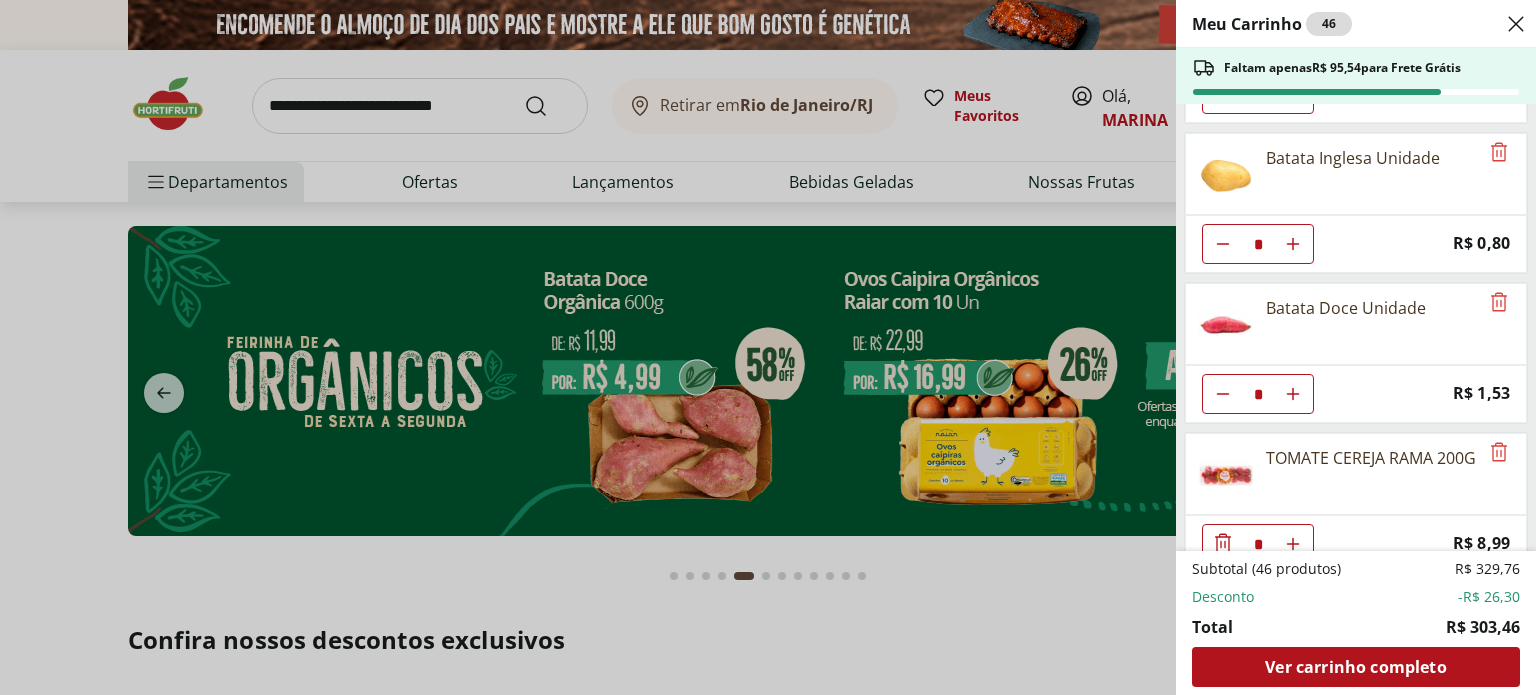 click on "Meu Carrinho 46 Faltam apenas  [PRICE] para Frete Grátis Cogumelo Shimeji Preto 200g * Original price: [PRICE] Price: [PRICE] Leite de Coco Tradicional Brascoco 200ml * Original price: [PRICE] Price: [PRICE] Requeijão Cremoso Natural da Terra 180g * Original price: [PRICE] Price: [PRICE] Pão Frances * Price: [PRICE] Pão de Leite Paderrí 280g * Price: [PRICE] Abóbora Madura Frutifique 400g * Price: [PRICE] Aipim Frutifique 400g * Price: [PRICE] Farinha de Trigo Dona Benta Com Fermento 1Kg * Price: [PRICE] Achocolatado Orgânico Native 400G * Price: [PRICE] Cebola Nacional Unidade * Price: [PRICE] Tomate Italiano * Price: [PRICE] Cebolinha Unidade * Price: [PRICE] Hamburguer de Frango Wessel 360g * Price: [PRICE] Alface Americana Unidade * Price: [PRICE] Batata Palha Tradicional Elma Chips 100g * Price: [PRICE] Mel Silvestre Natural Da Terra 300g * Price: [PRICE] Leite Integral Uht Barra Mansa 1L * Price: [PRICE] Papel Higiênico Folha Dupla Neve 12 Rolos * Price: [PRICE]" at bounding box center (768, 347) 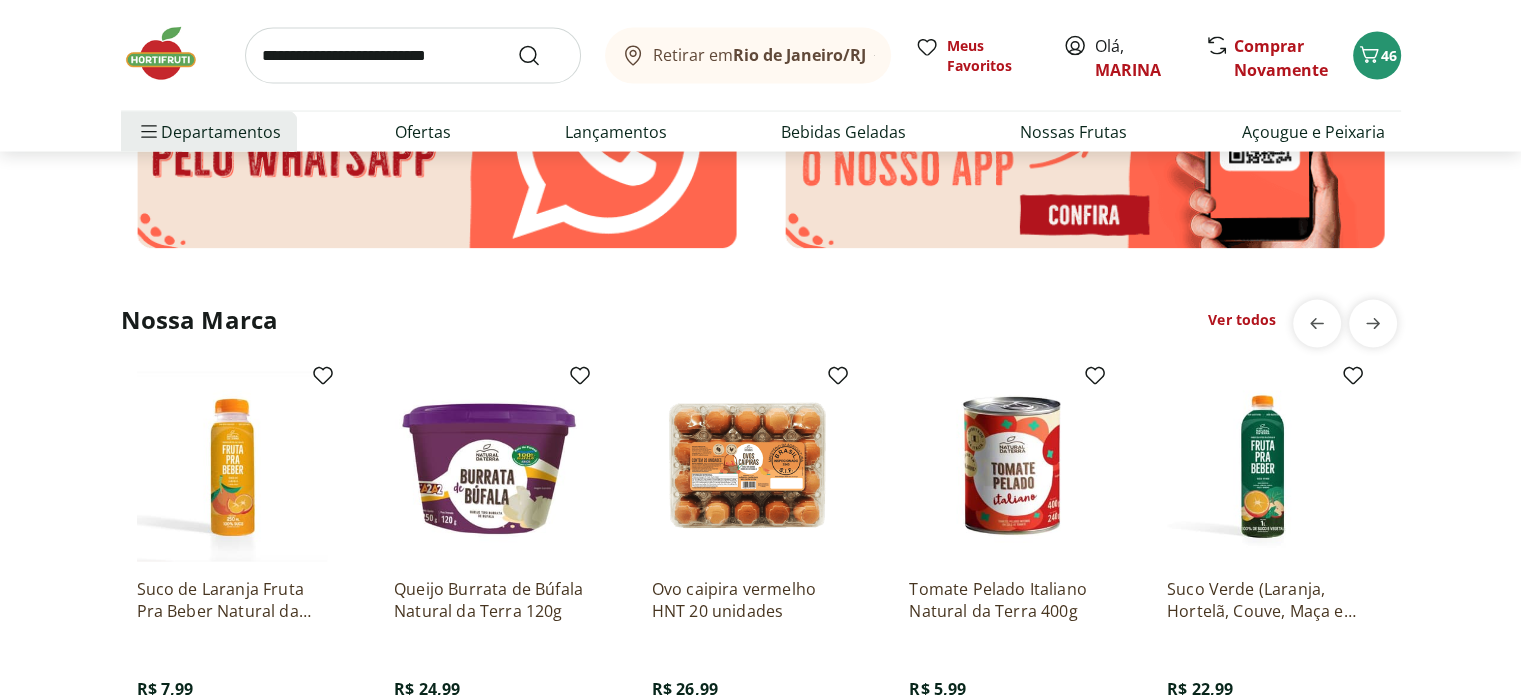 scroll, scrollTop: 4256, scrollLeft: 0, axis: vertical 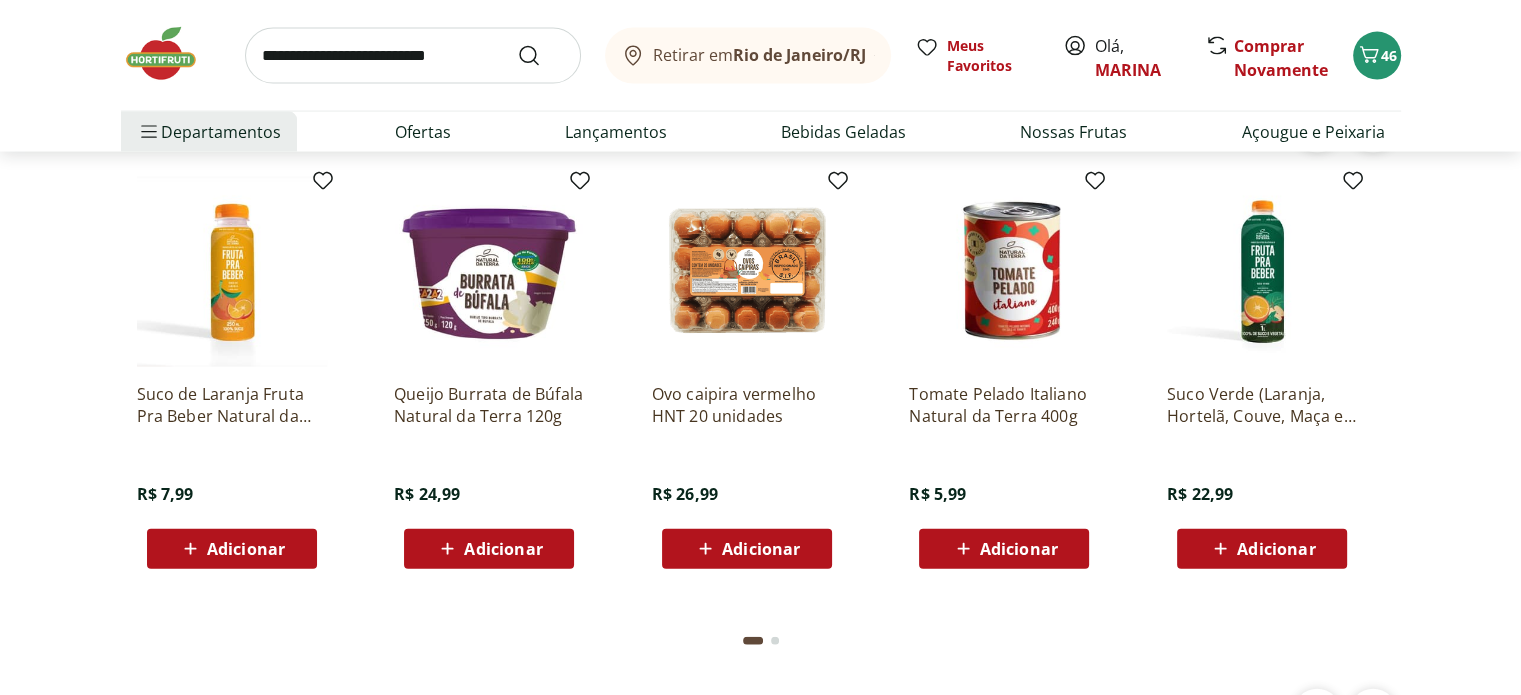 click on "Adicionar" at bounding box center [1004, -2059] 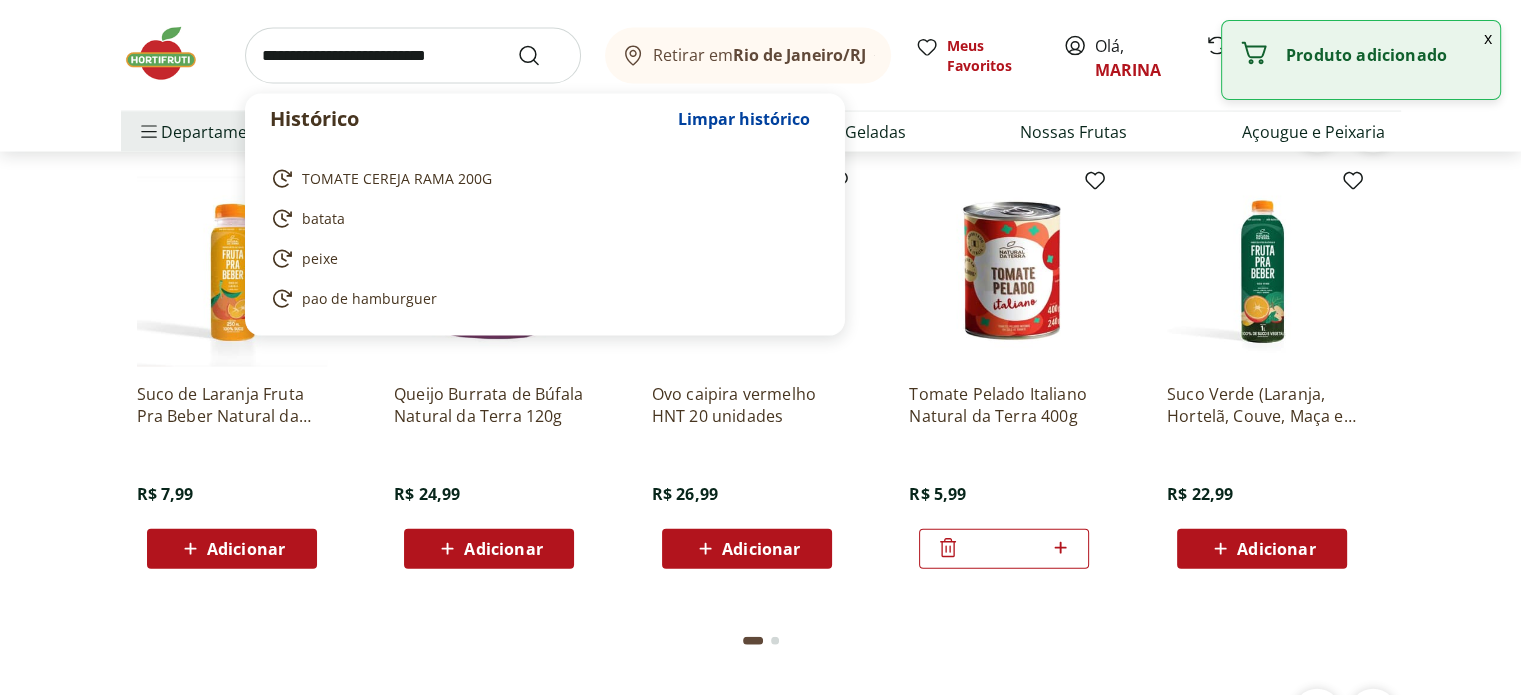 click at bounding box center [413, 56] 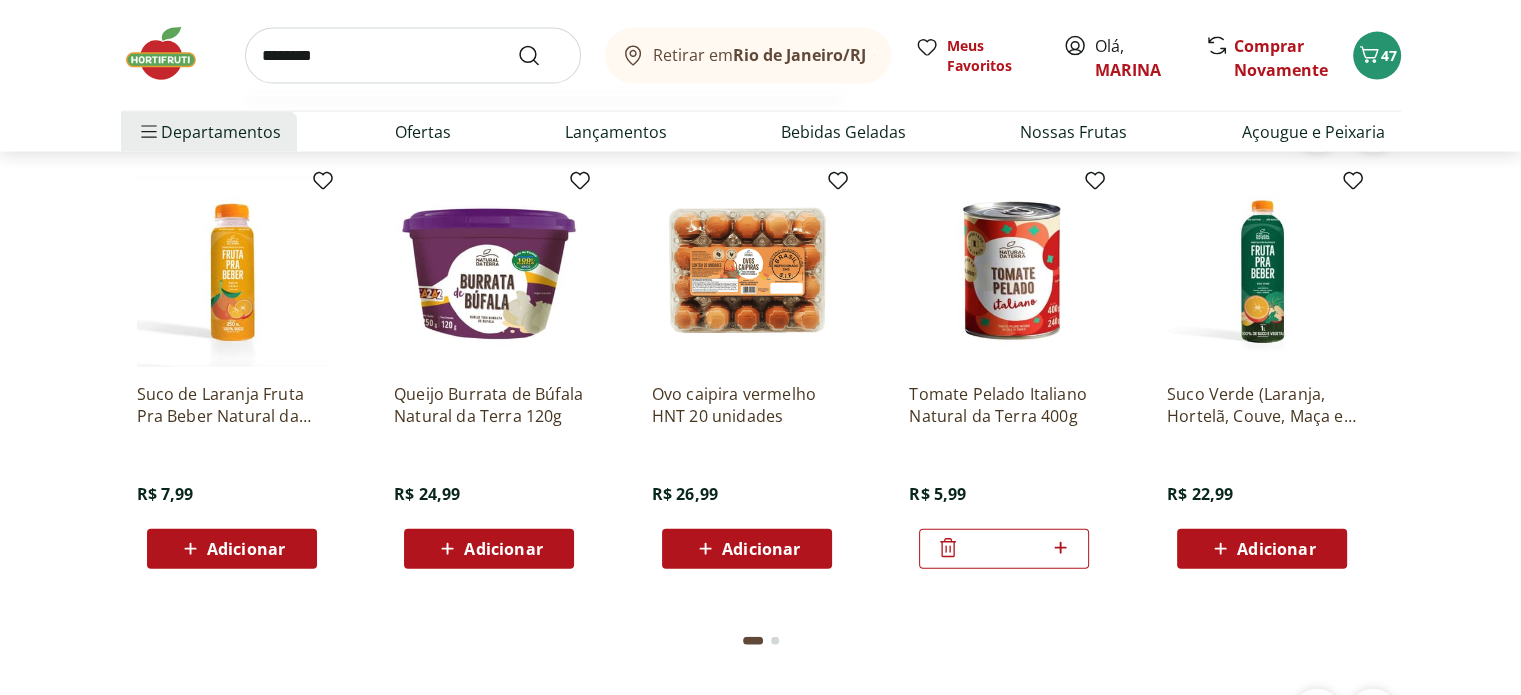 type on "********" 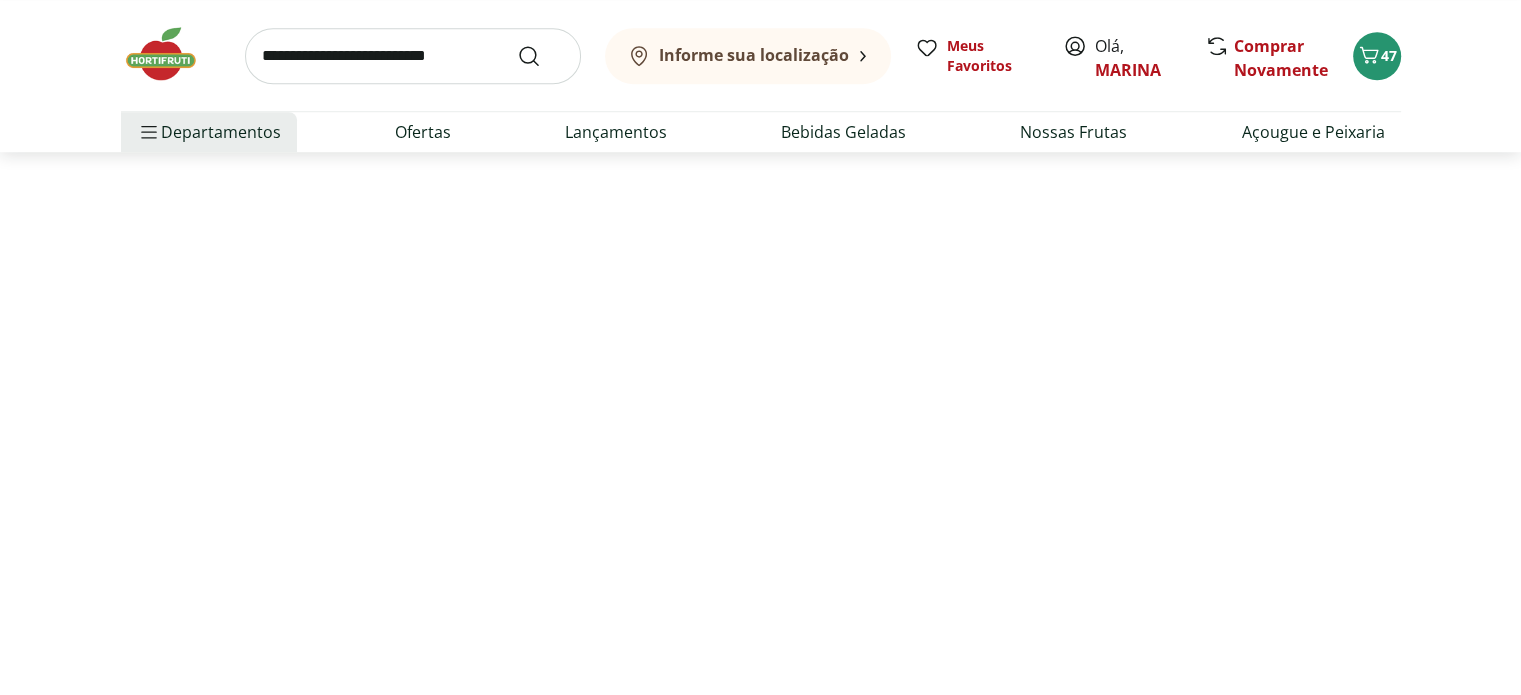 scroll, scrollTop: 0, scrollLeft: 0, axis: both 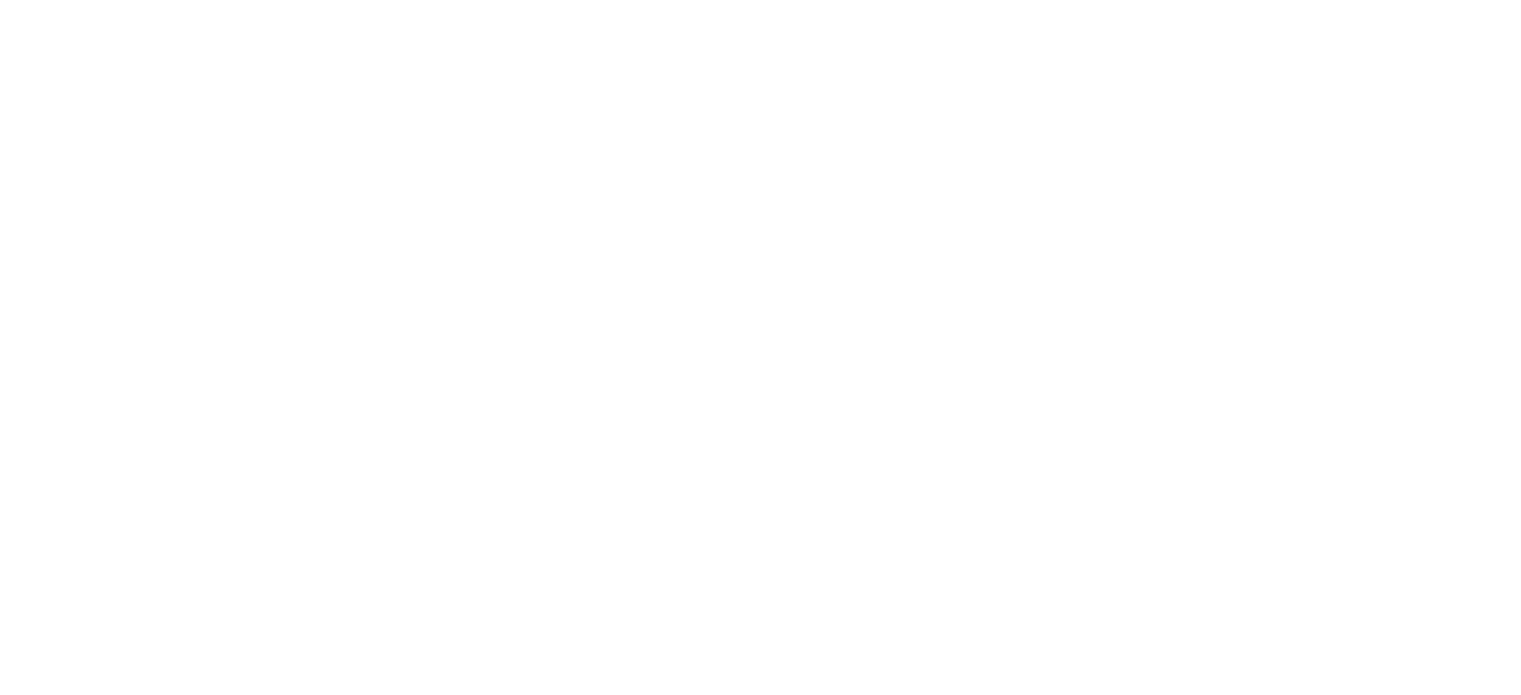 select on "**********" 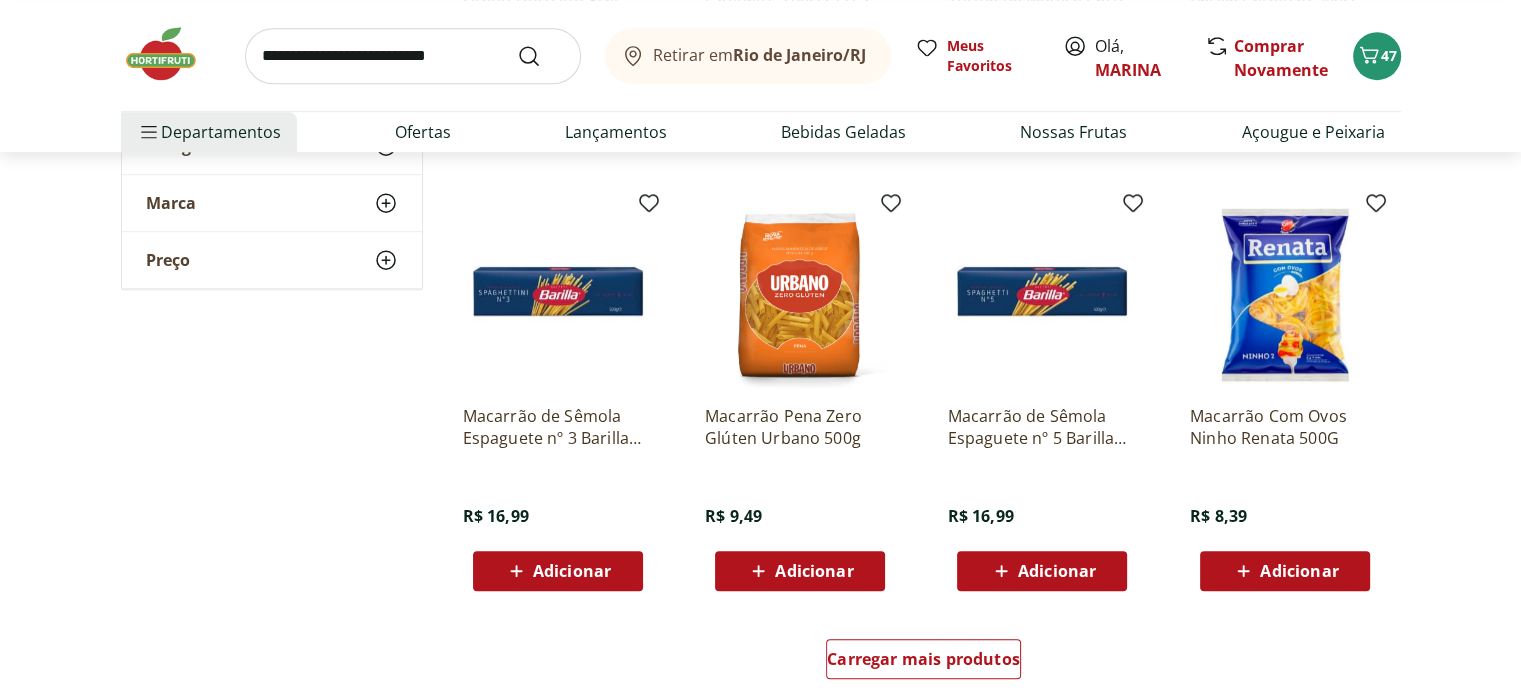 scroll, scrollTop: 1123, scrollLeft: 0, axis: vertical 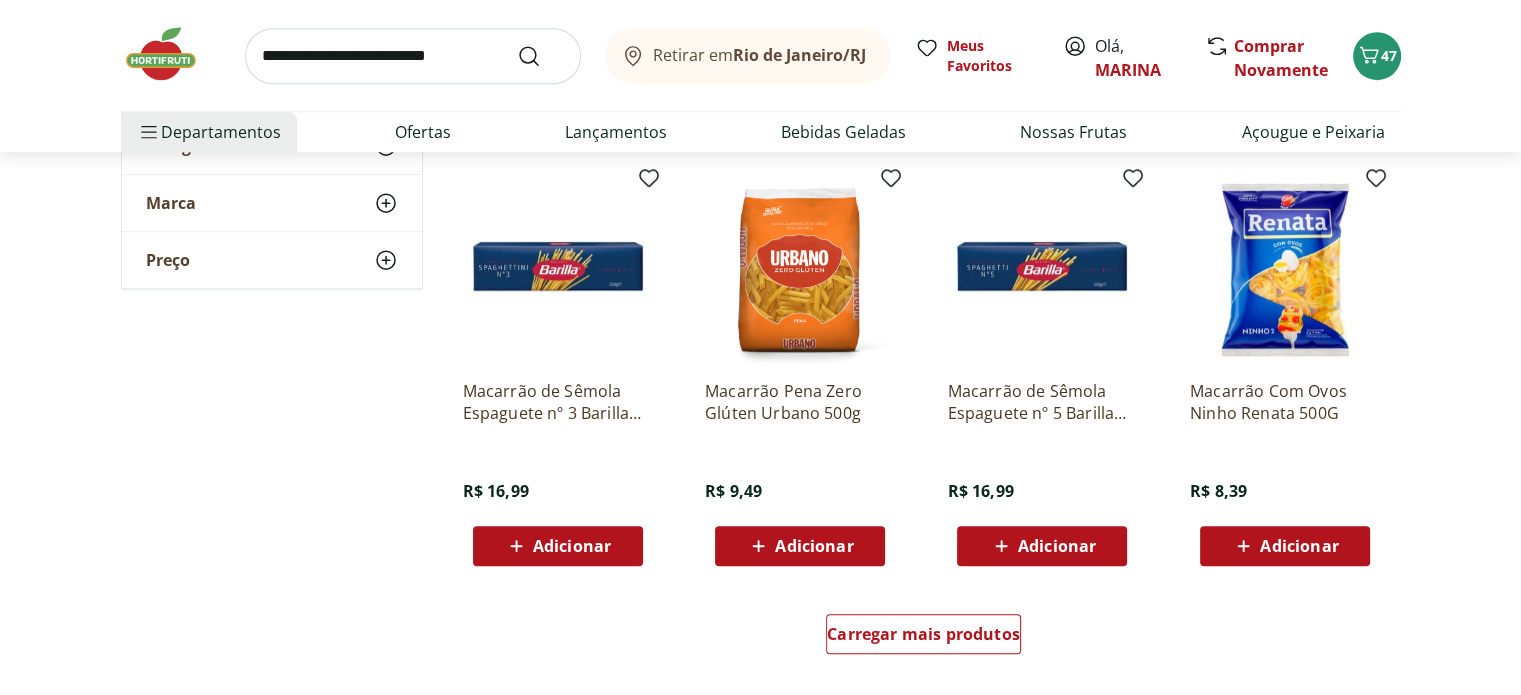 click on "Adicionar" at bounding box center (1057, 546) 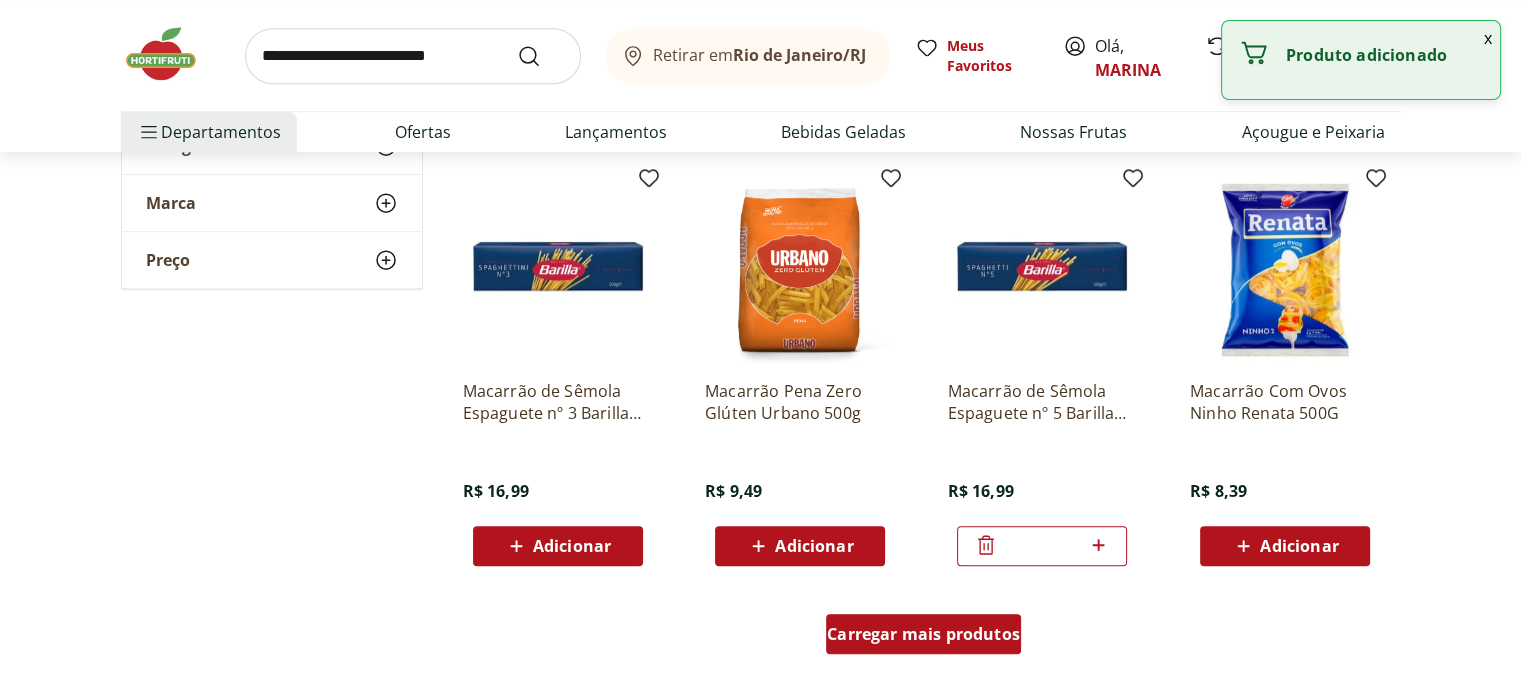 click on "Carregar mais produtos" at bounding box center [923, 634] 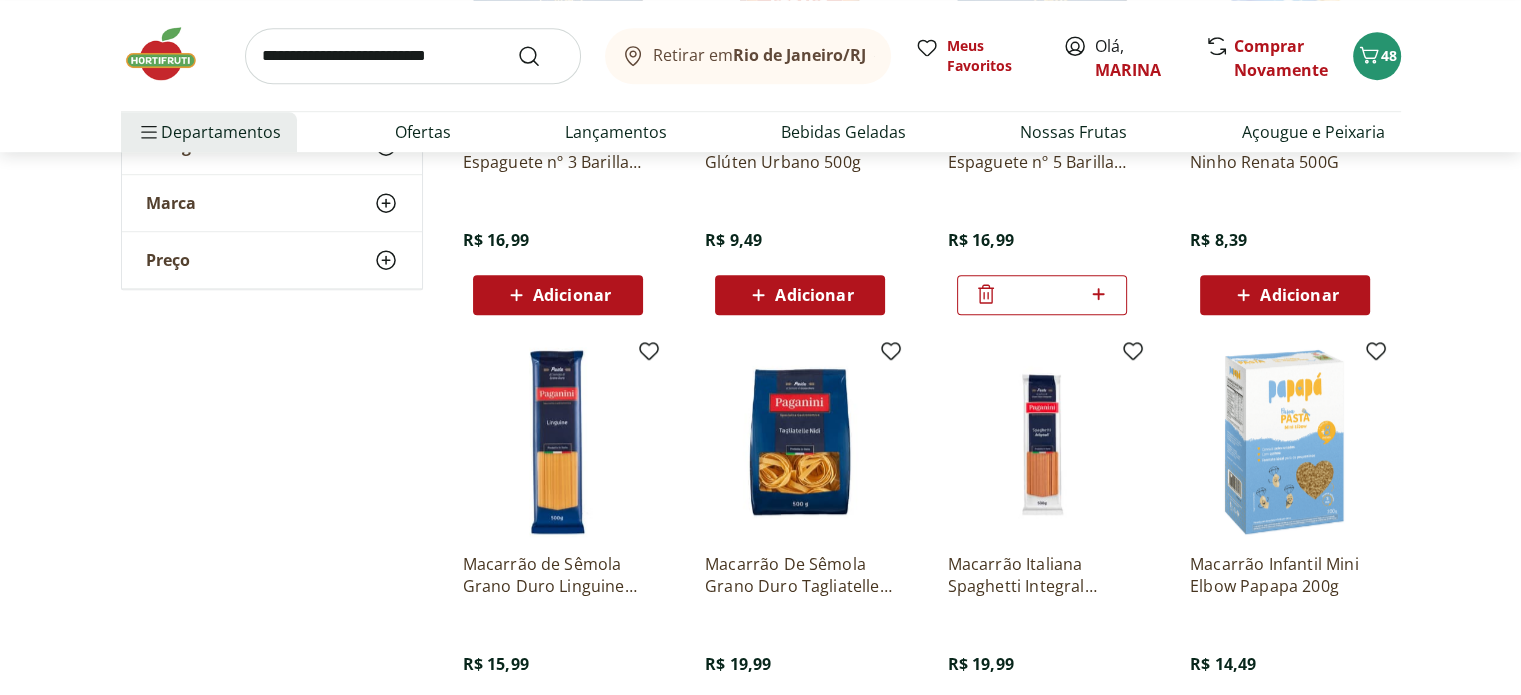 scroll, scrollTop: 1287, scrollLeft: 0, axis: vertical 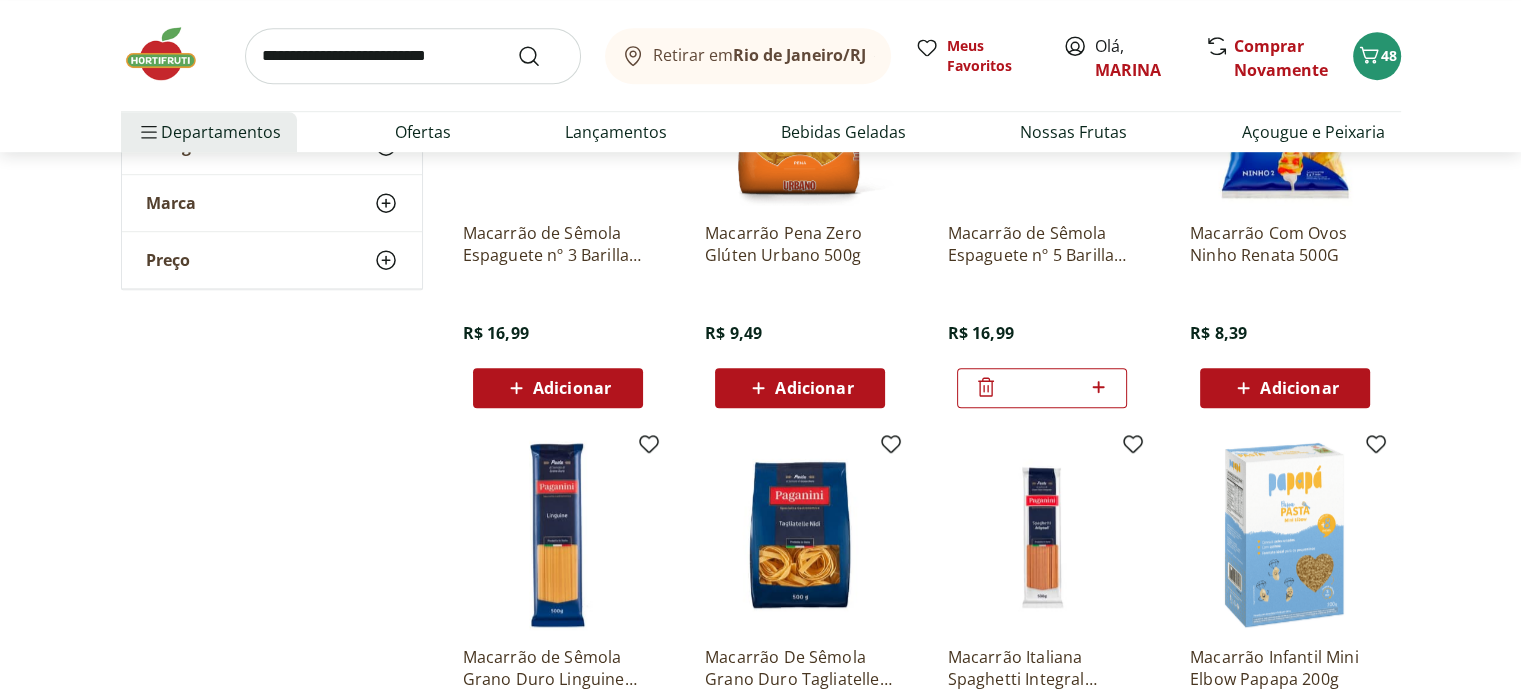 click 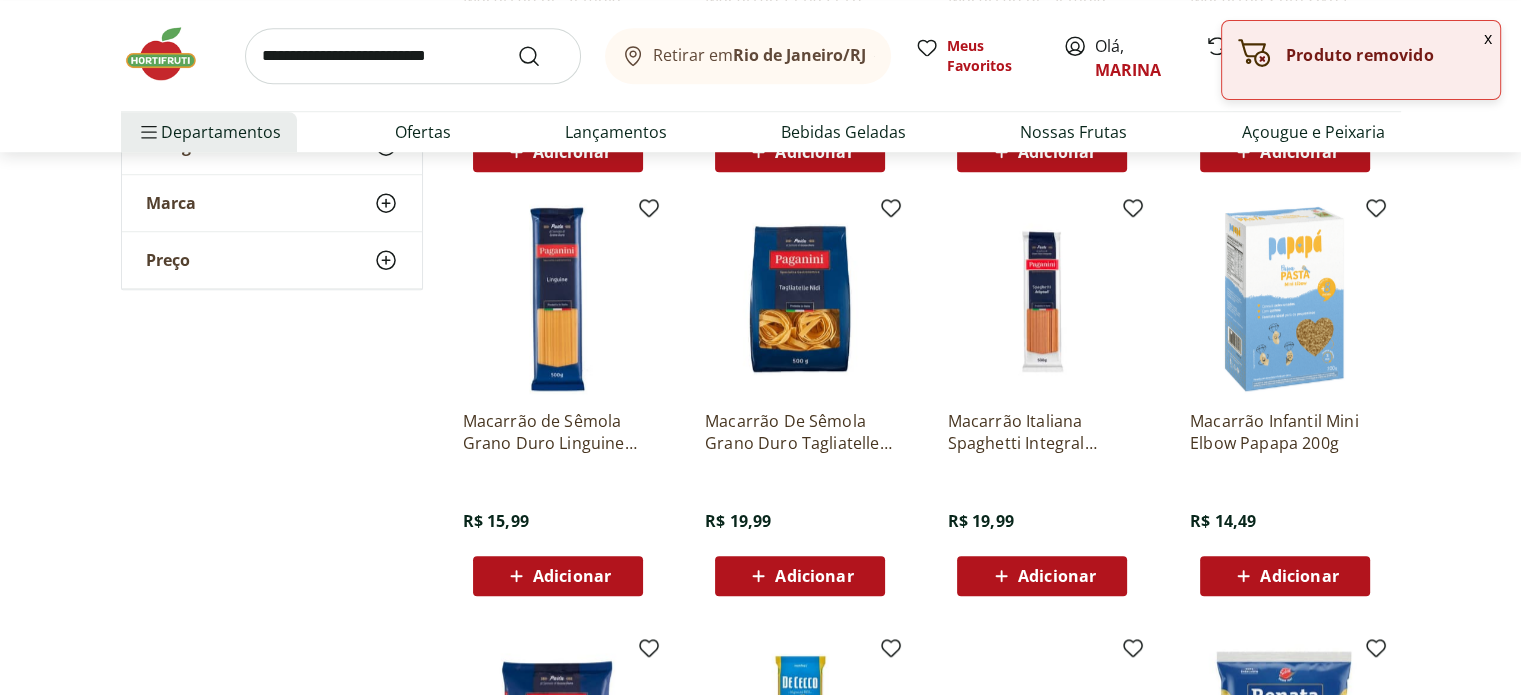 scroll, scrollTop: 1531, scrollLeft: 0, axis: vertical 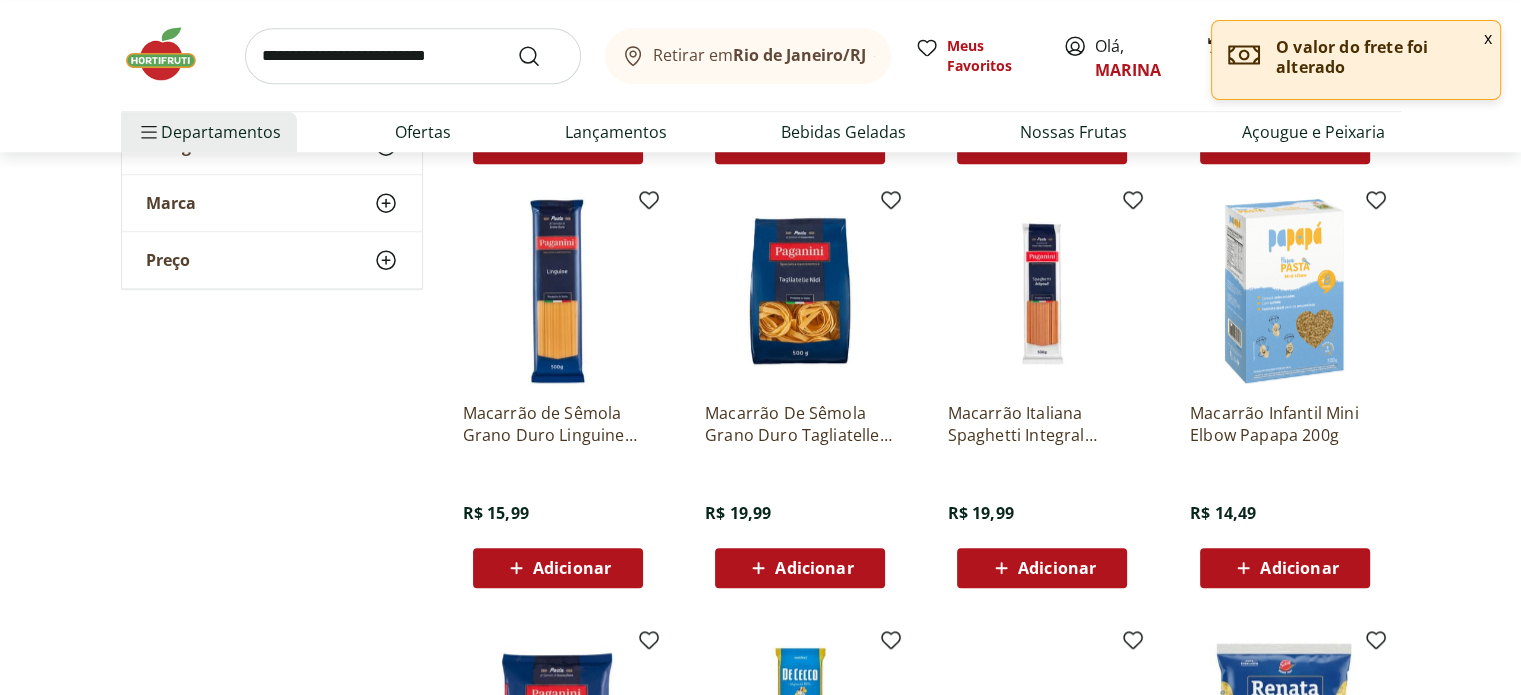 click on "Adicionar" at bounding box center (572, 568) 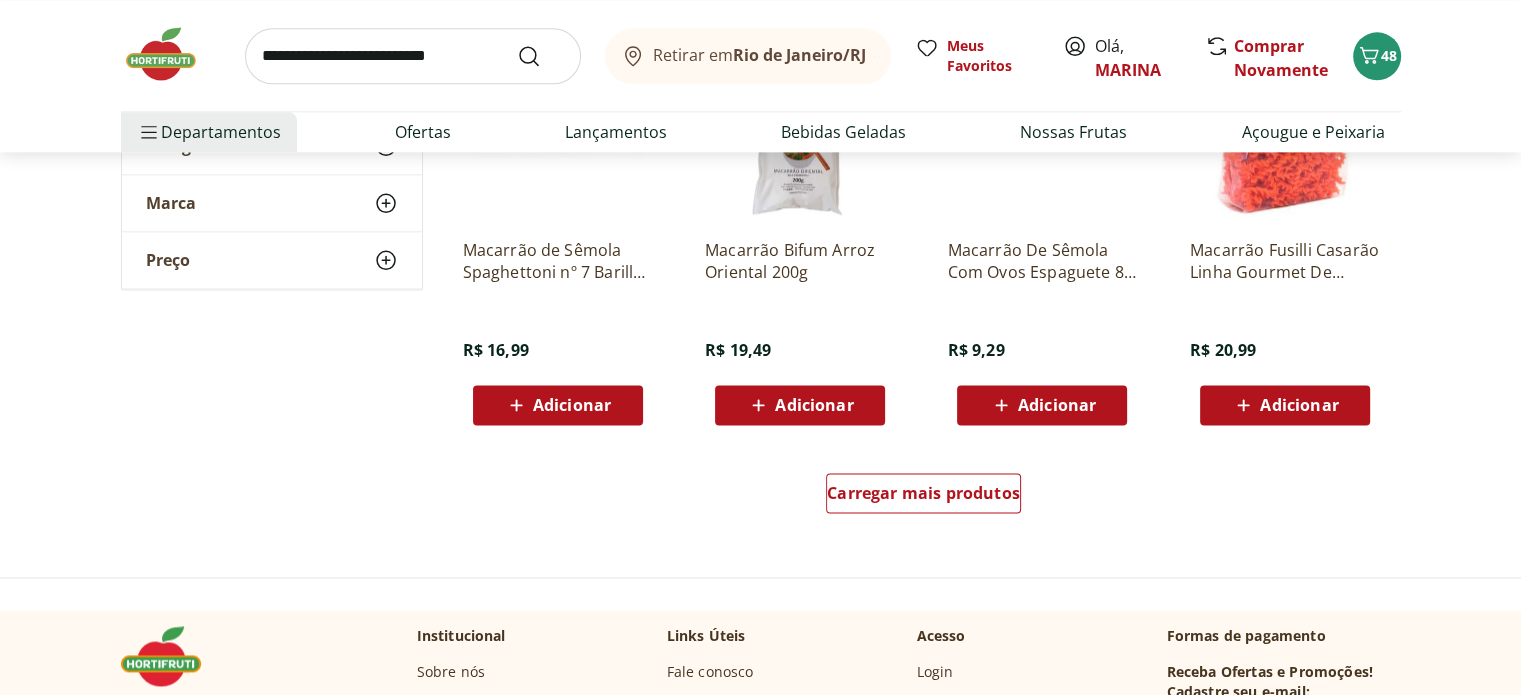 scroll, scrollTop: 2592, scrollLeft: 0, axis: vertical 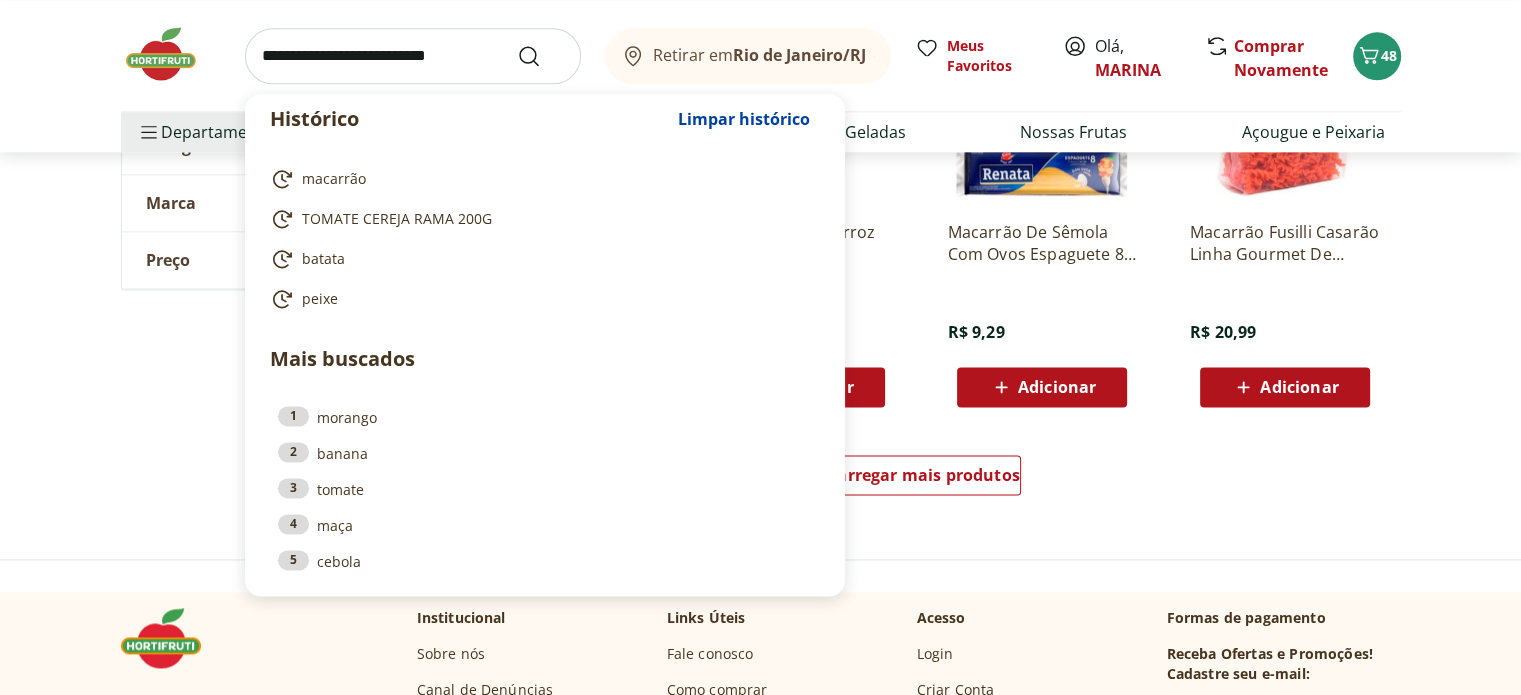 click at bounding box center [413, 56] 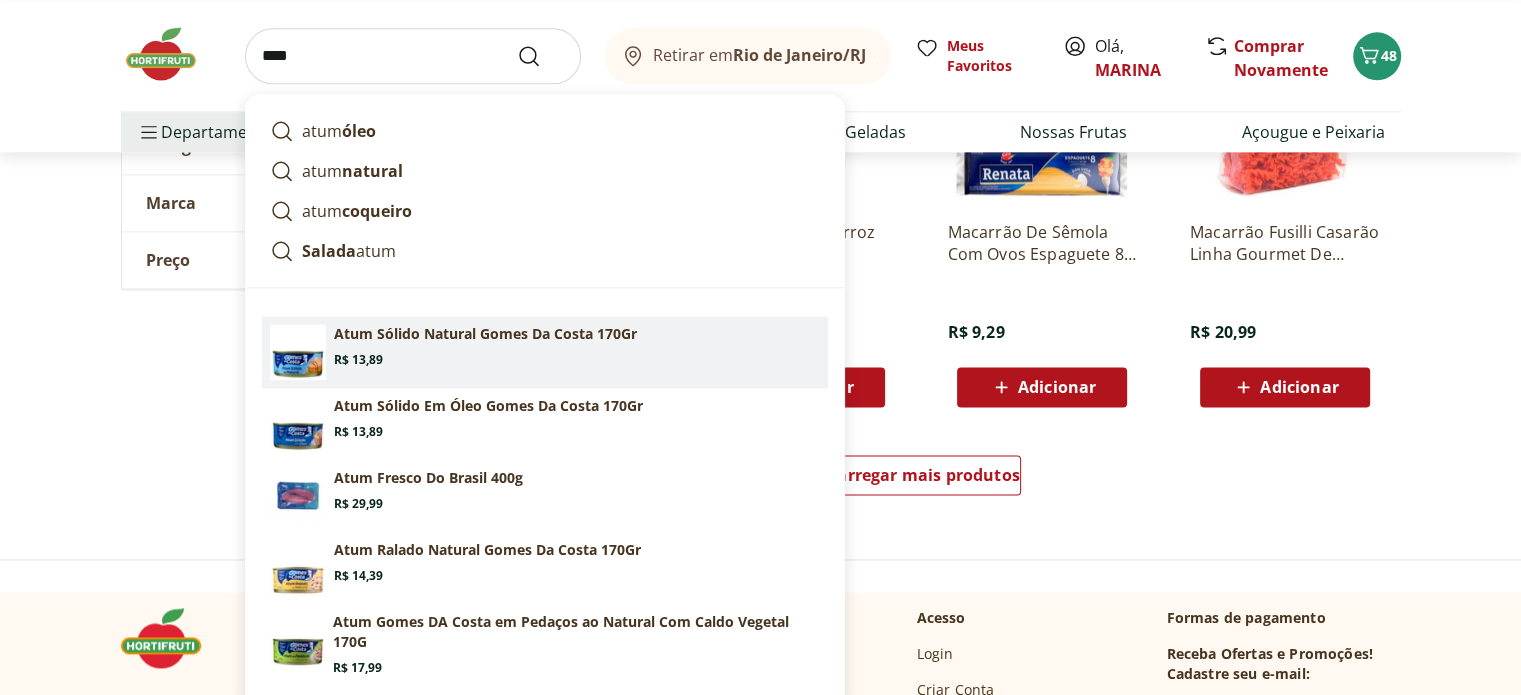 click on "Atum Sólido Natural Gomes Da Costa 170Gr" at bounding box center (485, 334) 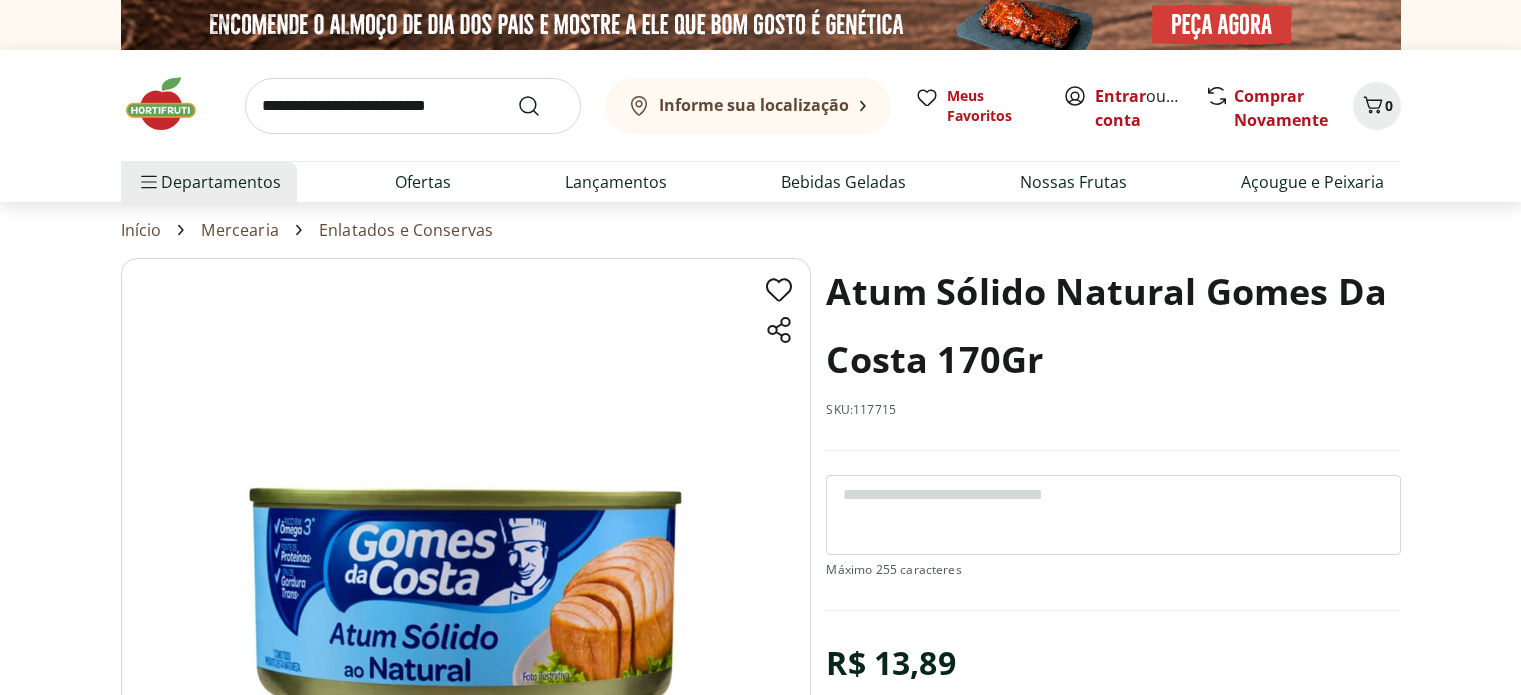 scroll, scrollTop: 0, scrollLeft: 0, axis: both 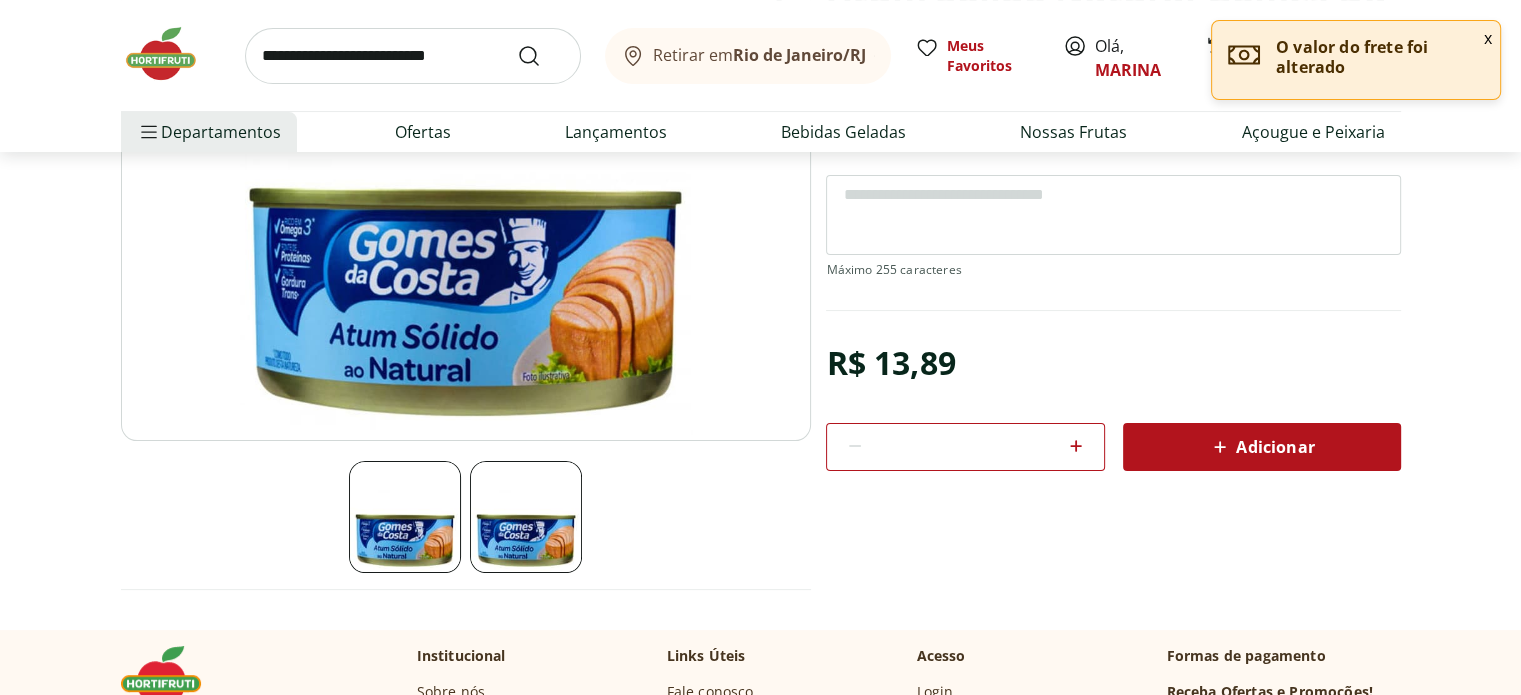 click on "Adicionar" at bounding box center [1262, 447] 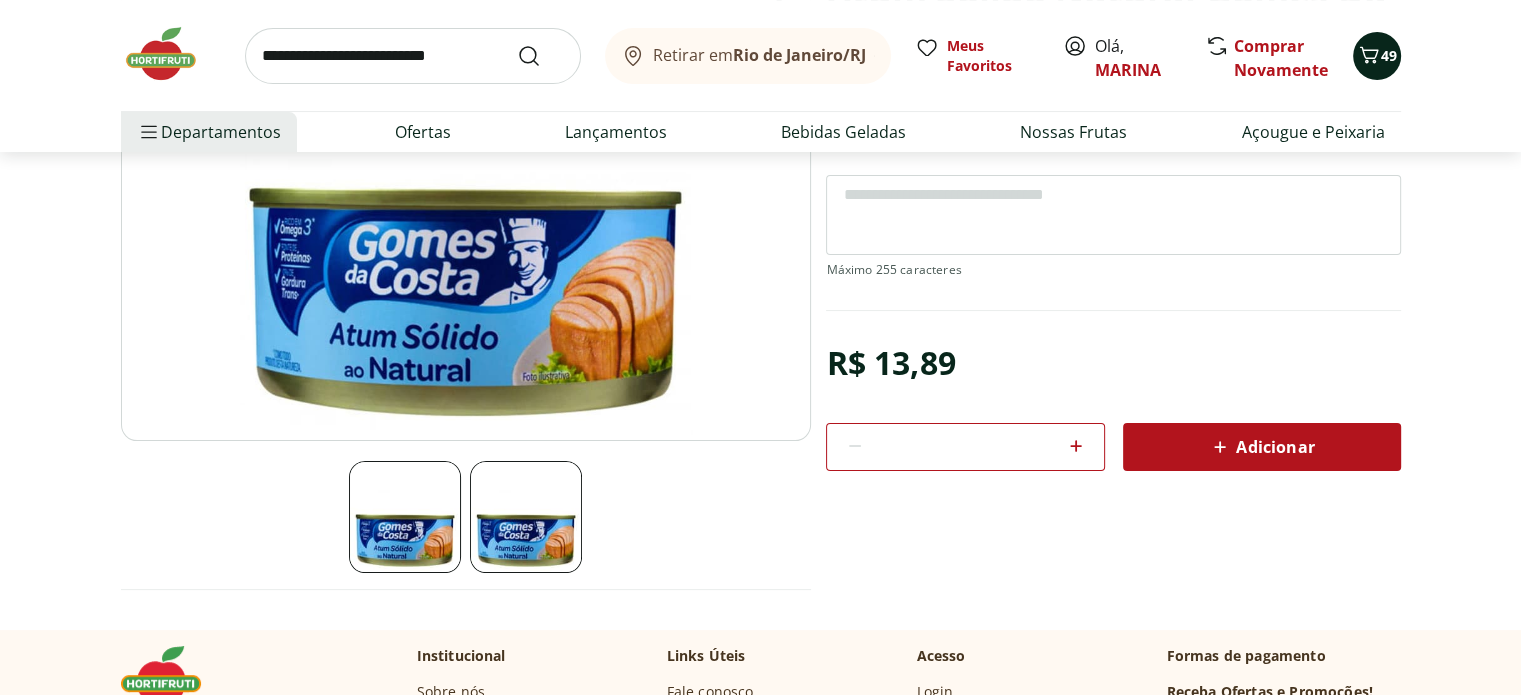 click on "49" at bounding box center (1389, 55) 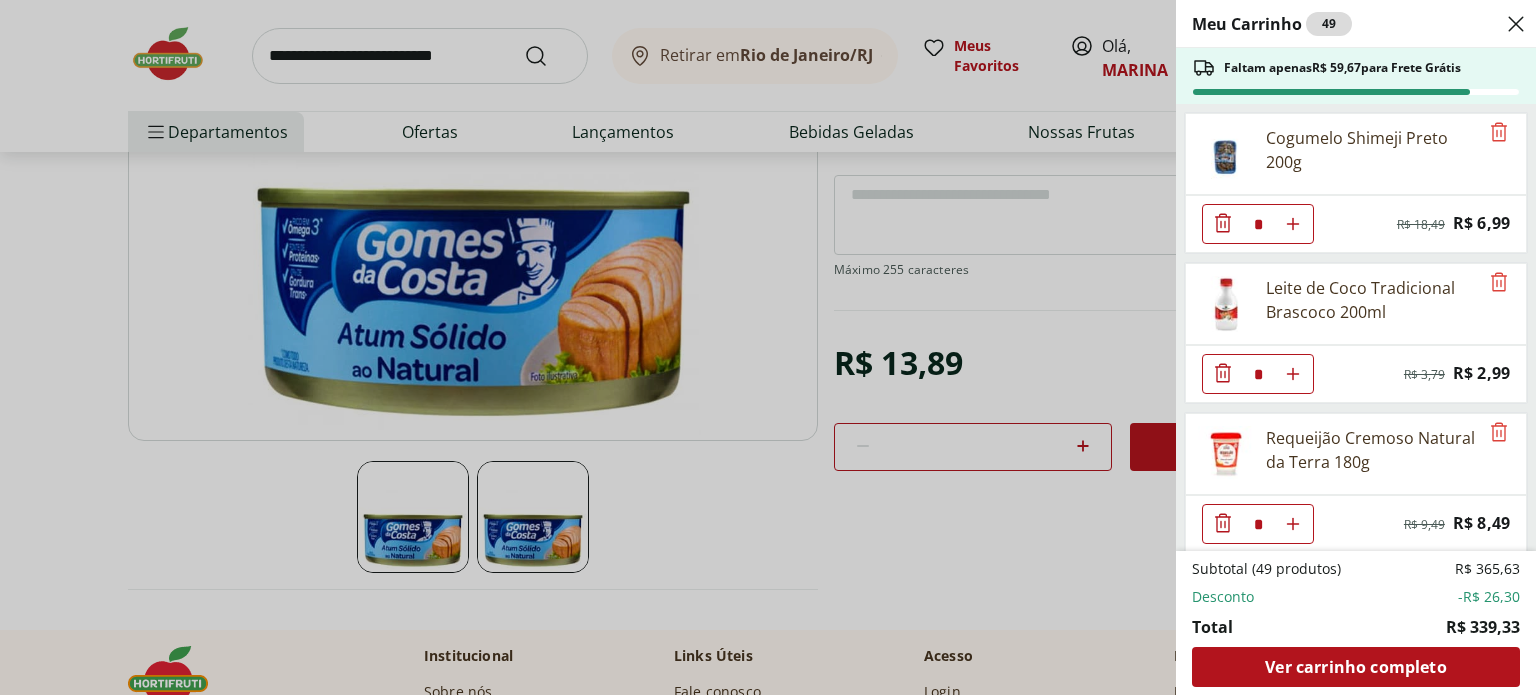 click on "Desconto" at bounding box center [1223, 597] 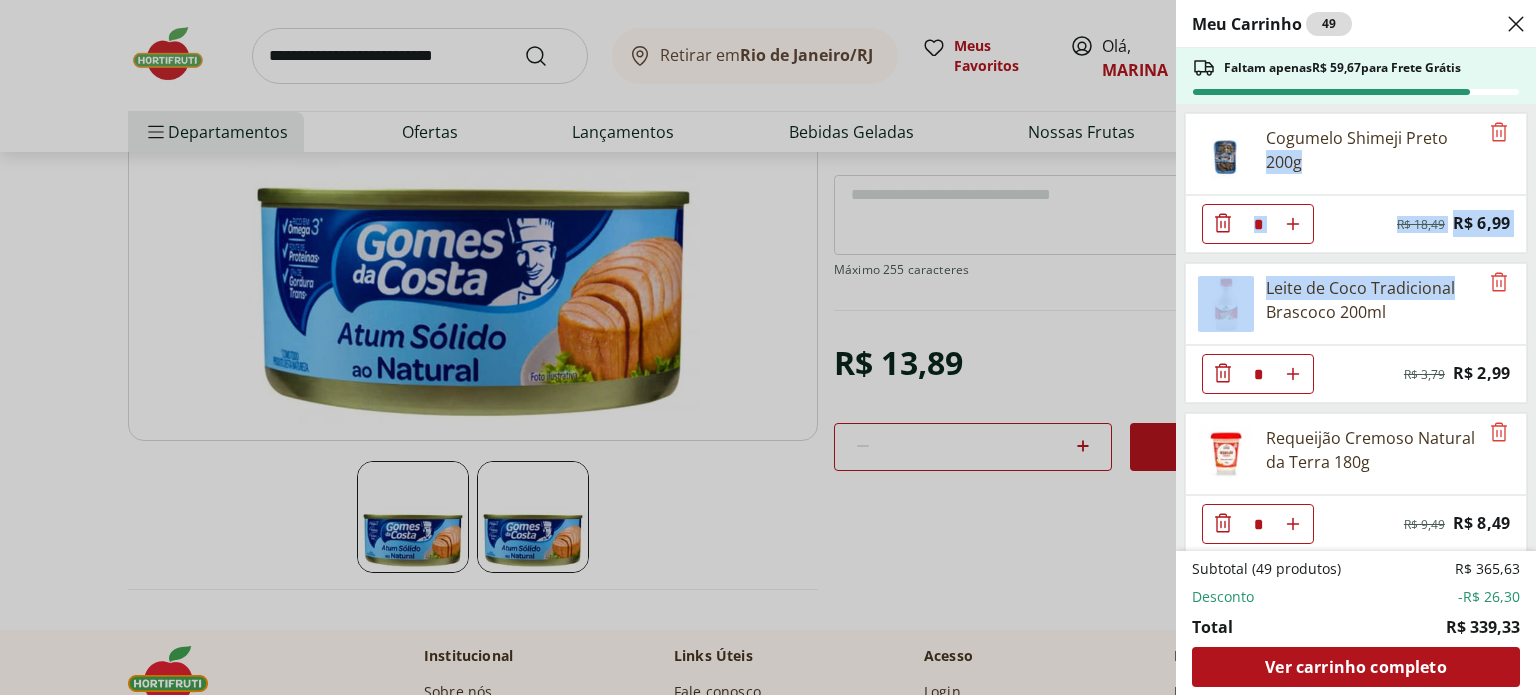 drag, startPoint x: 1532, startPoint y: 128, endPoint x: 1533, endPoint y: 290, distance: 162.00308 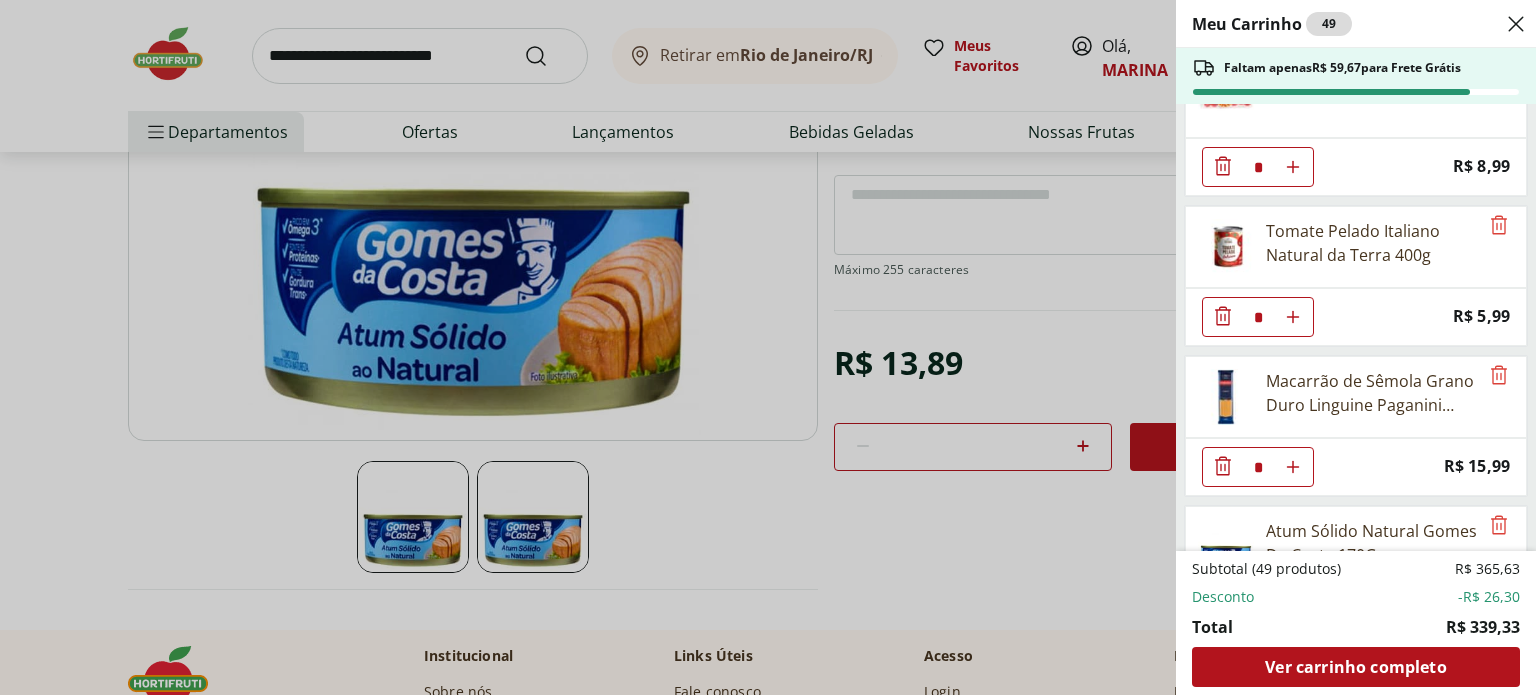 scroll, scrollTop: 3727, scrollLeft: 0, axis: vertical 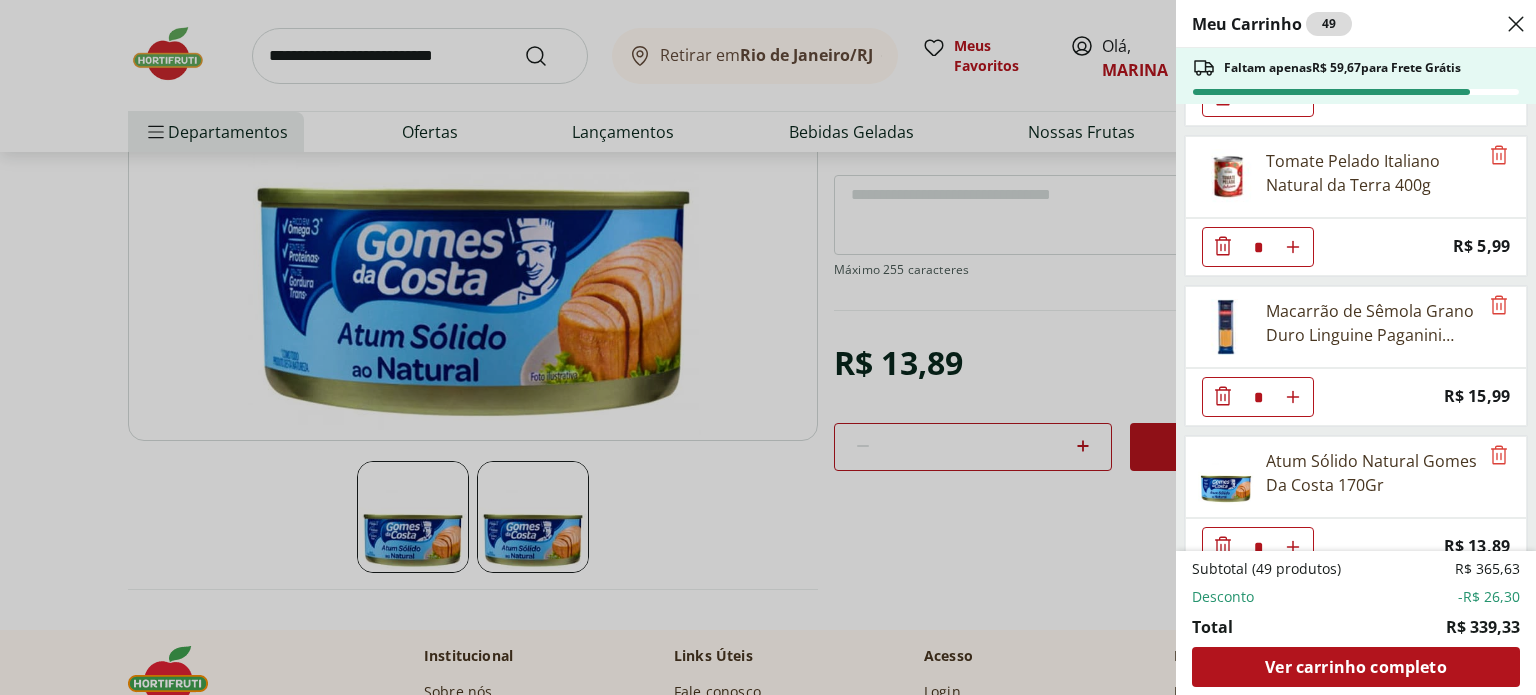click on "Desconto" at bounding box center (1223, 597) 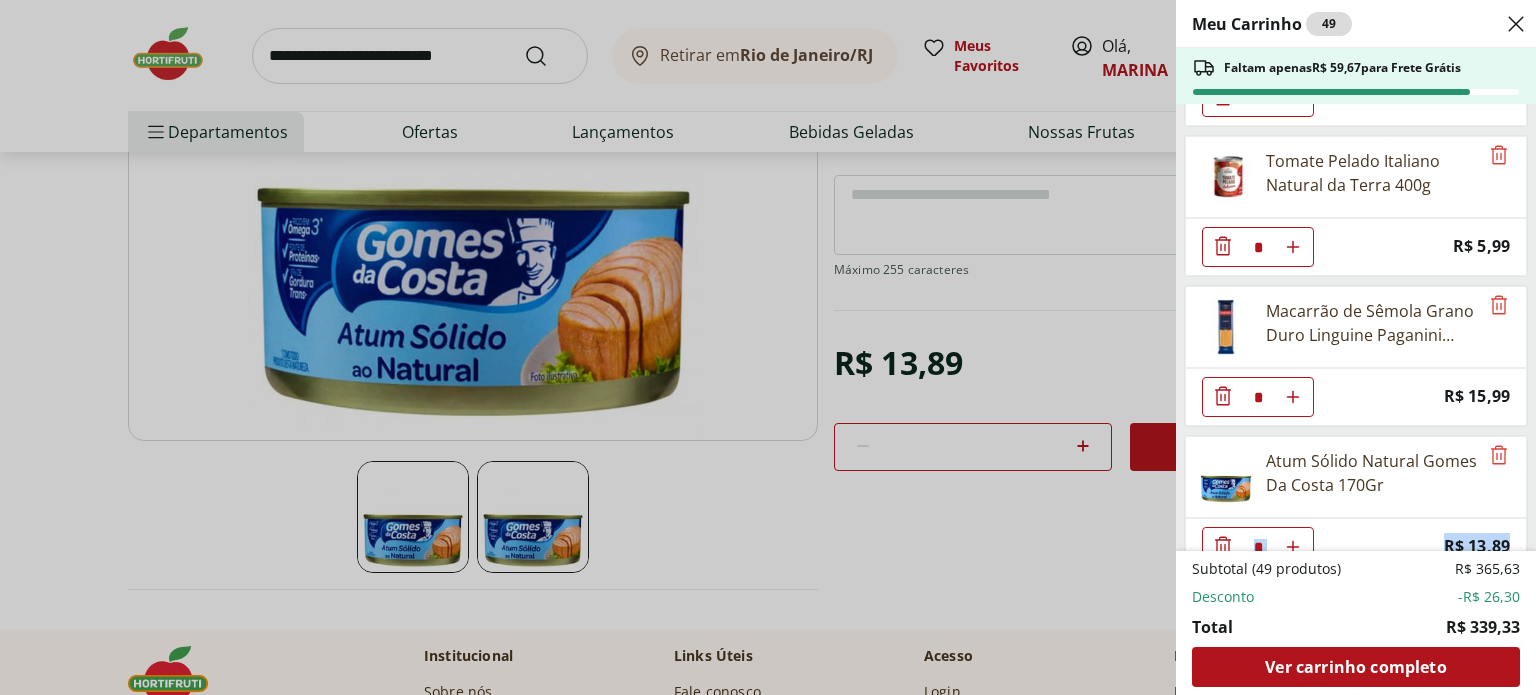 drag, startPoint x: 1534, startPoint y: 522, endPoint x: 1532, endPoint y: 457, distance: 65.03076 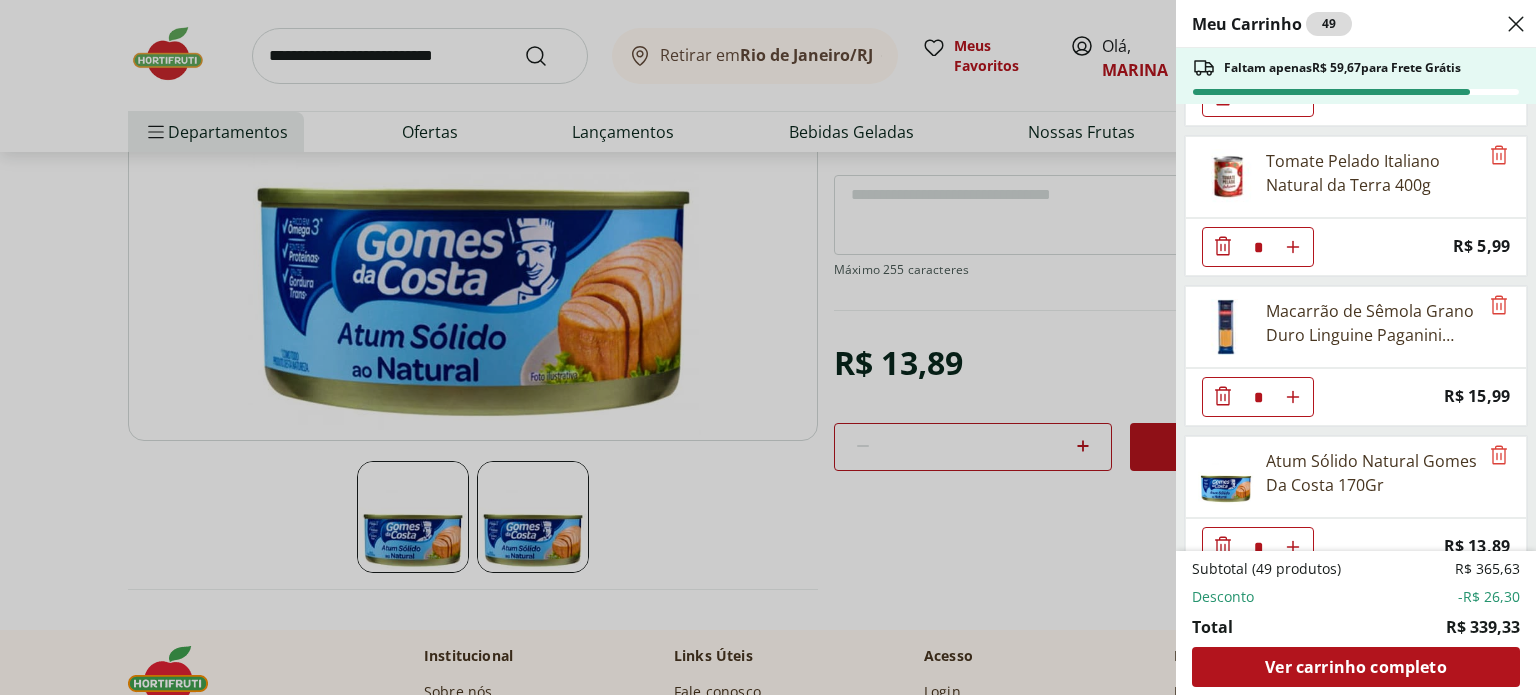 click on "Meu Carrinho 49 Faltam apenas  R$ 59,67  para Frete Grátis Cogumelo Shimeji Preto 200g * Original price: R$ 18,49 Price: R$ 6,99 Leite de Coco Tradicional Brascoco 200ml * Original price: R$ 3,79 Price: R$ 2,99 Requeijão Cremoso Natural da Terra 180g * Original price: R$ 9,49 Price: R$ 8,49 Pão Frances * Price: R$ 1,49 Pão de Leite Paderrí 280g * Price: R$ 14,99 Abóbora Madura Frutifique 400g * Price: R$ 11,99 Aipim Frutifique 400g * Price: R$ 9,99 Farinha de Trigo Dona Benta Com Fermento 1Kg * Price: R$ 11,39 Achocolatado Orgânico Native 400G * Price: R$ 31,99 Cebola Nacional Unidade * Price: R$ 1,00 Tomate Italiano * Price: R$ 1,15 Cebolinha Unidade * Price: R$ 3,49 Hamburguer de Frango Wessel 360g * Price: R$ 19,99 Alface Americana Unidade * Price: R$ 3,99 Batata Palha Tradicional Elma Chips 100g * Price: R$ 12,49 Mel Silvestre Natural Da Terra 300g * Price: R$ 19,59 Leite Integral Uht Barra Mansa 1L * Price: R$ 6,99 Papel Higiênico Folha Dupla Neve 12 Rolos * Price: R$ 18,99" at bounding box center (768, 347) 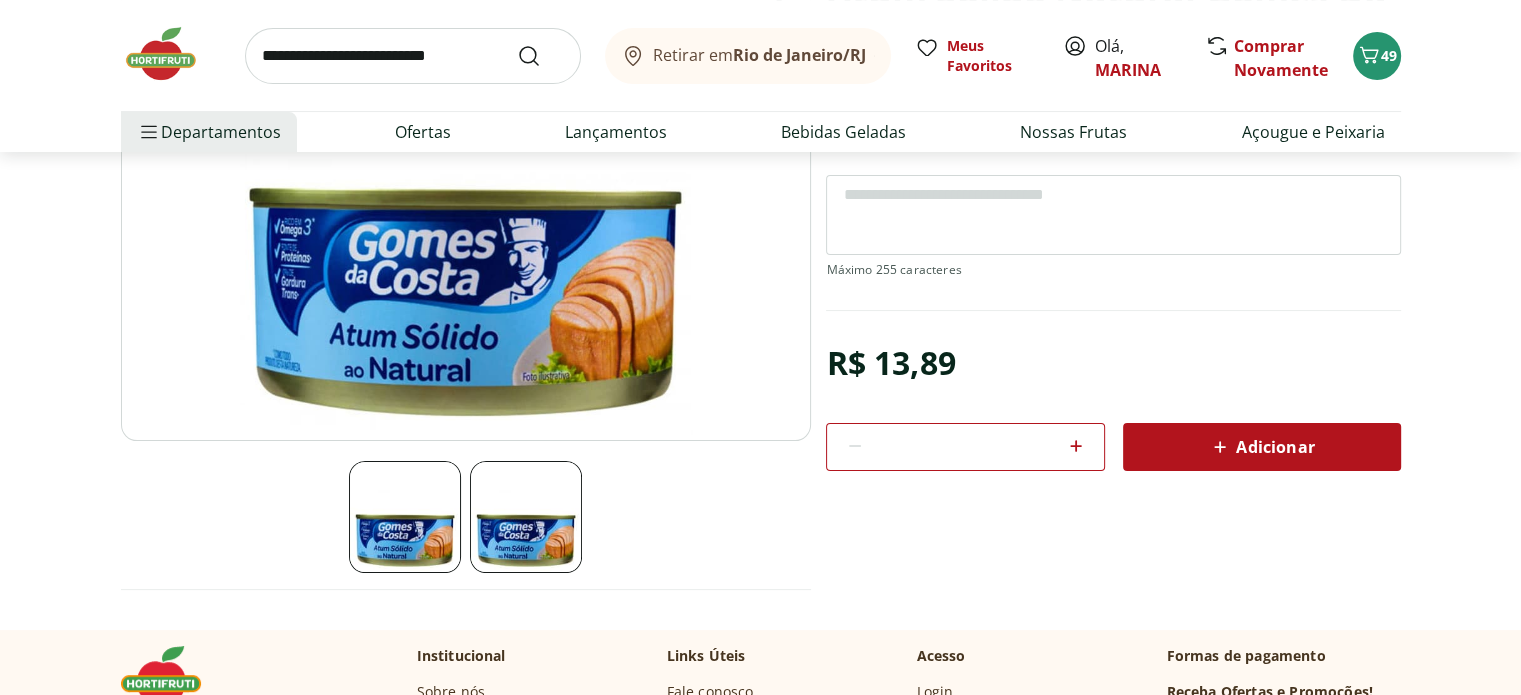 click on "Retirar em [CITY]/[STATE] Meus Favoritos Olá, [NAME] Comprar Novamente 49" at bounding box center [761, 55] 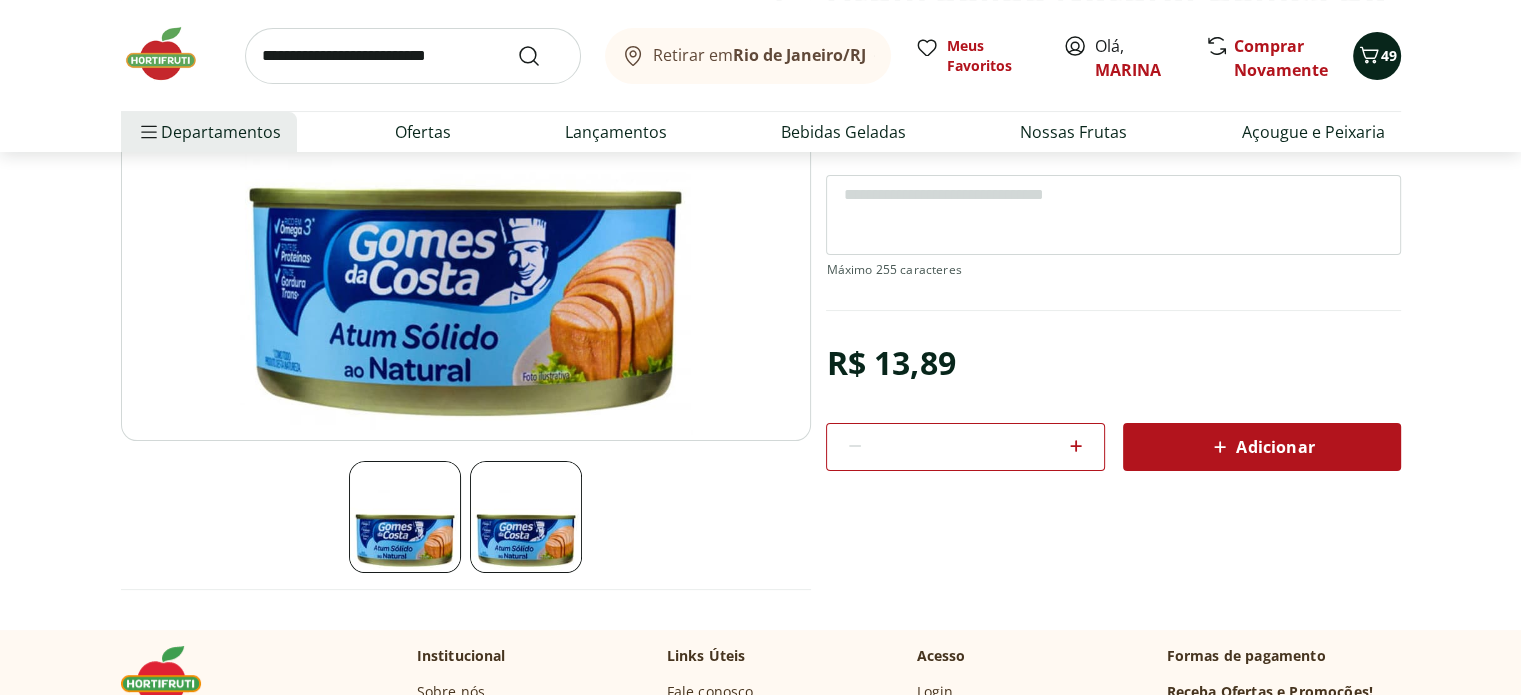 click 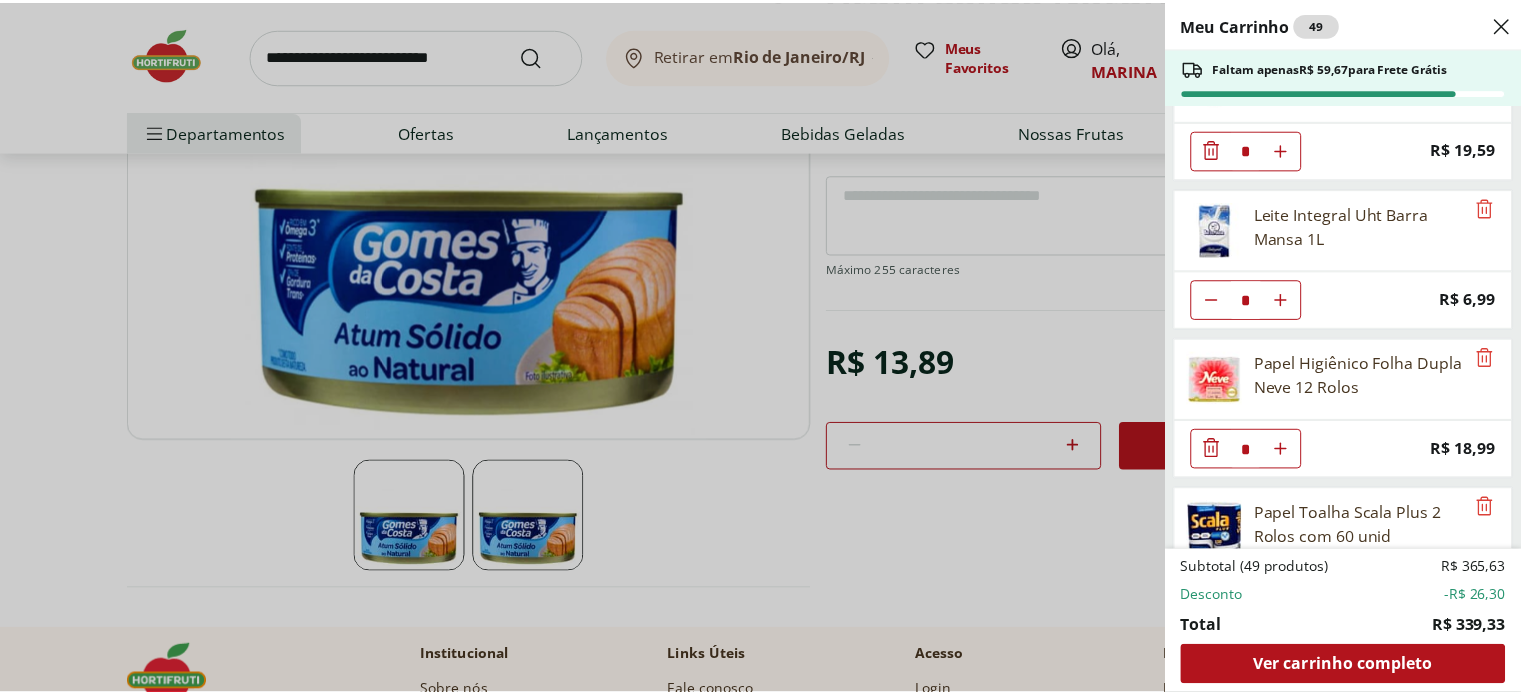 scroll, scrollTop: 0, scrollLeft: 0, axis: both 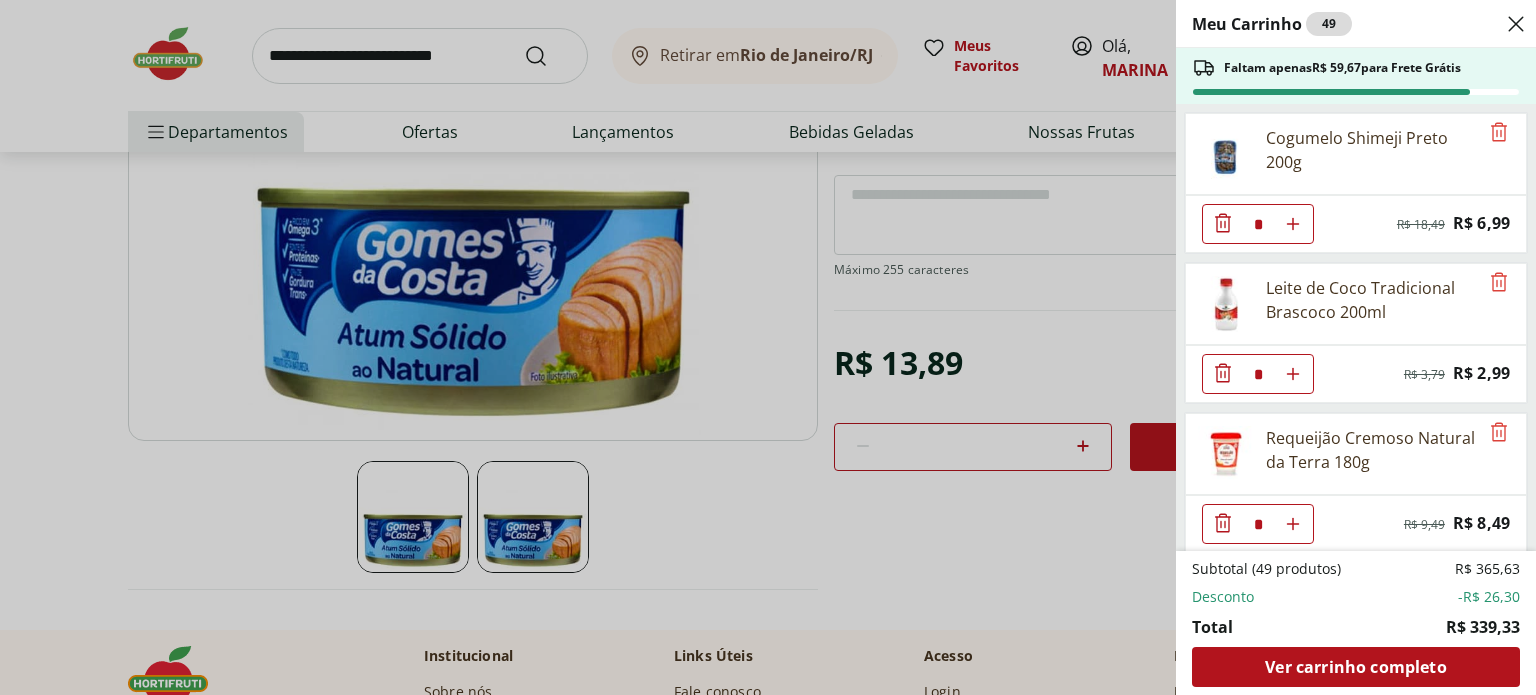 click on "Meu Carrinho 49 Faltam apenas  R$ 59,67  para Frete Grátis Cogumelo Shimeji Preto 200g * Original price: R$ 18,49 Price: R$ 6,99 Leite de Coco Tradicional Brascoco 200ml * Original price: R$ 3,79 Price: R$ 2,99 Requeijão Cremoso Natural da Terra 180g * Original price: R$ 9,49 Price: R$ 8,49 Pão Frances * Price: R$ 1,49 Pão de Leite Paderrí 280g * Price: R$ 14,99 Abóbora Madura Frutifique 400g * Price: R$ 11,99 Aipim Frutifique 400g * Price: R$ 9,99 Farinha de Trigo Dona Benta Com Fermento 1Kg * Price: R$ 11,39 Achocolatado Orgânico Native 400G * Price: R$ 31,99 Cebola Nacional Unidade * Price: R$ 1,00 Tomate Italiano * Price: R$ 1,15 Cebolinha Unidade * Price: R$ 3,49 Hamburguer de Frango Wessel 360g * Price: R$ 19,99 Alface Americana Unidade * Price: R$ 3,99 Batata Palha Tradicional Elma Chips 100g * Price: R$ 12,49 Mel Silvestre Natural Da Terra 300g * Price: R$ 19,59 Leite Integral Uht Barra Mansa 1L * Price: R$ 6,99 Papel Higiênico Folha Dupla Neve 12 Rolos * Price: R$ 18,99" at bounding box center [768, 347] 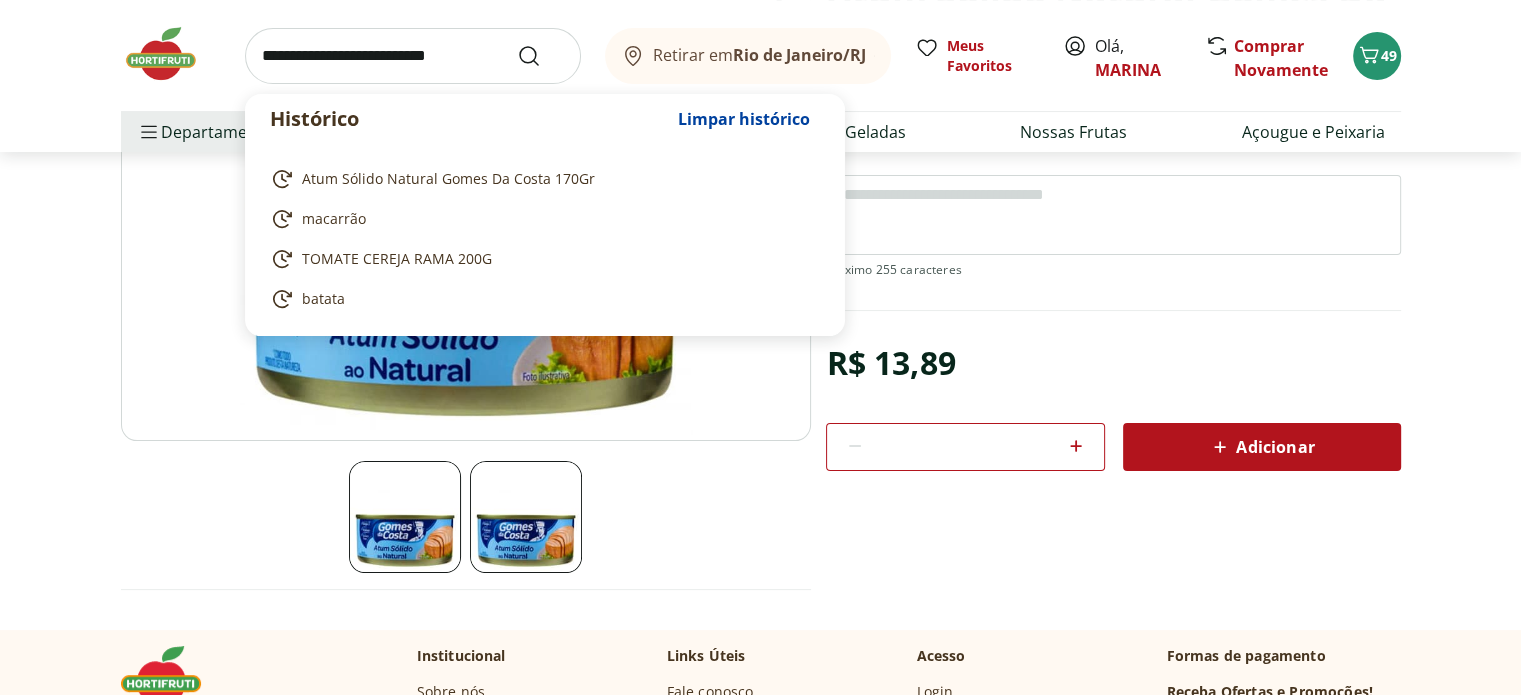 click at bounding box center [413, 56] 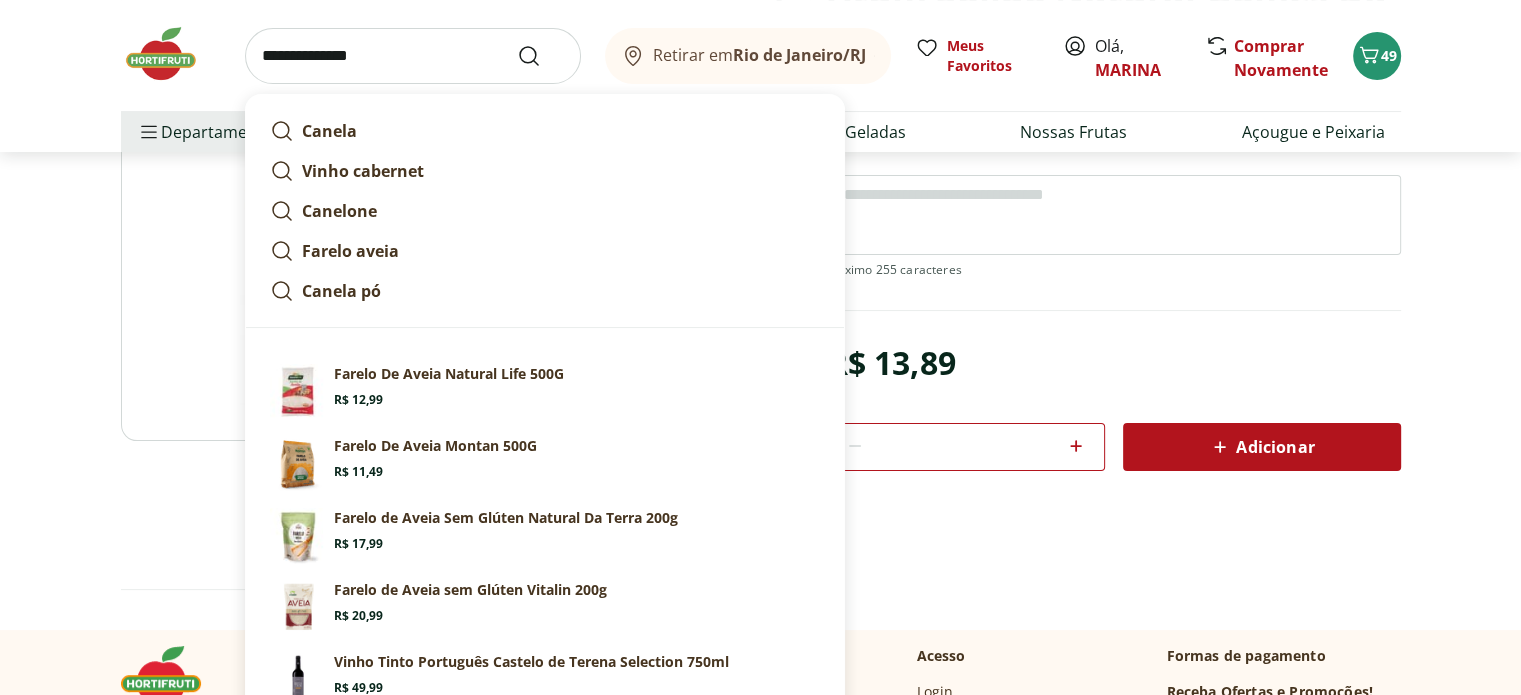 type on "**********" 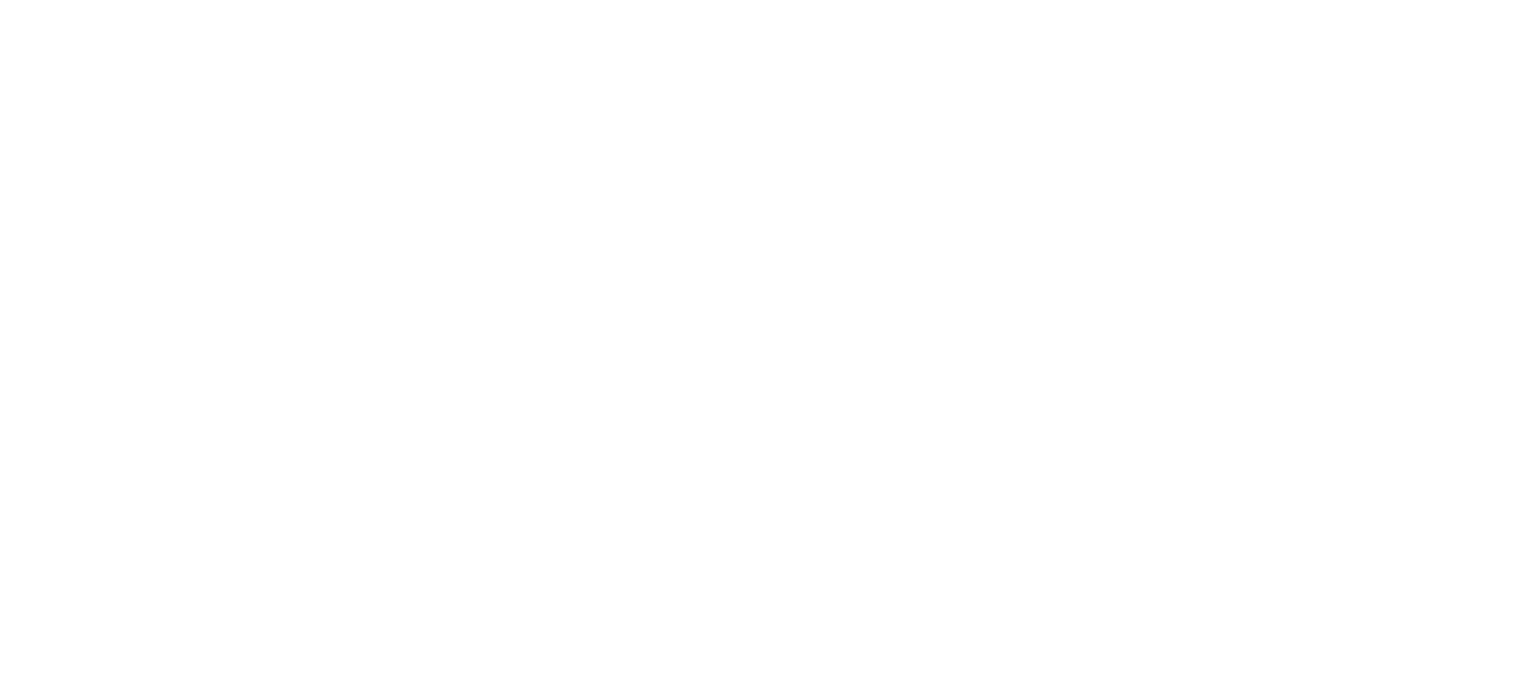 scroll, scrollTop: 0, scrollLeft: 0, axis: both 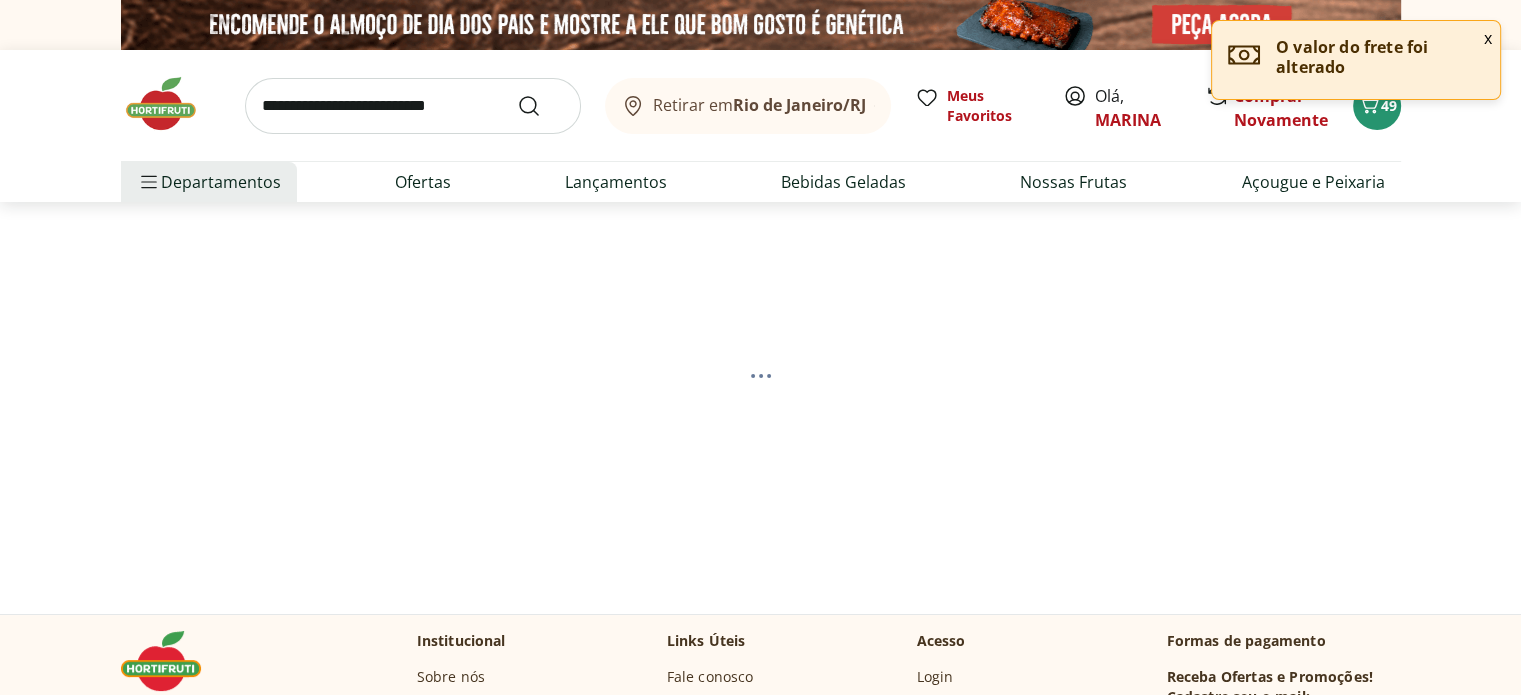 select on "**********" 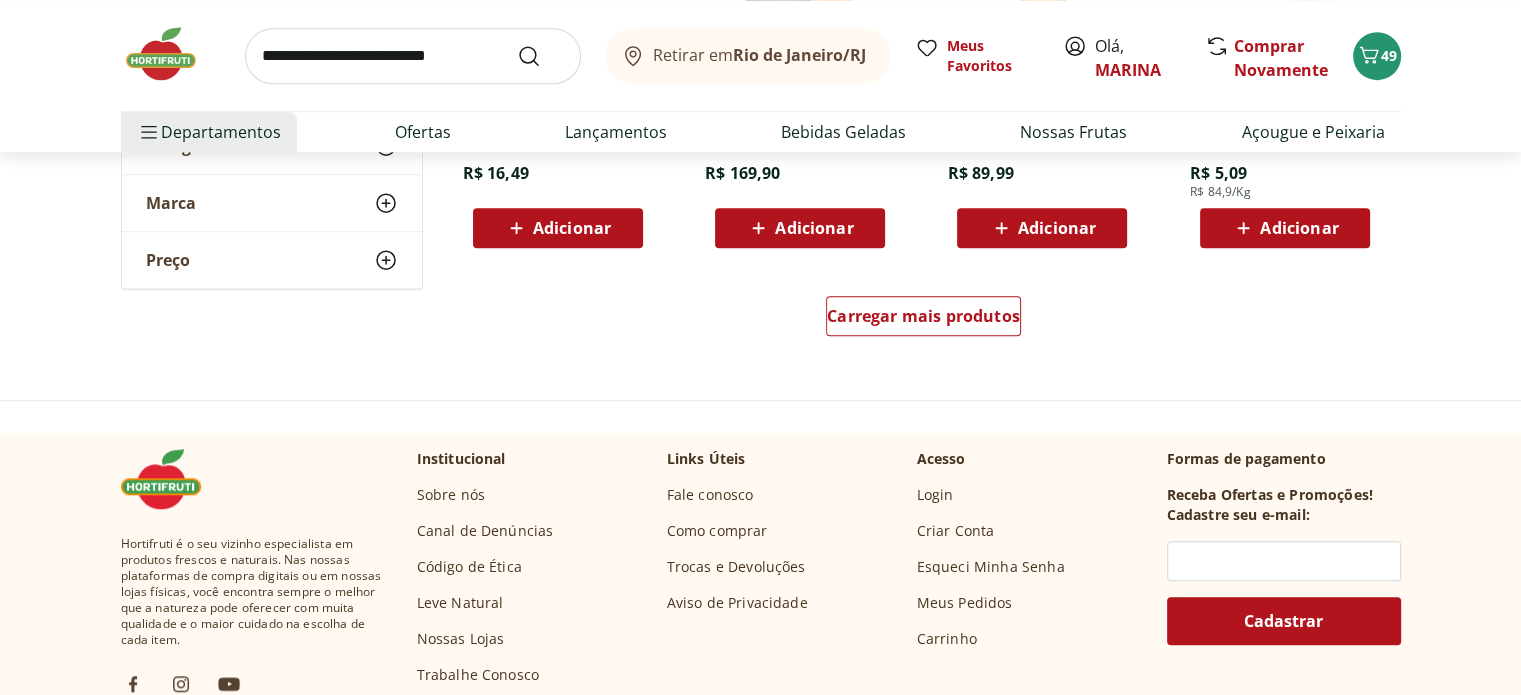 scroll, scrollTop: 1456, scrollLeft: 0, axis: vertical 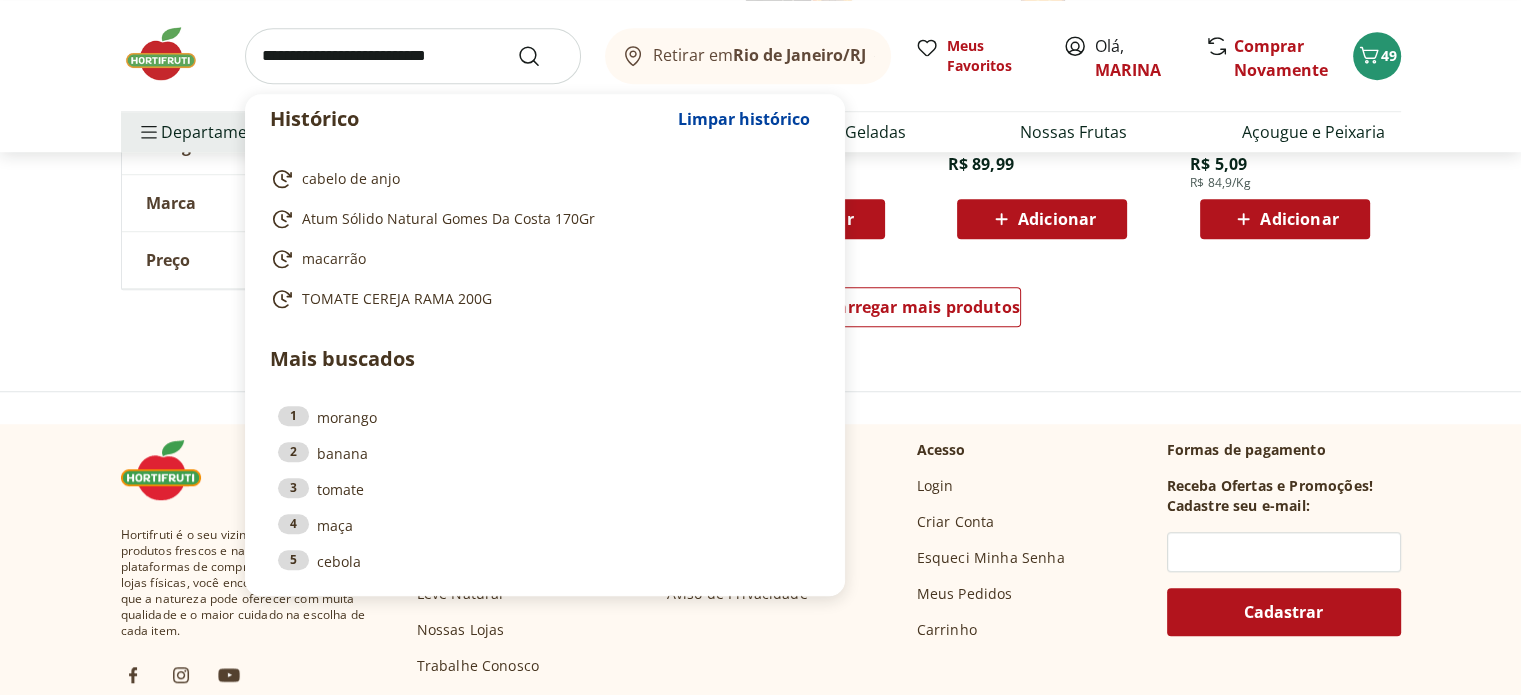 click at bounding box center (413, 56) 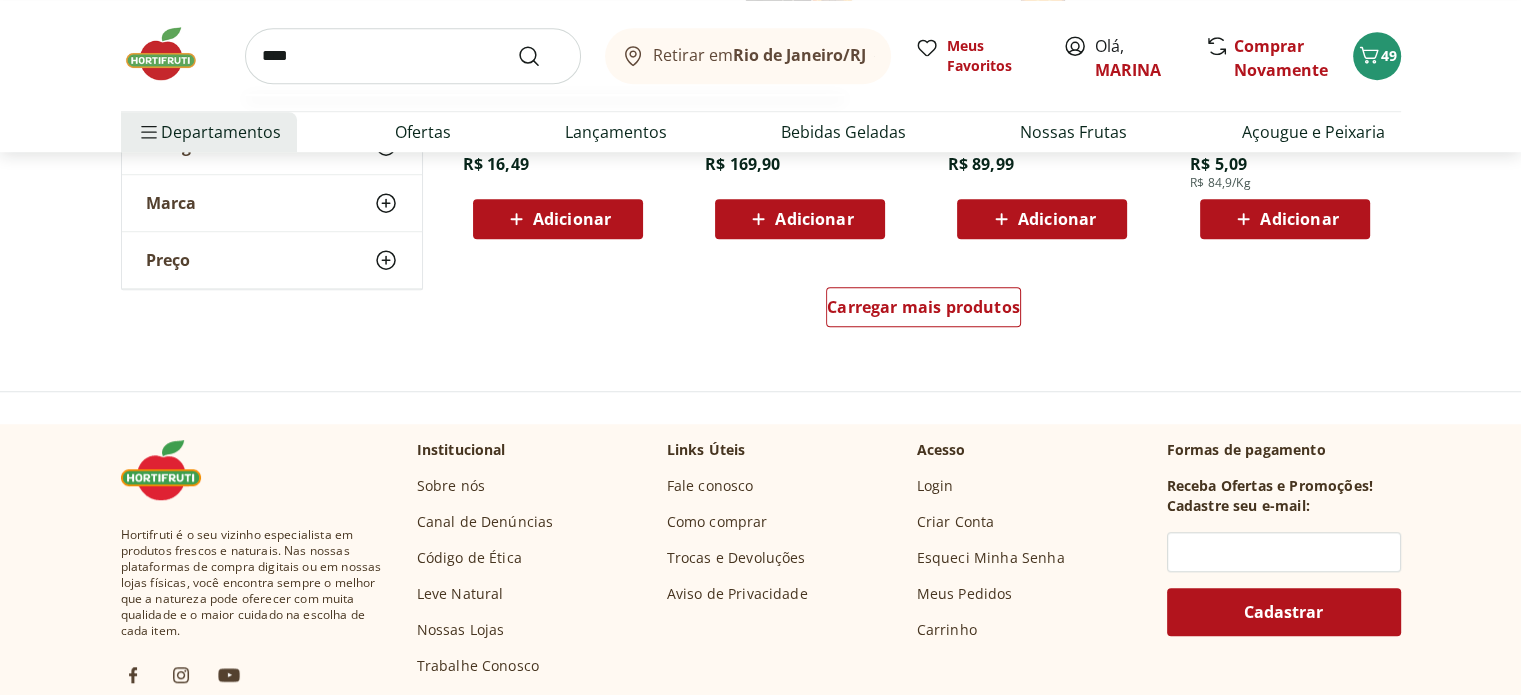 type on "****" 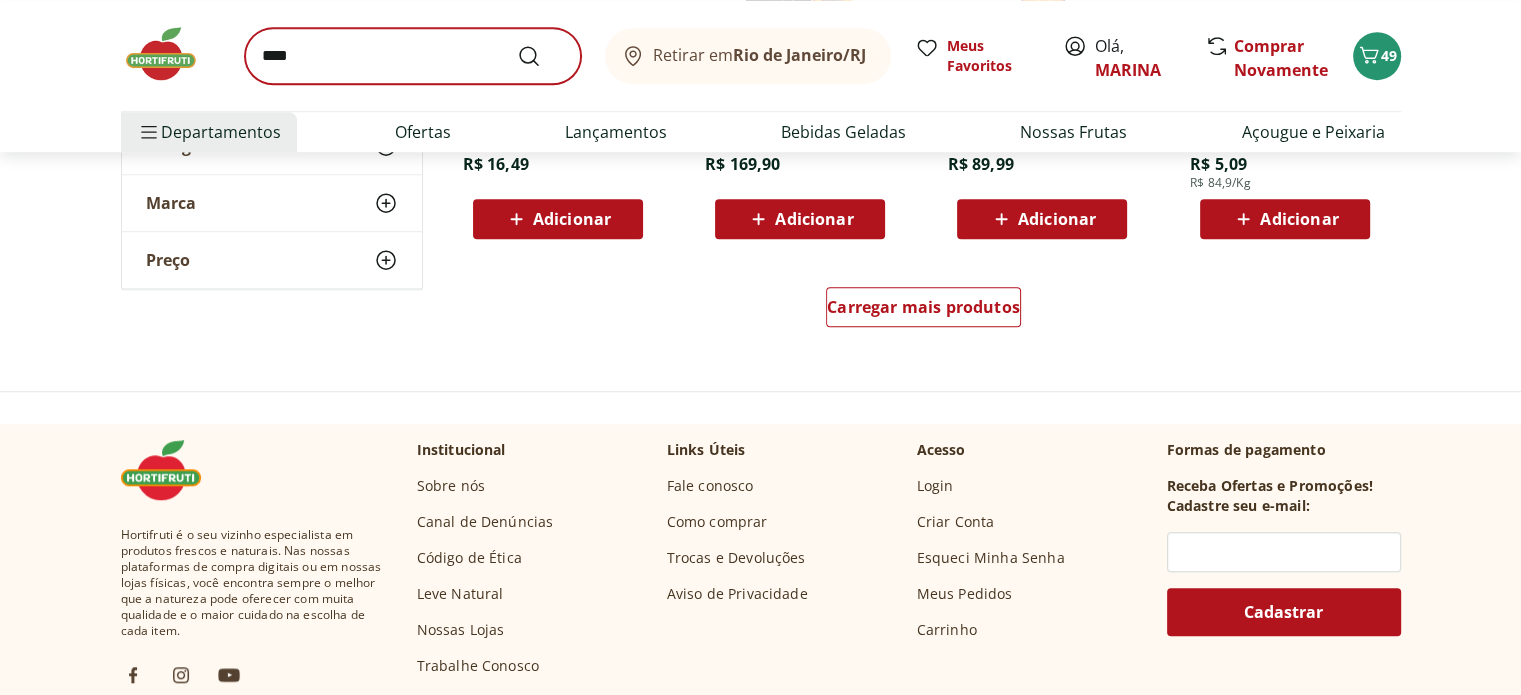 scroll, scrollTop: 0, scrollLeft: 0, axis: both 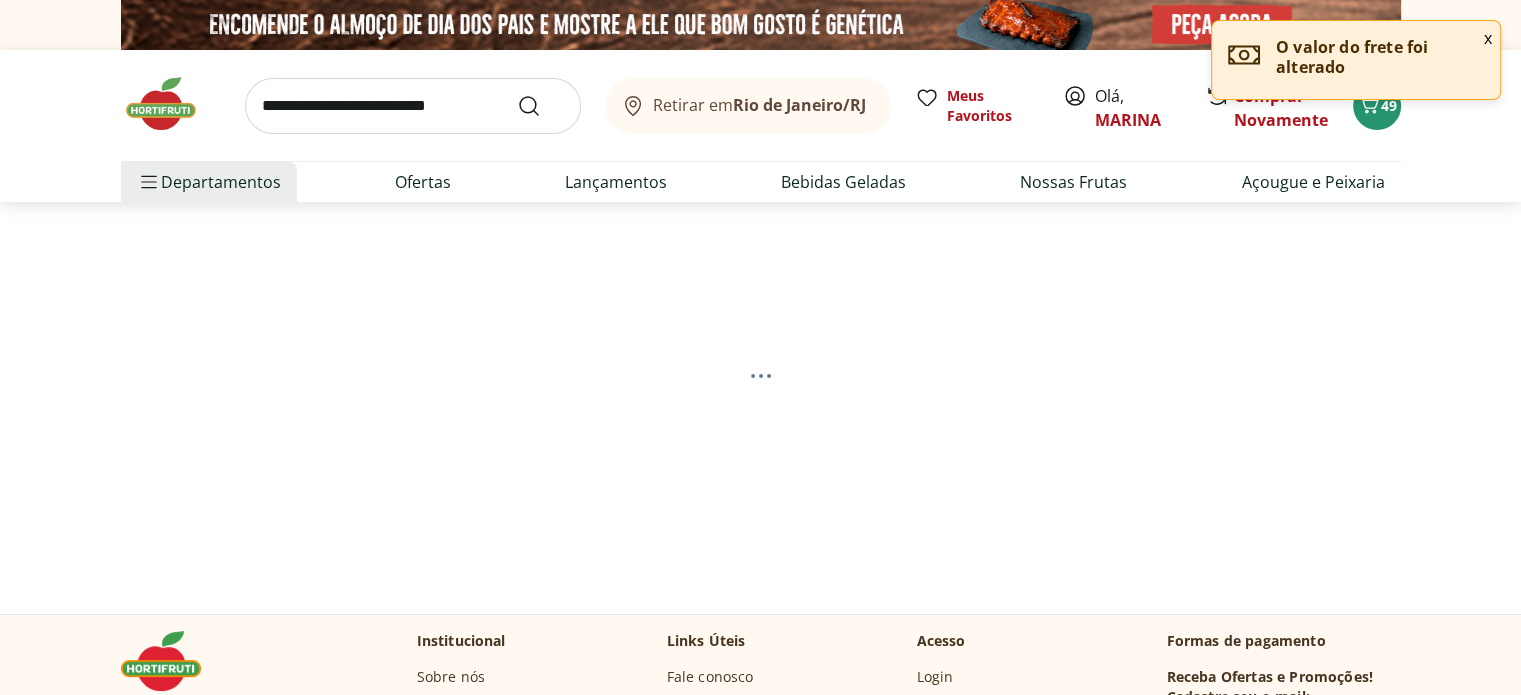 select on "**********" 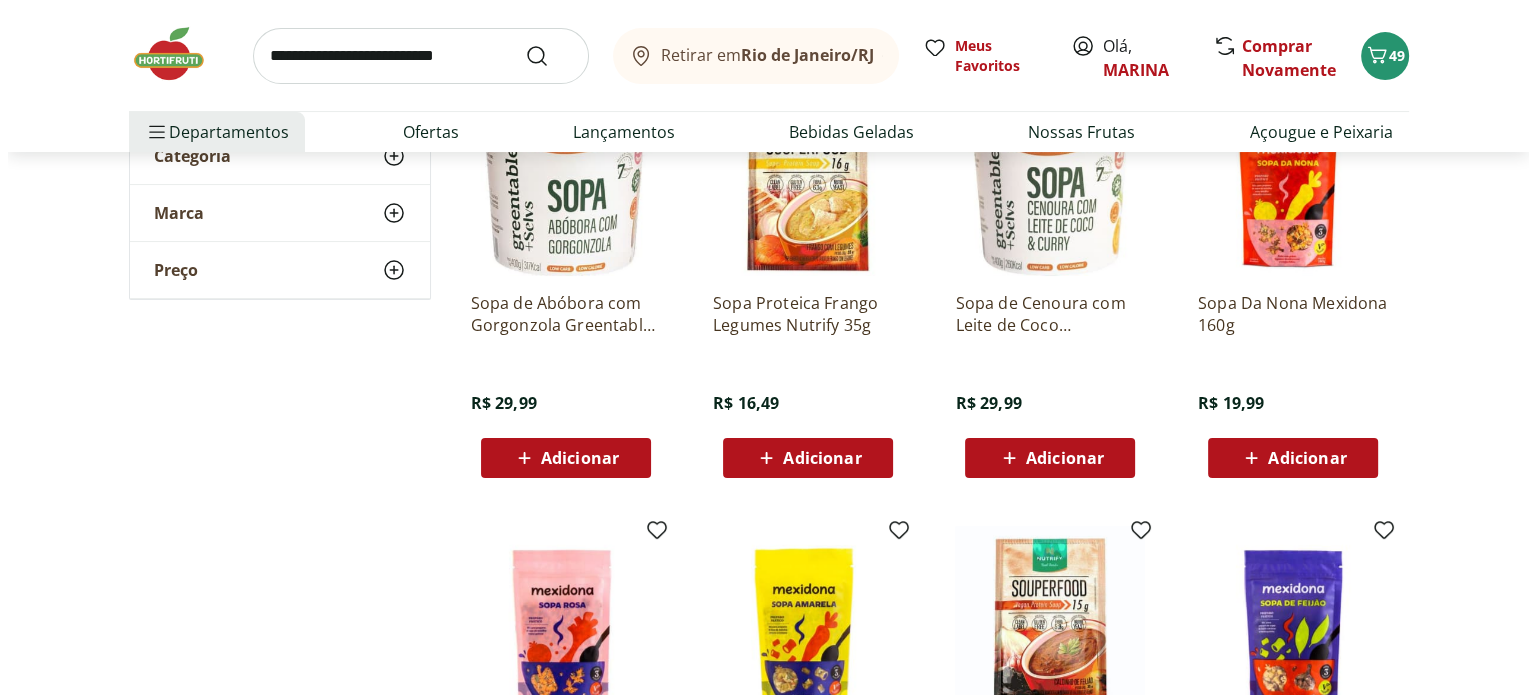 scroll, scrollTop: 320, scrollLeft: 0, axis: vertical 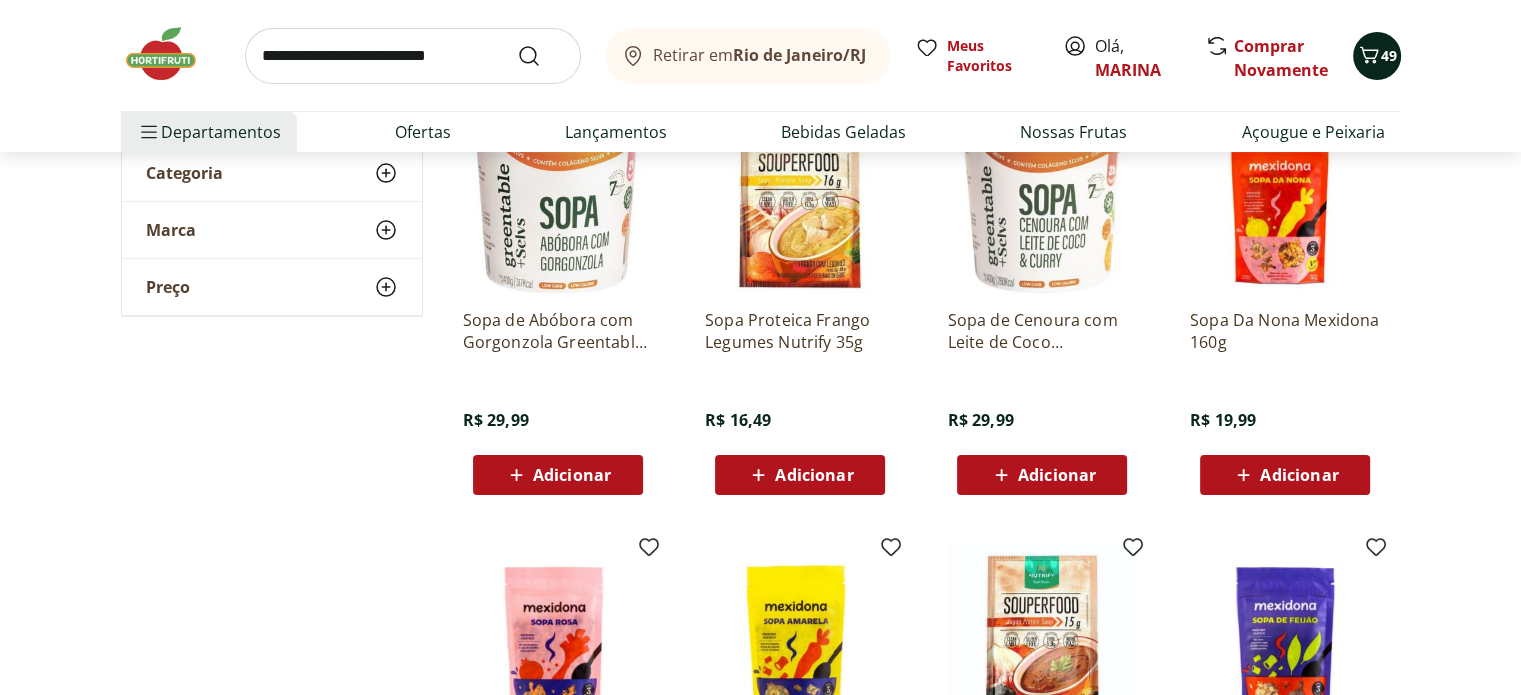 click 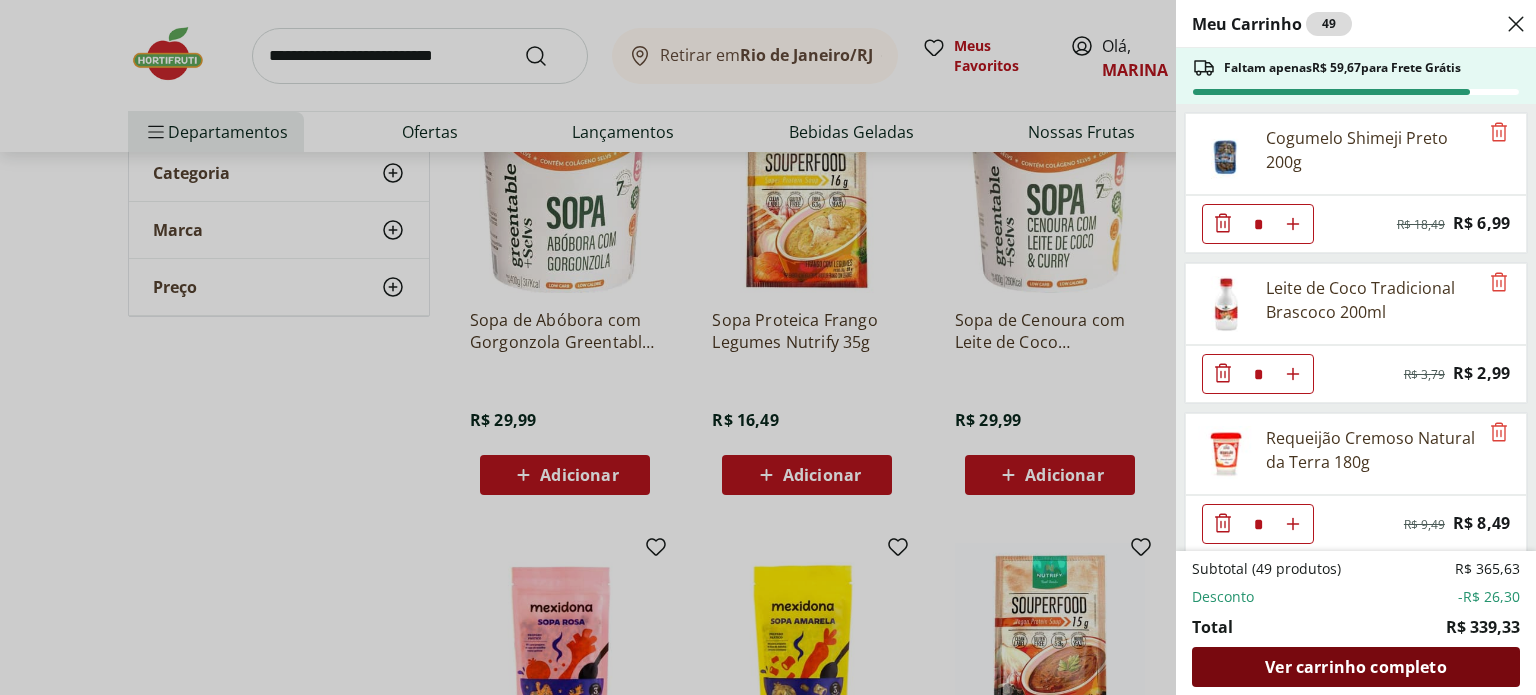 click on "Ver carrinho completo" at bounding box center (1355, 667) 